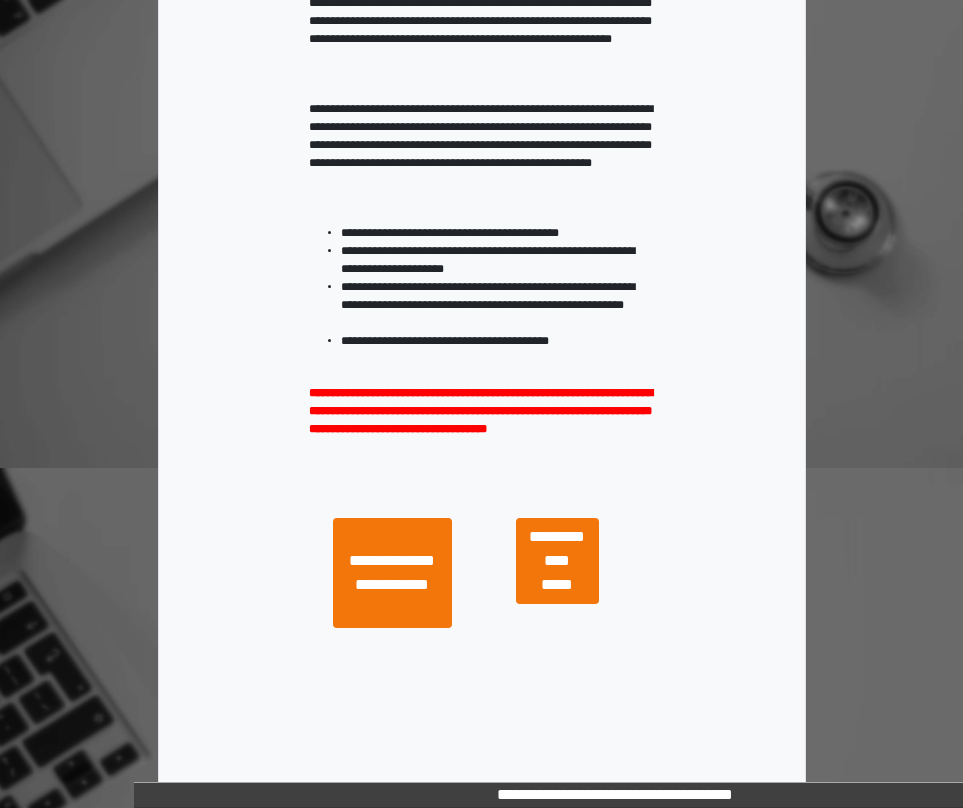 scroll, scrollTop: 360, scrollLeft: 0, axis: vertical 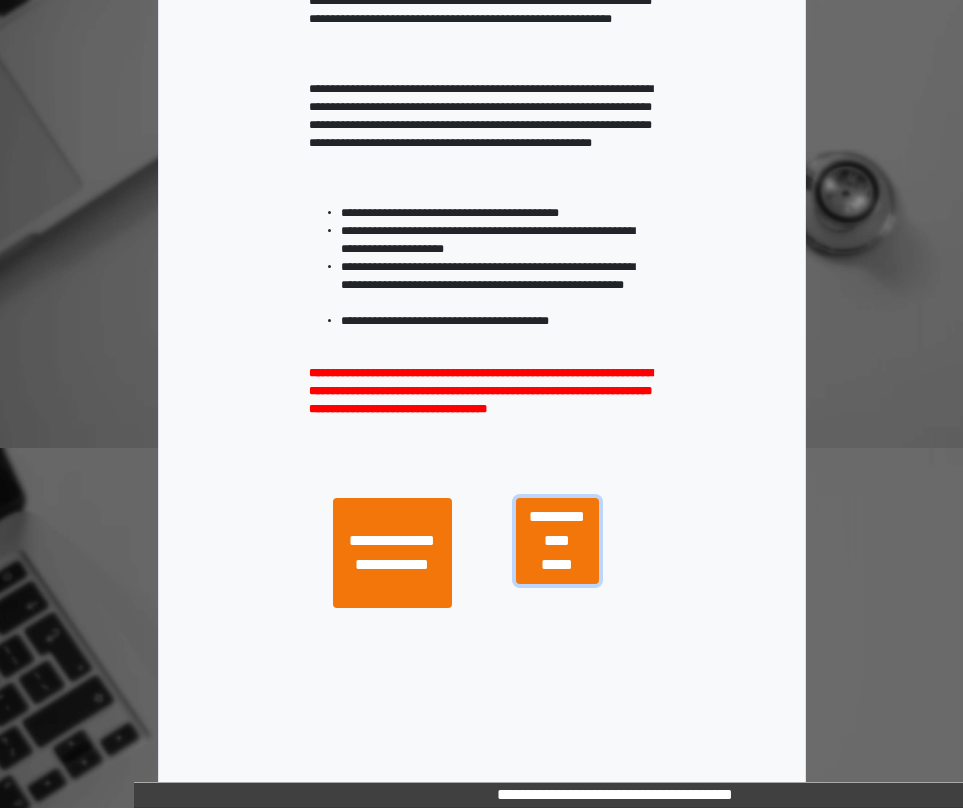 click on "**********" at bounding box center (557, 541) 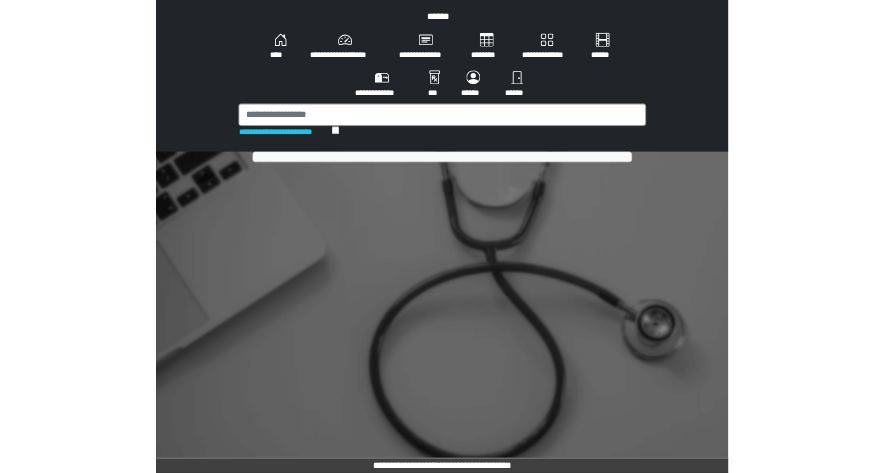 scroll, scrollTop: 0, scrollLeft: 0, axis: both 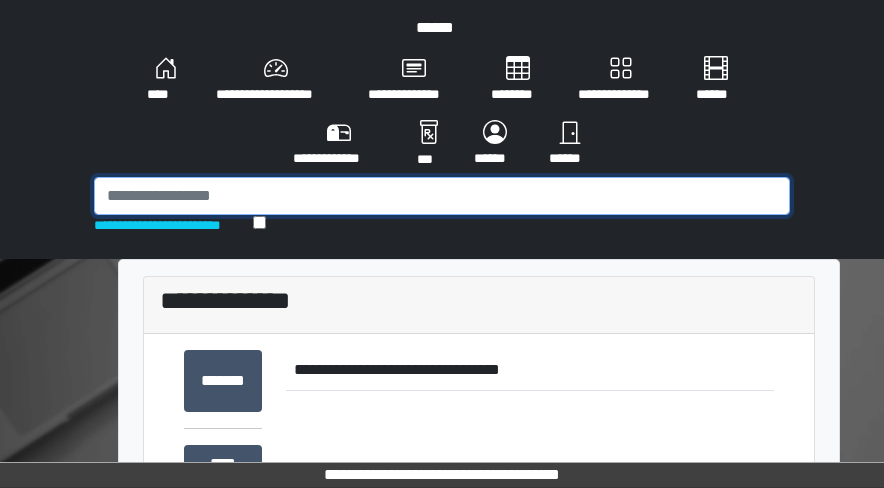 click at bounding box center (442, 196) 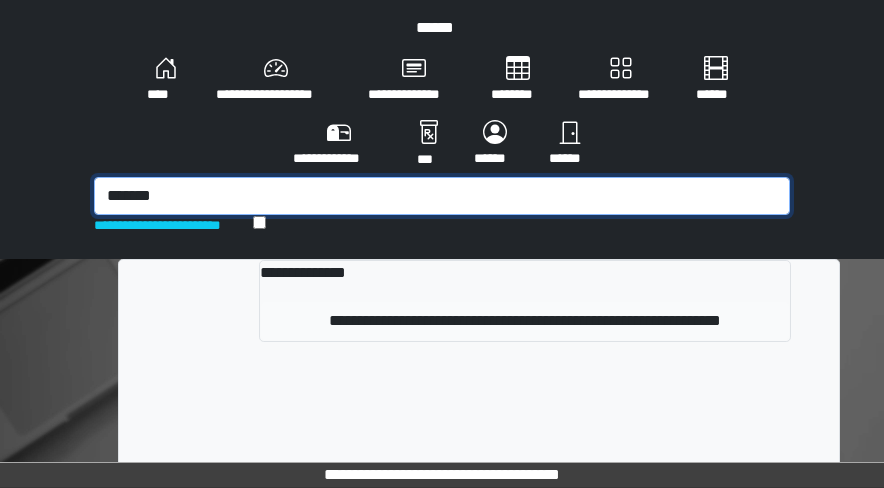 type on "*******" 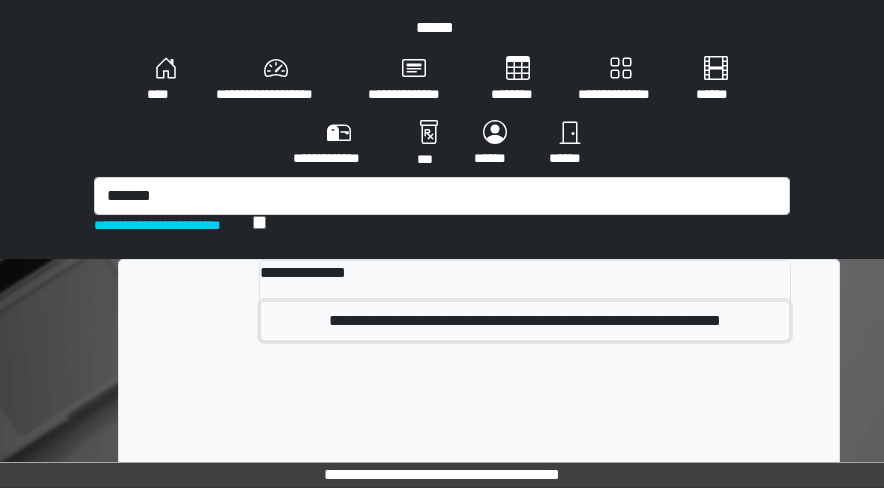 click on "**********" at bounding box center [525, 321] 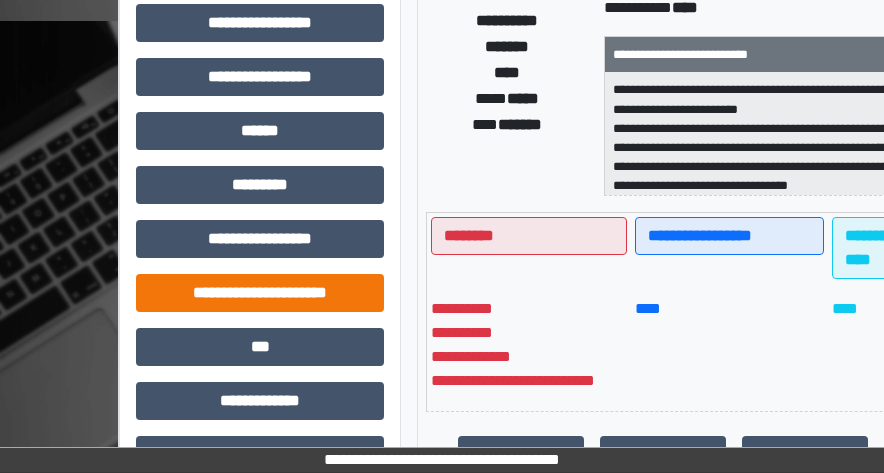 scroll, scrollTop: 200, scrollLeft: 0, axis: vertical 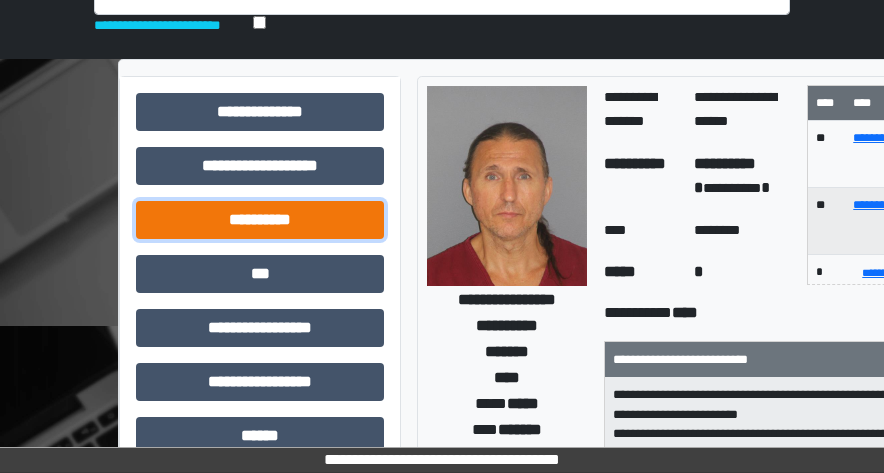 click on "**********" at bounding box center [260, 220] 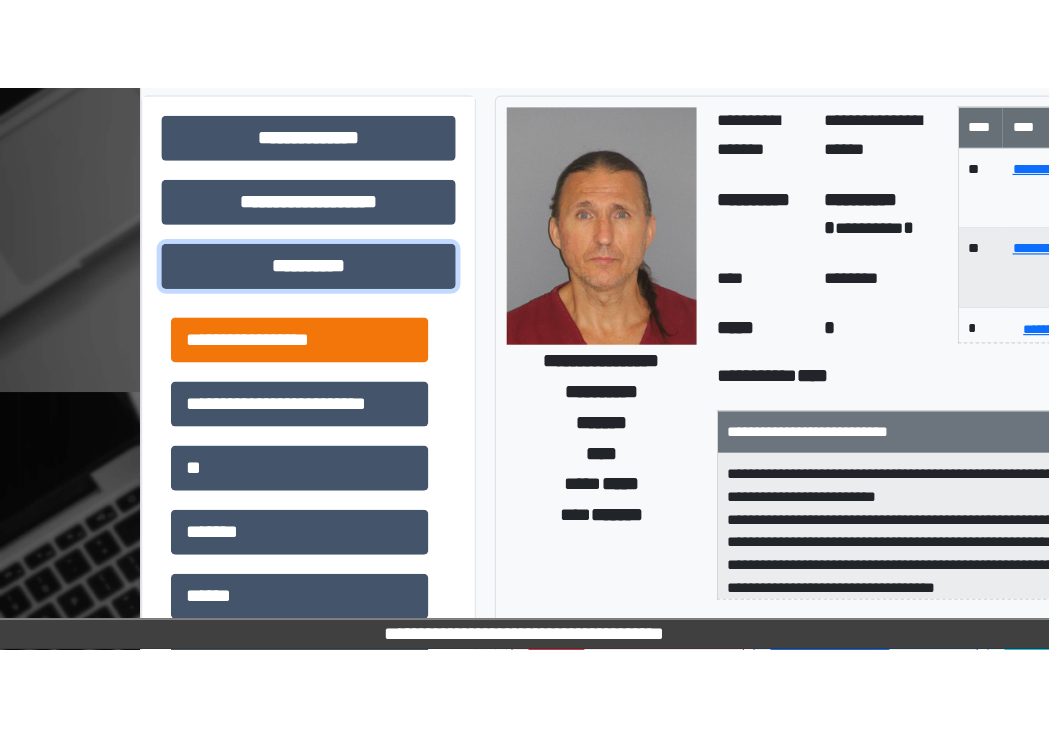 scroll, scrollTop: 300, scrollLeft: 0, axis: vertical 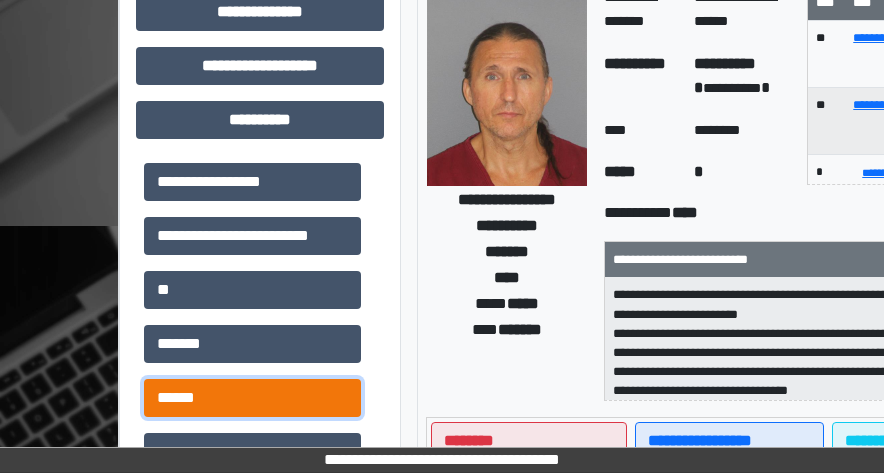 click on "******" at bounding box center (252, 398) 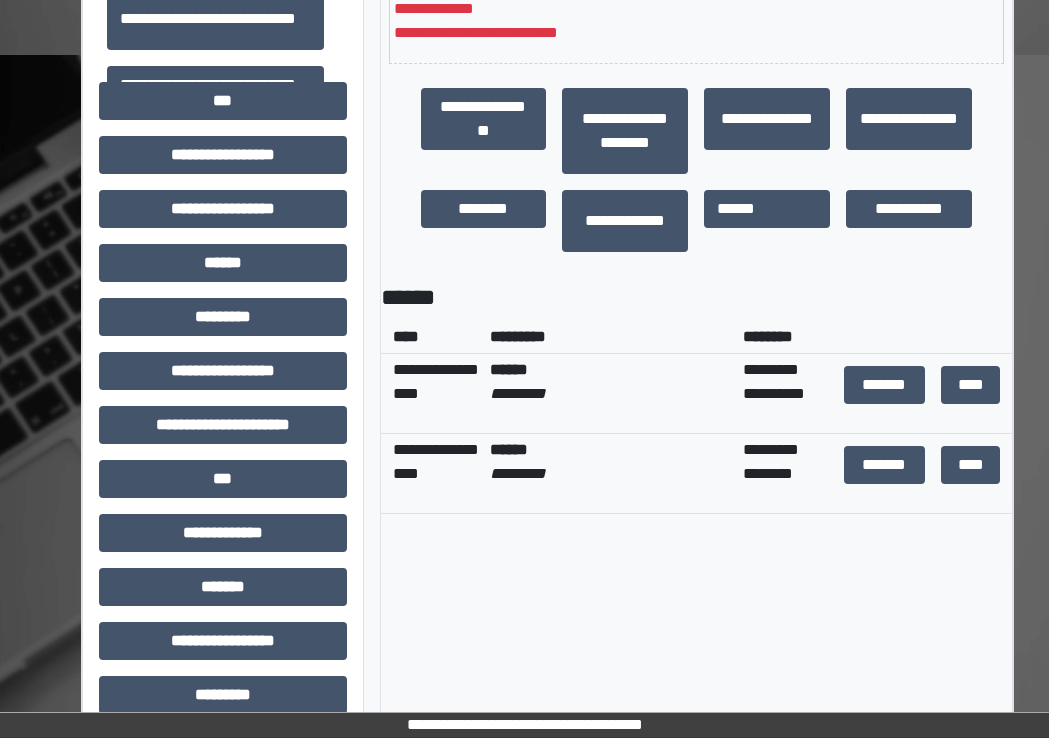 scroll, scrollTop: 700, scrollLeft: 0, axis: vertical 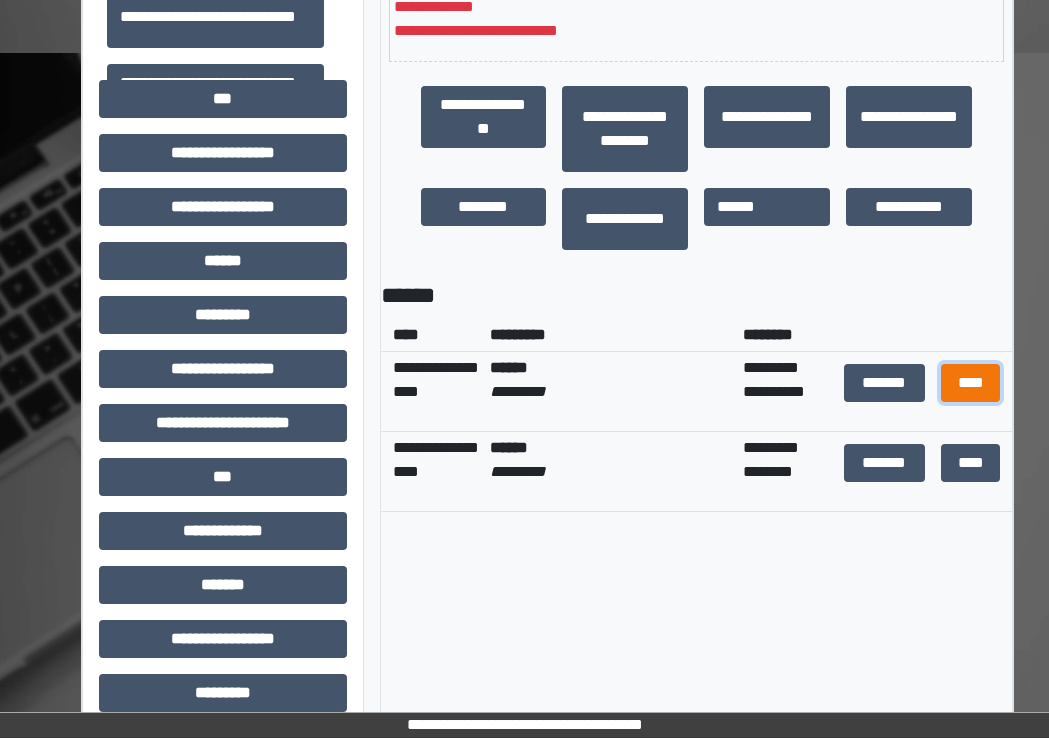 click on "****" at bounding box center (971, 383) 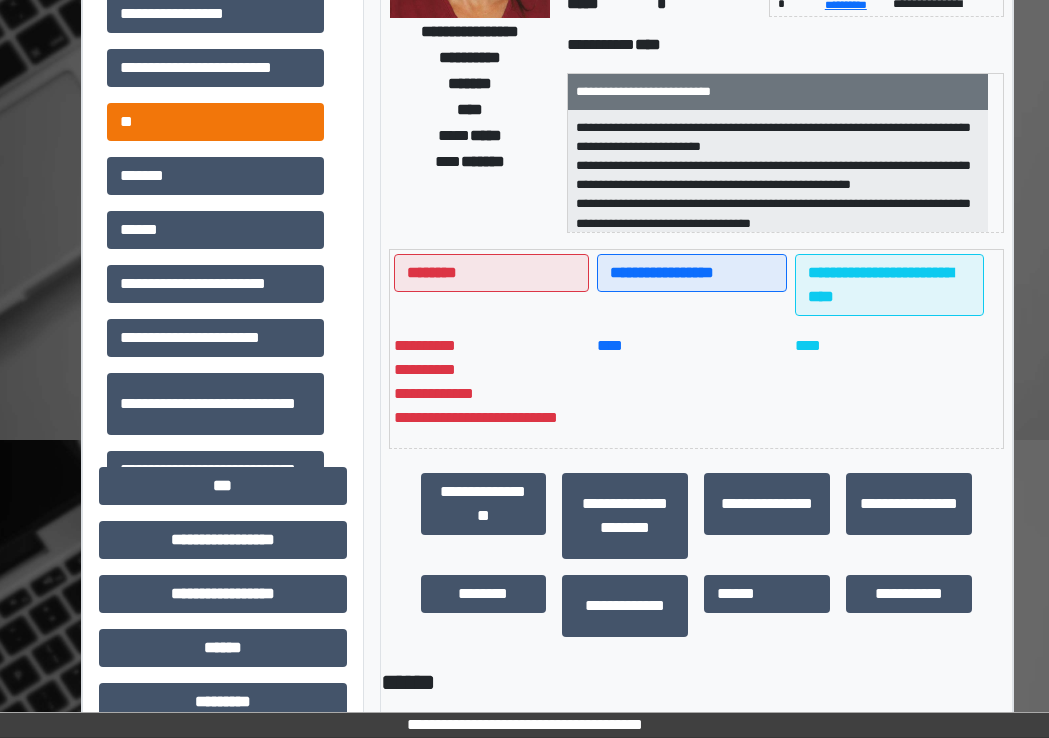 scroll, scrollTop: 300, scrollLeft: 0, axis: vertical 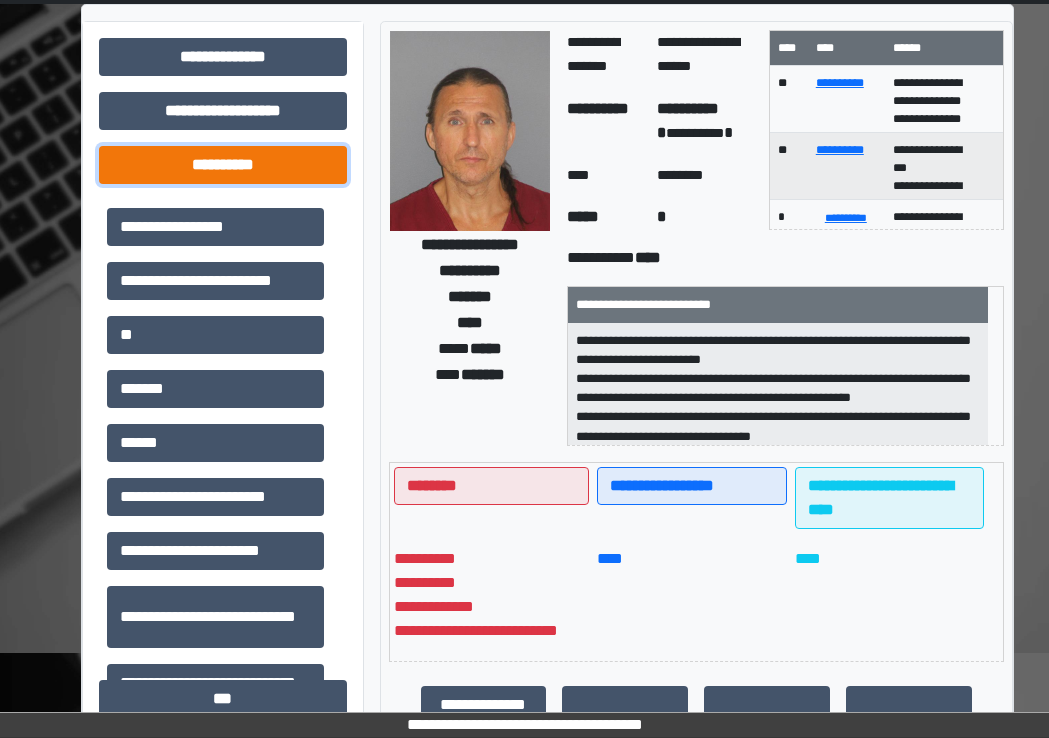 click on "**********" at bounding box center (223, 165) 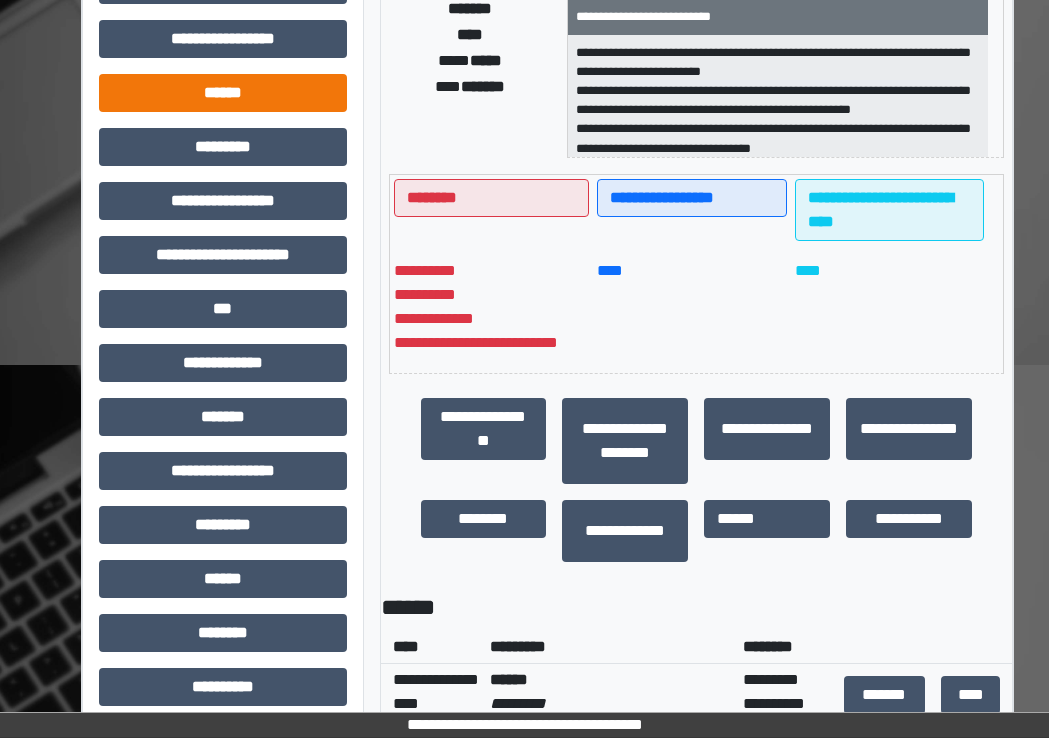 scroll, scrollTop: 400, scrollLeft: 0, axis: vertical 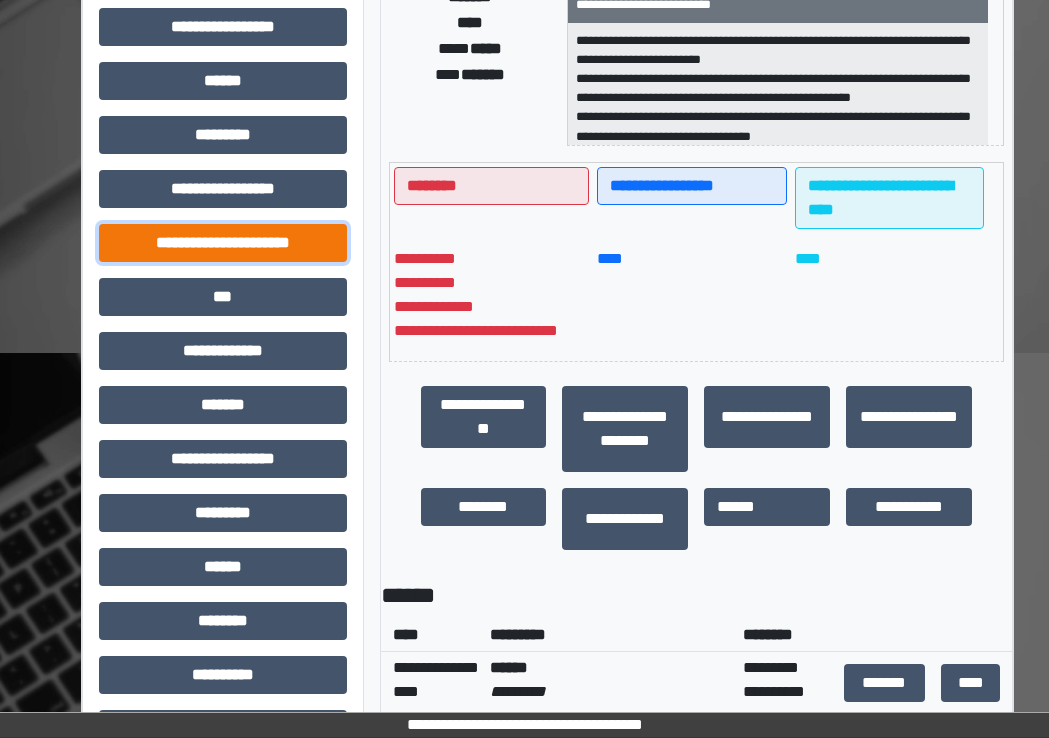 click on "**********" at bounding box center [223, 243] 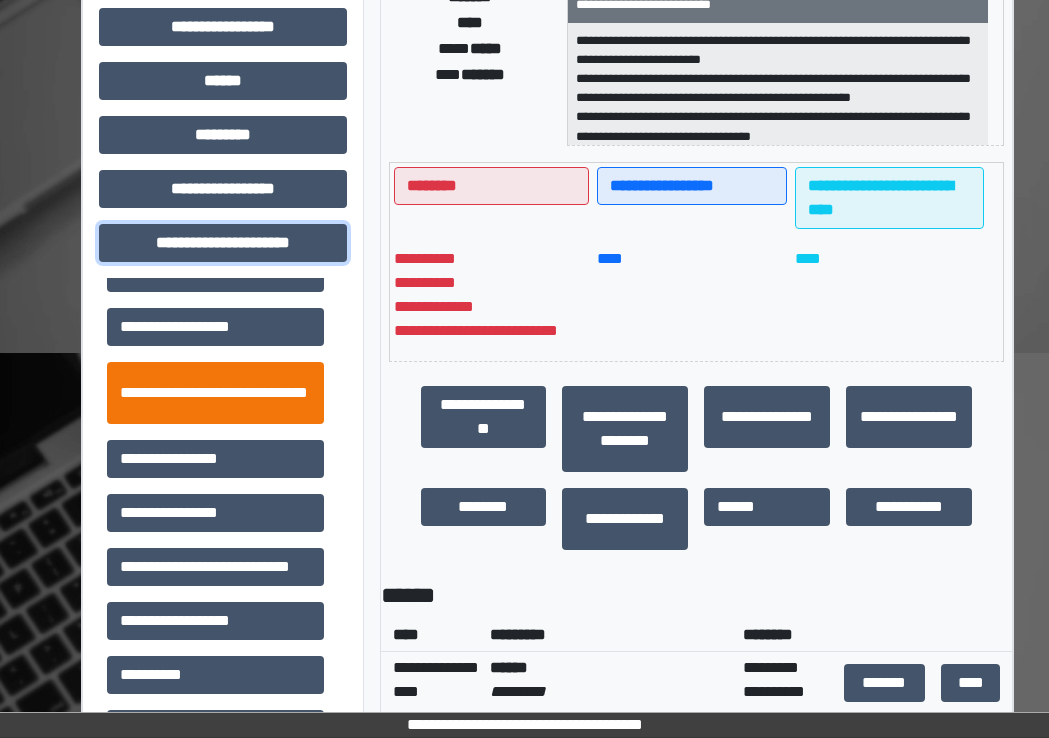 scroll, scrollTop: 46, scrollLeft: 0, axis: vertical 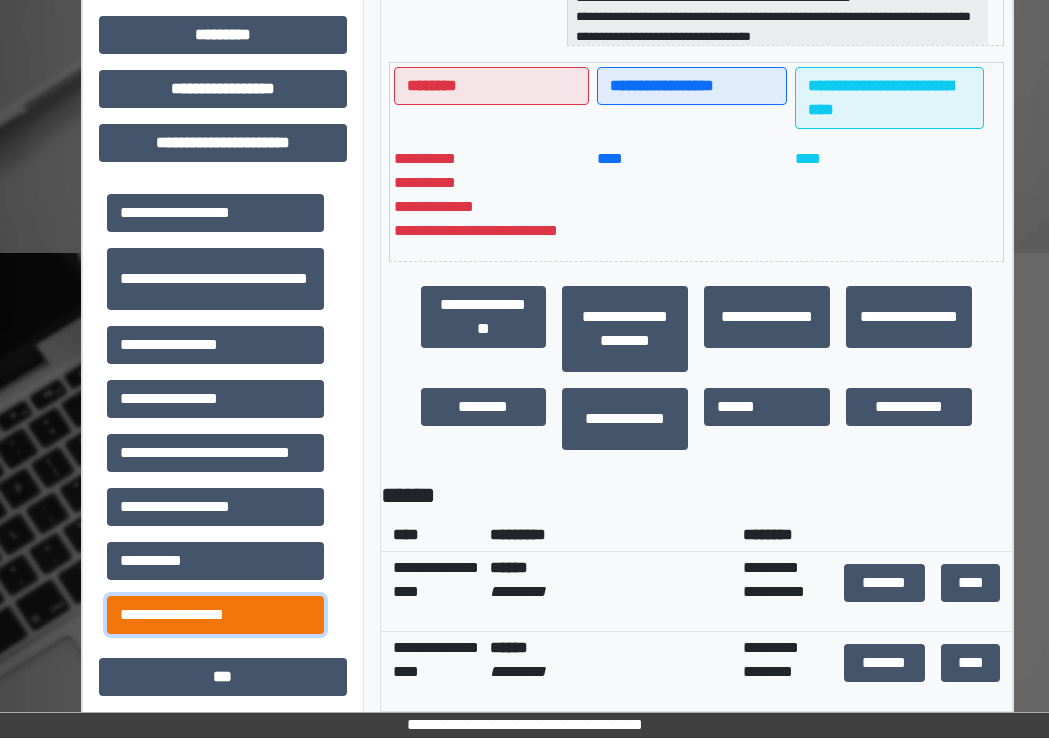click on "**********" at bounding box center (215, 615) 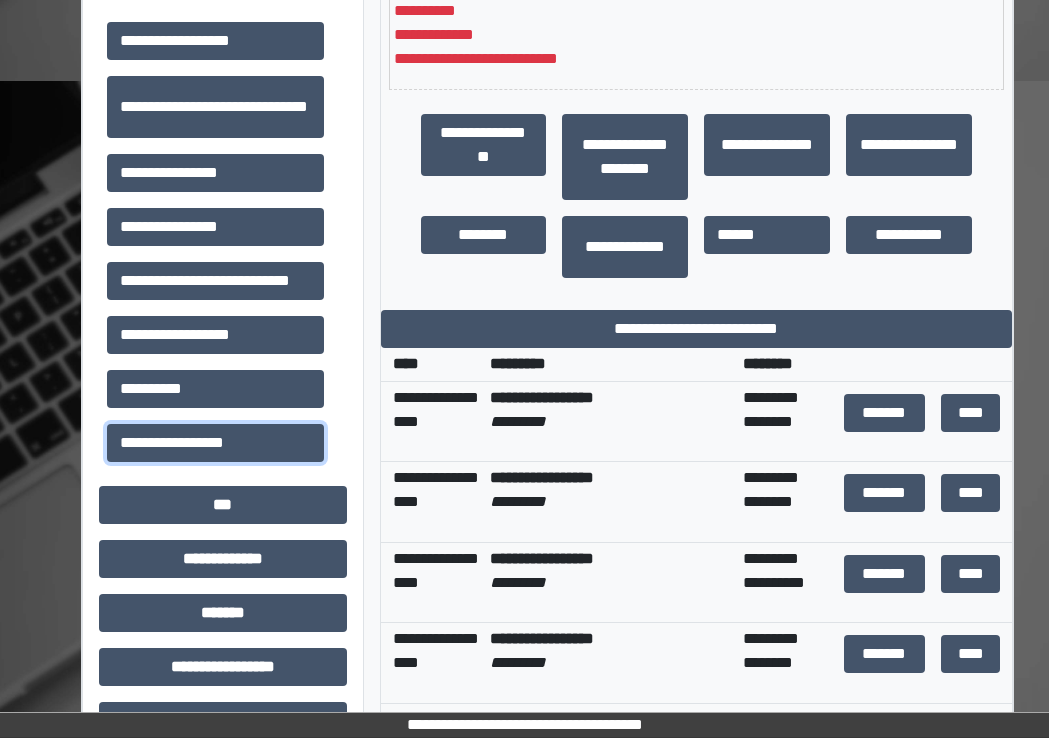 scroll, scrollTop: 600, scrollLeft: 0, axis: vertical 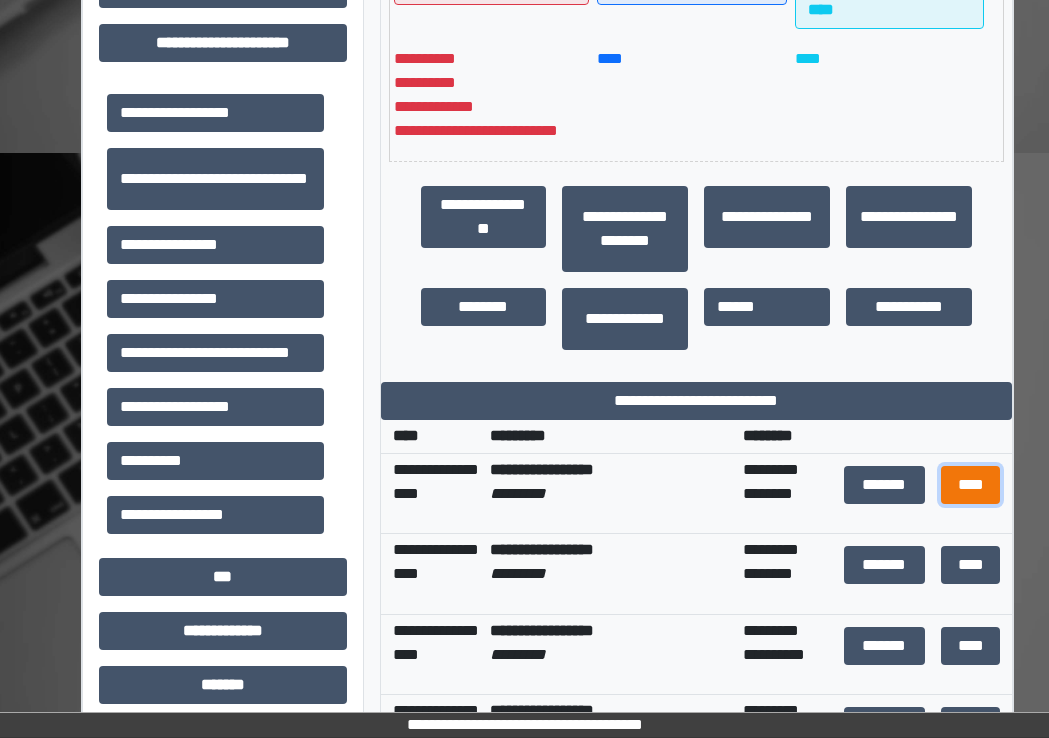 click on "****" at bounding box center (971, 485) 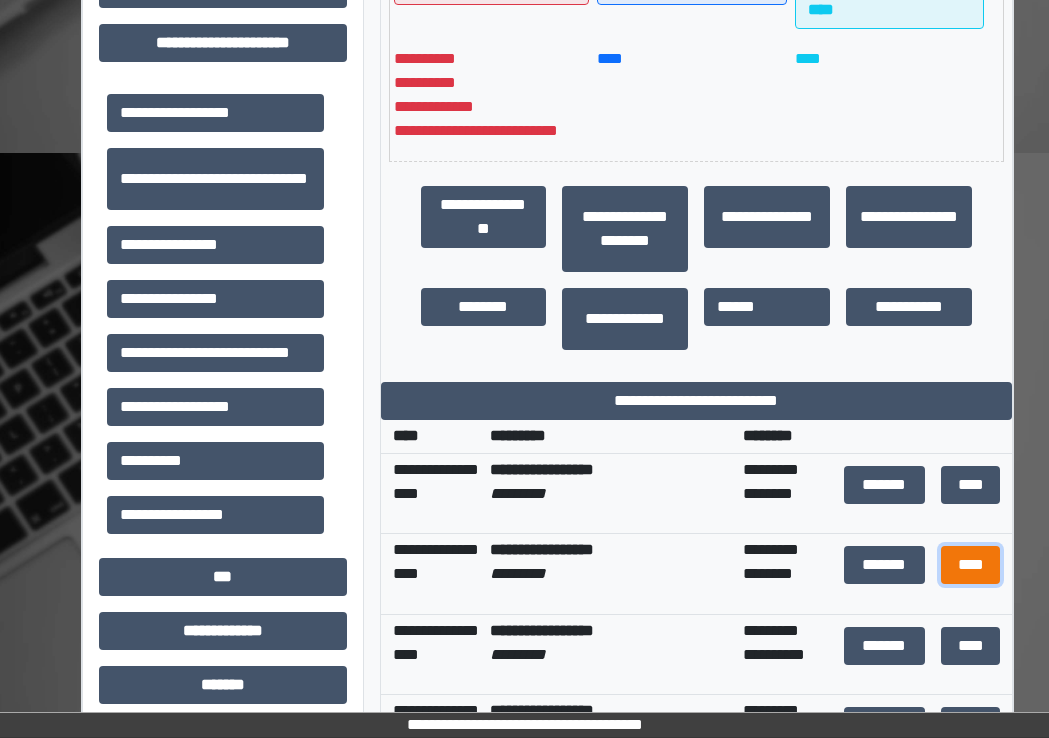 click on "****" at bounding box center [971, 565] 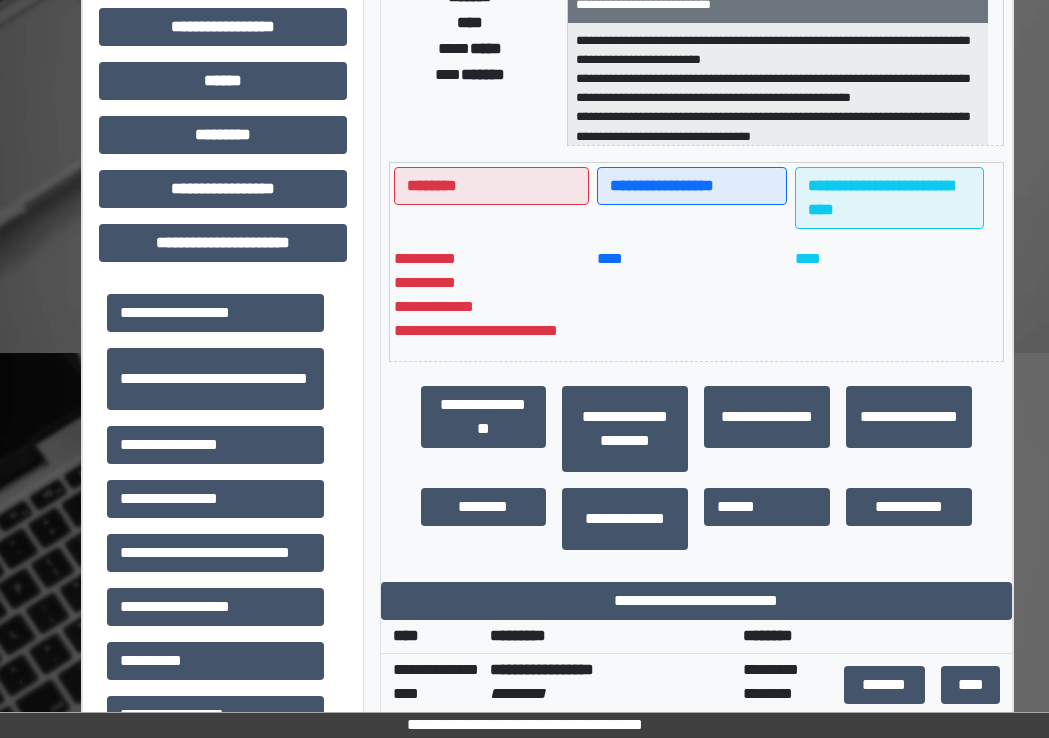 scroll, scrollTop: 300, scrollLeft: 0, axis: vertical 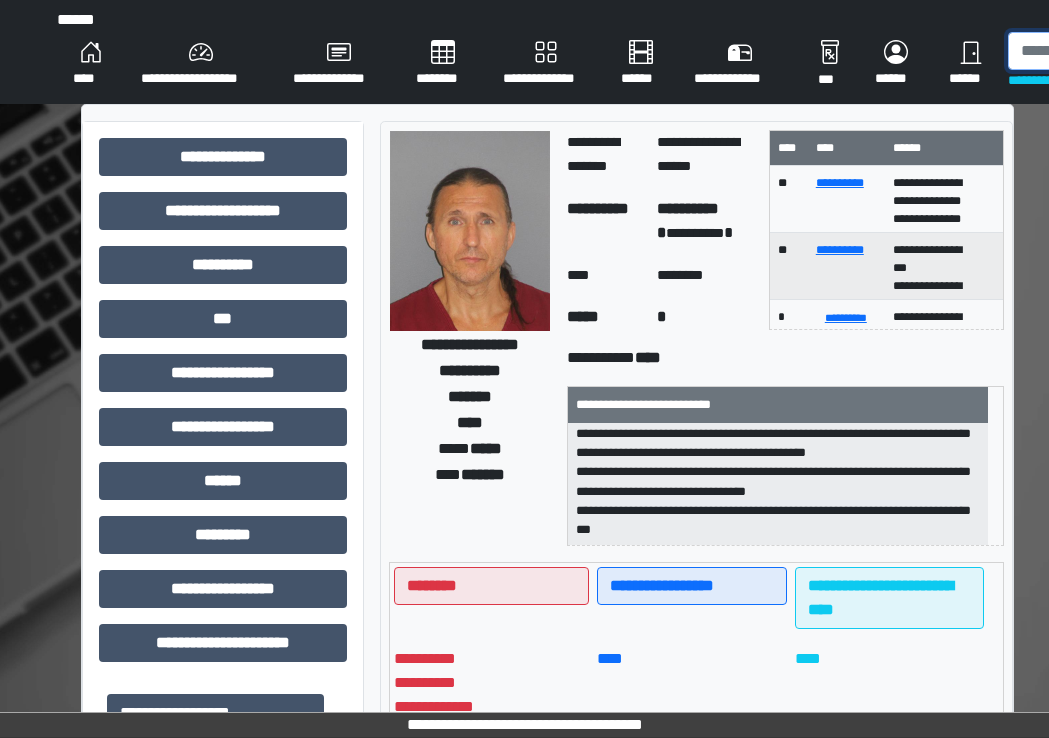 click at bounding box center [1111, 51] 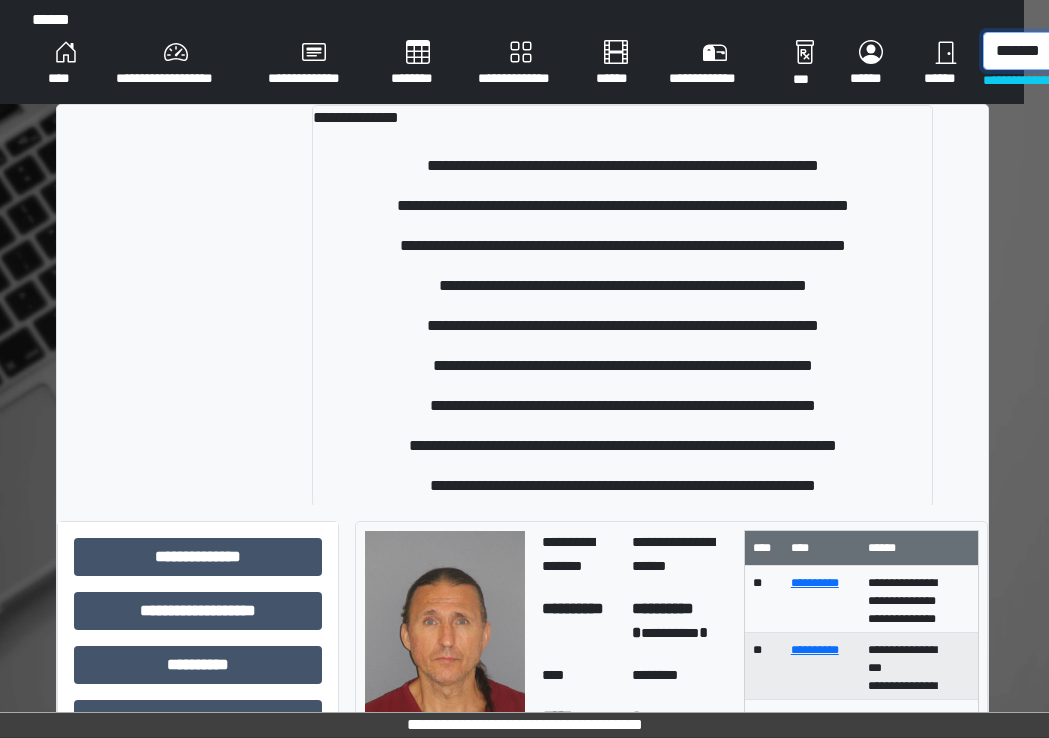 scroll, scrollTop: 0, scrollLeft: 34, axis: horizontal 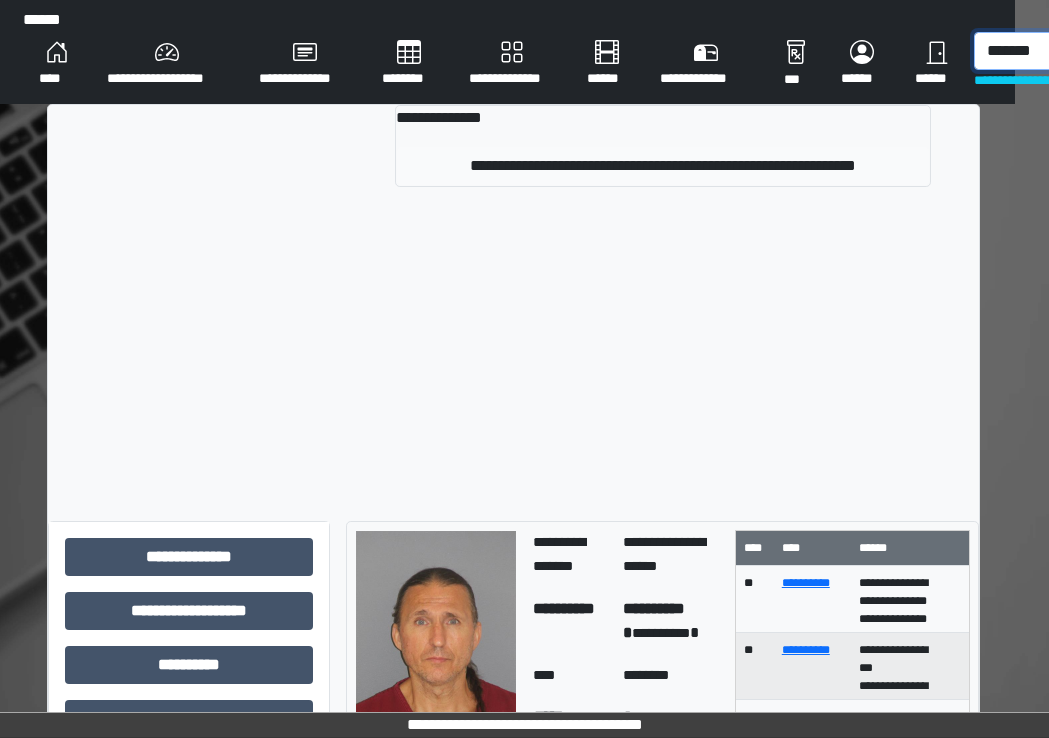 type on "*******" 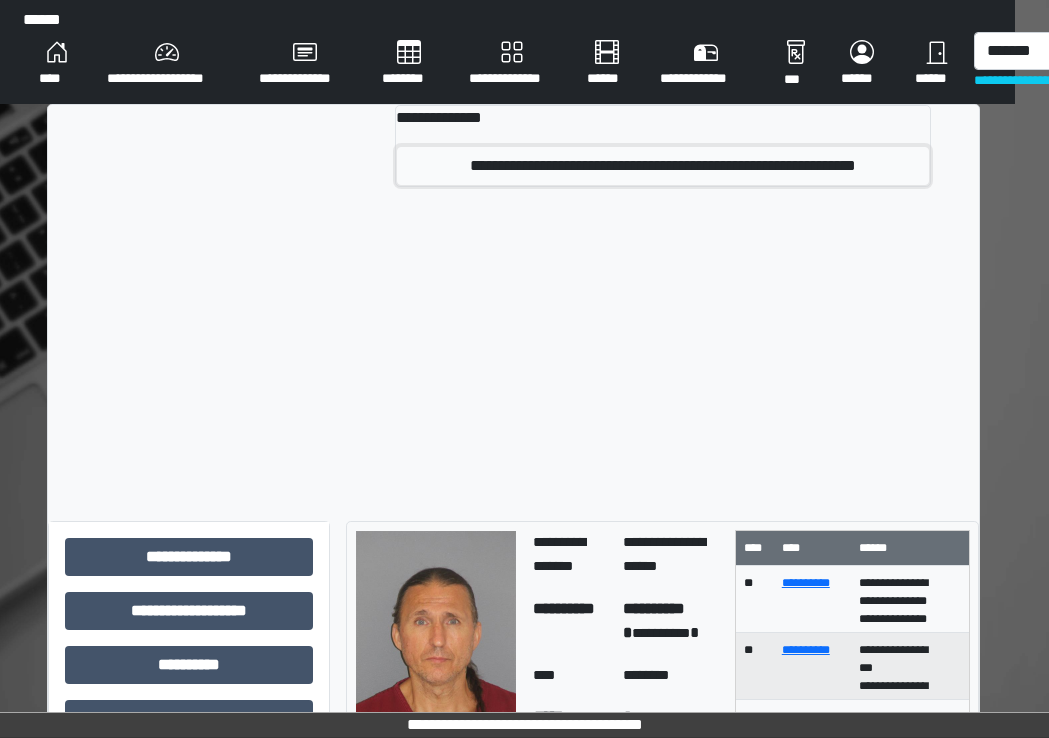 click on "**********" at bounding box center [663, 166] 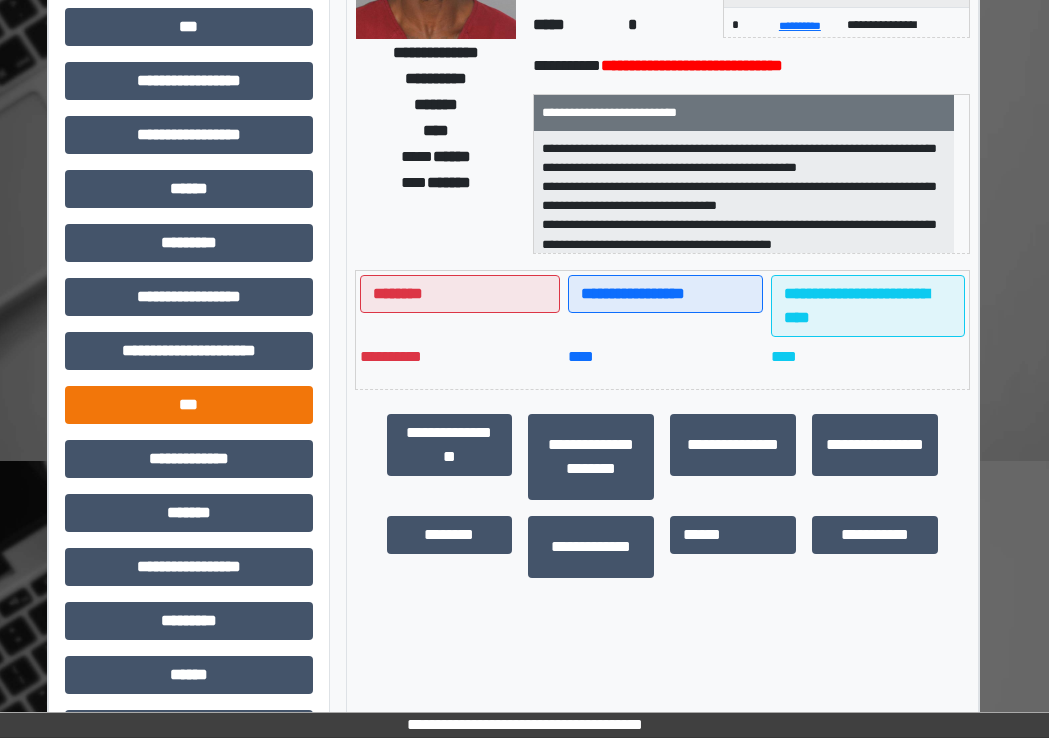 scroll, scrollTop: 300, scrollLeft: 34, axis: both 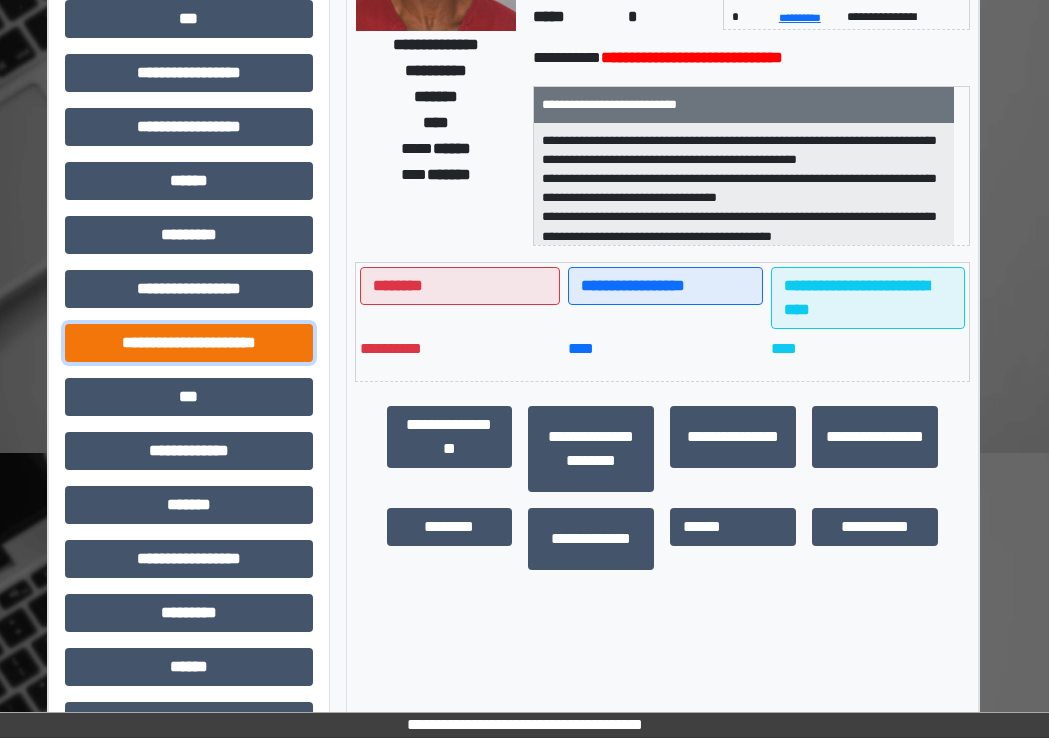 click on "**********" at bounding box center (189, 343) 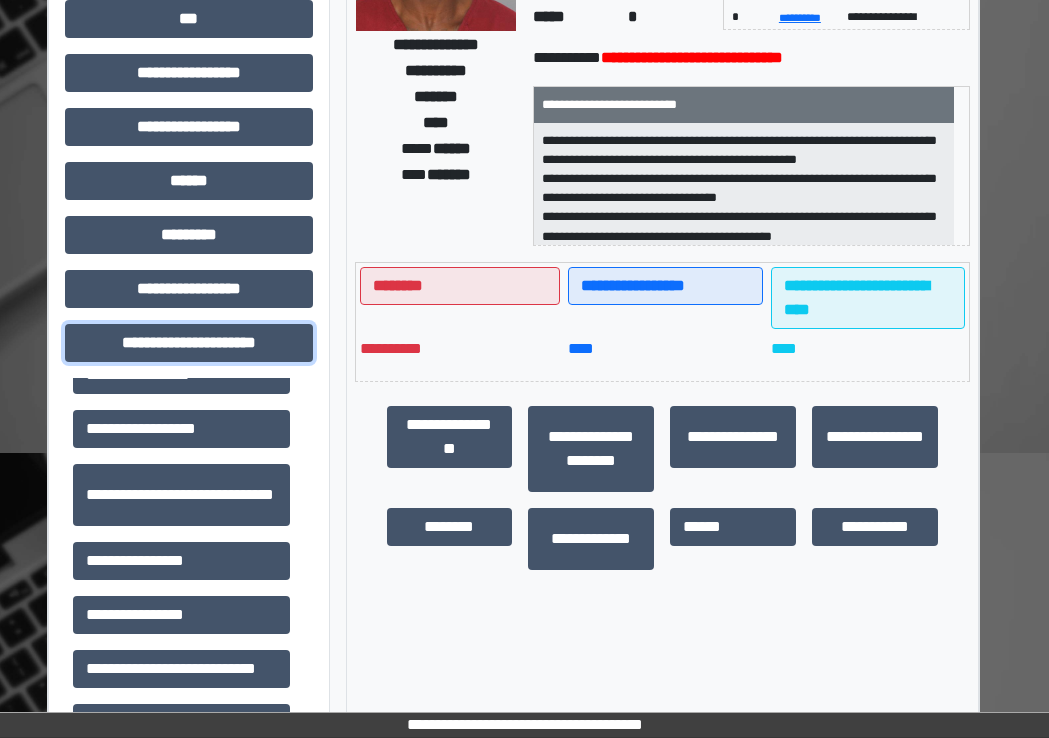 scroll, scrollTop: 46, scrollLeft: 0, axis: vertical 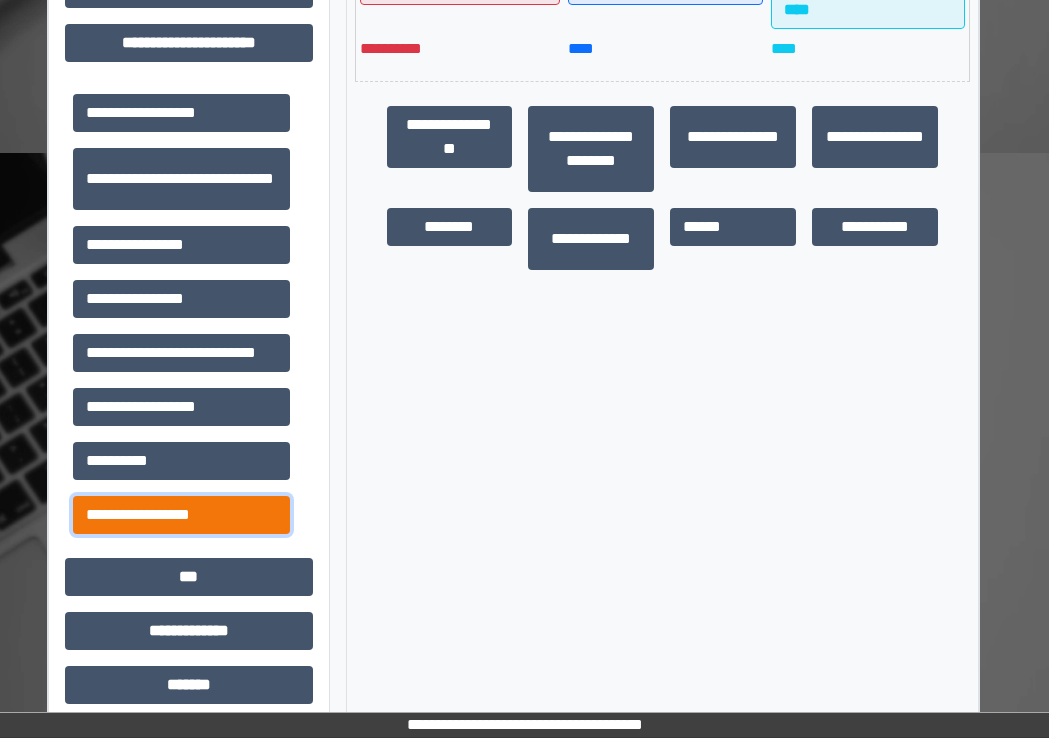 click on "**********" at bounding box center [181, 515] 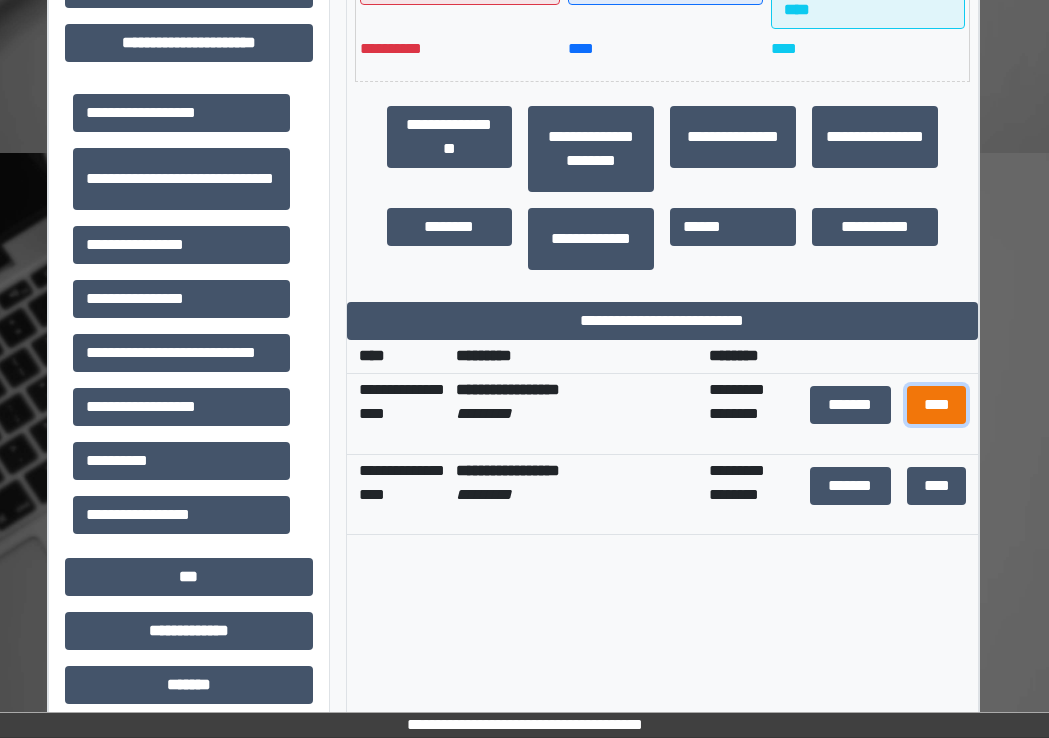 click on "****" at bounding box center (937, 405) 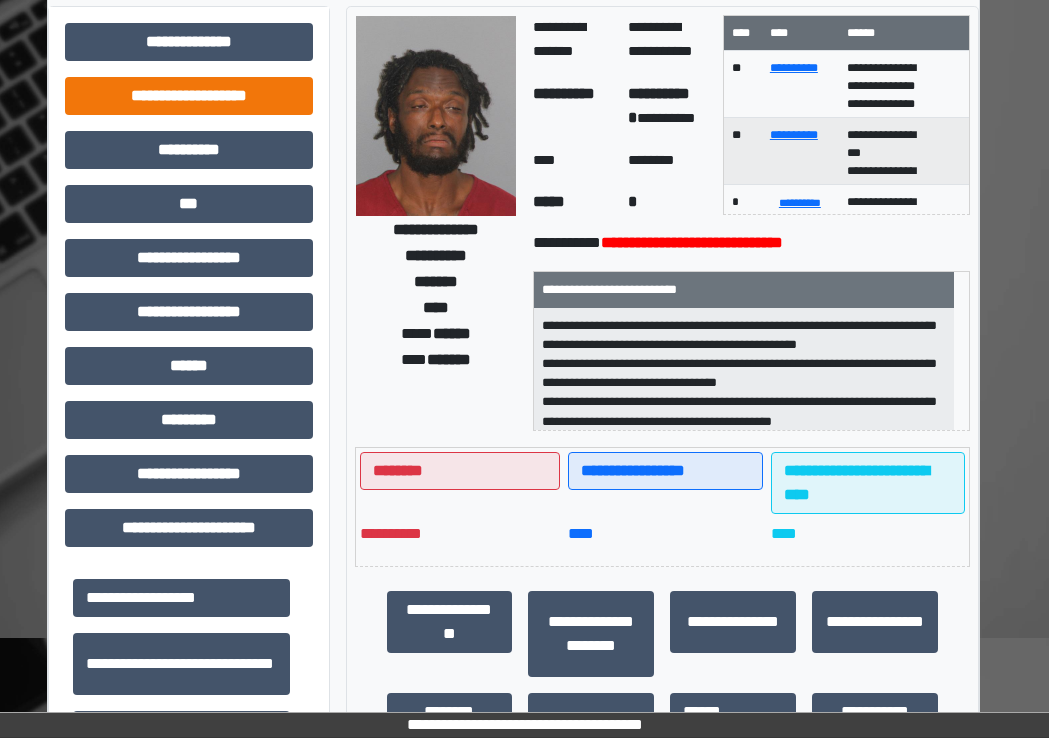 scroll, scrollTop: 0, scrollLeft: 34, axis: horizontal 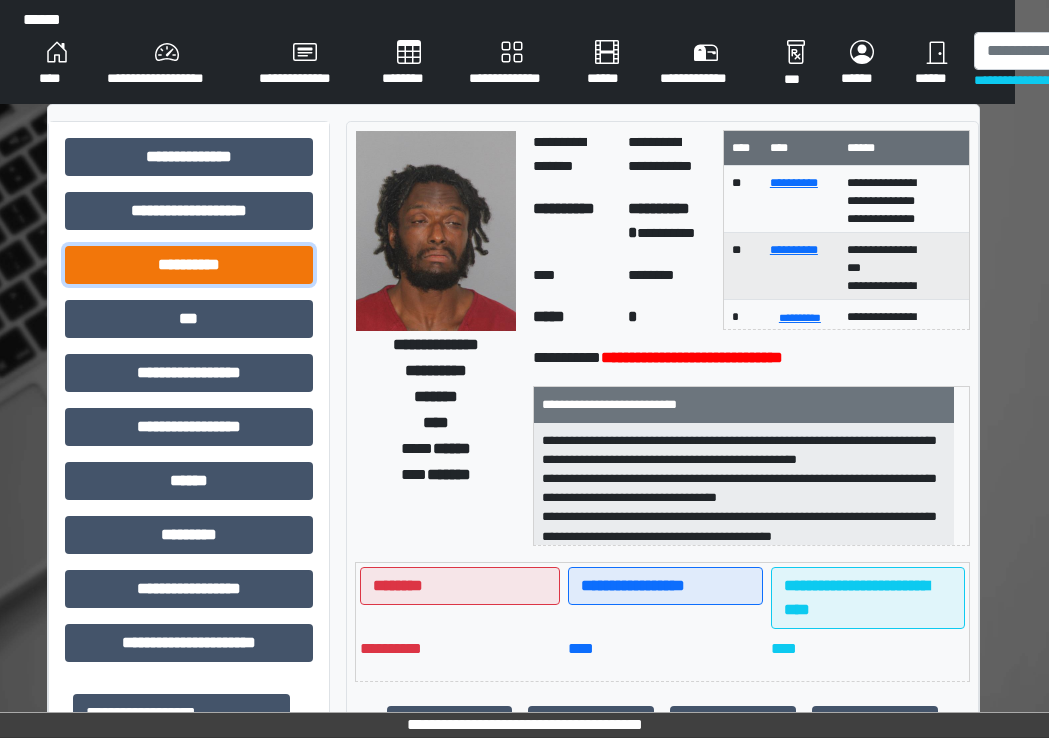 click on "**********" at bounding box center [189, 265] 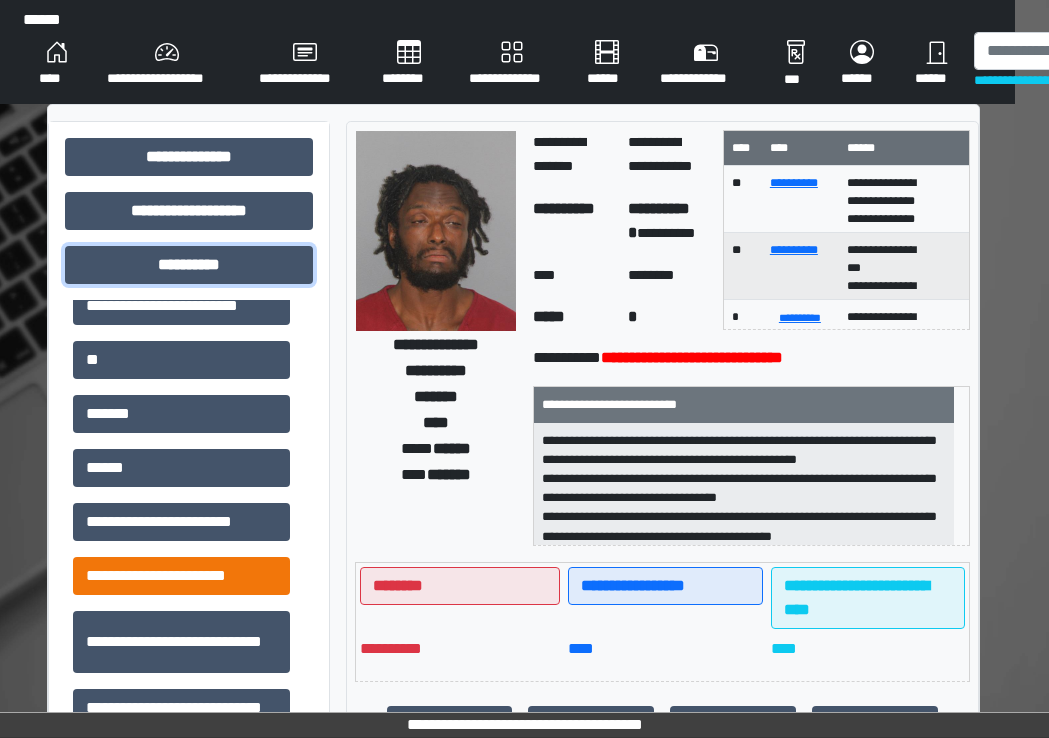 scroll, scrollTop: 202, scrollLeft: 0, axis: vertical 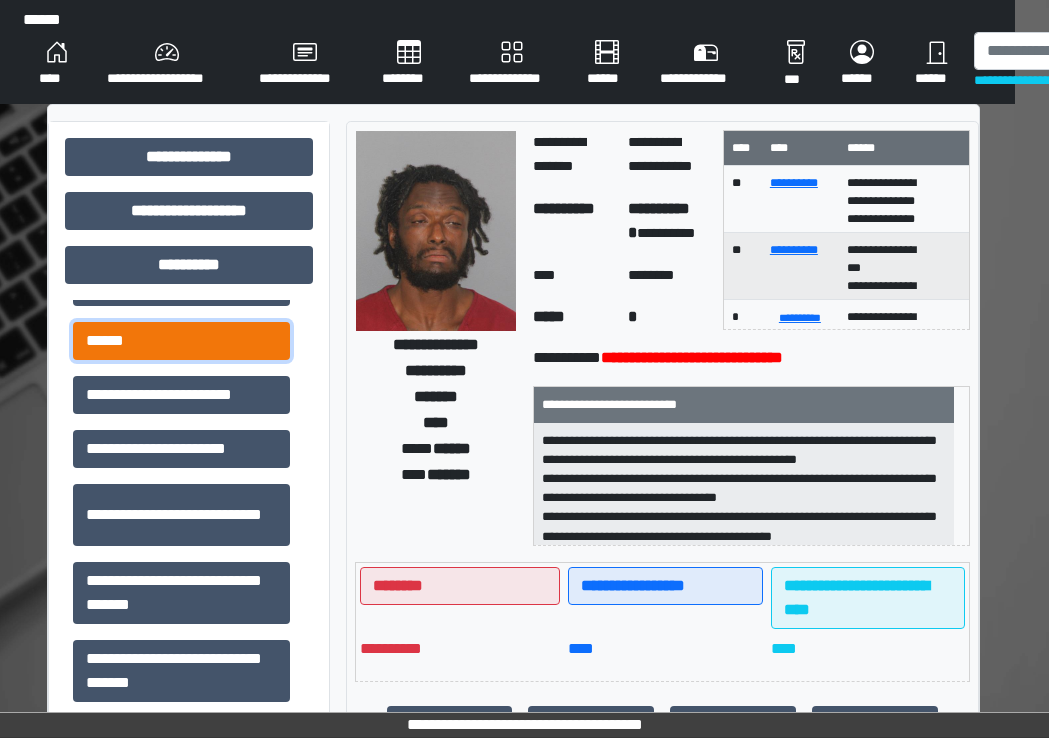 click on "******" at bounding box center [181, 341] 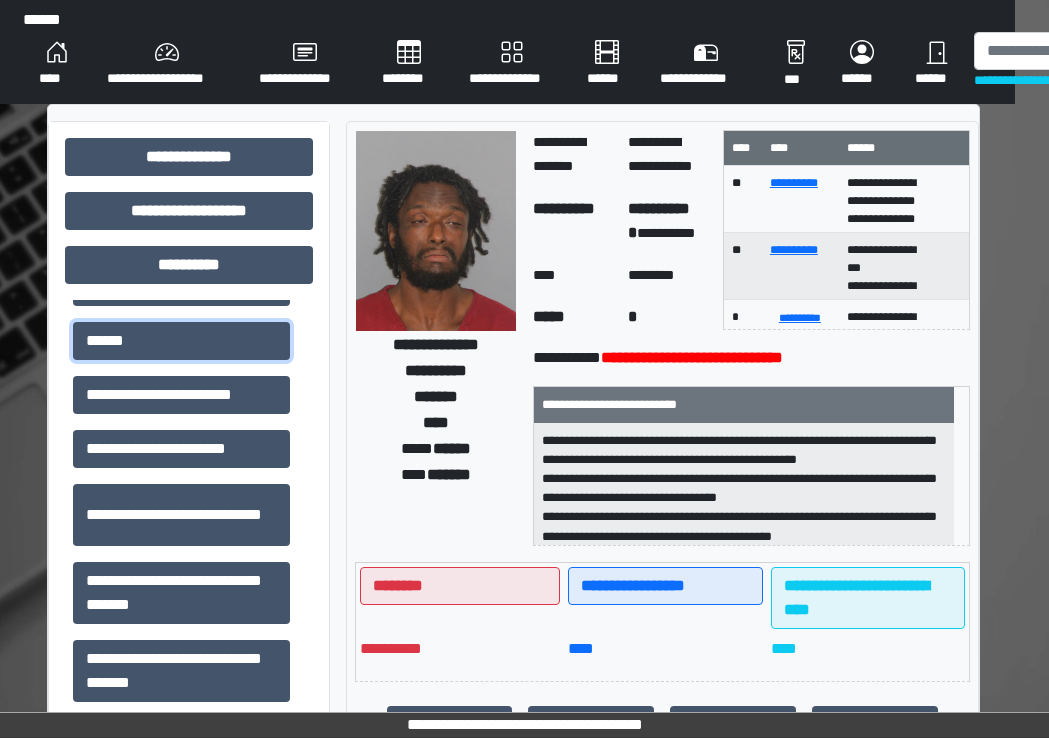 scroll, scrollTop: 82, scrollLeft: 0, axis: vertical 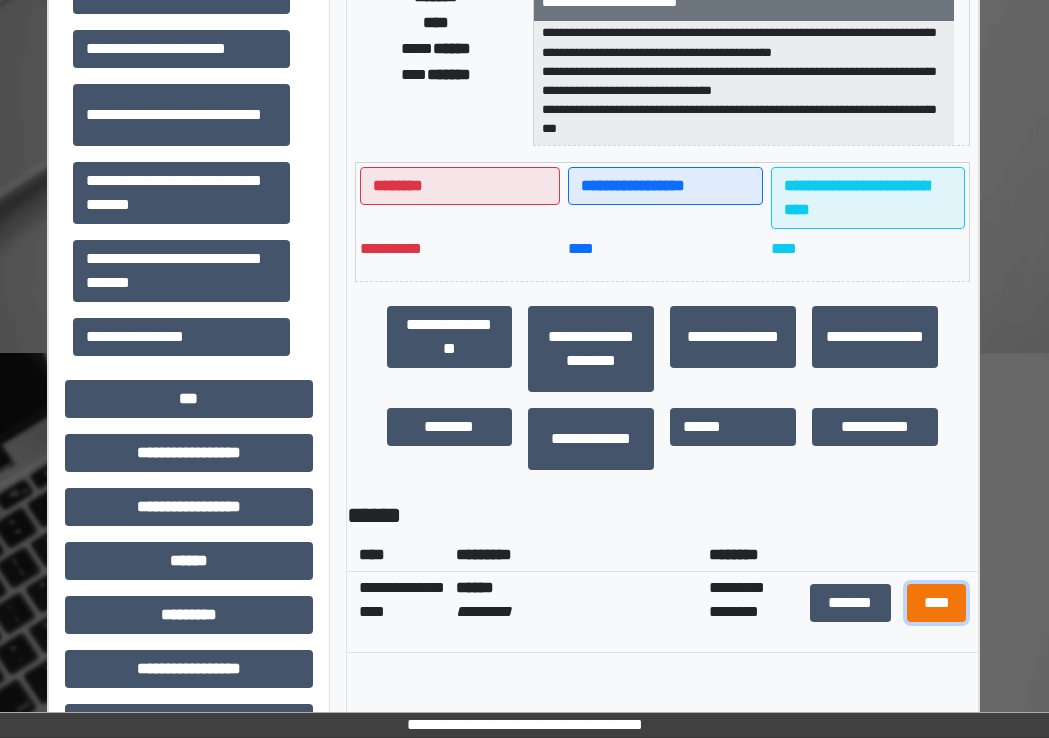 click on "****" at bounding box center (937, 603) 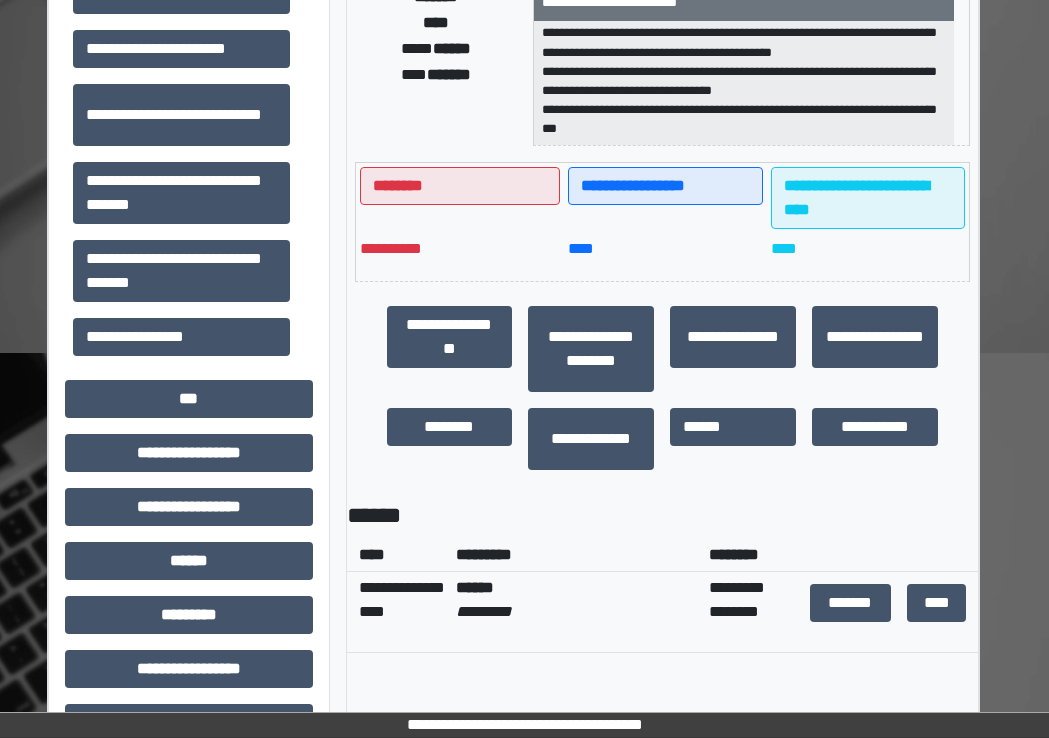 click on "**********" at bounding box center (490, 731) 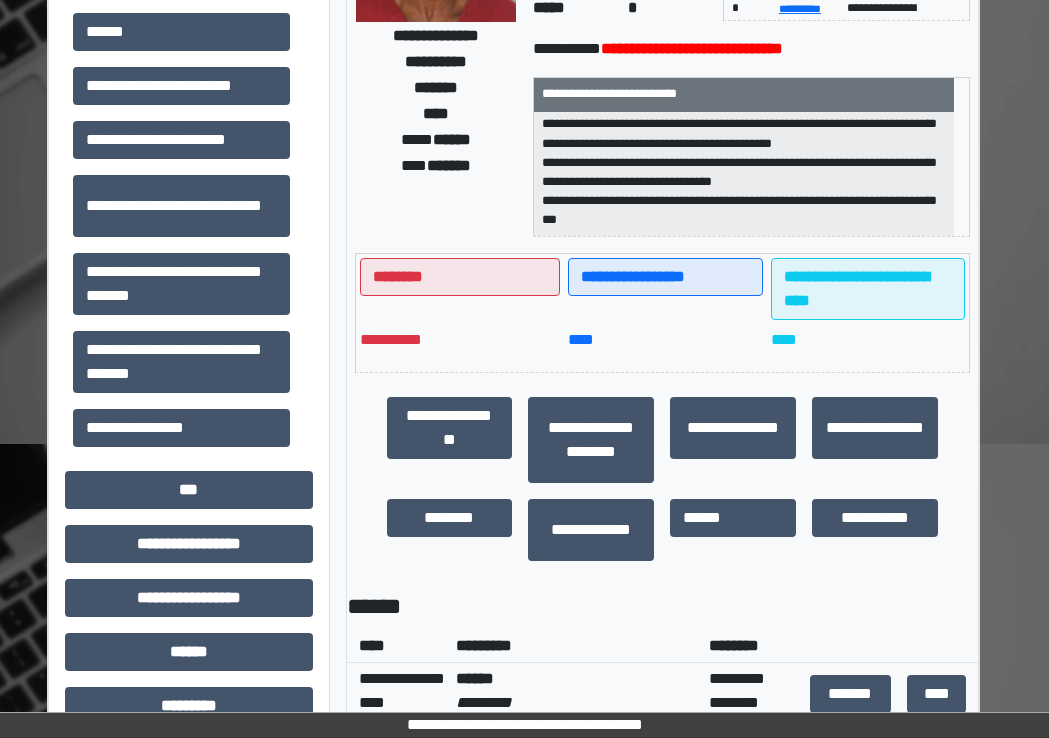 scroll, scrollTop: 100, scrollLeft: 34, axis: both 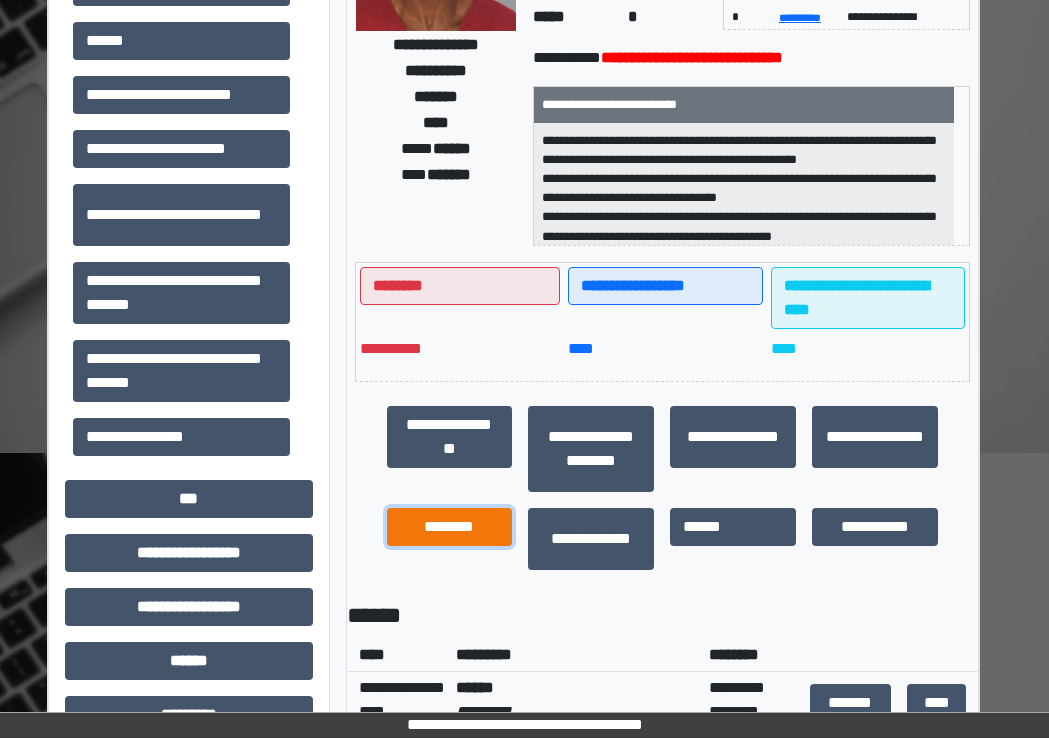 click on "********" at bounding box center [450, 527] 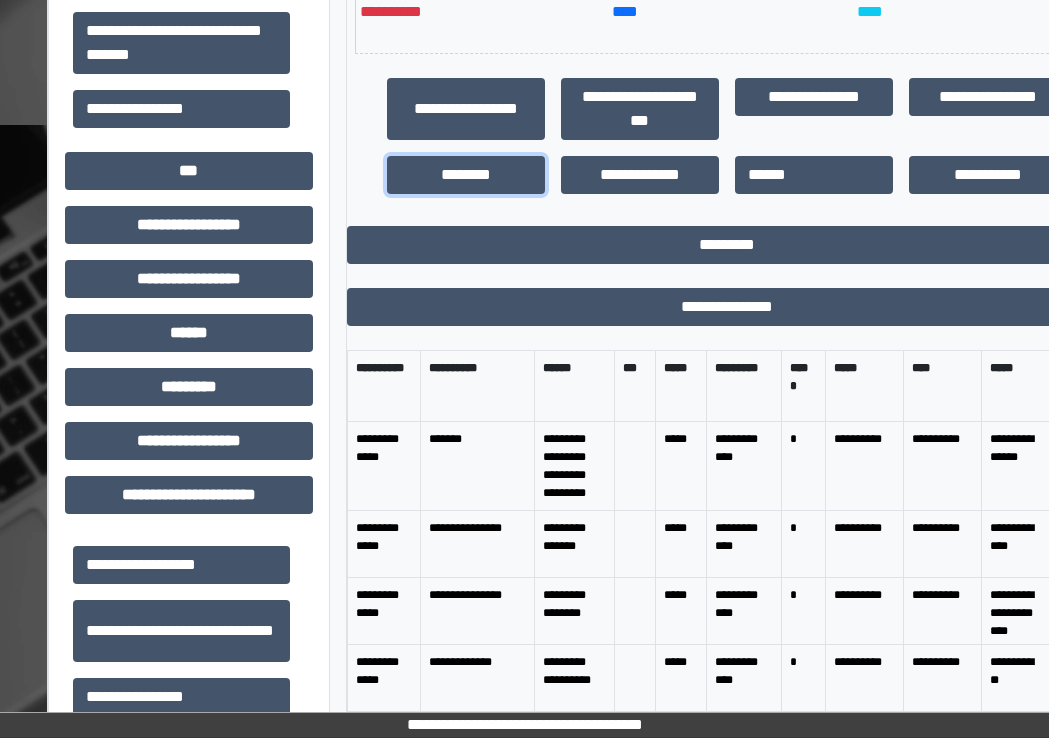 scroll, scrollTop: 700, scrollLeft: 34, axis: both 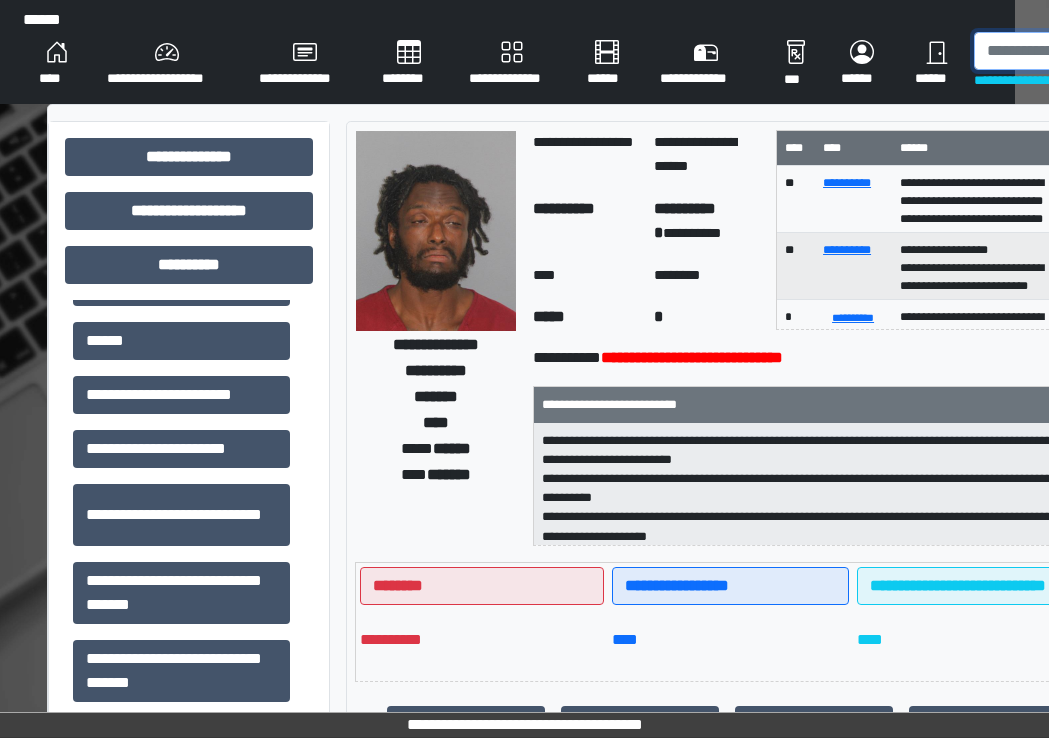 click at bounding box center (1077, 51) 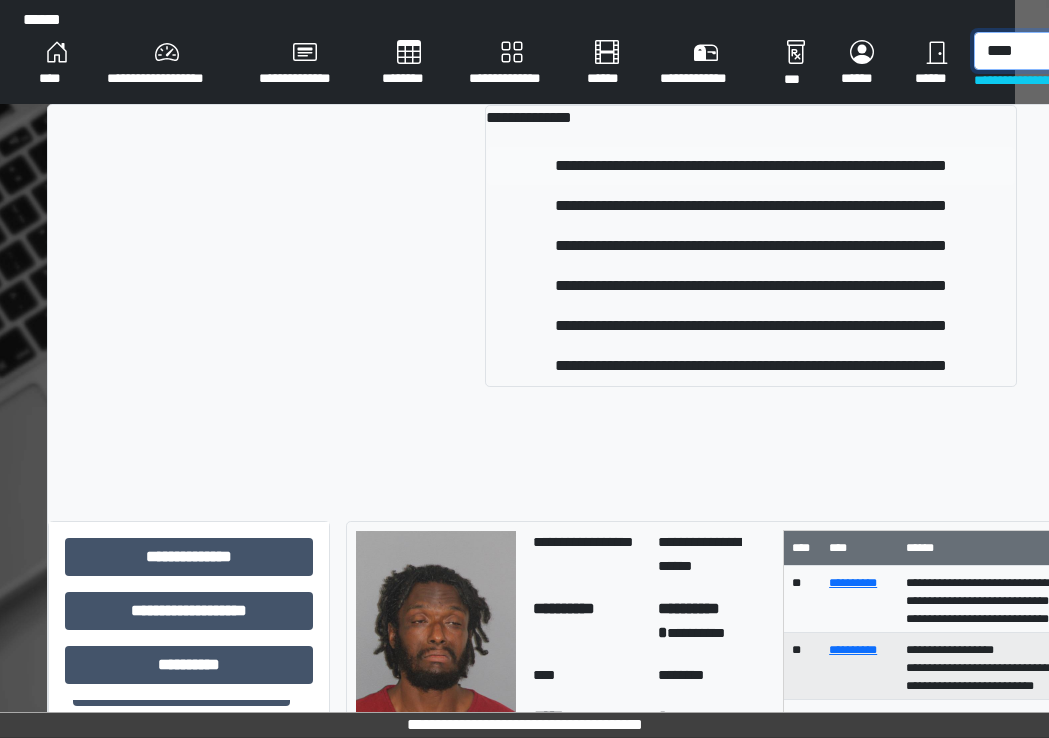 type on "****" 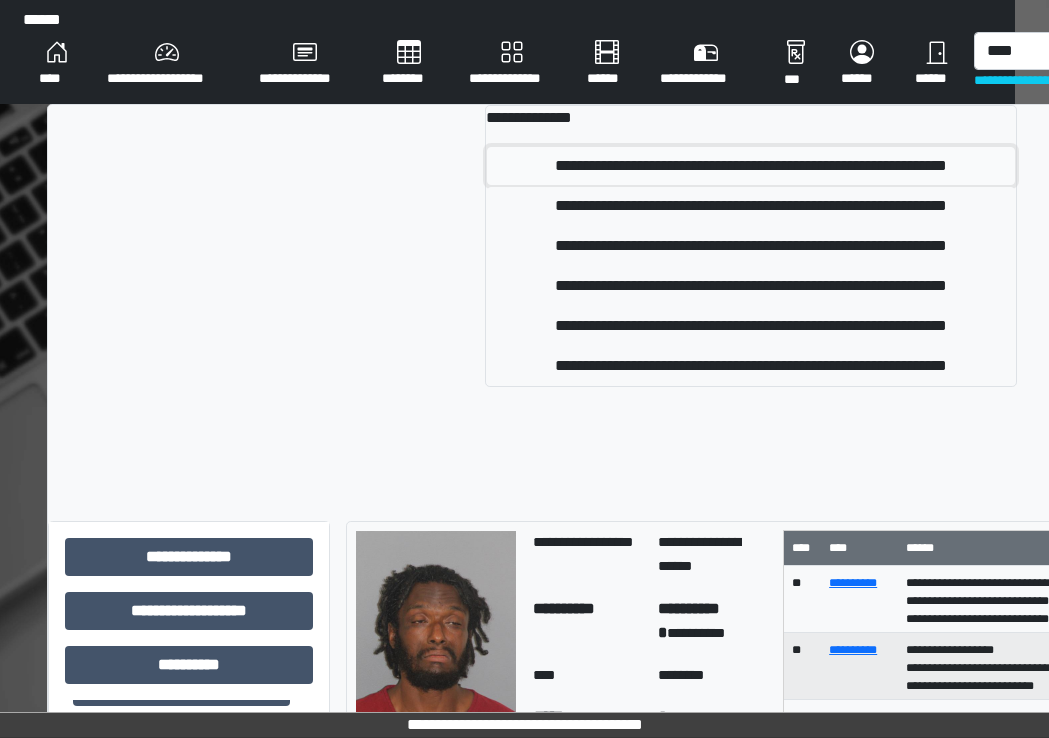 click on "**********" at bounding box center [751, 166] 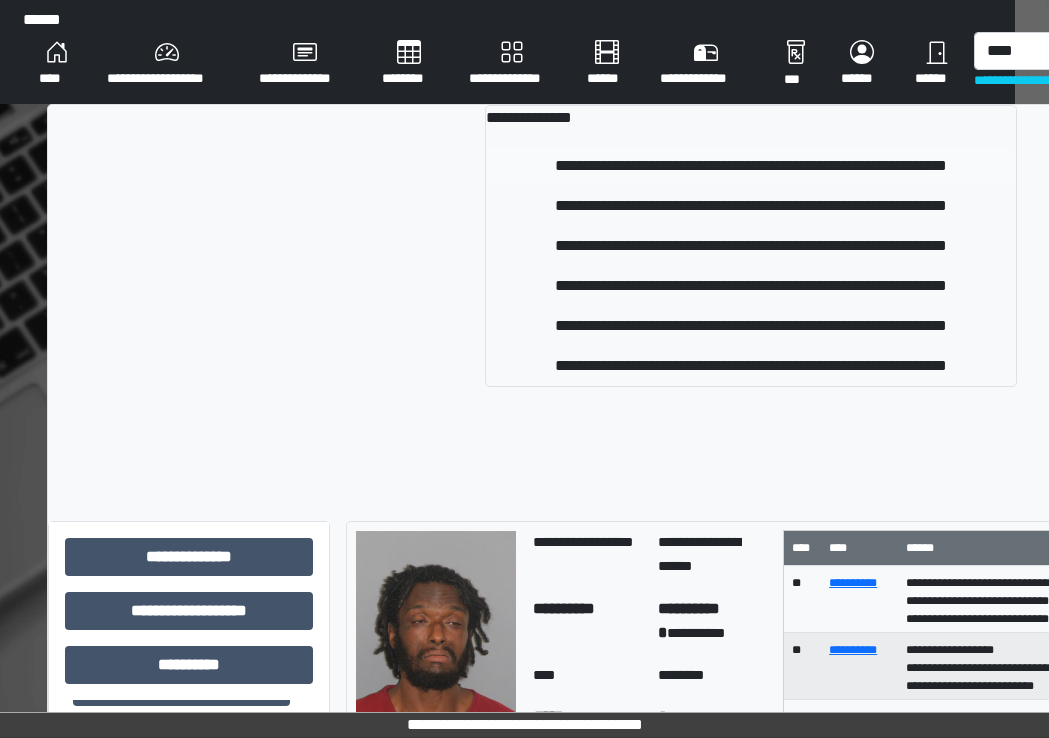 type 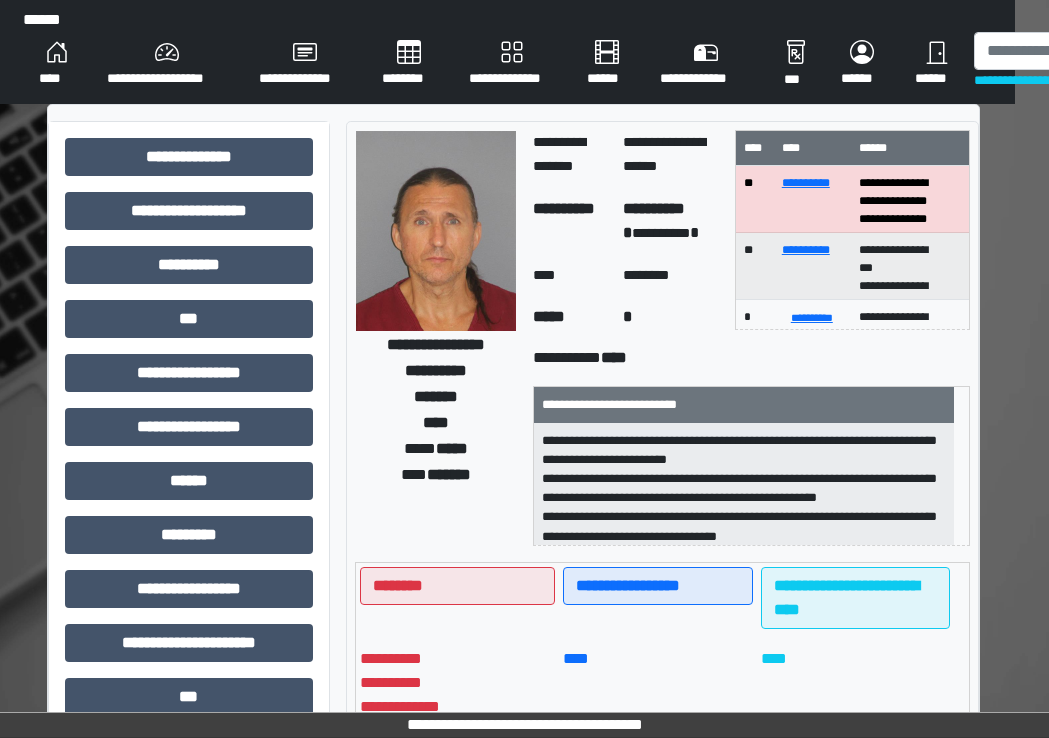 scroll, scrollTop: 2, scrollLeft: 0, axis: vertical 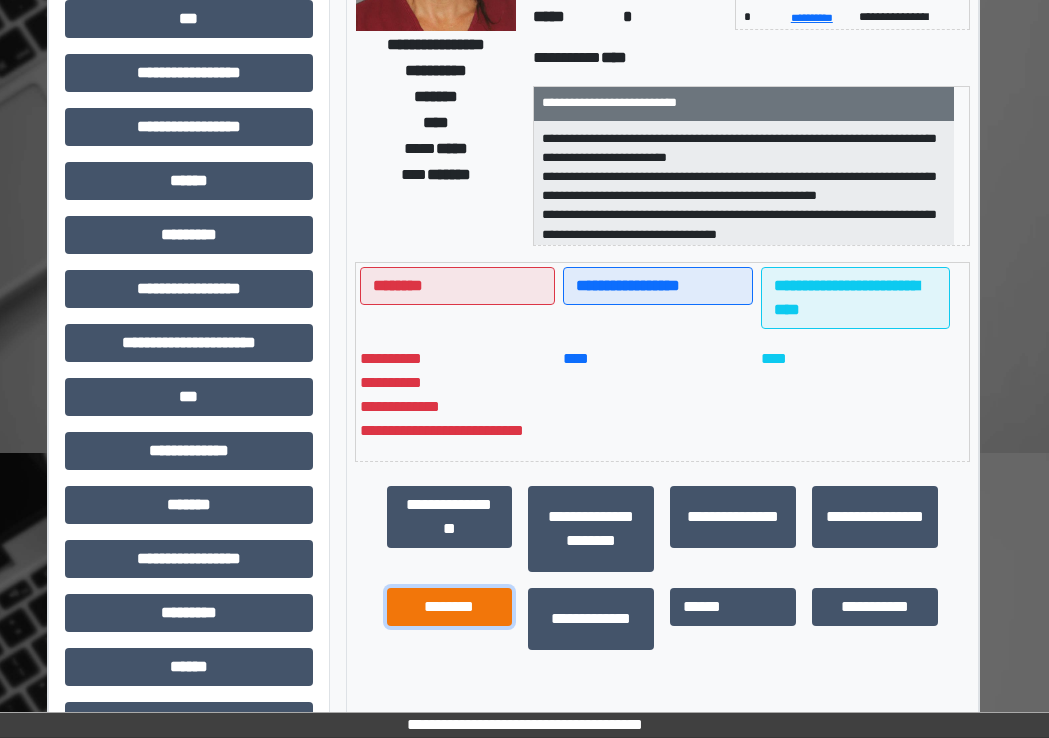 click on "********" at bounding box center [450, 607] 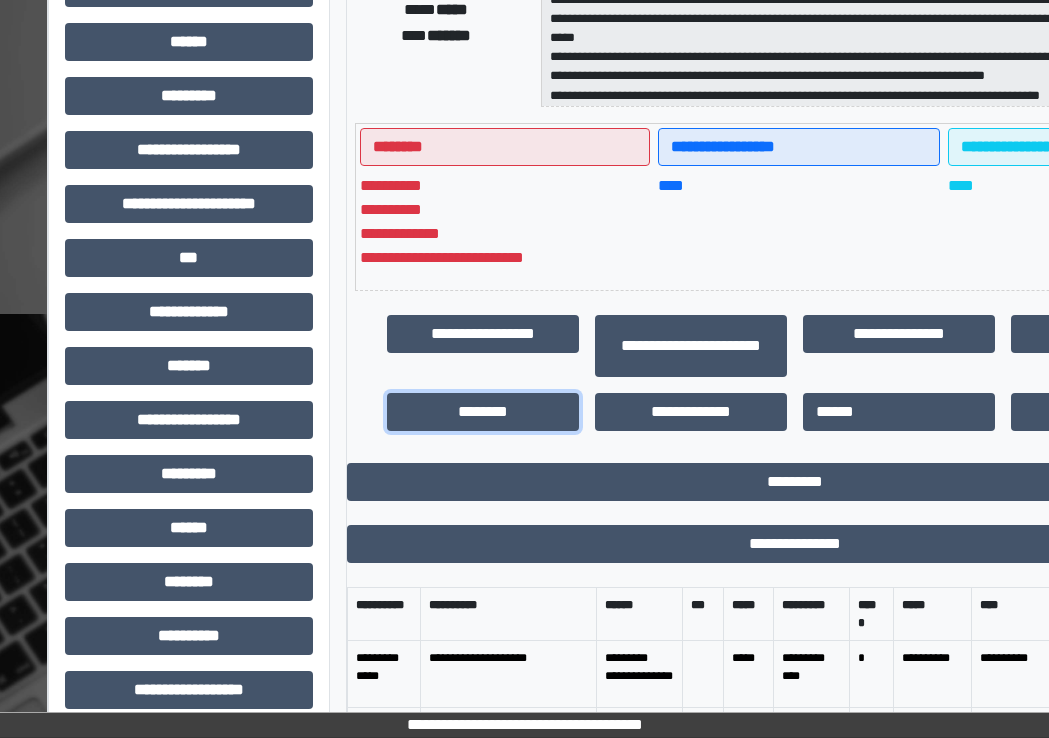 scroll, scrollTop: 700, scrollLeft: 34, axis: both 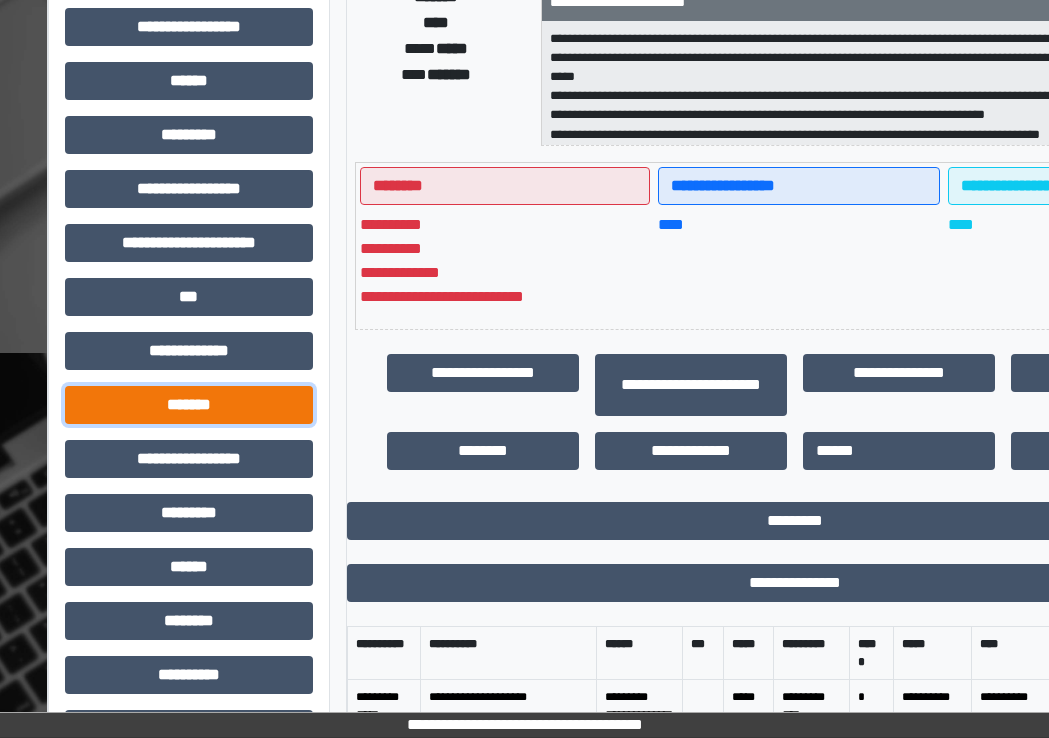 click on "*******" at bounding box center (189, 405) 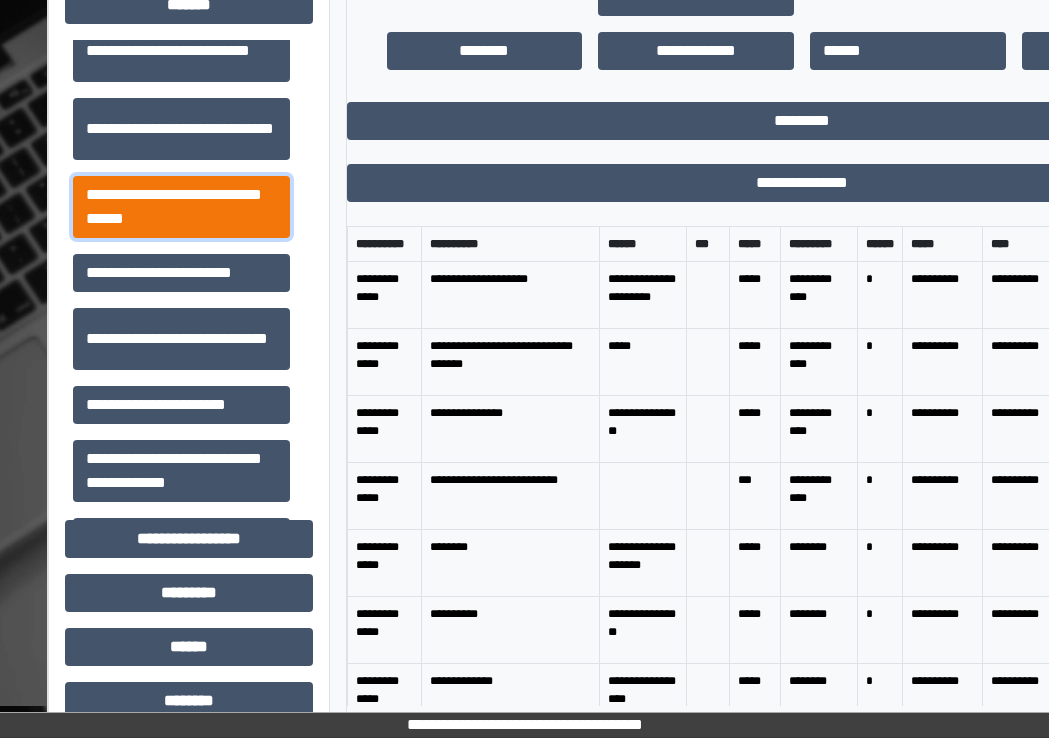 click on "**********" at bounding box center [181, 207] 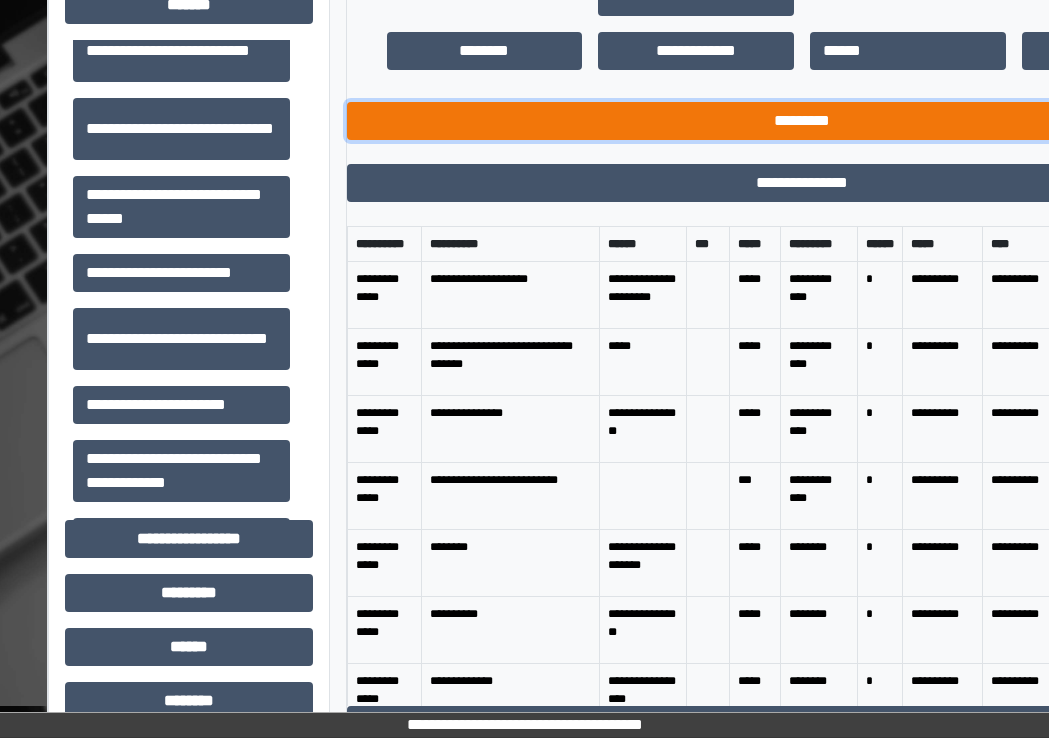 click on "*********" at bounding box center [803, 121] 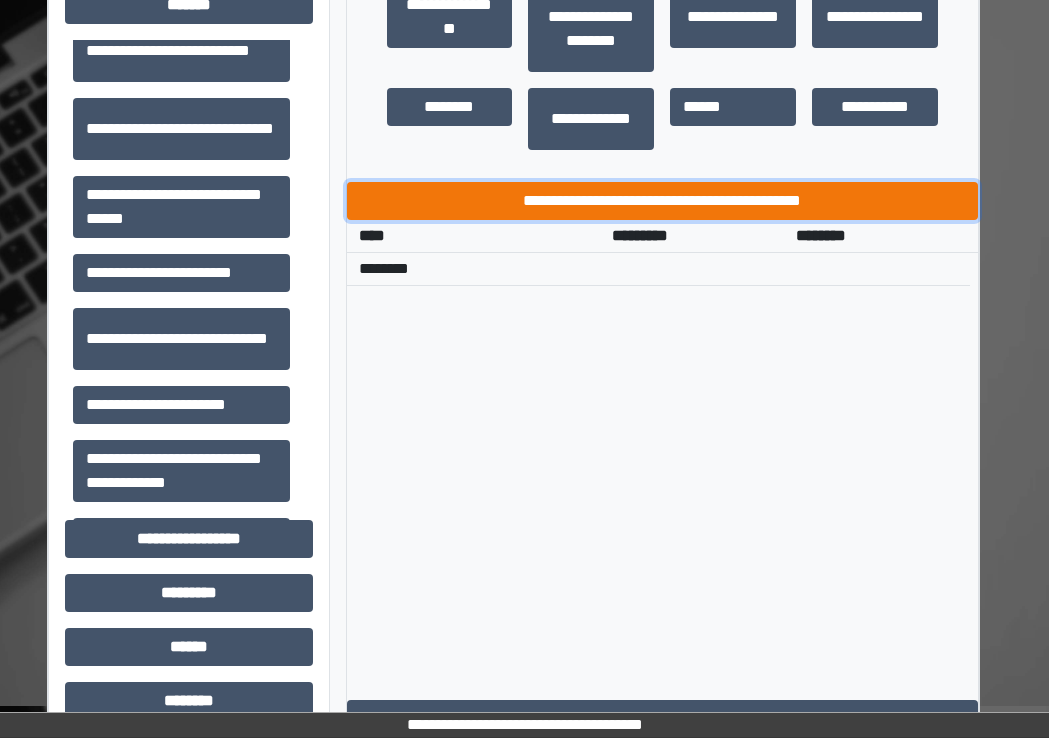 click on "**********" at bounding box center [663, 201] 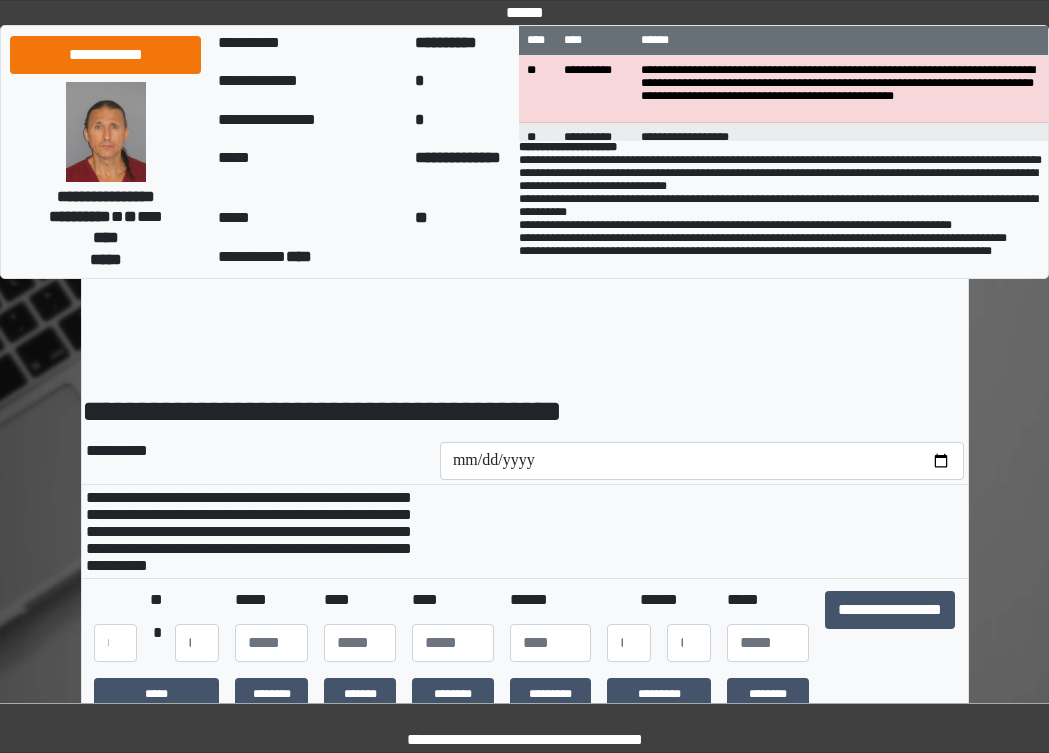 scroll, scrollTop: 0, scrollLeft: 0, axis: both 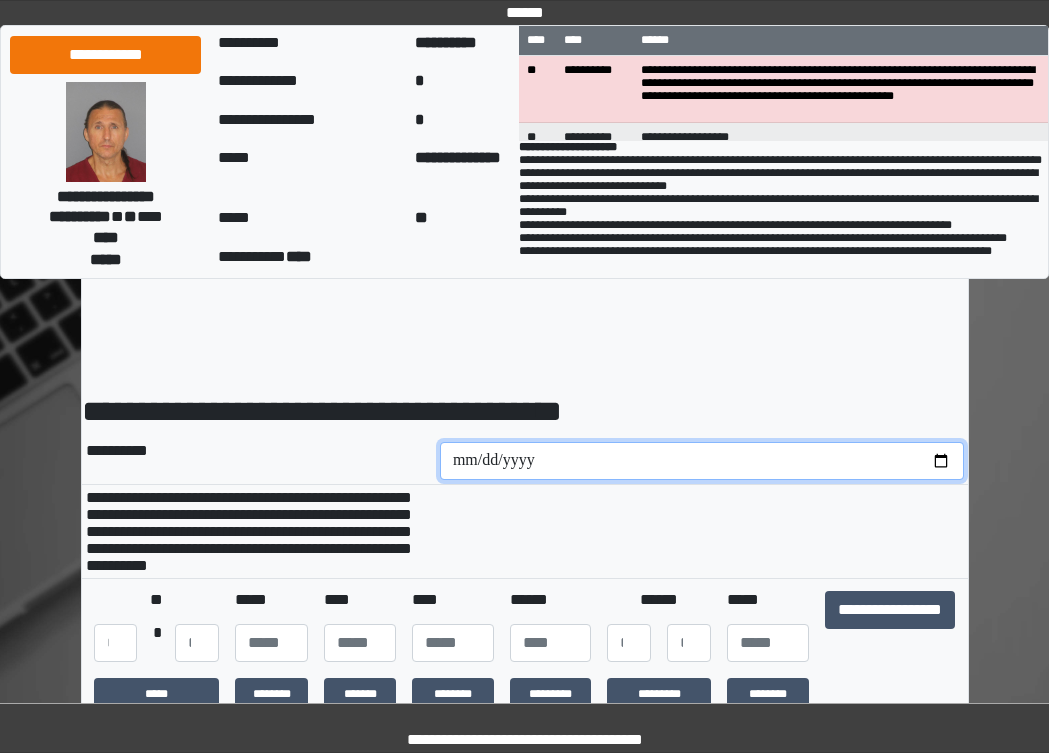 click at bounding box center [702, 461] 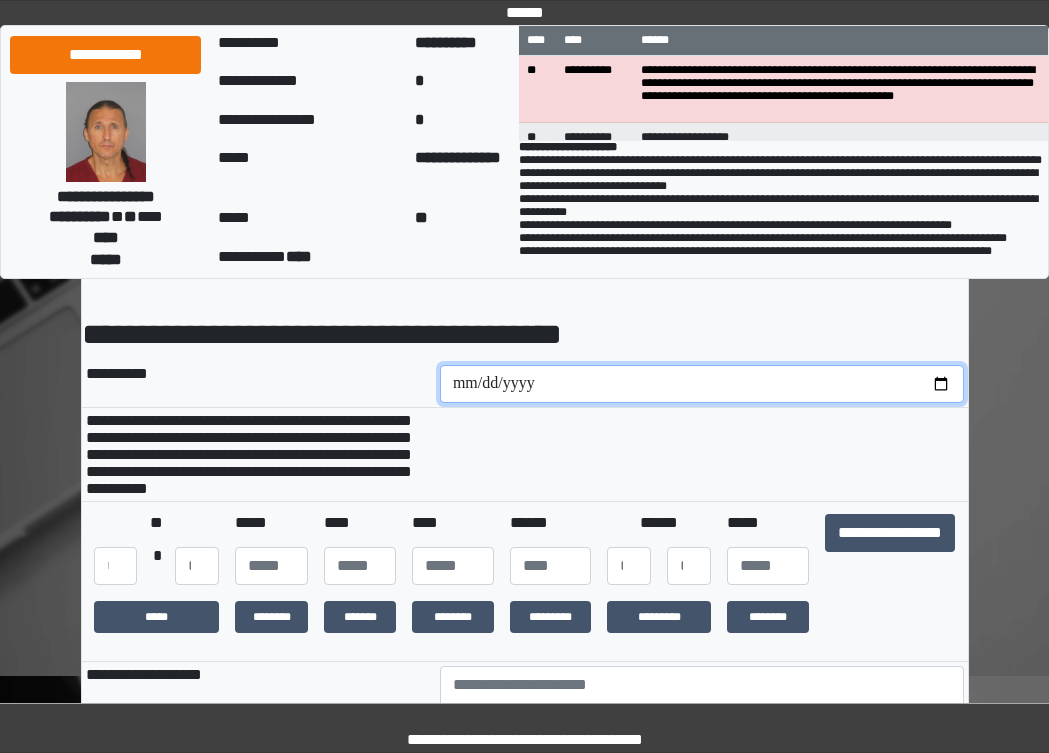 scroll, scrollTop: 300, scrollLeft: 0, axis: vertical 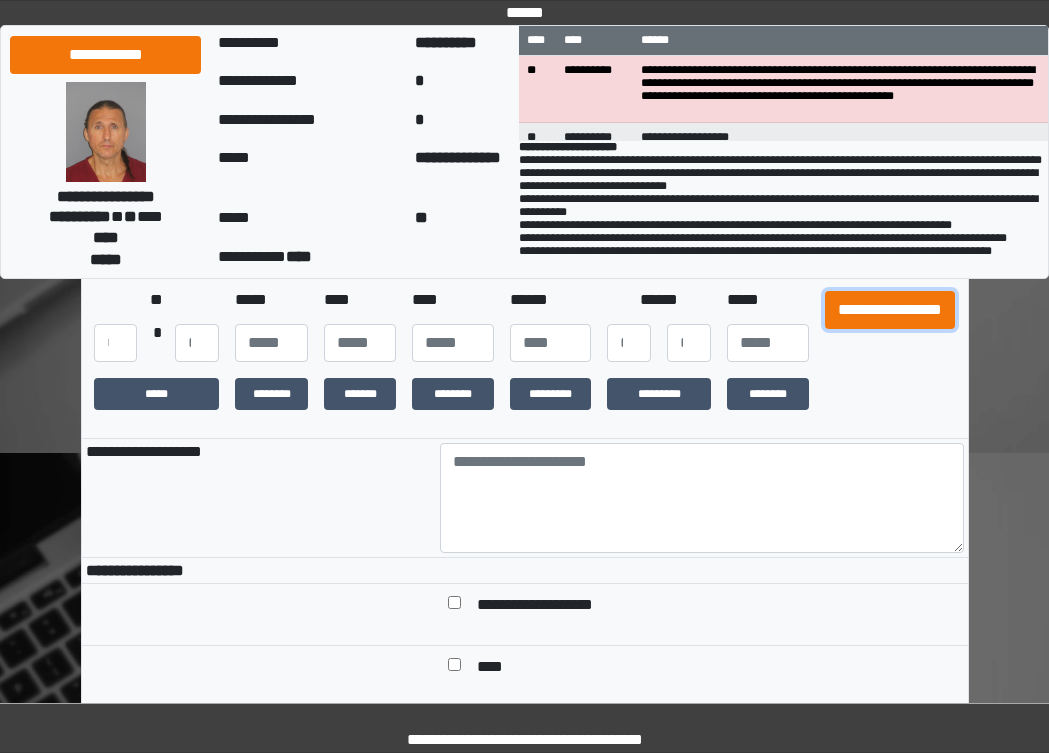 click on "**********" at bounding box center [890, 310] 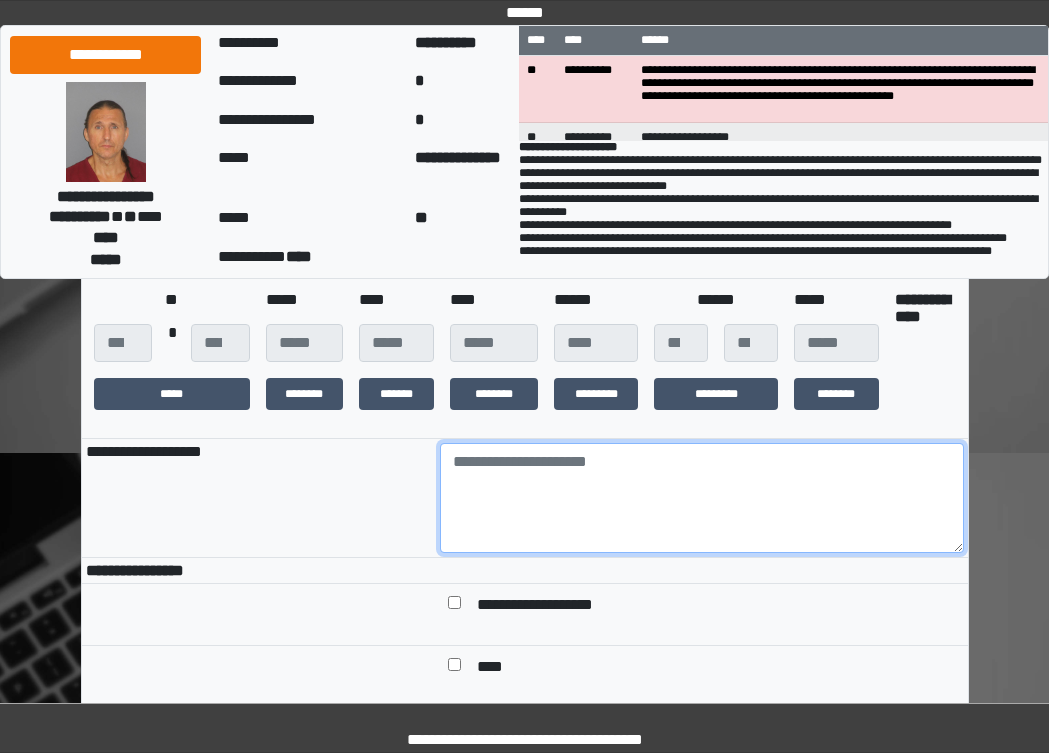 click at bounding box center [702, 498] 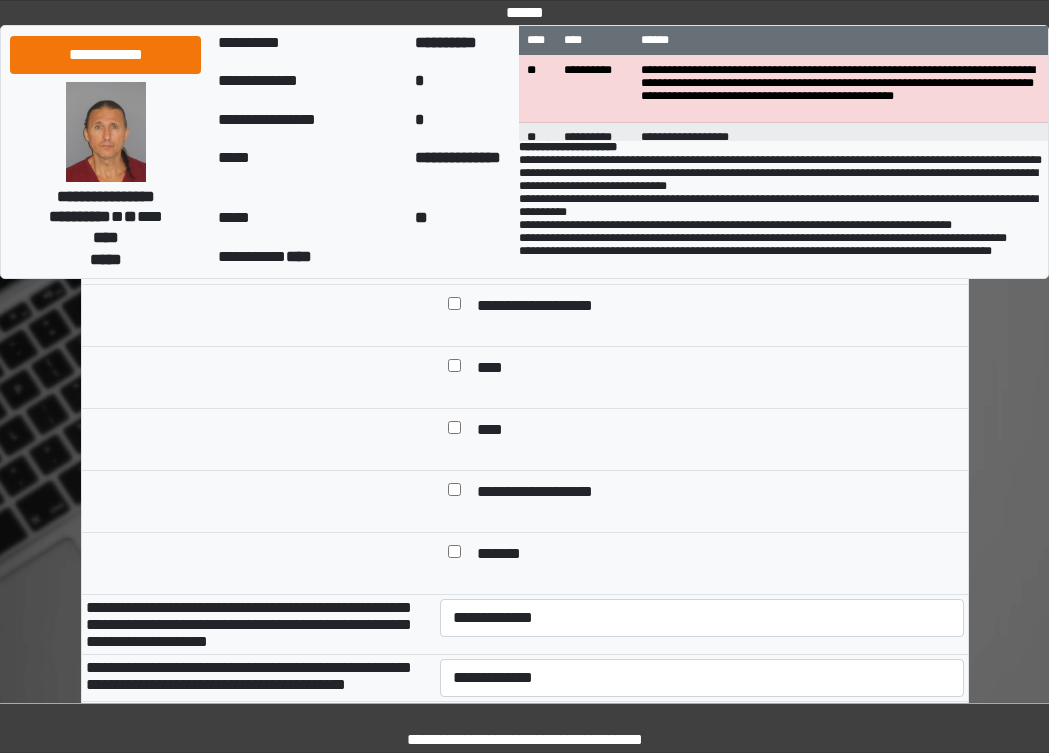 scroll, scrollTop: 600, scrollLeft: 0, axis: vertical 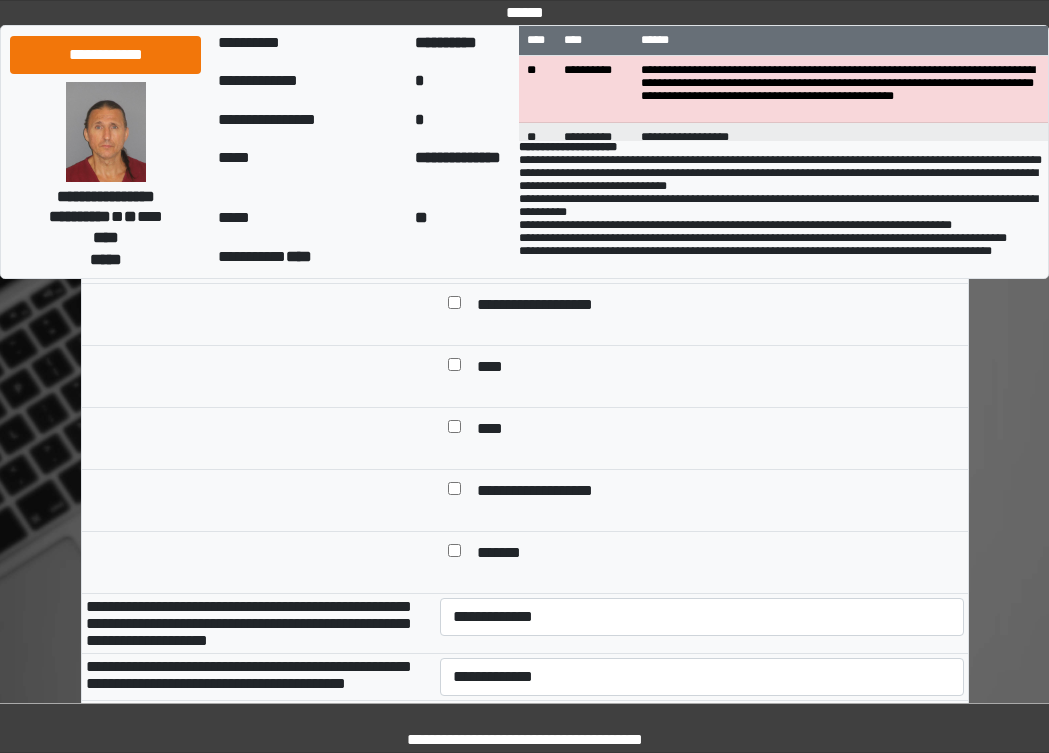 type on "***" 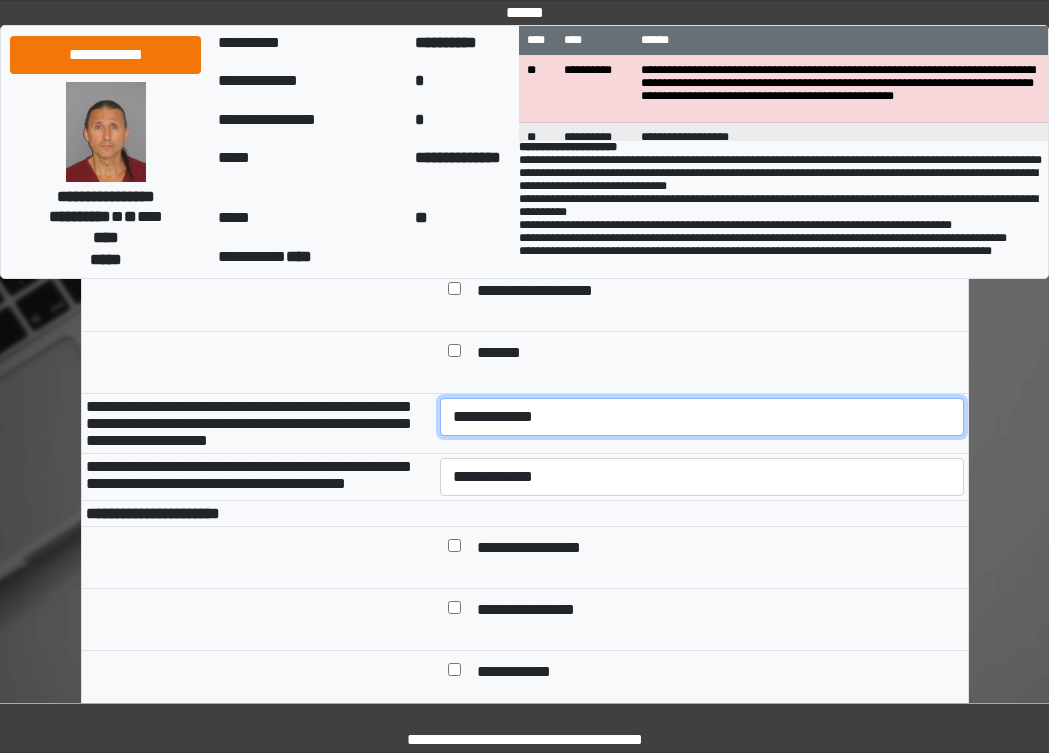click on "**********" at bounding box center [702, 417] 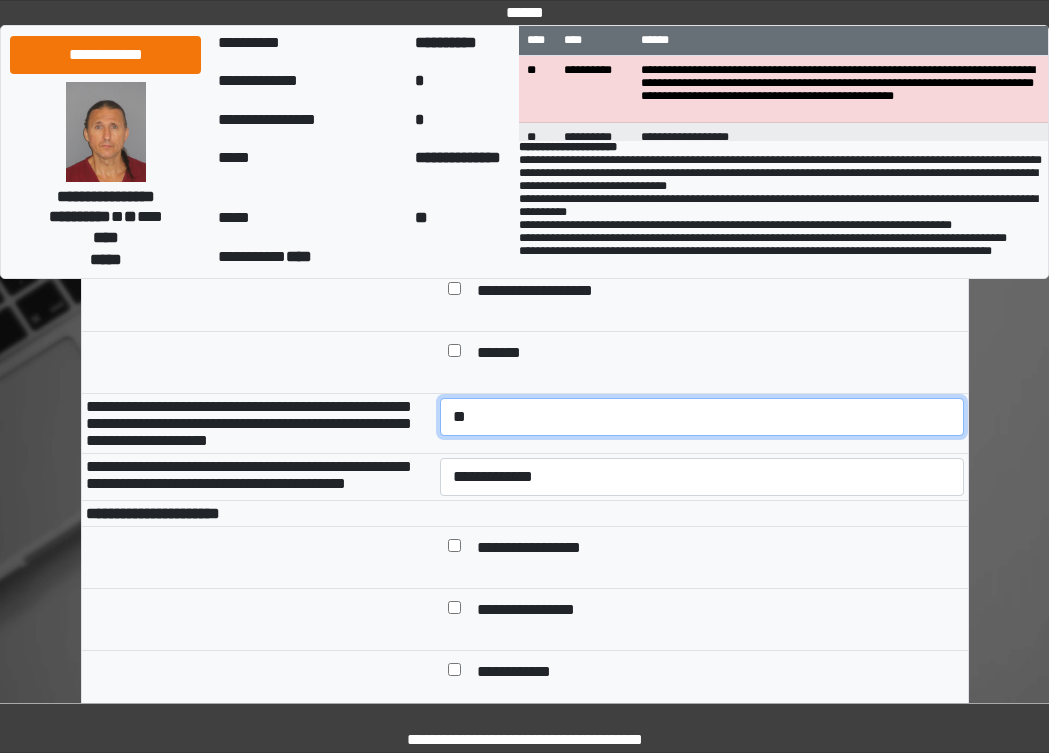 click on "**********" at bounding box center [702, 417] 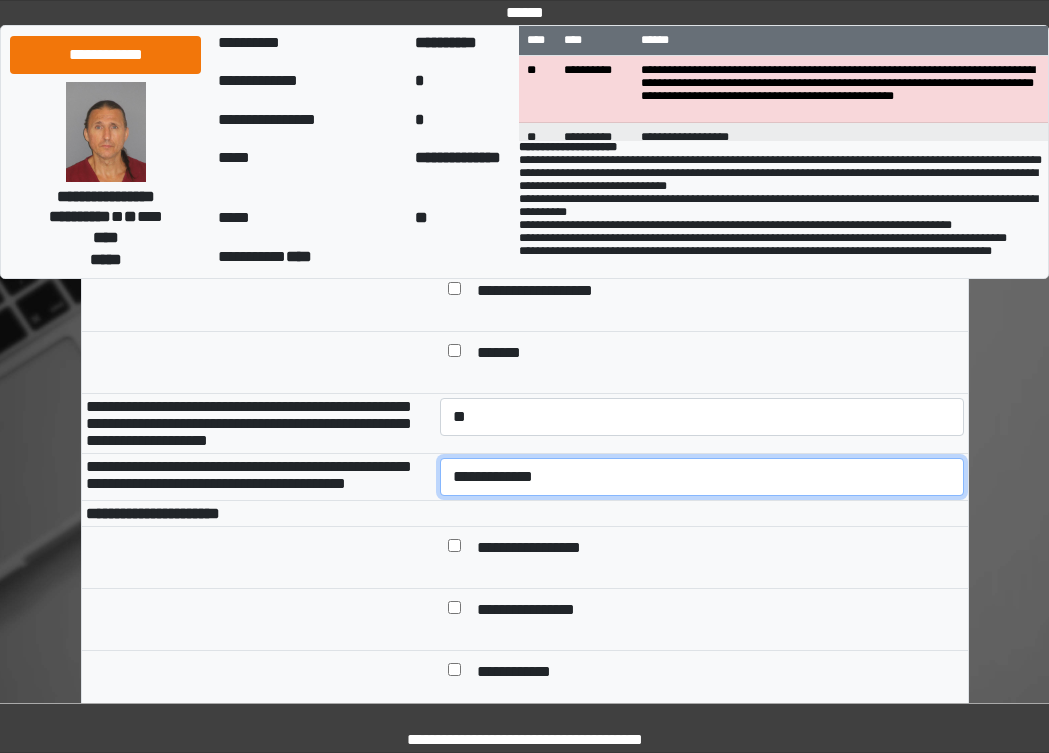 drag, startPoint x: 569, startPoint y: 510, endPoint x: 569, endPoint y: 521, distance: 11 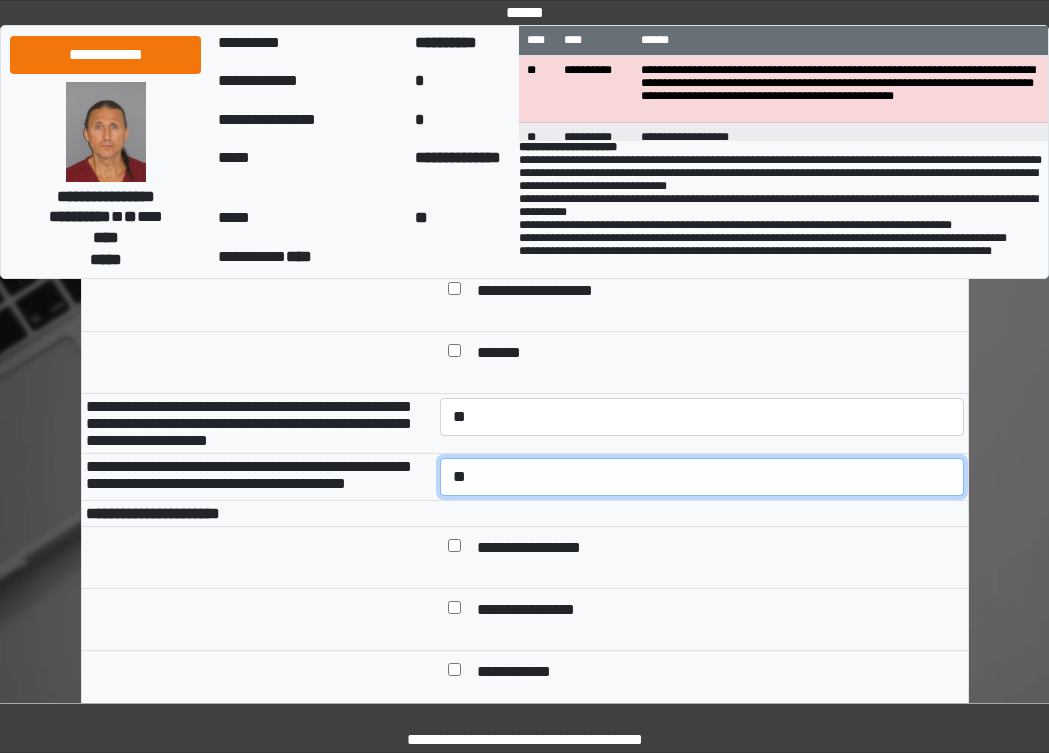 click on "**********" at bounding box center (702, 477) 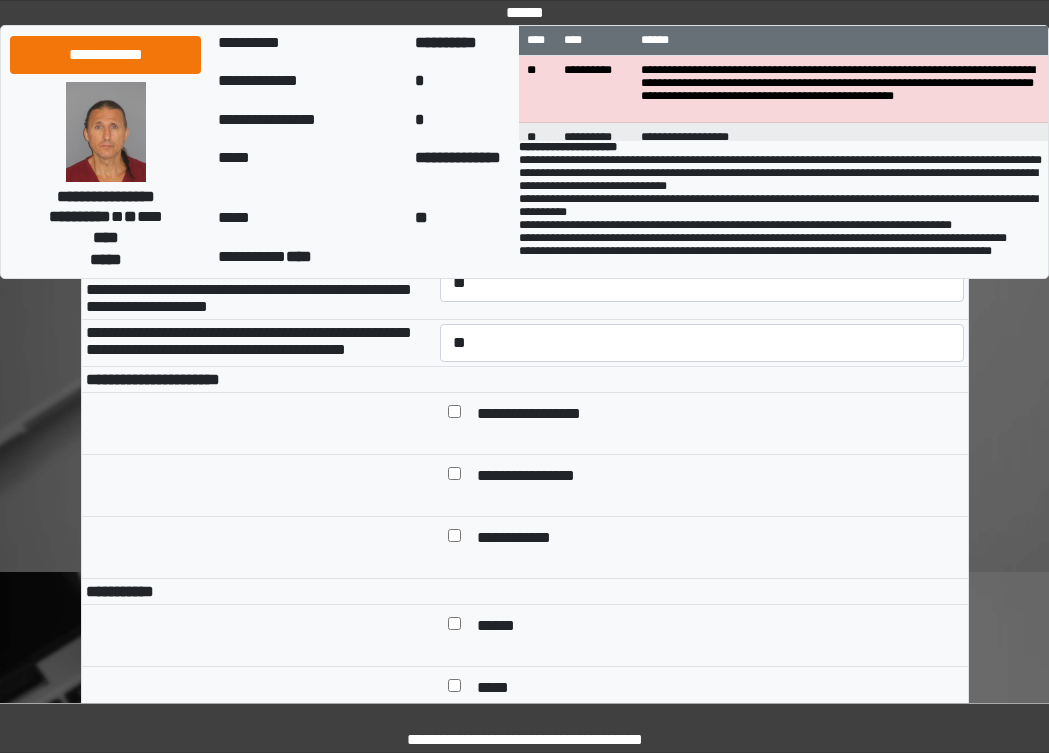 scroll, scrollTop: 1300, scrollLeft: 0, axis: vertical 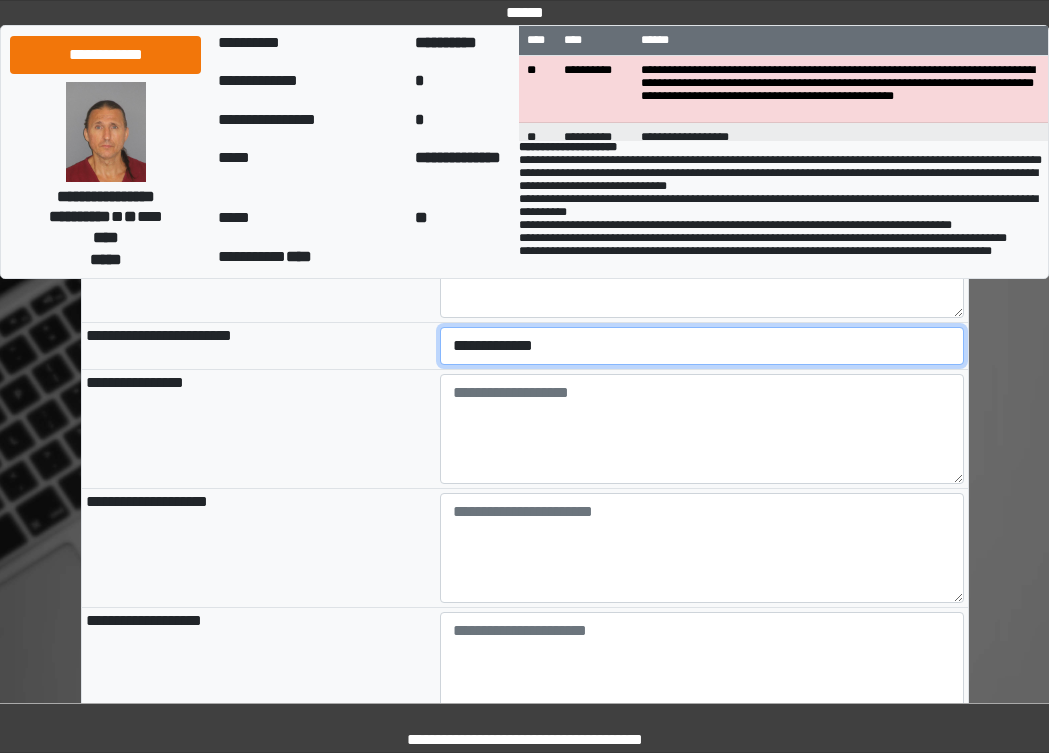 click on "**********" at bounding box center (702, 346) 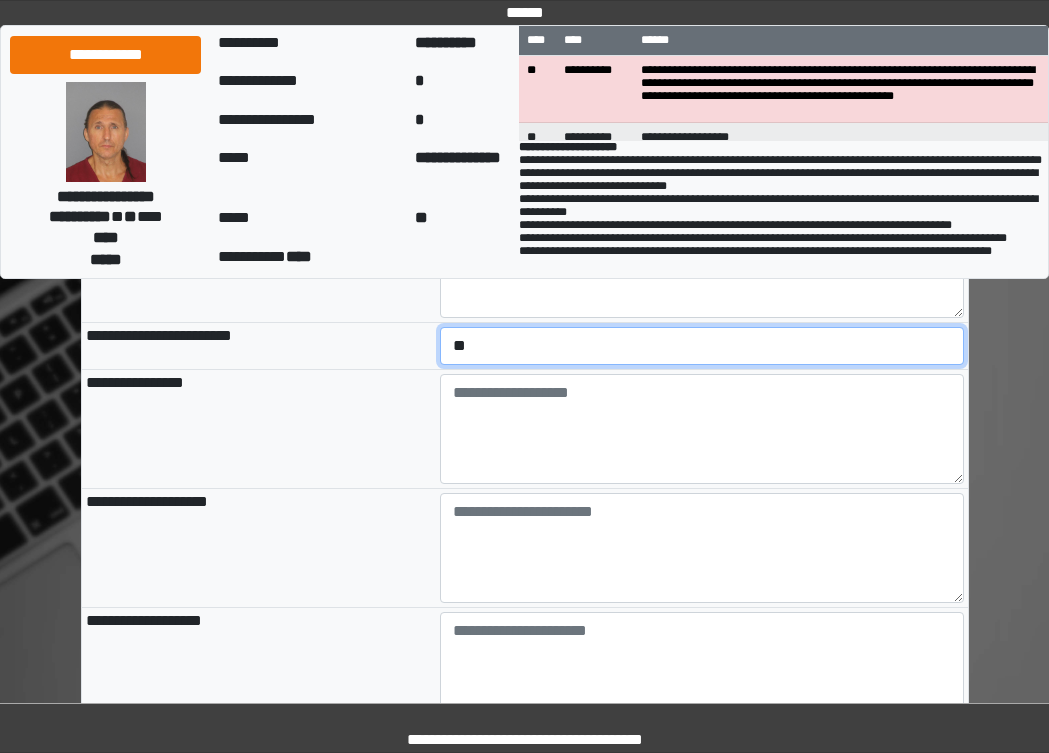 click on "**********" at bounding box center [702, 346] 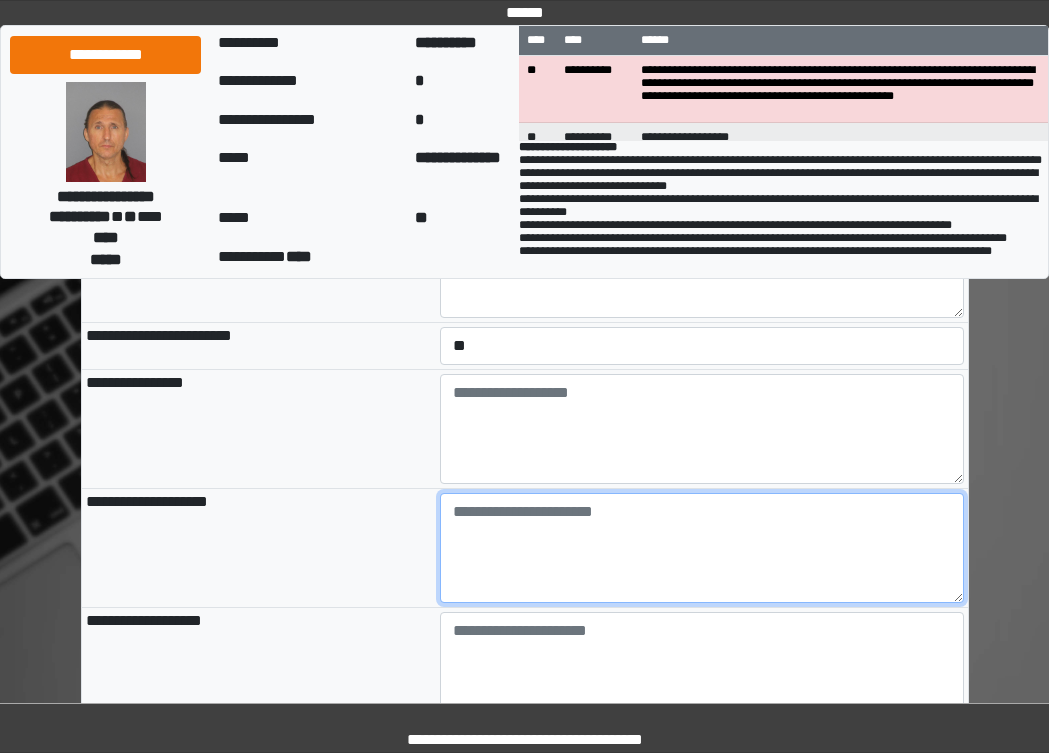 click at bounding box center (702, 548) 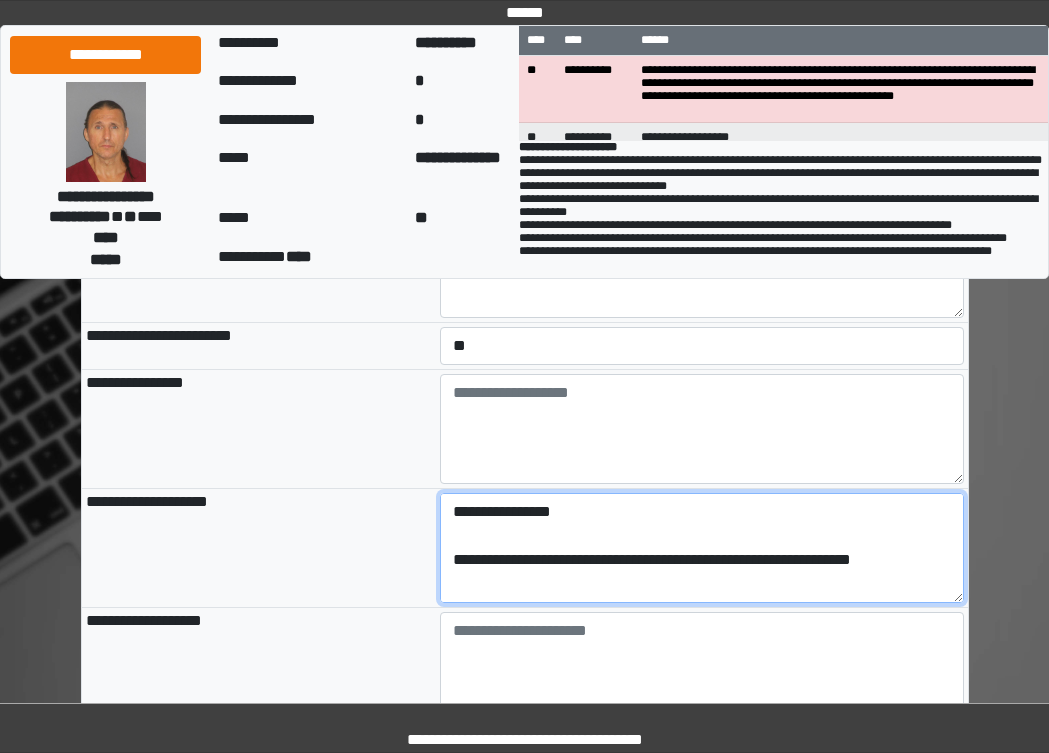 scroll, scrollTop: 304, scrollLeft: 0, axis: vertical 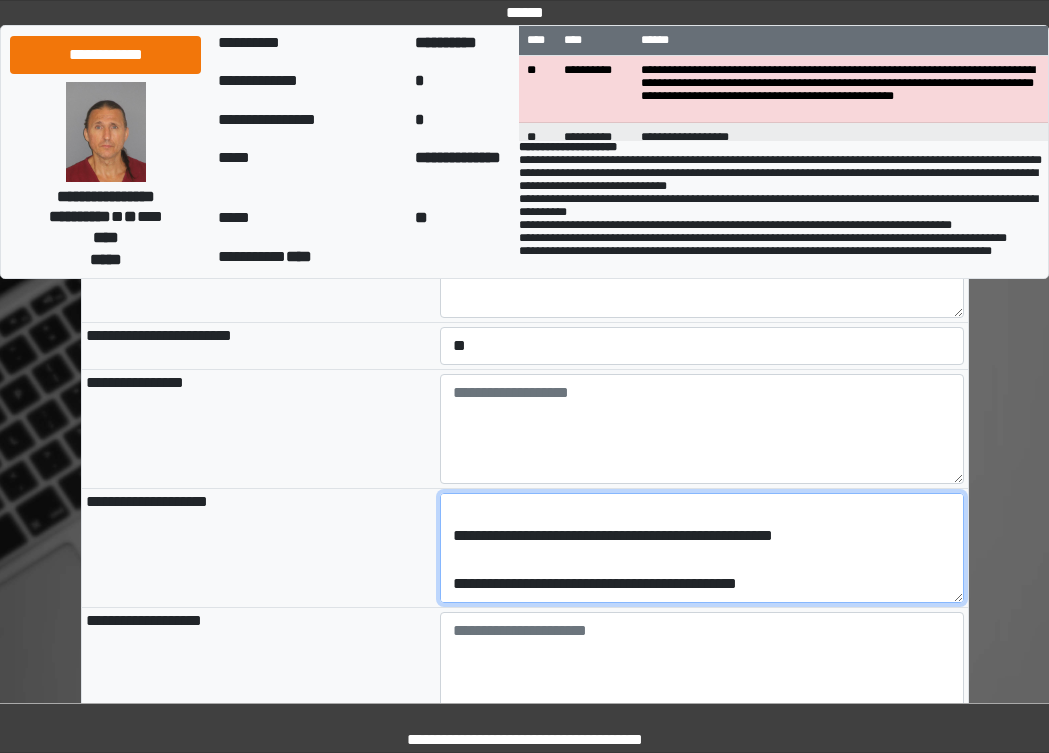 click on "**********" at bounding box center [702, 548] 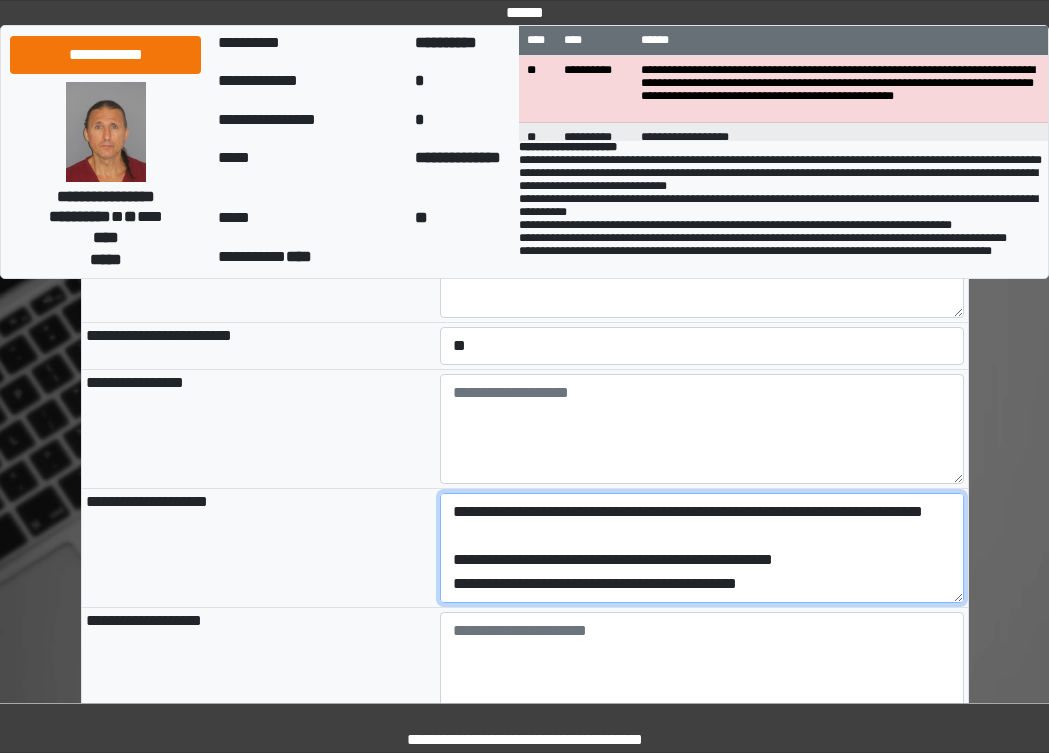 click on "**********" at bounding box center [702, 548] 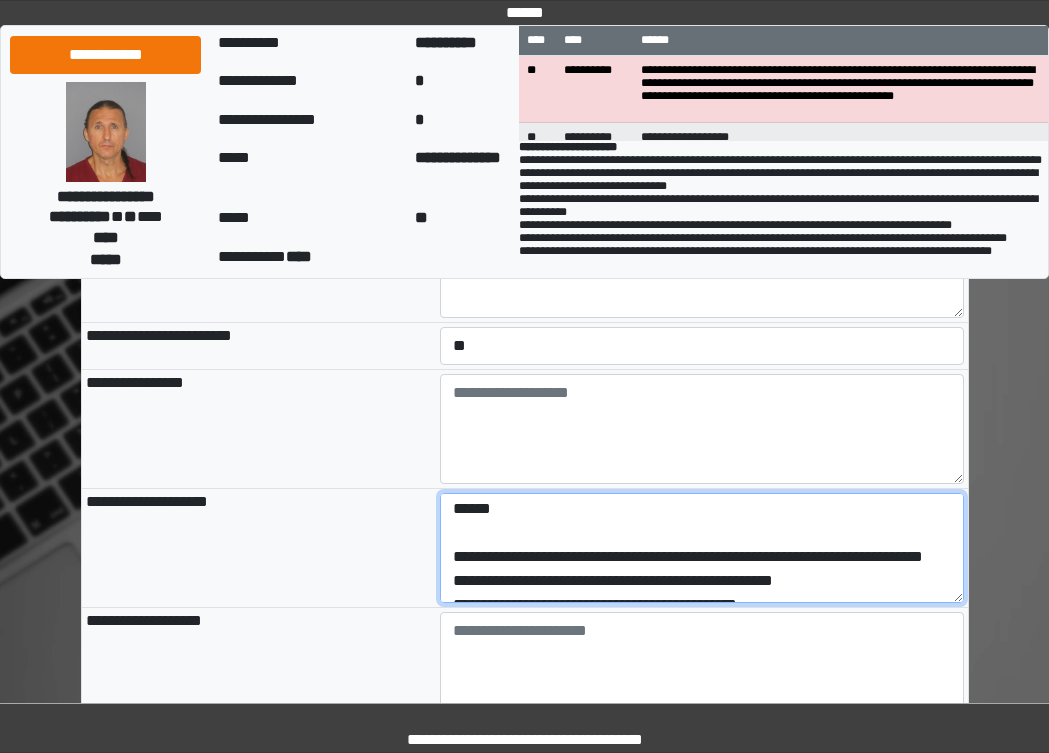 scroll, scrollTop: 164, scrollLeft: 0, axis: vertical 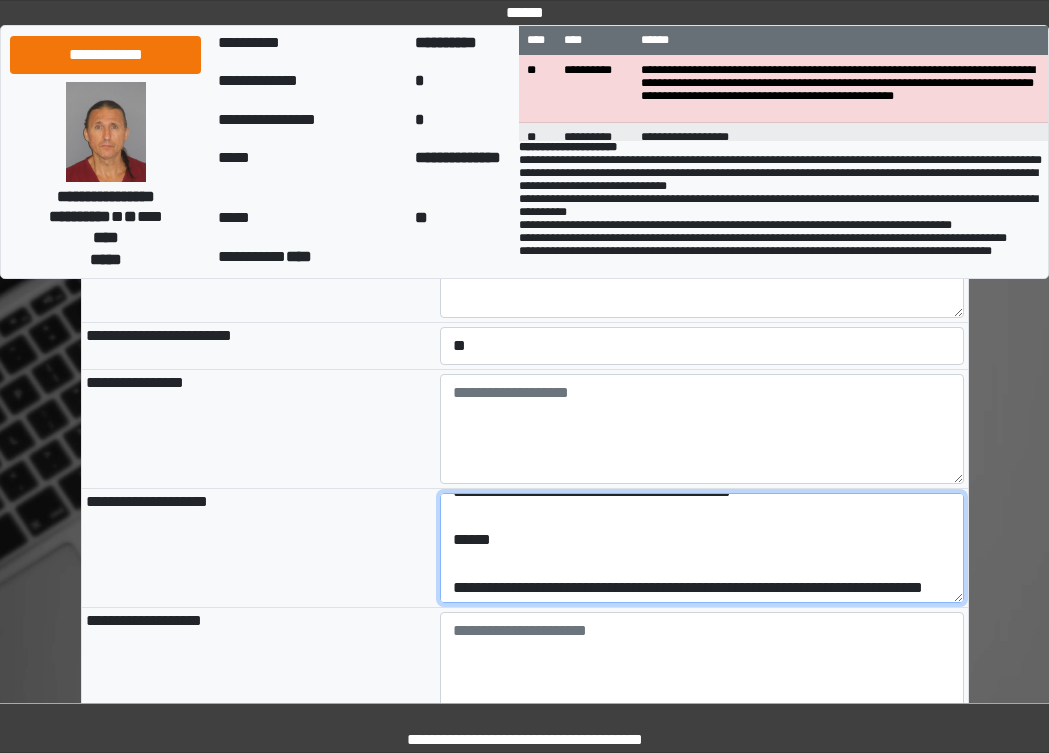 click on "**********" at bounding box center (702, 548) 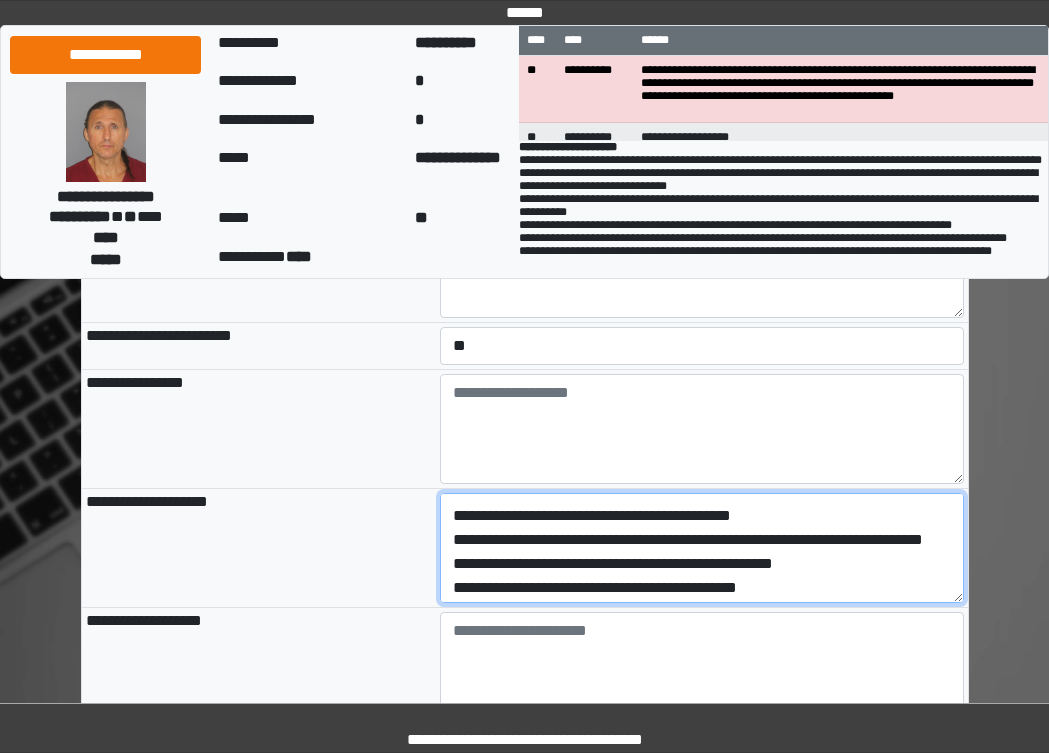 click on "**********" at bounding box center [702, 548] 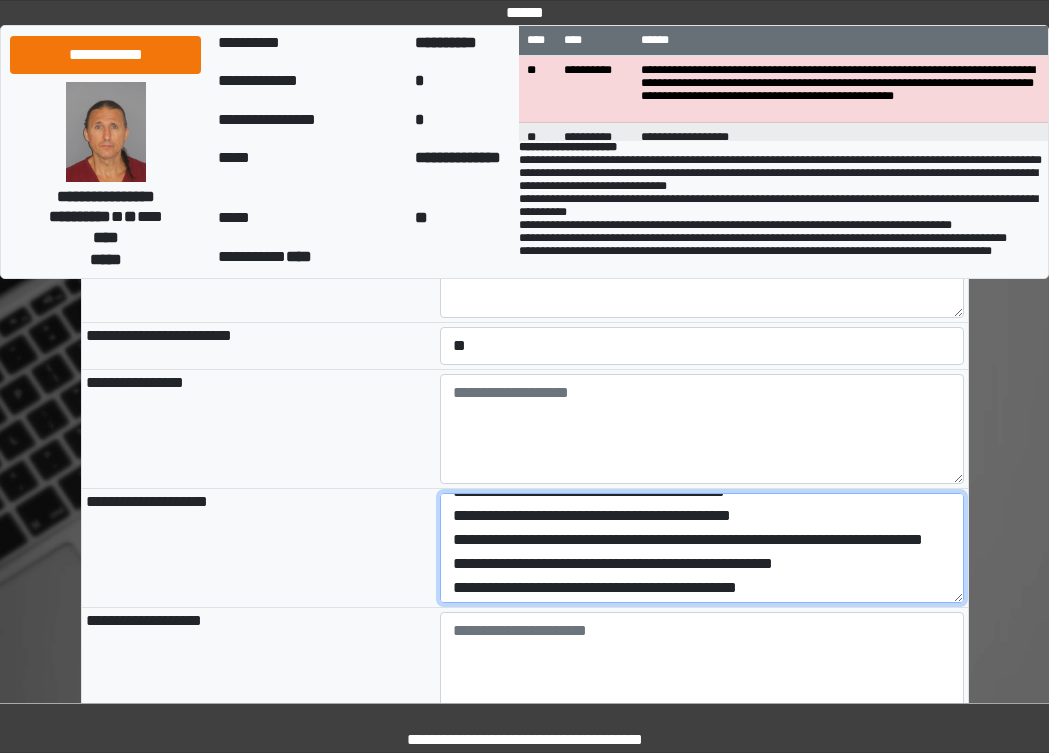 scroll, scrollTop: 16, scrollLeft: 0, axis: vertical 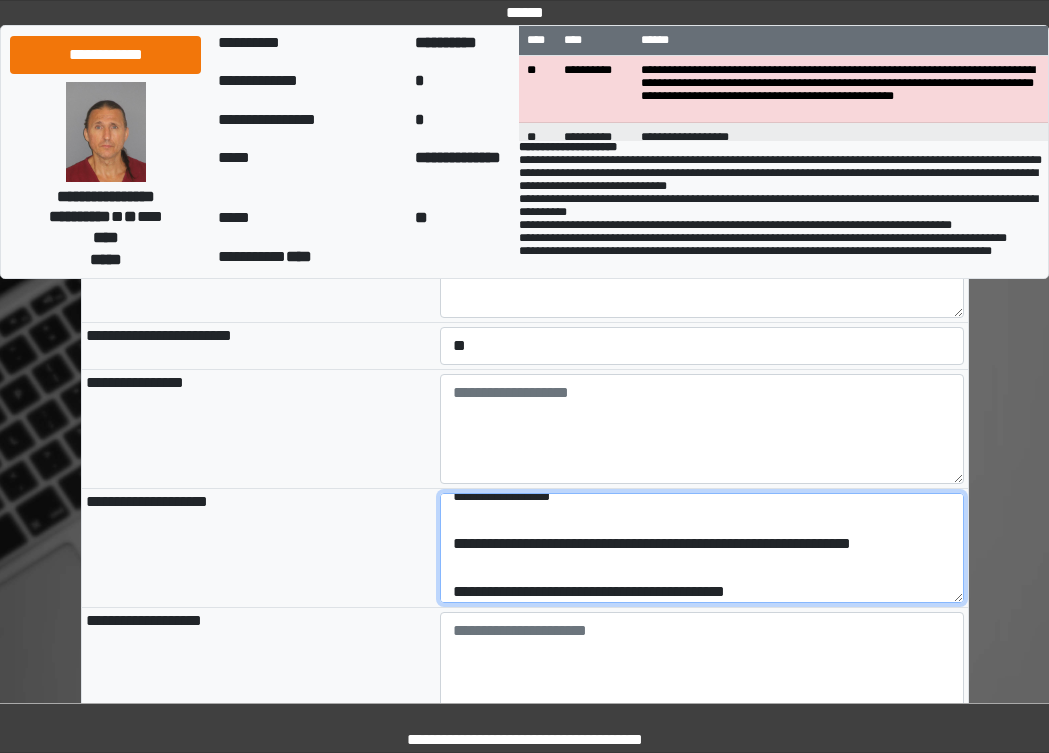 click on "**********" at bounding box center (702, 548) 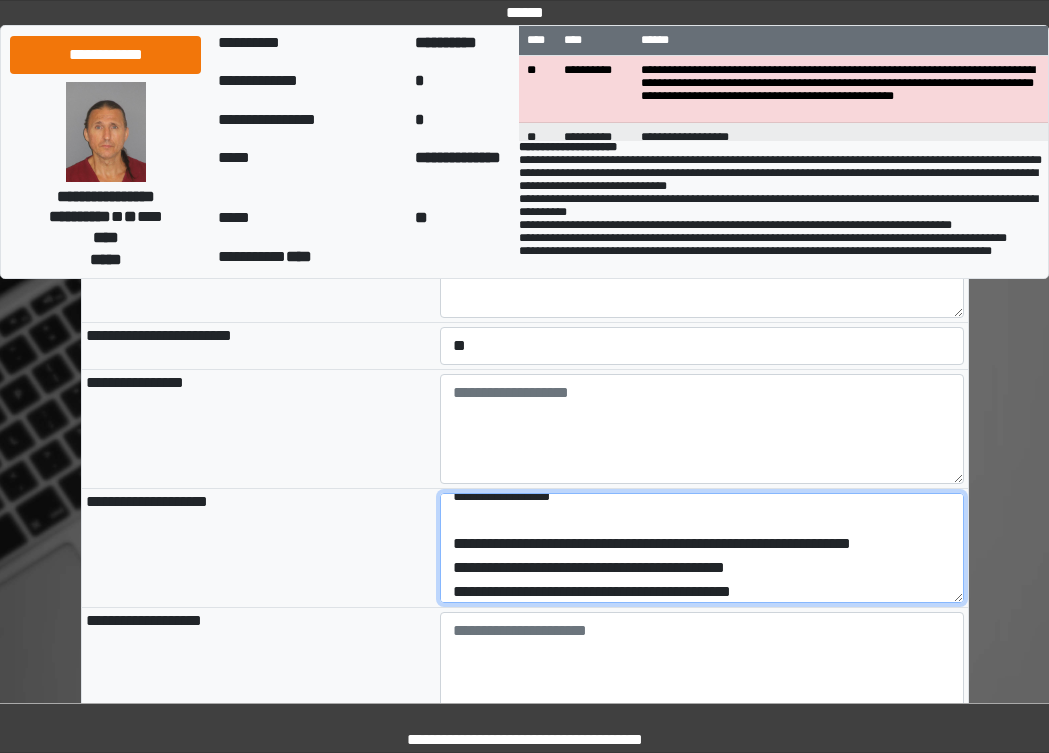 click on "**********" at bounding box center [702, 548] 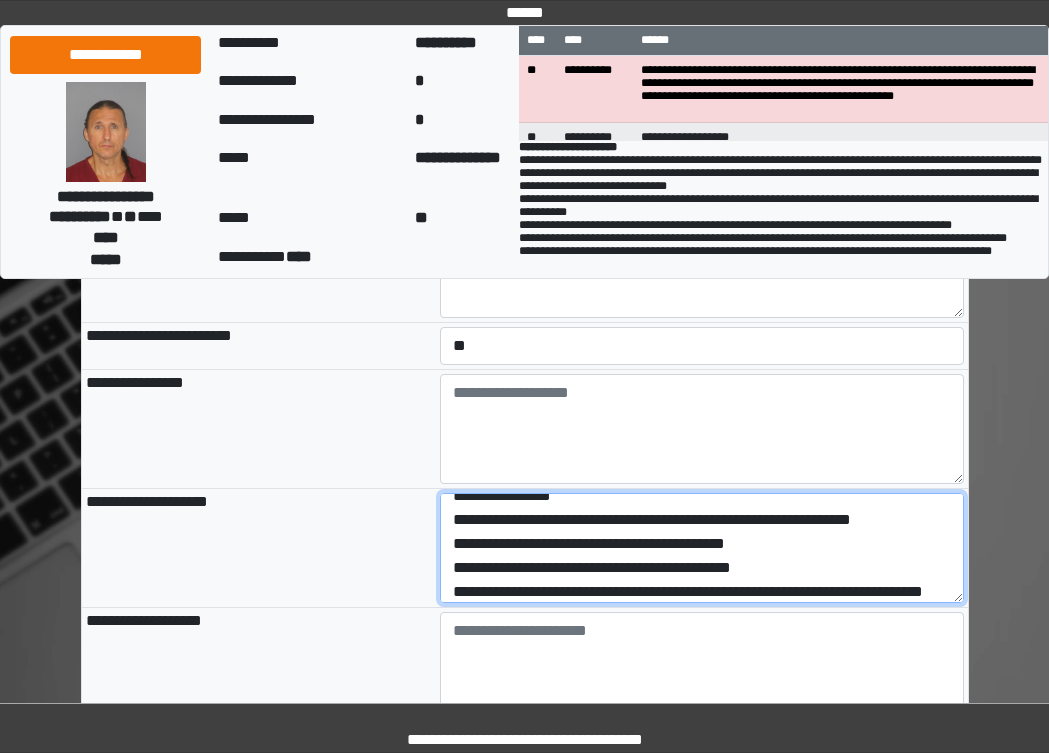 scroll, scrollTop: 0, scrollLeft: 0, axis: both 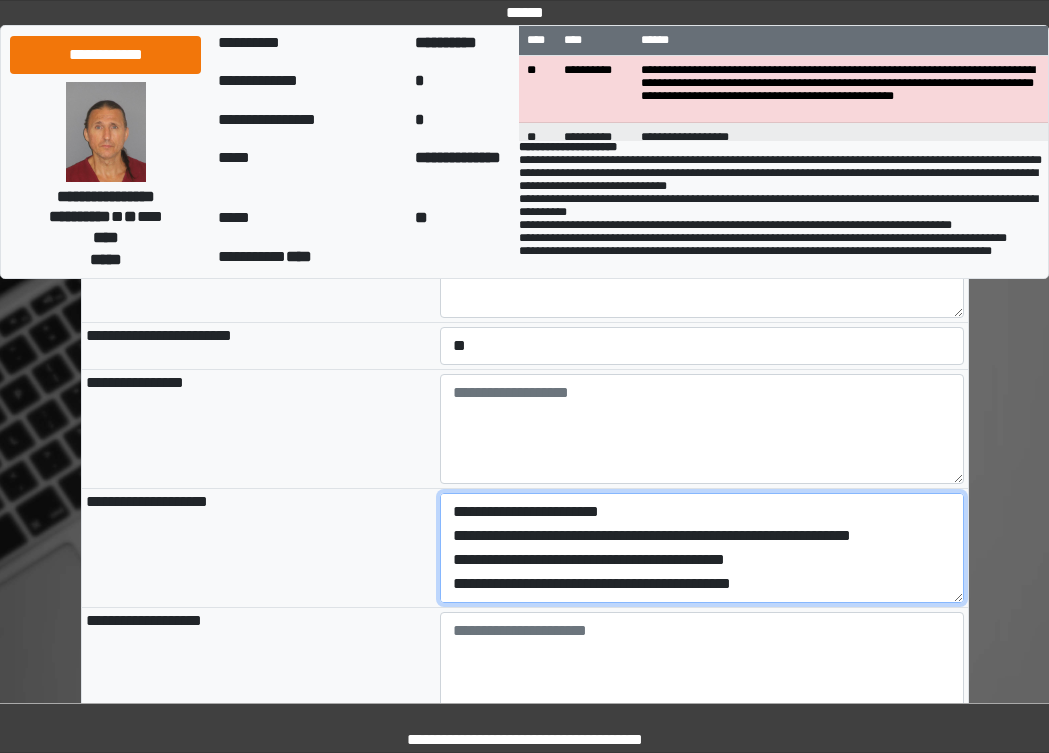 click on "**********" at bounding box center (702, 548) 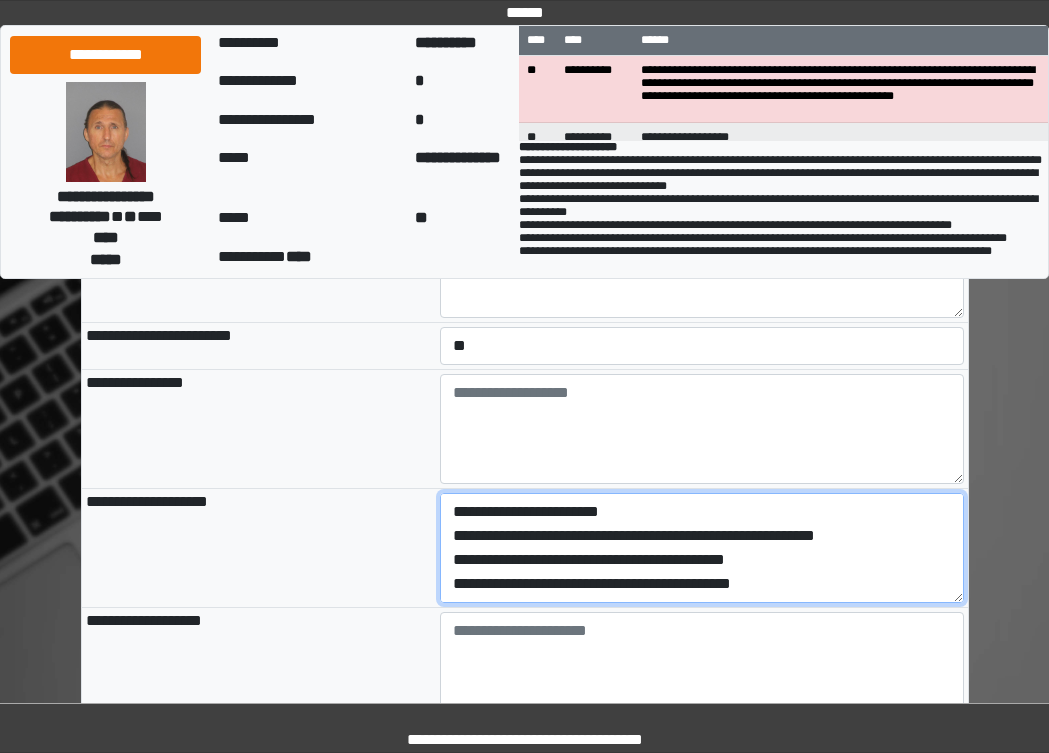 scroll, scrollTop: 96, scrollLeft: 0, axis: vertical 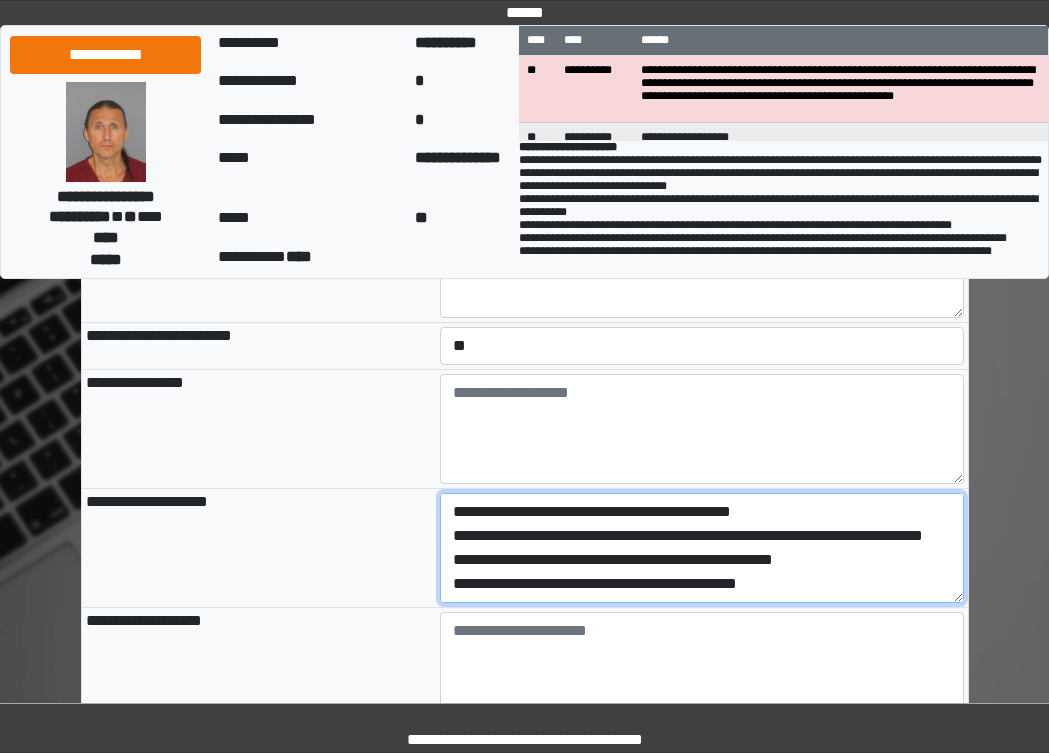 drag, startPoint x: 454, startPoint y: 584, endPoint x: 655, endPoint y: 642, distance: 209.20087 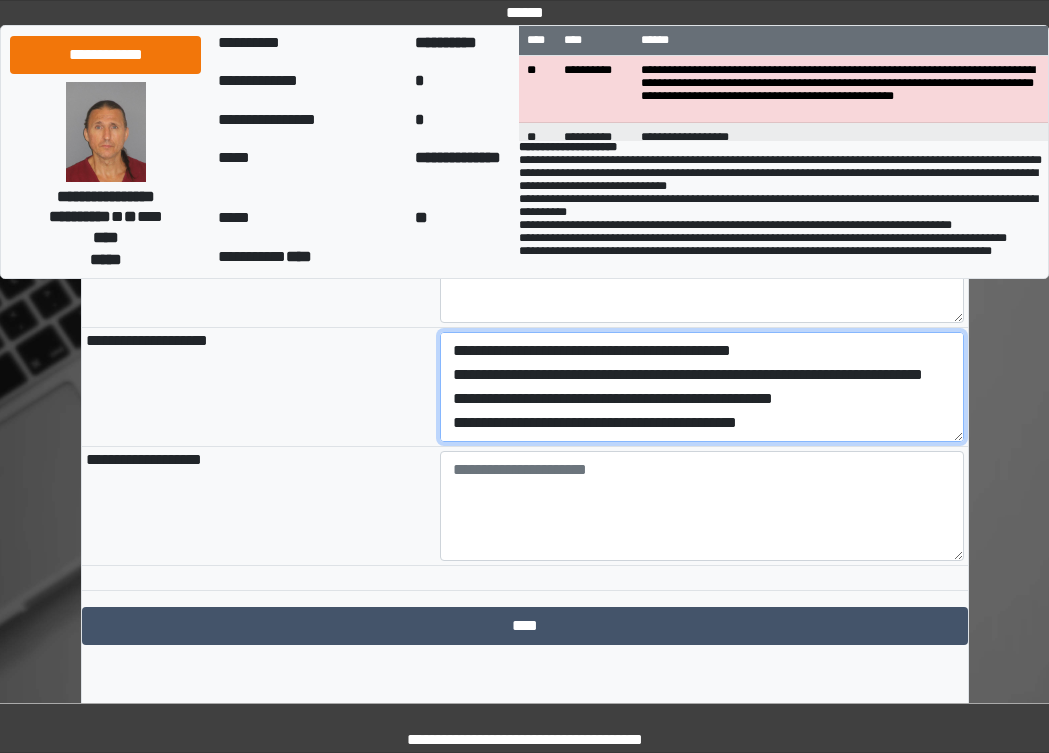 scroll, scrollTop: 2300, scrollLeft: 0, axis: vertical 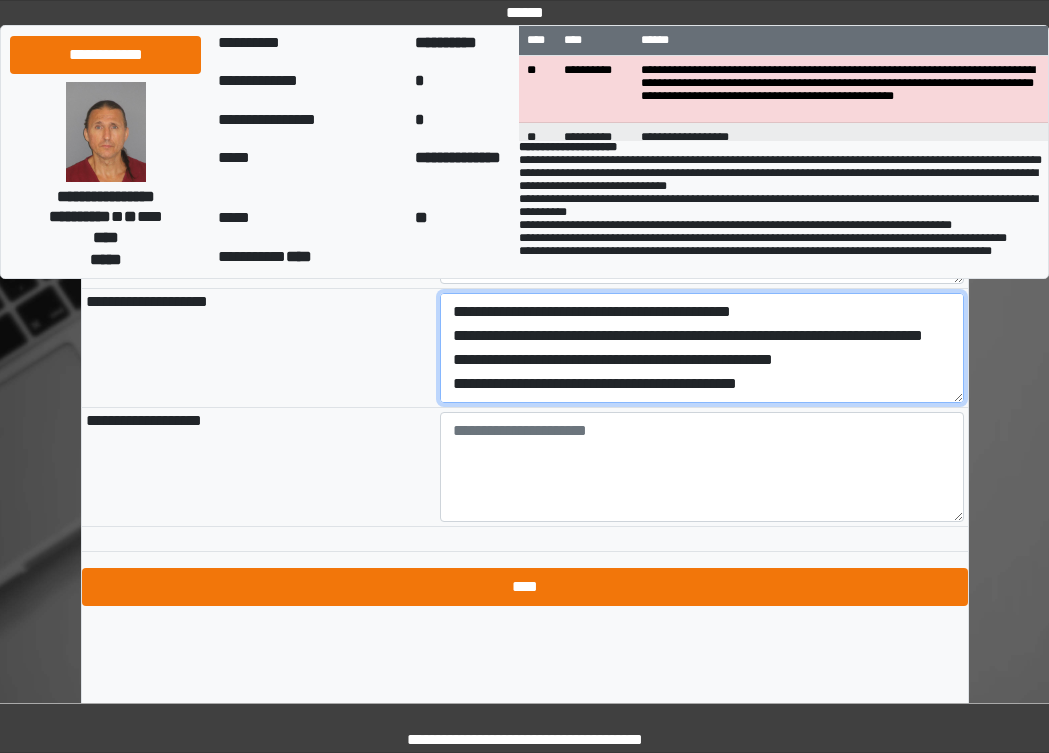 type on "**********" 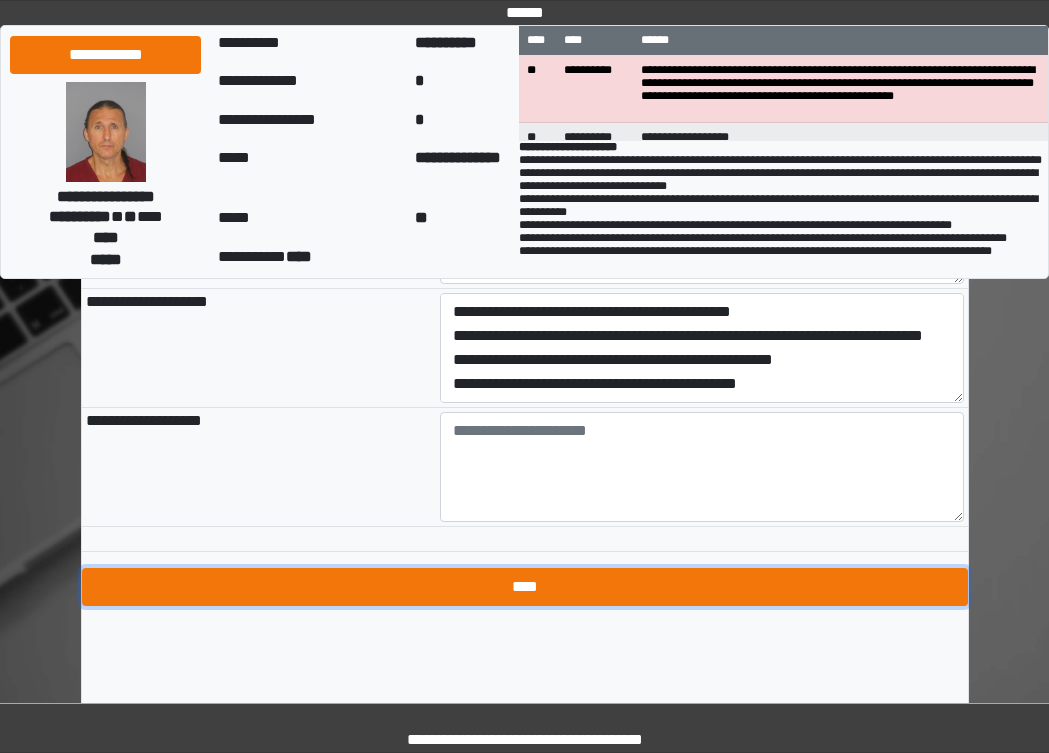 click on "****" at bounding box center (525, 587) 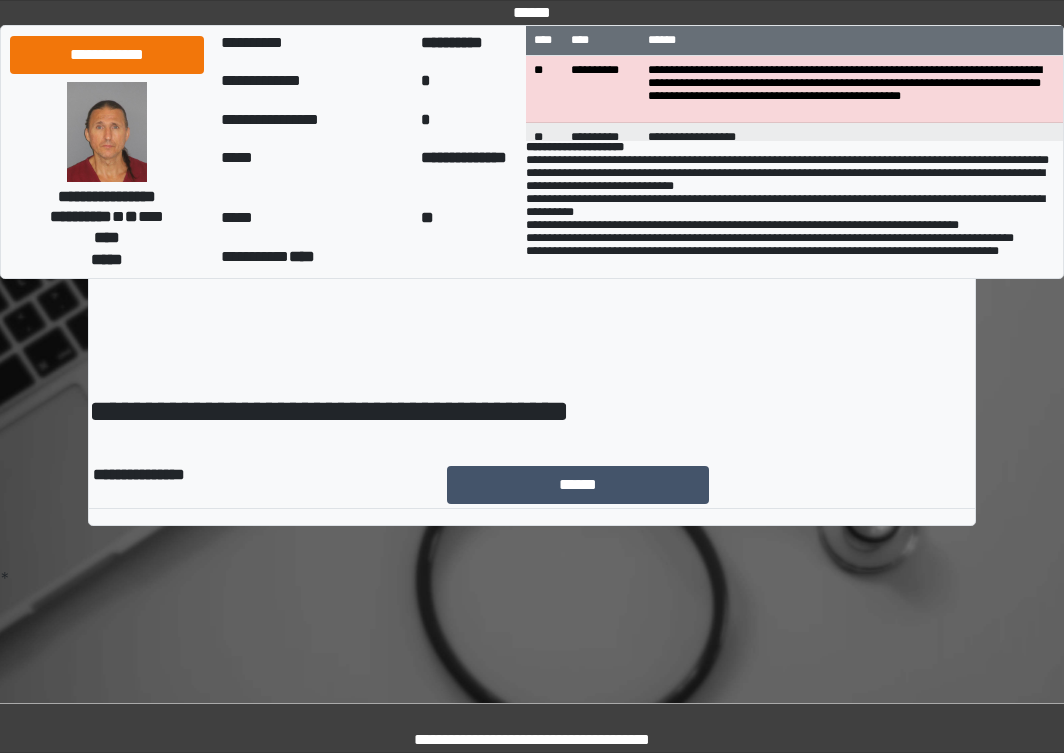 scroll, scrollTop: 0, scrollLeft: 0, axis: both 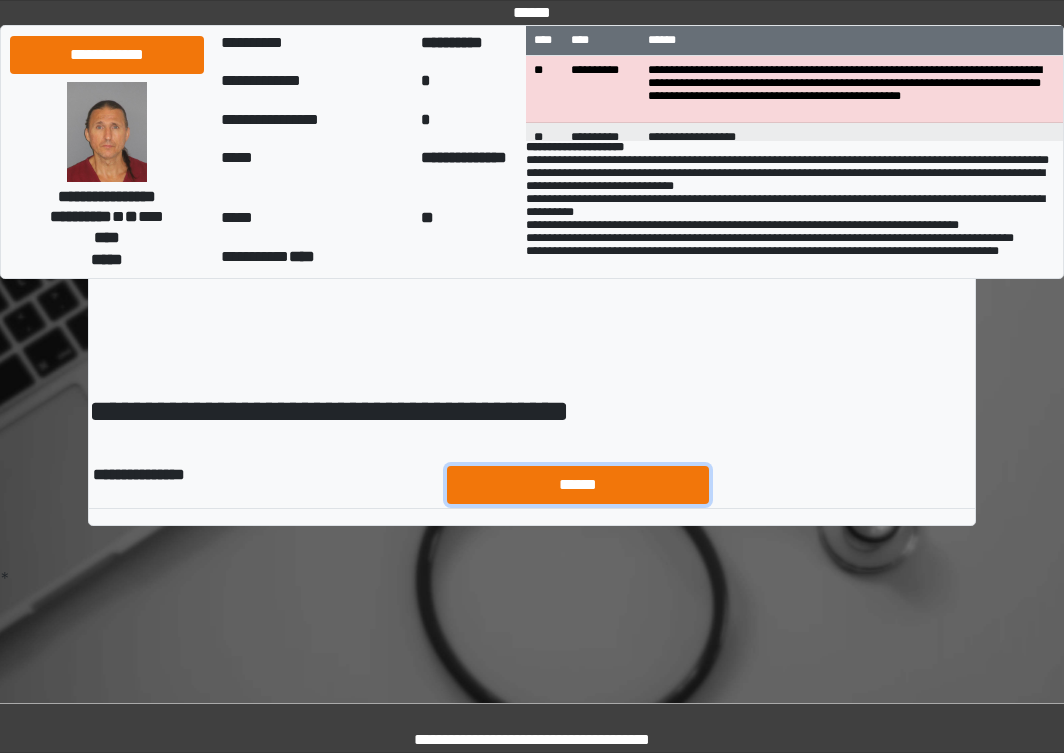 click on "******" at bounding box center [578, 485] 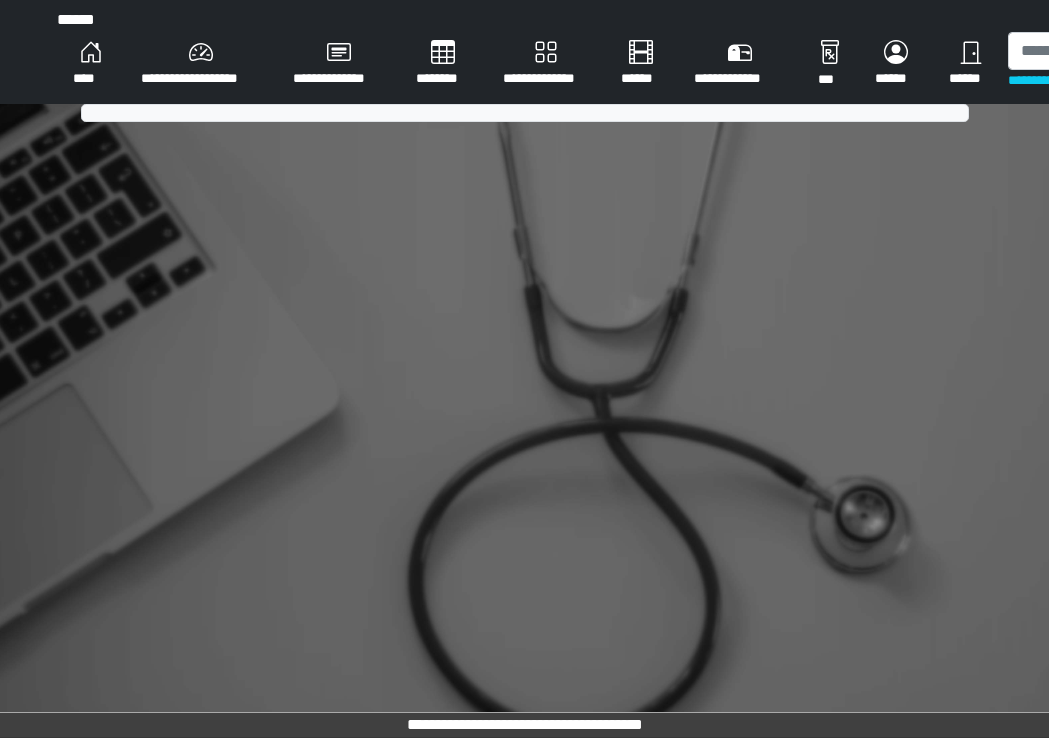 scroll, scrollTop: 0, scrollLeft: 0, axis: both 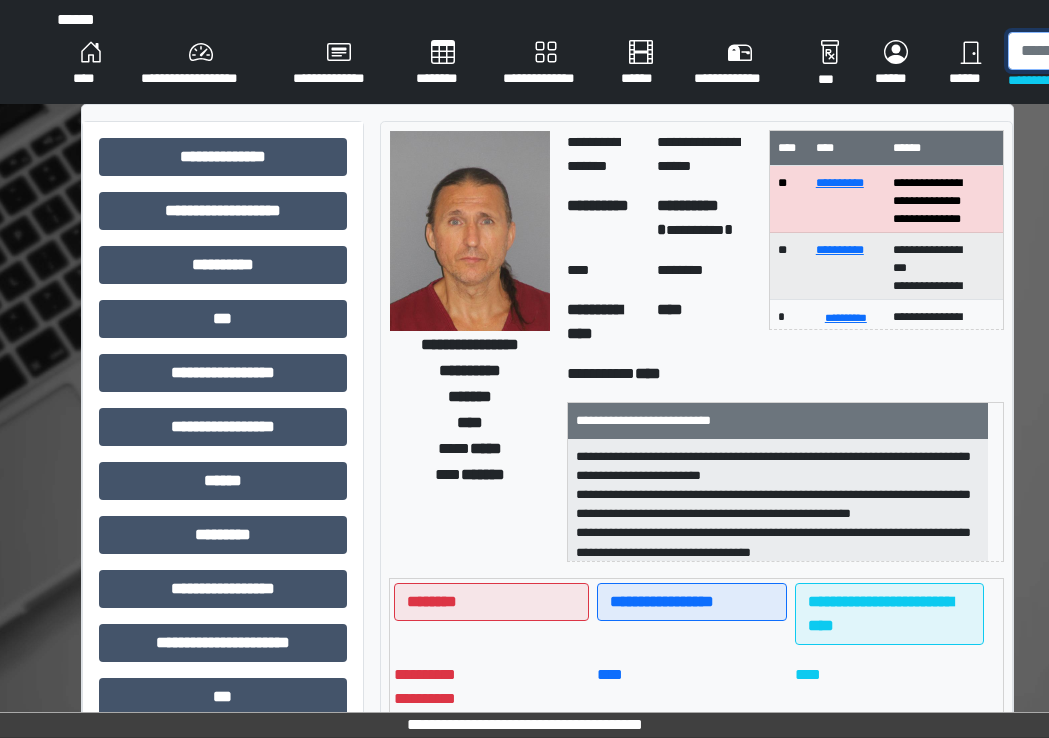 click at bounding box center (1111, 51) 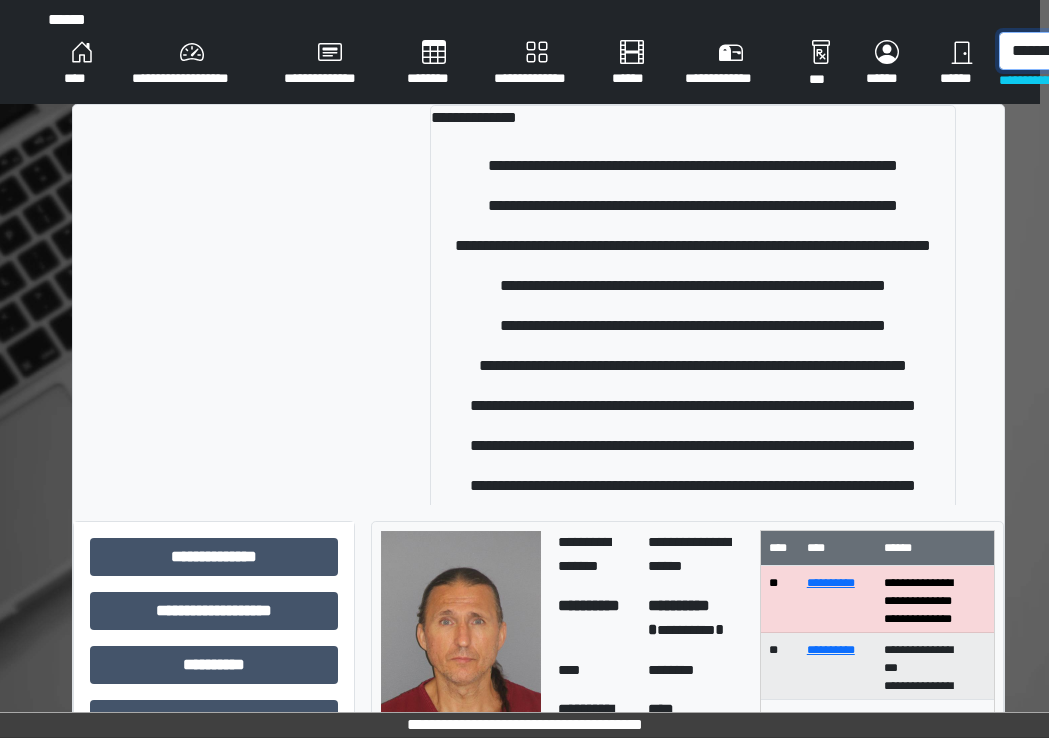 scroll, scrollTop: 0, scrollLeft: 22, axis: horizontal 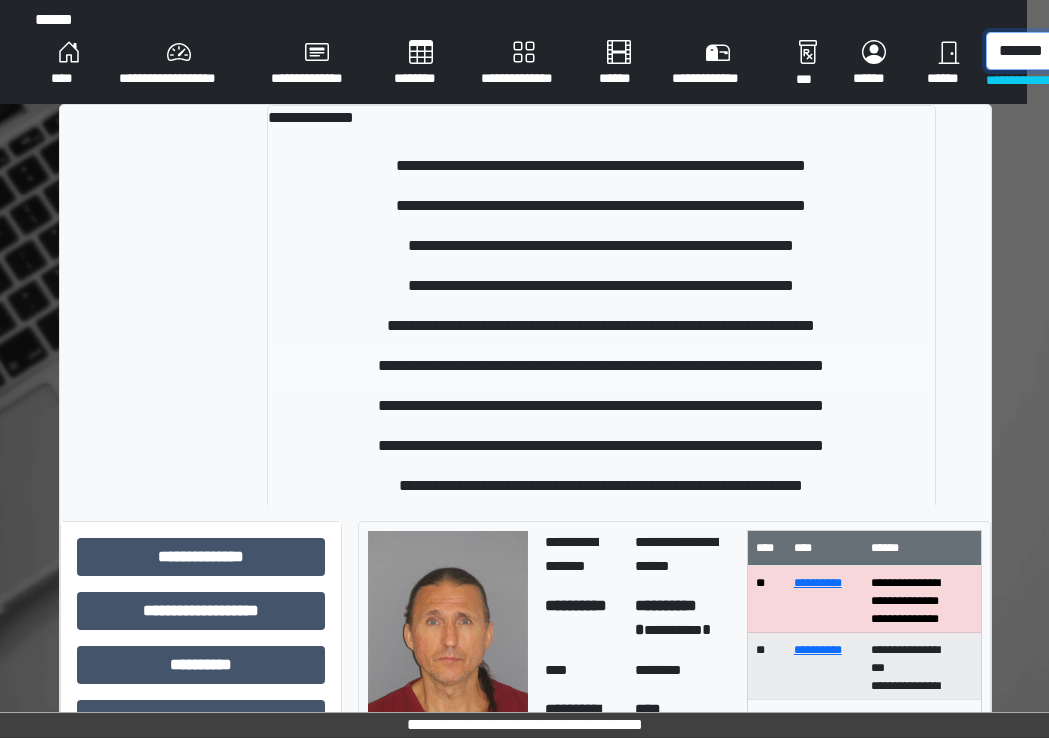 type on "*******" 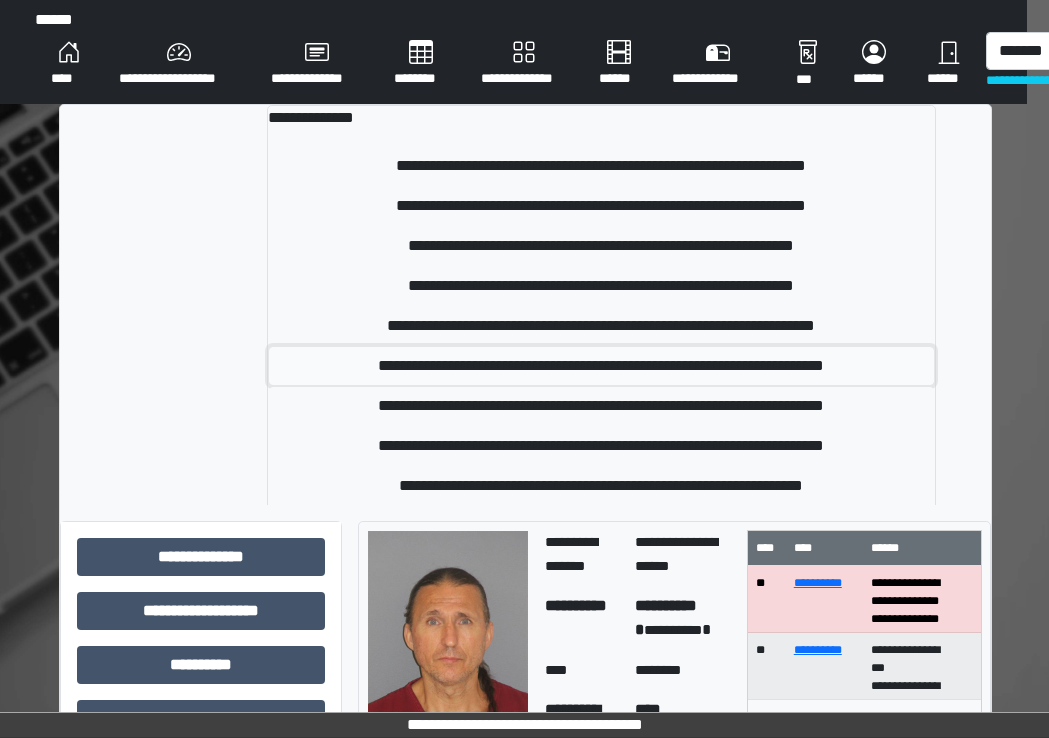 click on "**********" at bounding box center [601, 366] 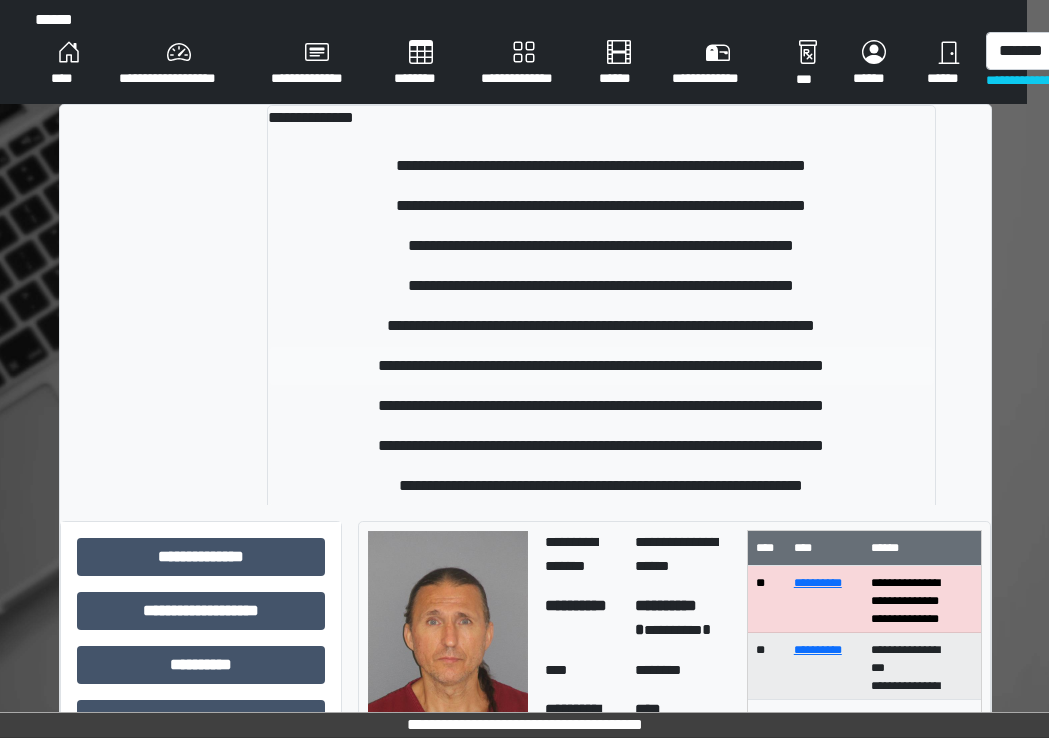 type 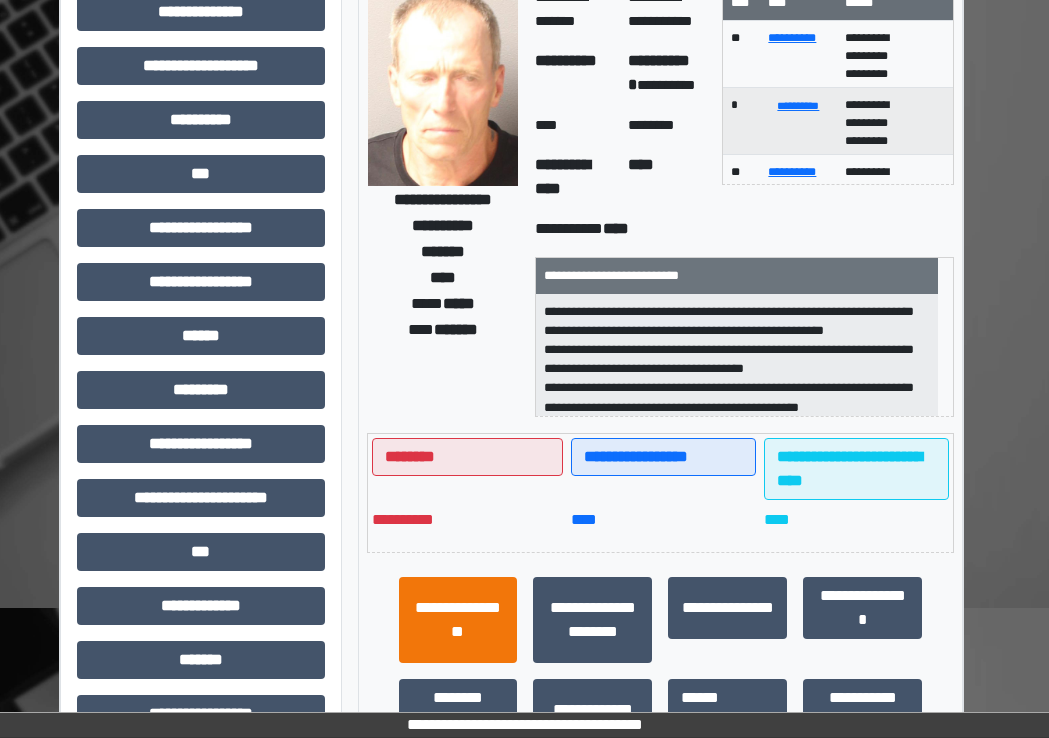 scroll, scrollTop: 300, scrollLeft: 22, axis: both 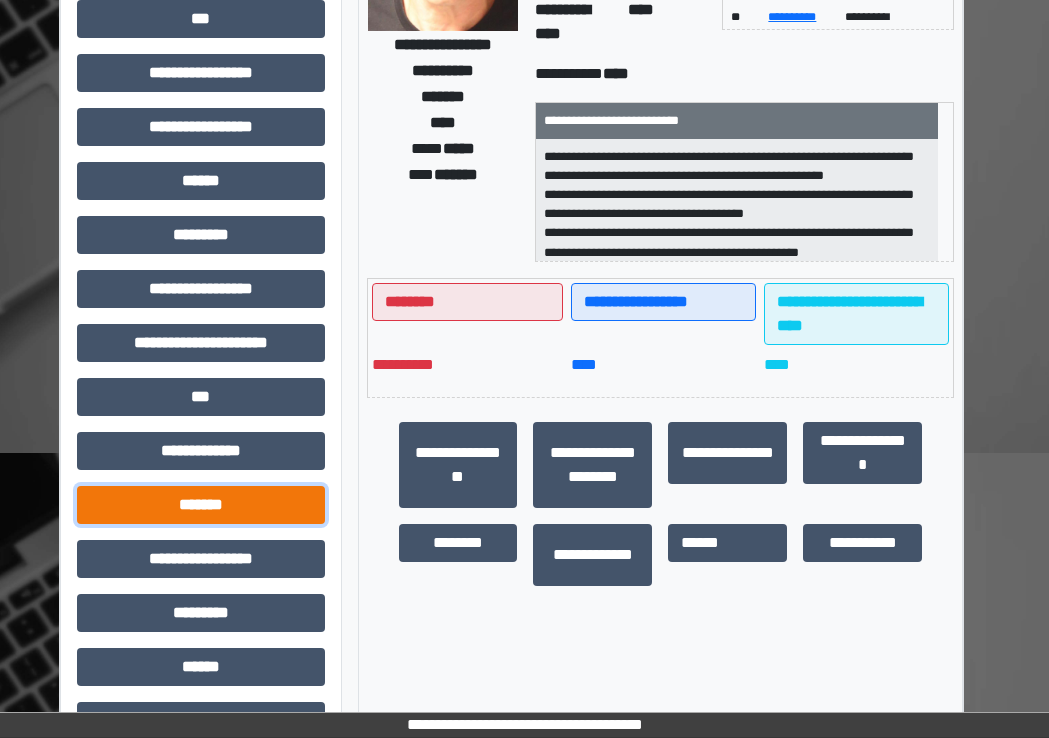 click on "*******" at bounding box center [201, 505] 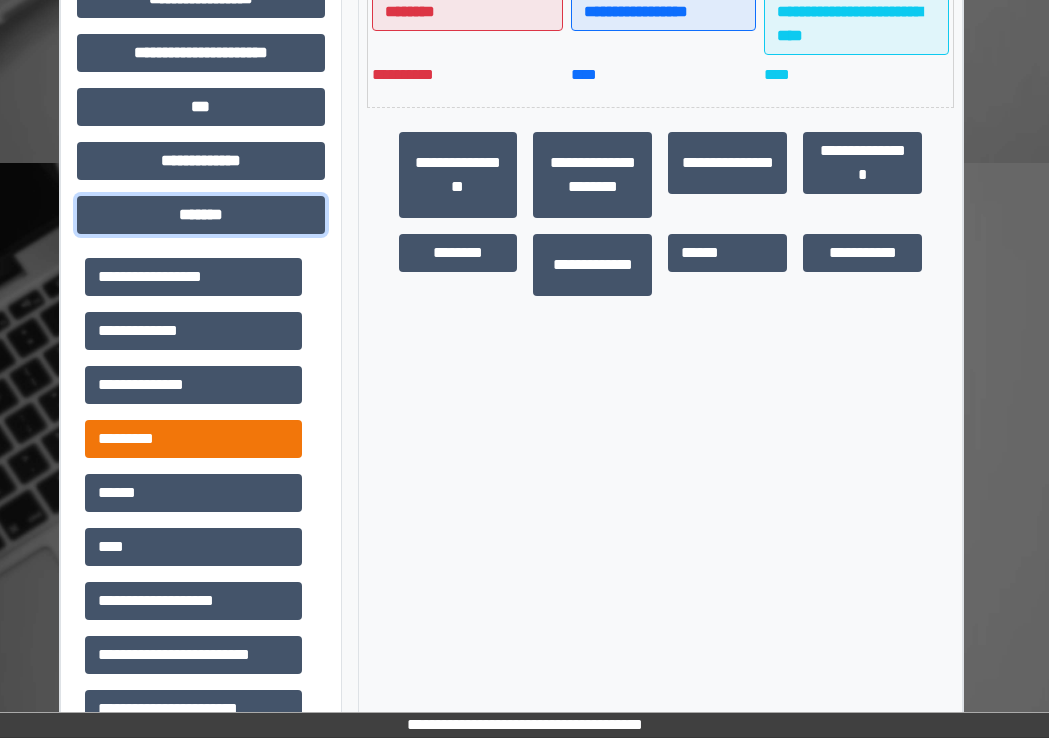 scroll, scrollTop: 600, scrollLeft: 22, axis: both 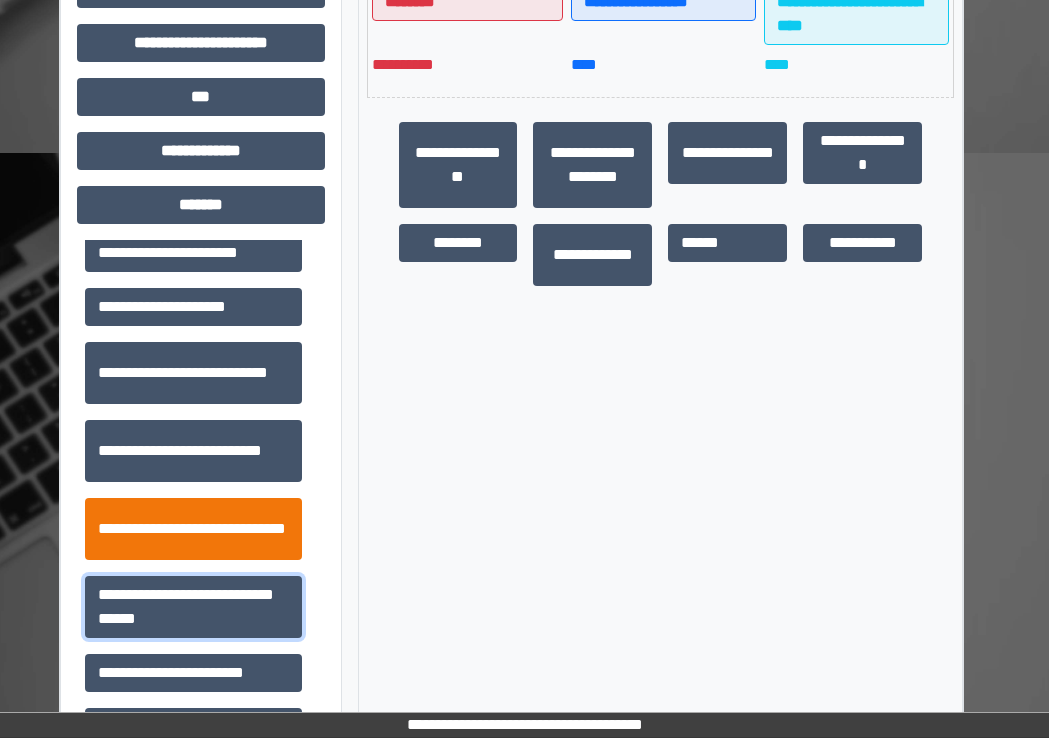 click on "**********" at bounding box center [193, 607] 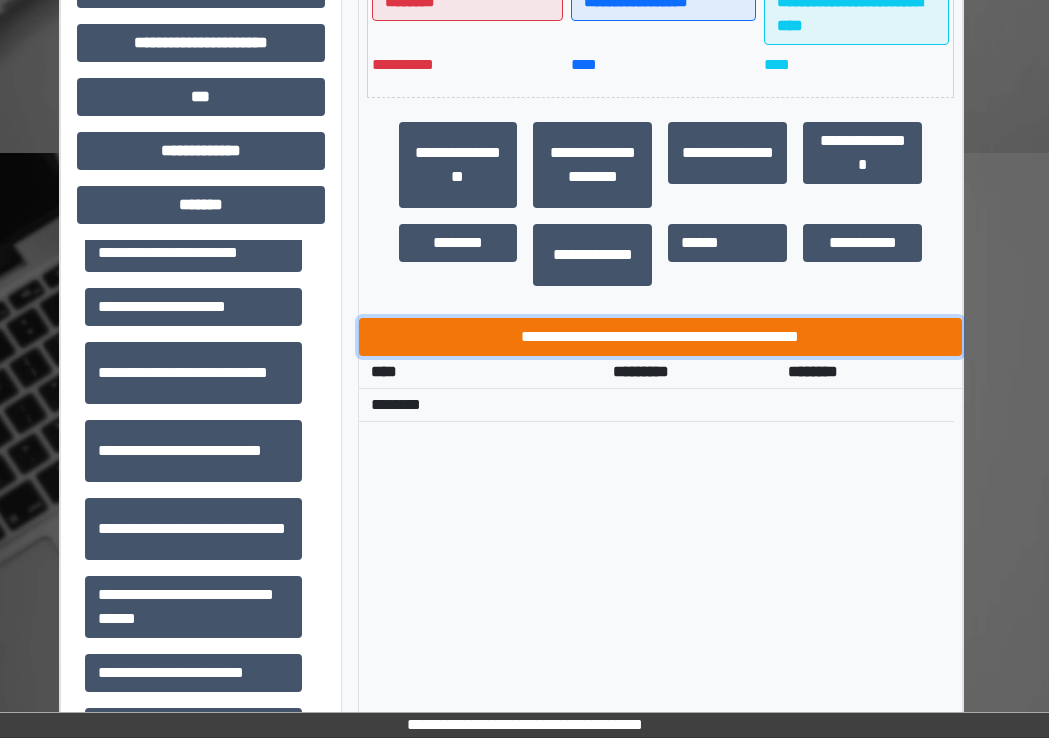 click on "**********" at bounding box center [661, 337] 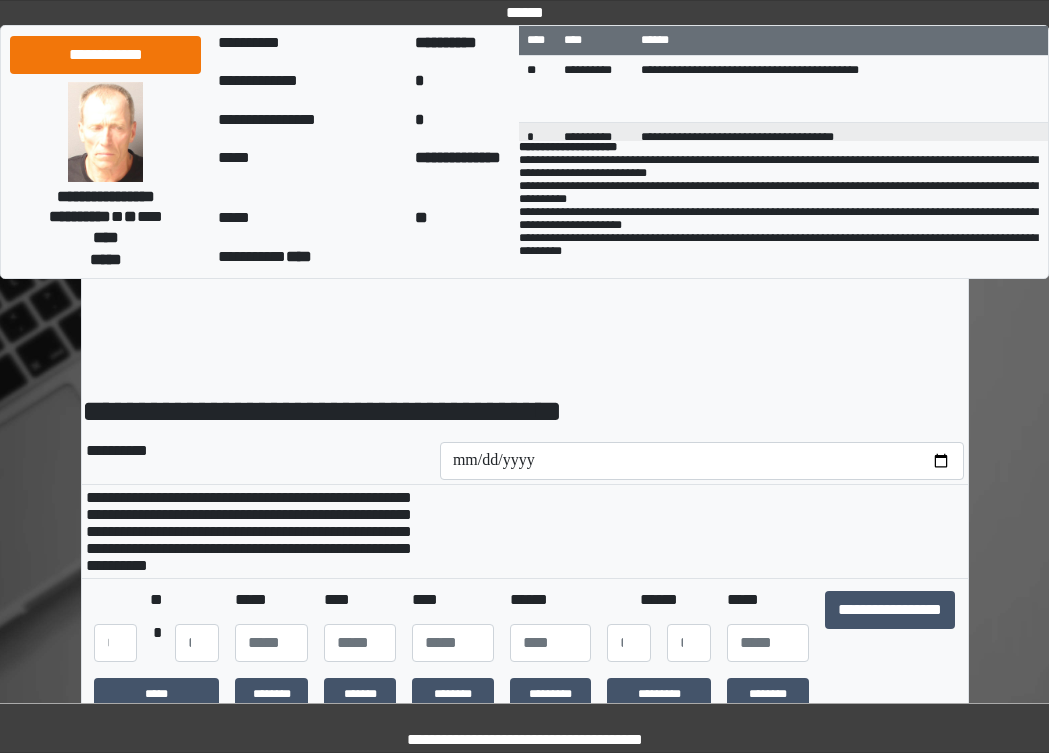 scroll, scrollTop: 0, scrollLeft: 0, axis: both 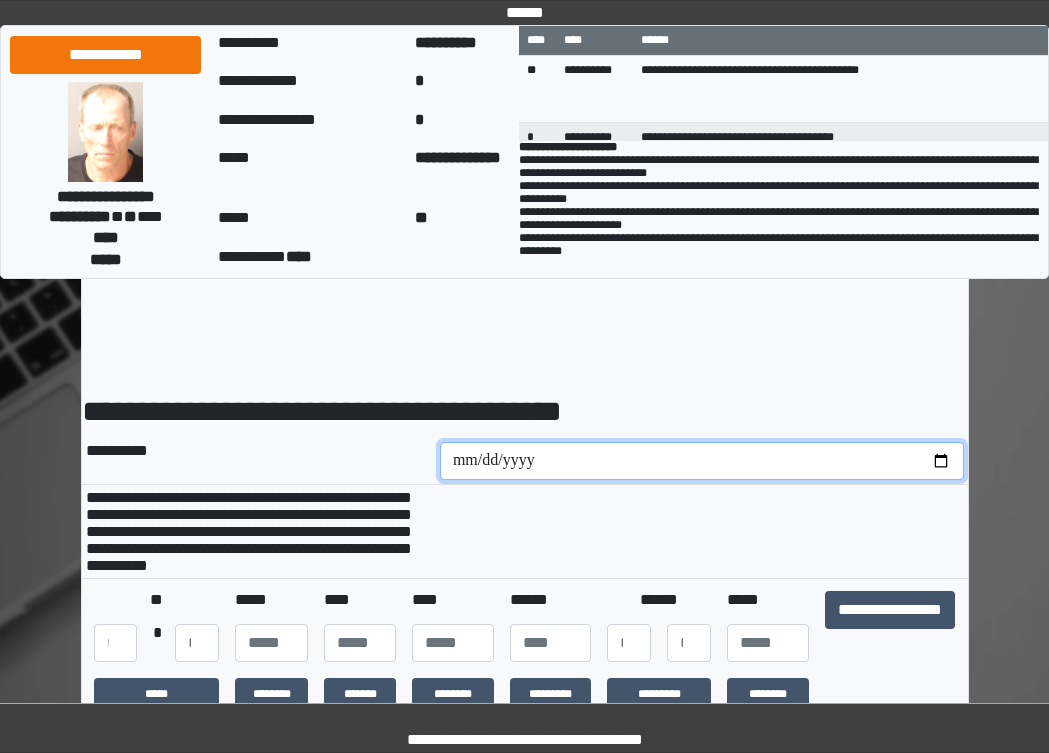 click at bounding box center [702, 461] 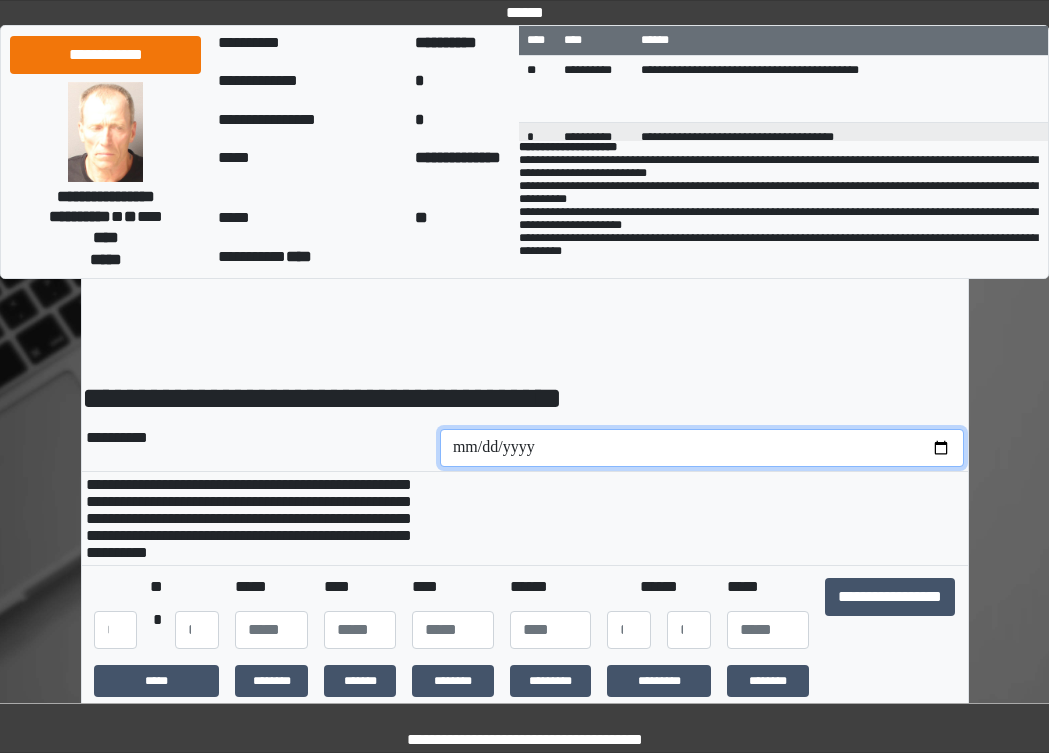 scroll, scrollTop: 100, scrollLeft: 0, axis: vertical 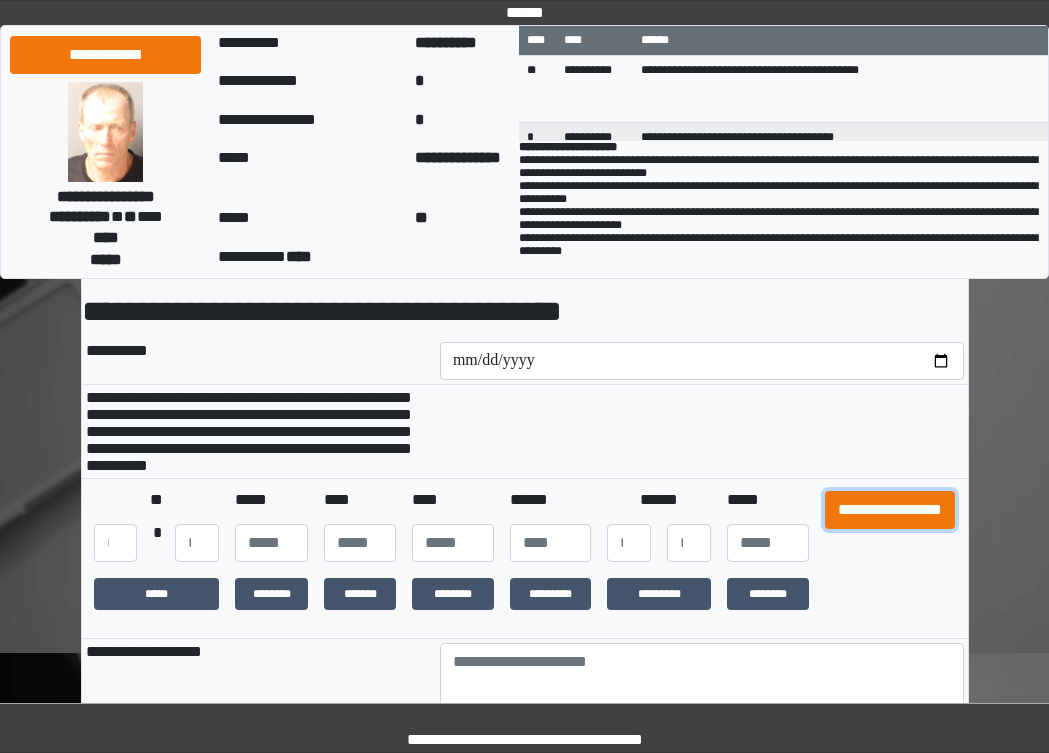 click on "**********" at bounding box center (890, 510) 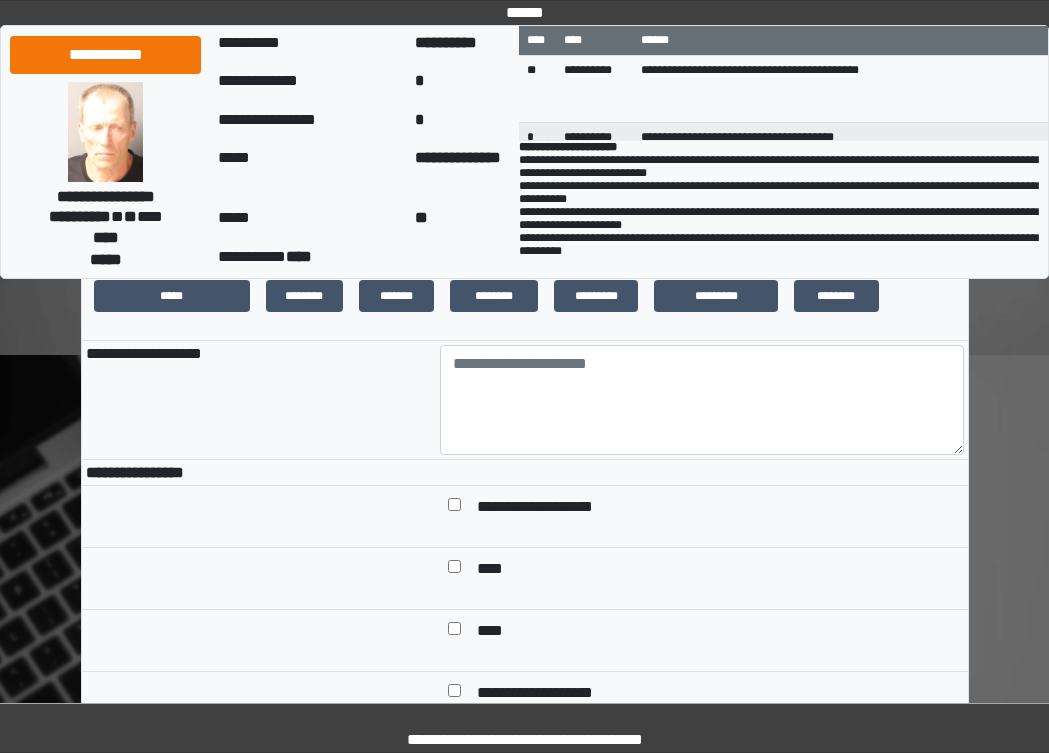 scroll, scrollTop: 400, scrollLeft: 0, axis: vertical 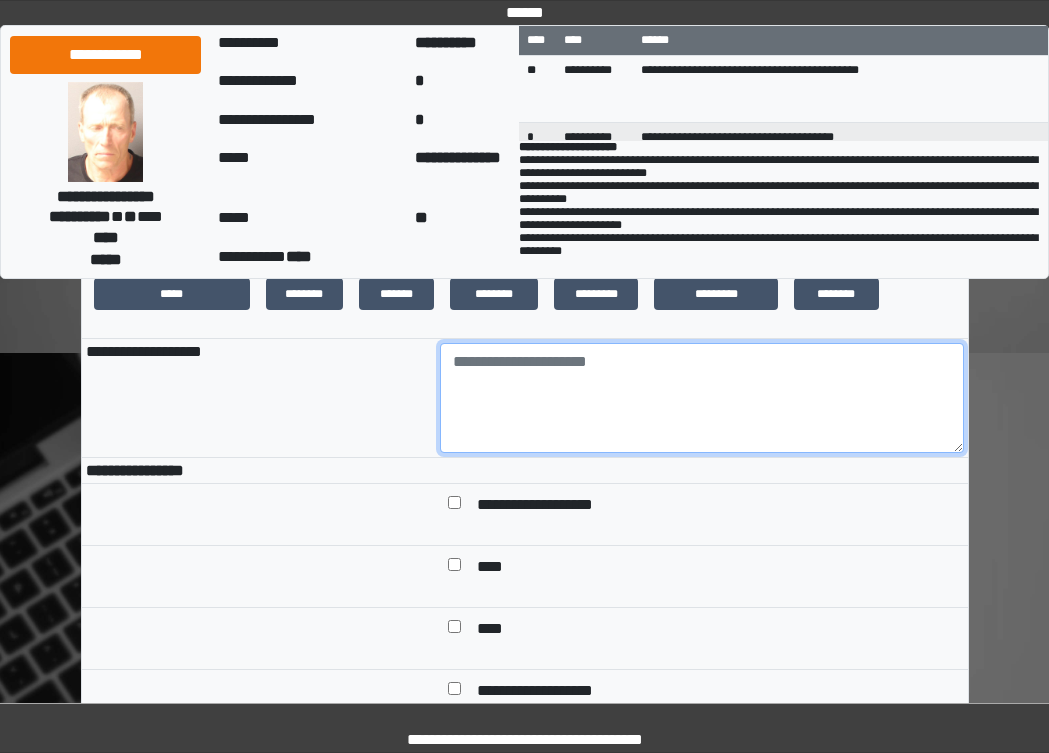 click at bounding box center [702, 398] 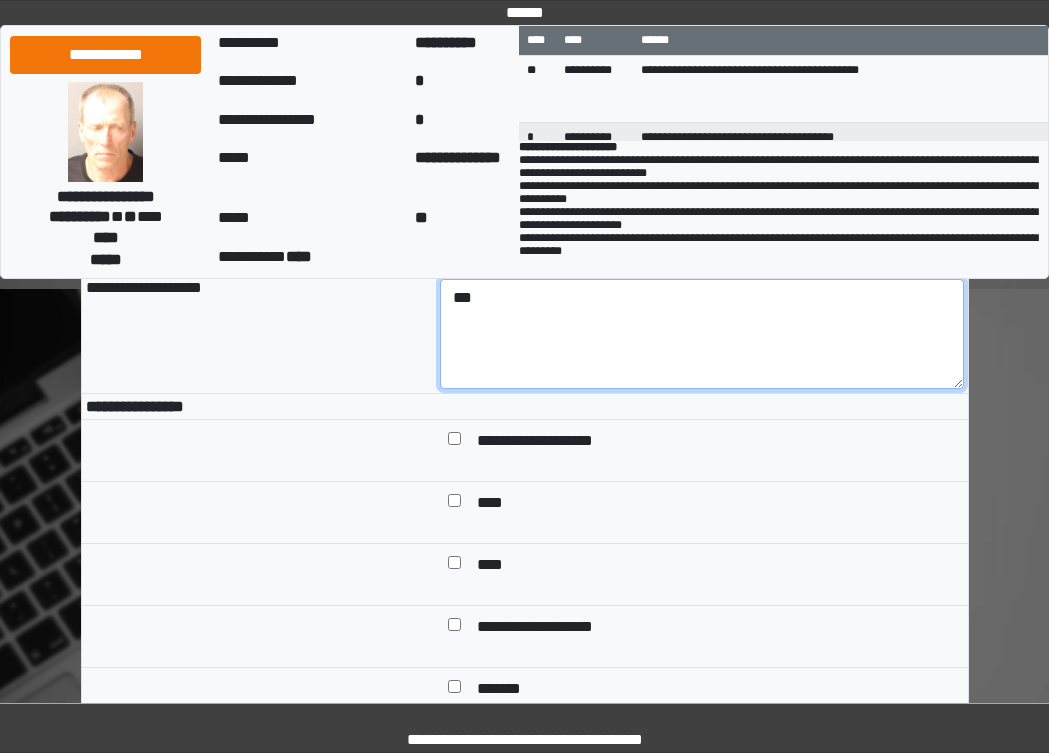 scroll, scrollTop: 500, scrollLeft: 0, axis: vertical 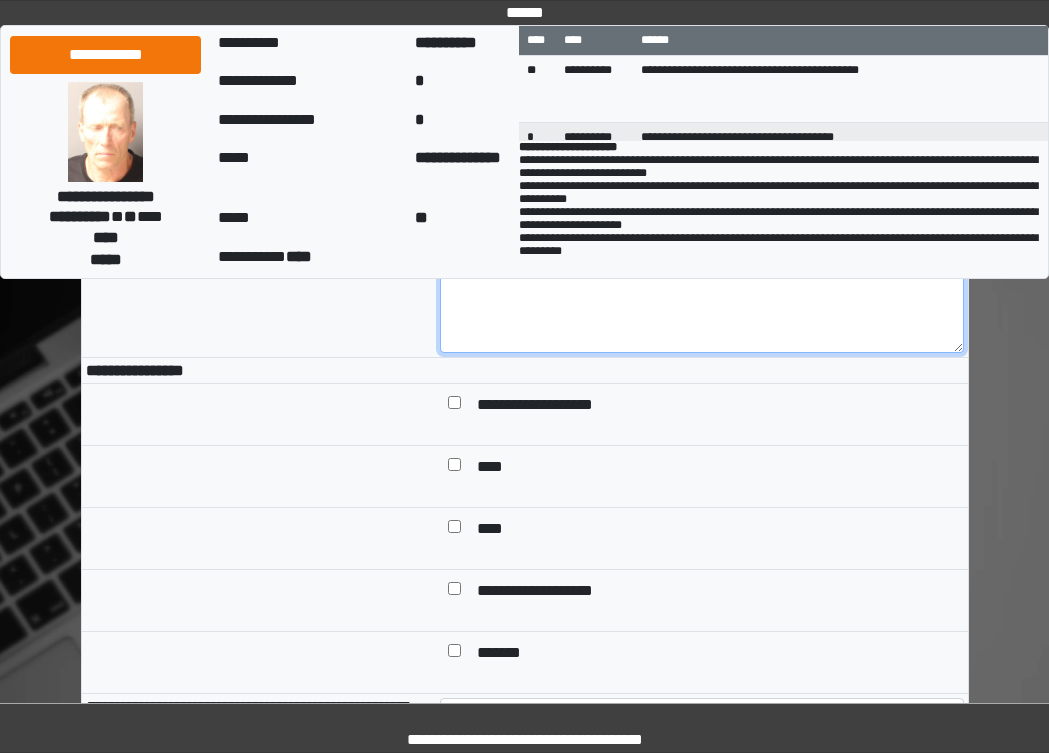type on "***" 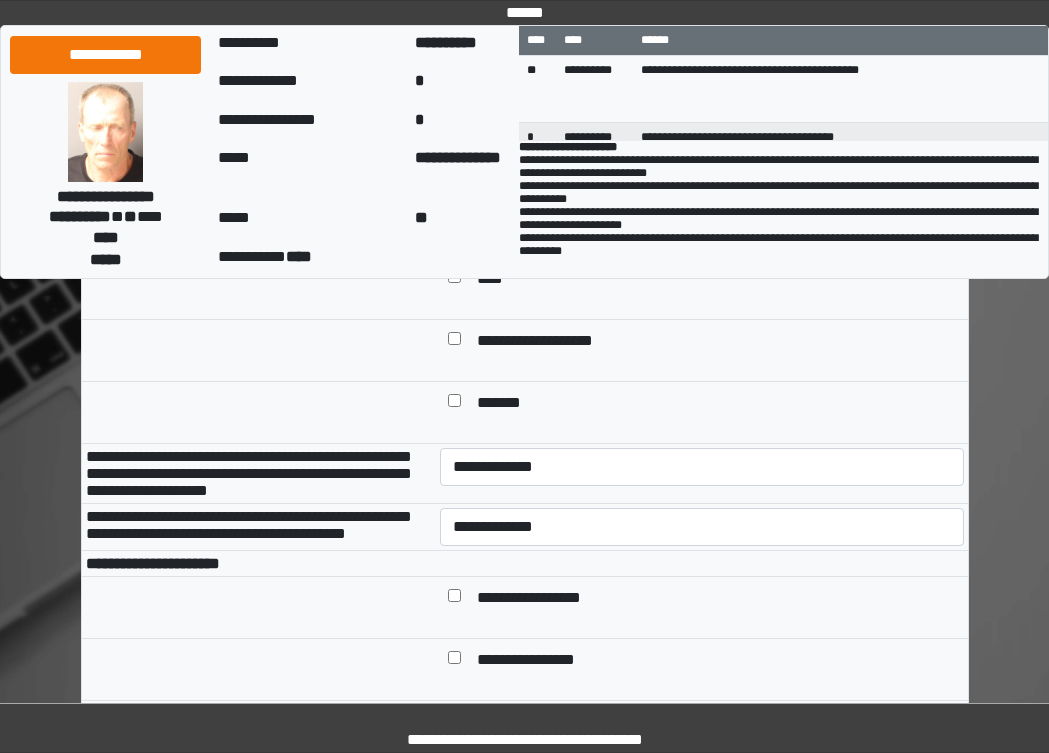 scroll, scrollTop: 800, scrollLeft: 0, axis: vertical 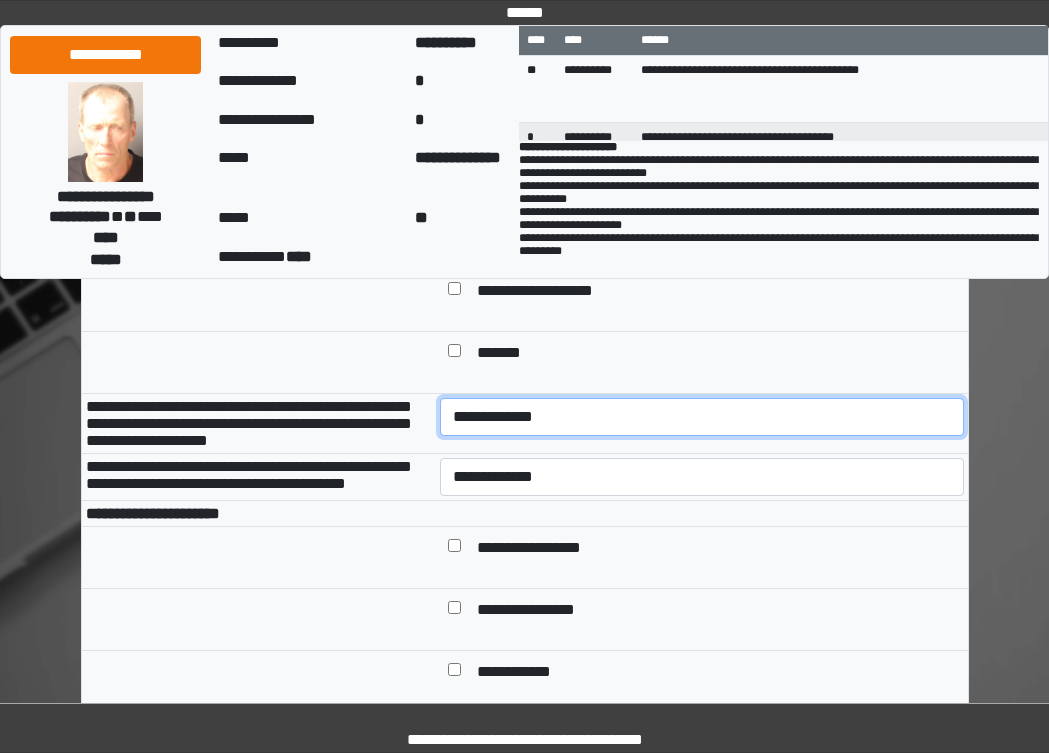 drag, startPoint x: 603, startPoint y: 447, endPoint x: 593, endPoint y: 462, distance: 18.027756 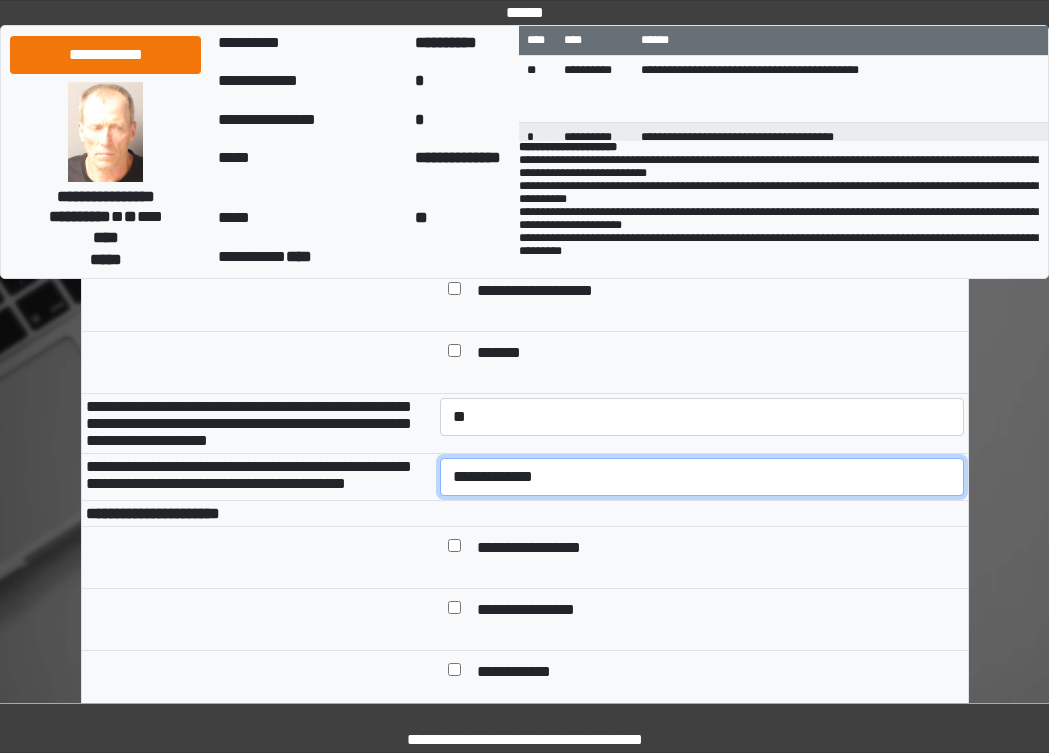 click on "**********" at bounding box center (702, 477) 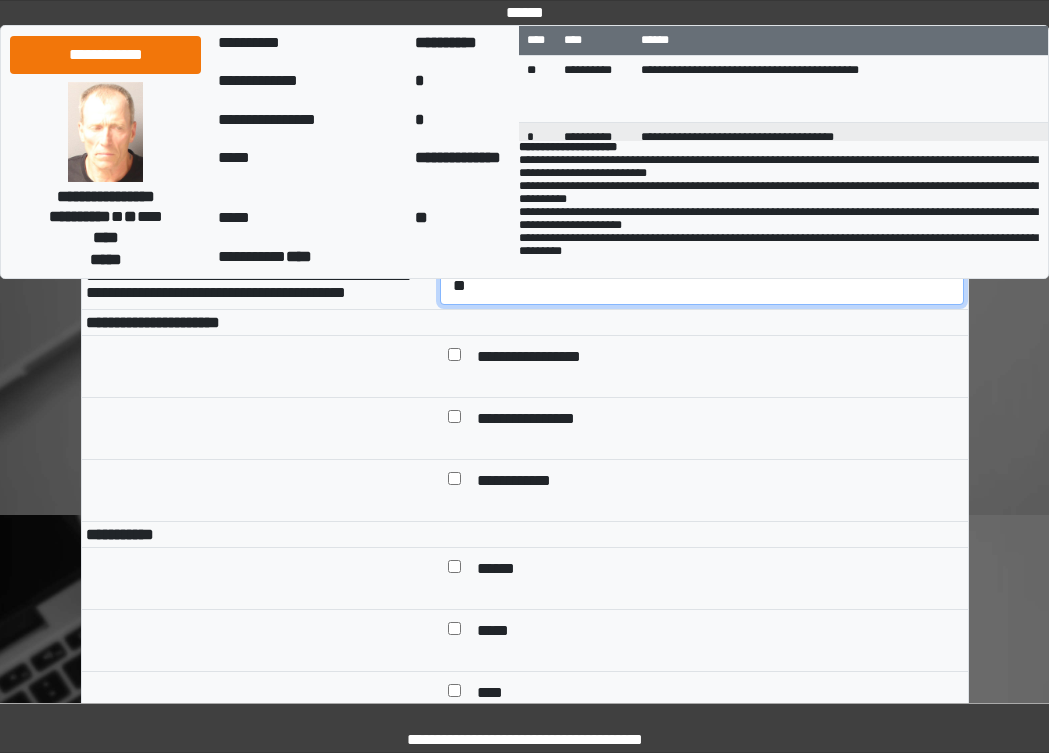 scroll, scrollTop: 1000, scrollLeft: 0, axis: vertical 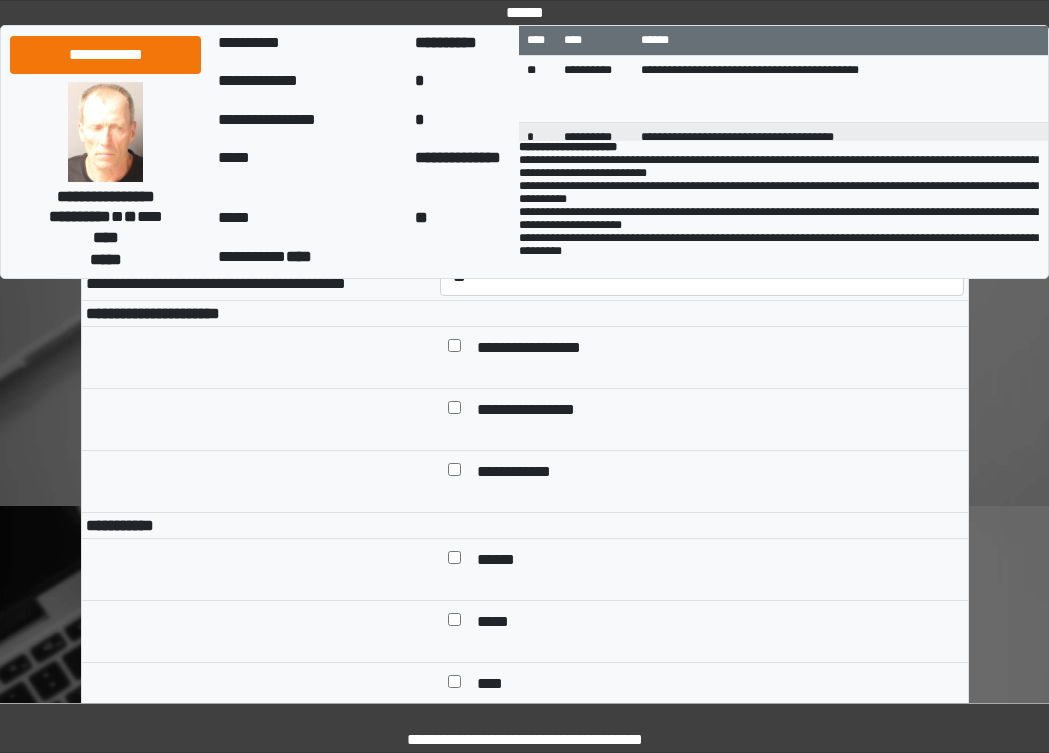click at bounding box center (454, 349) 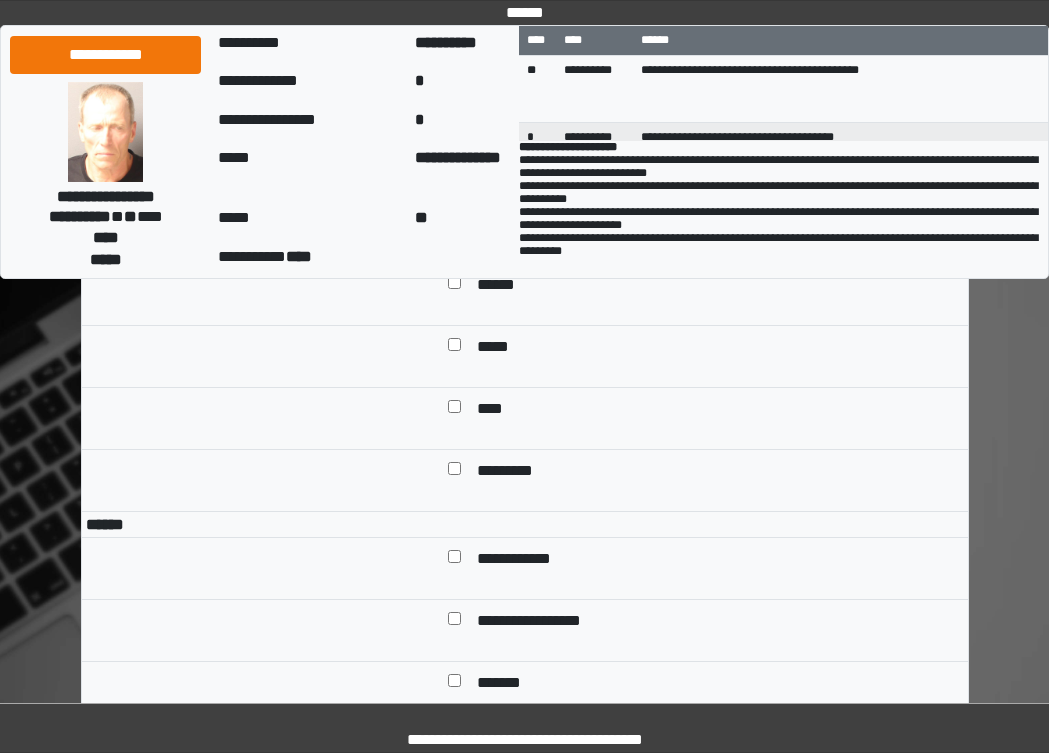scroll, scrollTop: 1300, scrollLeft: 0, axis: vertical 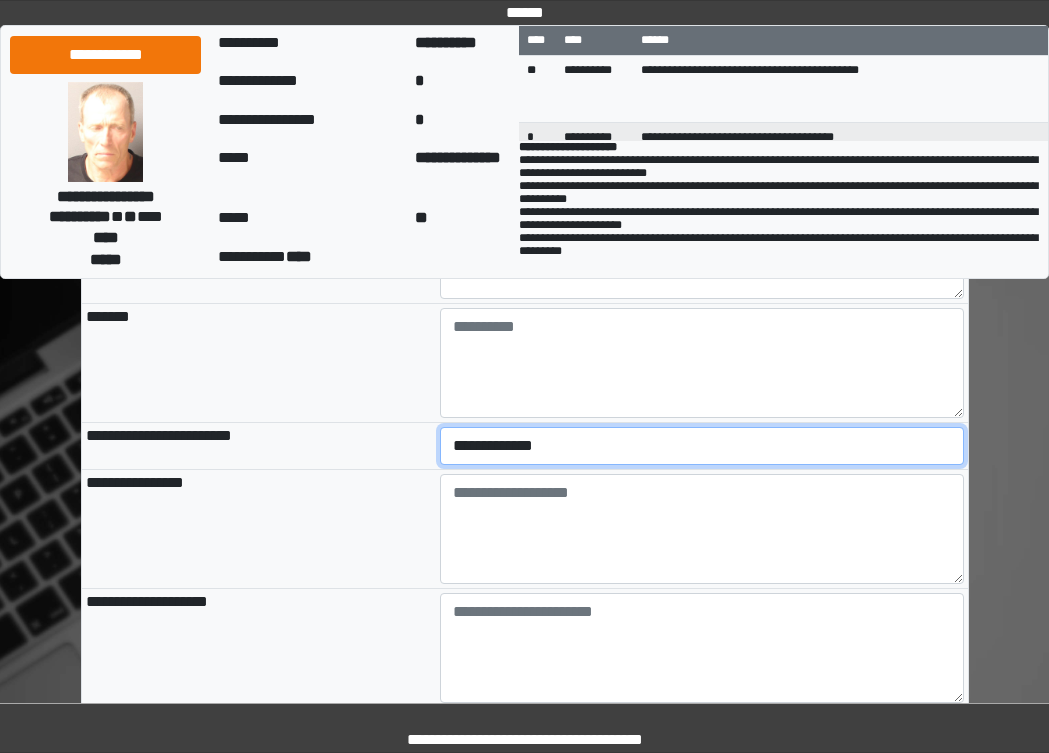 click on "**********" at bounding box center [702, 446] 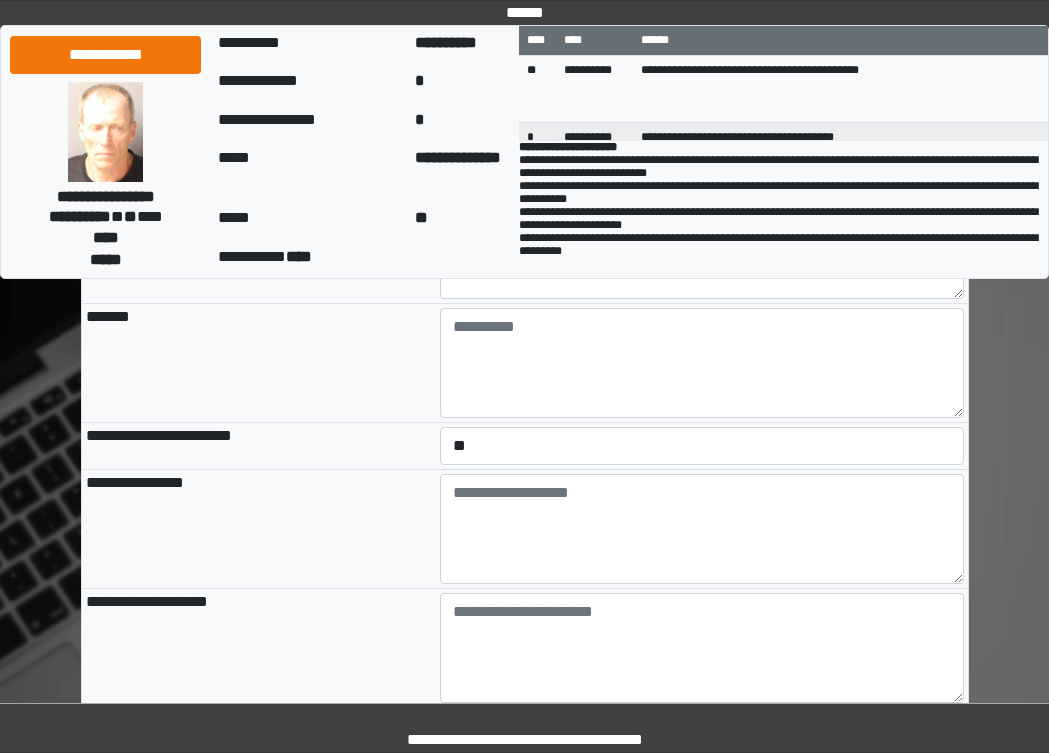 click on "**********" at bounding box center [259, 528] 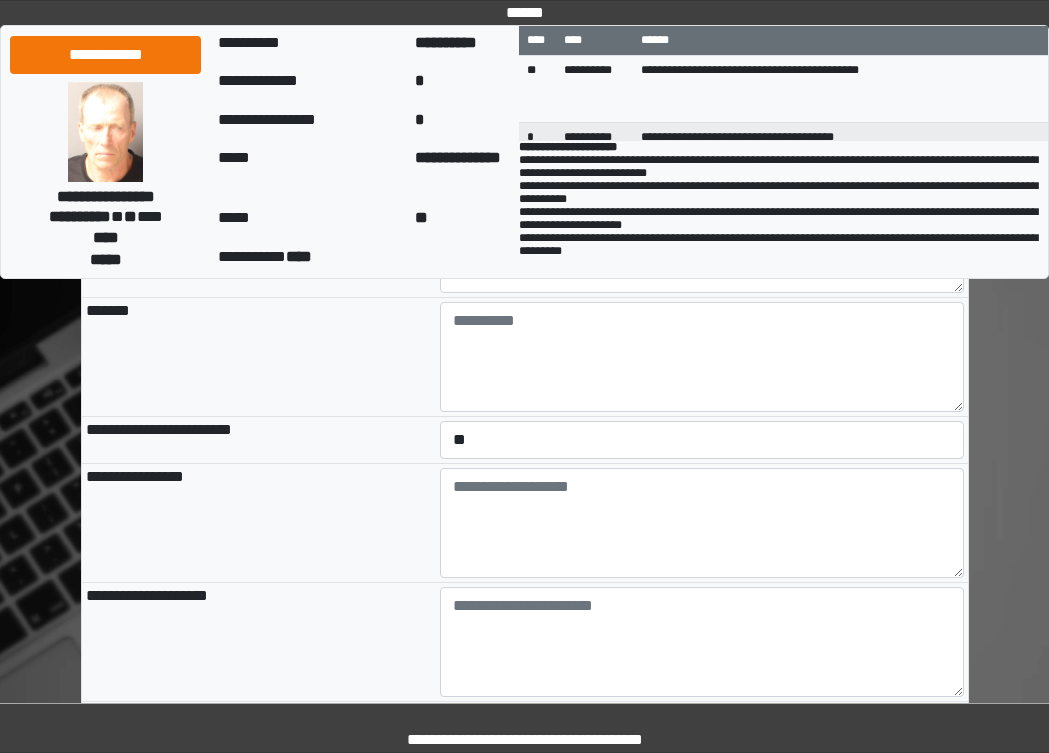 scroll, scrollTop: 2200, scrollLeft: 0, axis: vertical 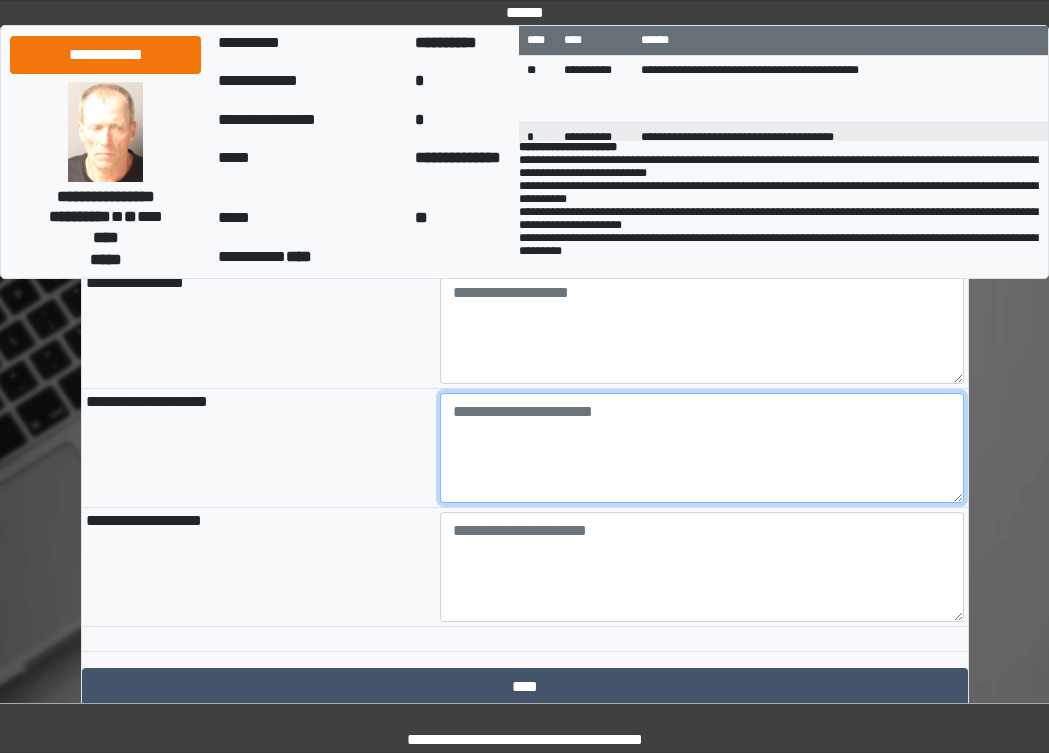 click at bounding box center (702, 448) 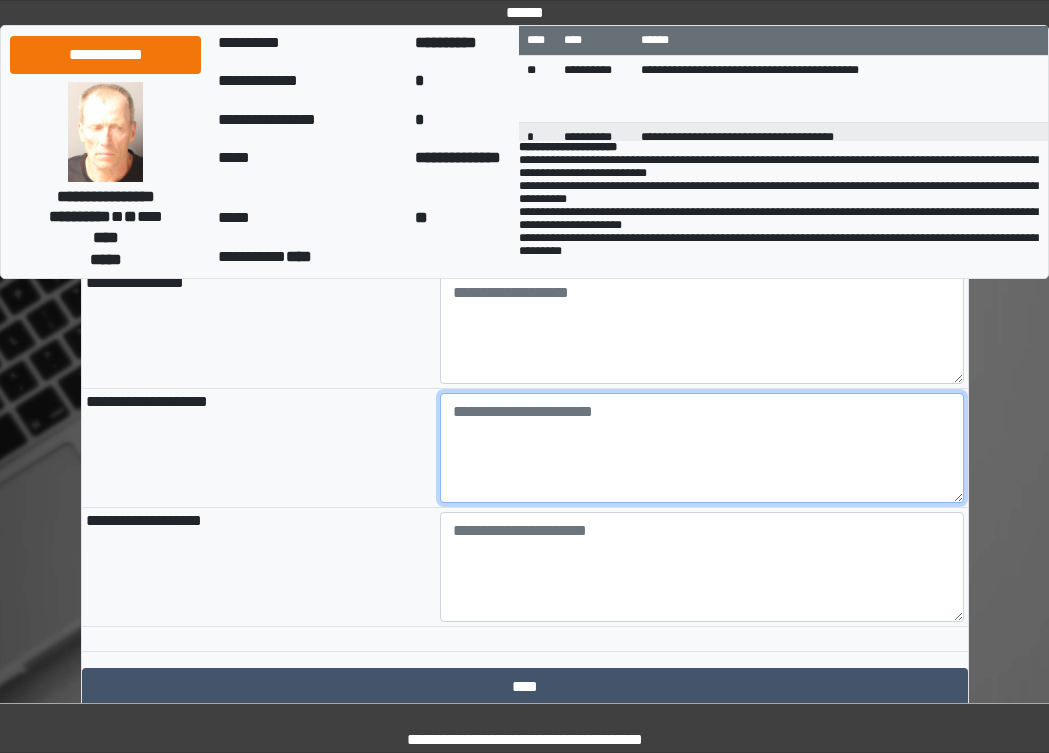 paste on "**********" 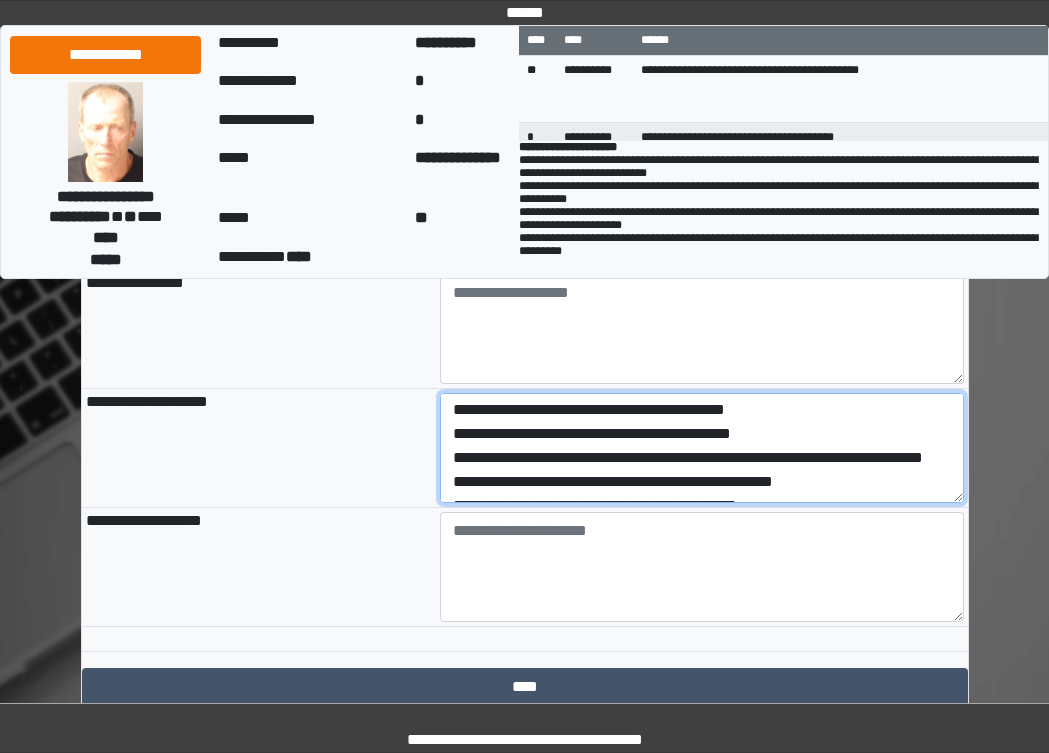 scroll, scrollTop: 96, scrollLeft: 0, axis: vertical 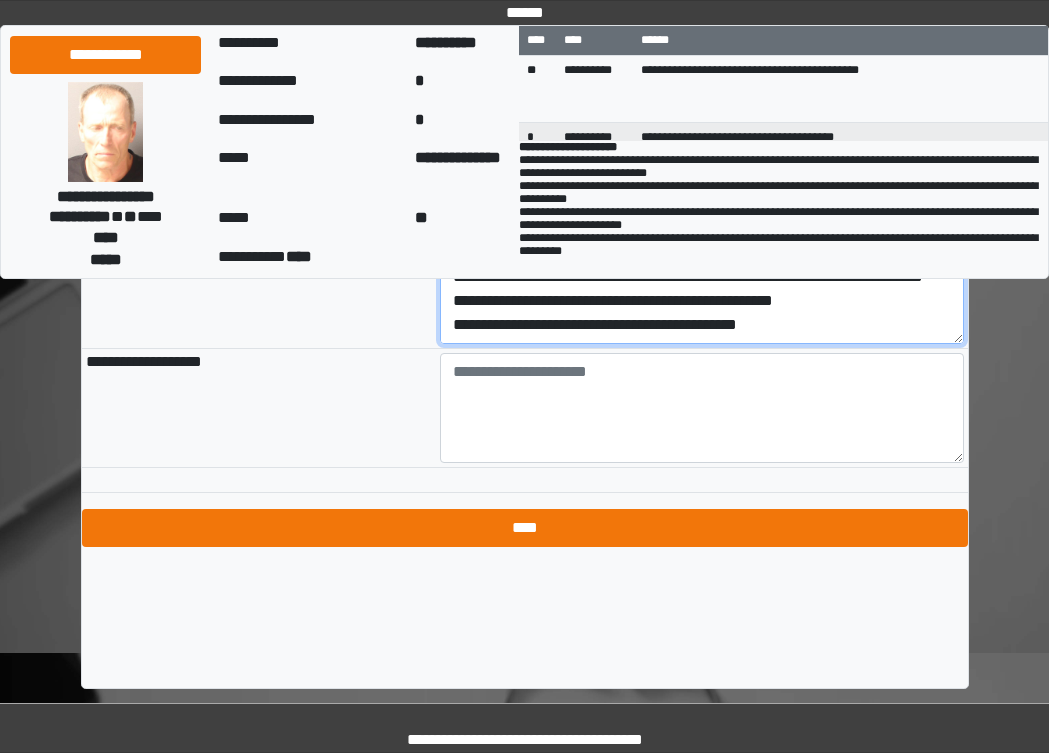 type on "**********" 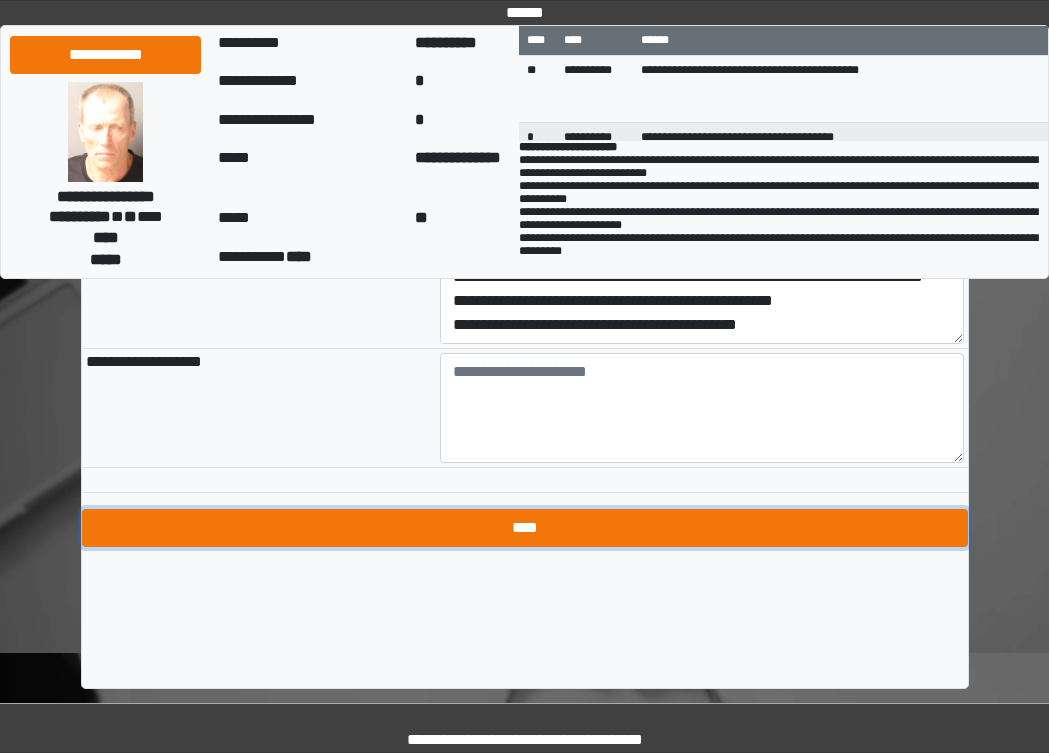 click on "****" at bounding box center [525, 528] 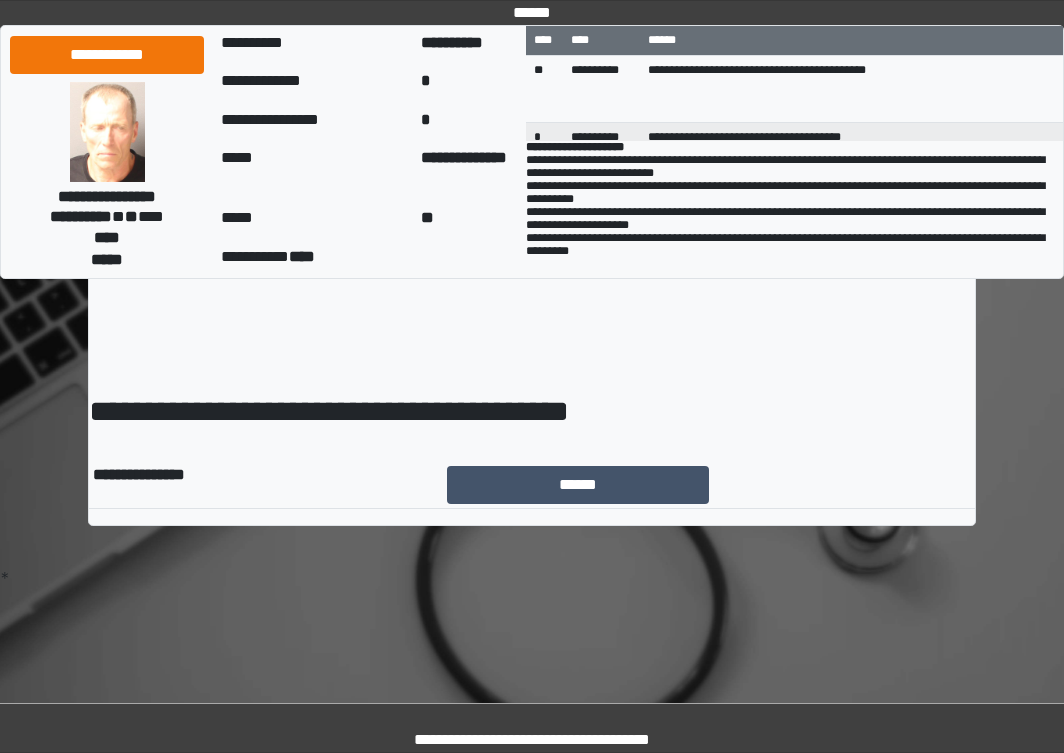 scroll, scrollTop: 0, scrollLeft: 0, axis: both 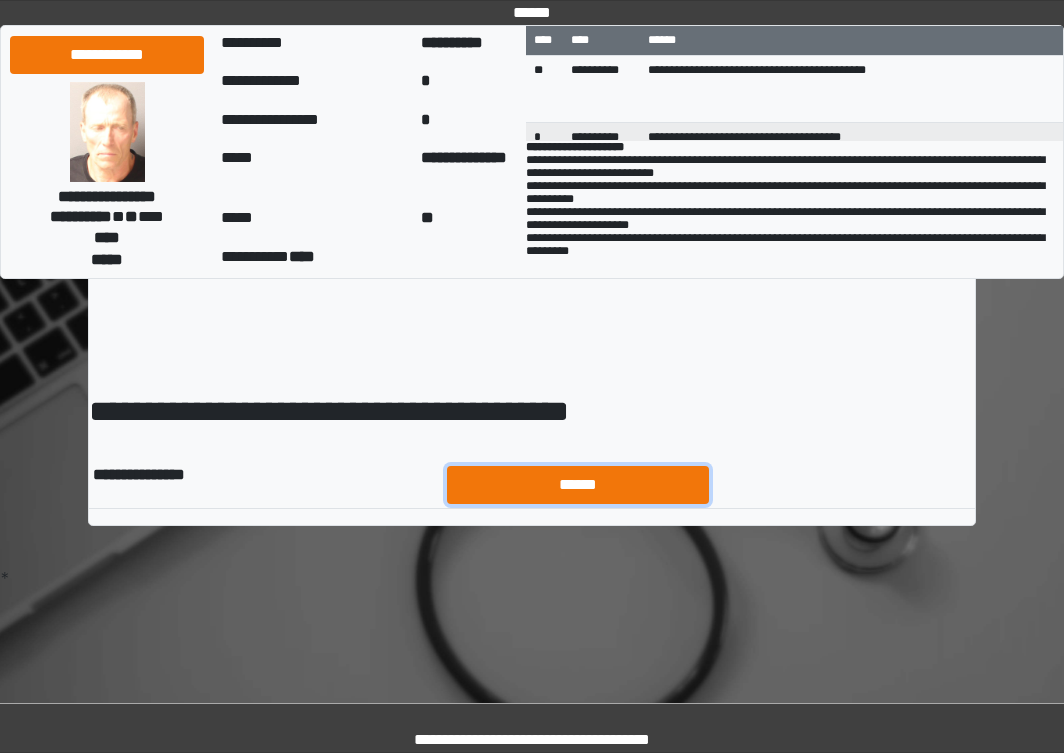 click on "******" at bounding box center [578, 485] 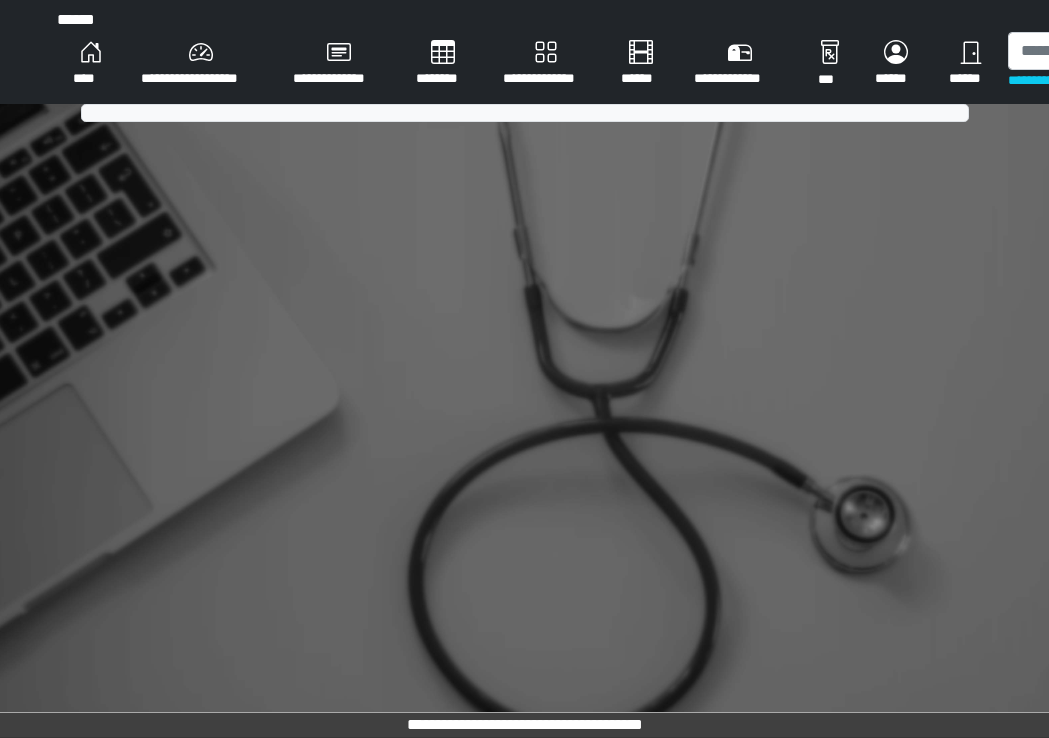 scroll, scrollTop: 0, scrollLeft: 0, axis: both 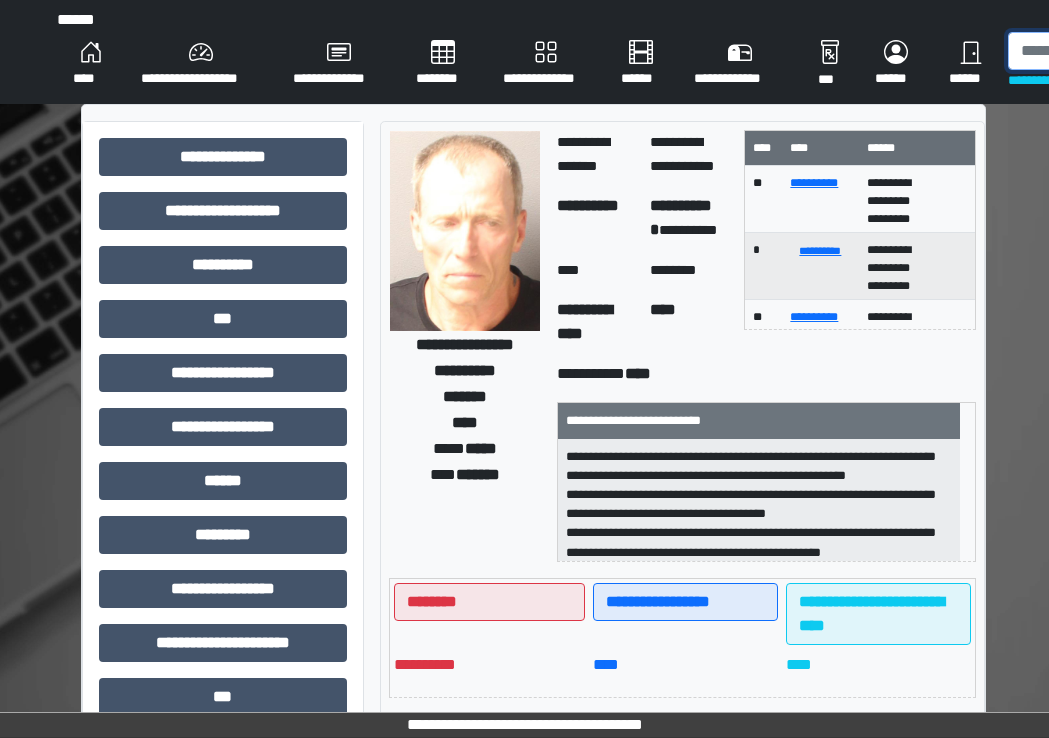 drag, startPoint x: 1030, startPoint y: 44, endPoint x: 1023, endPoint y: 55, distance: 13.038404 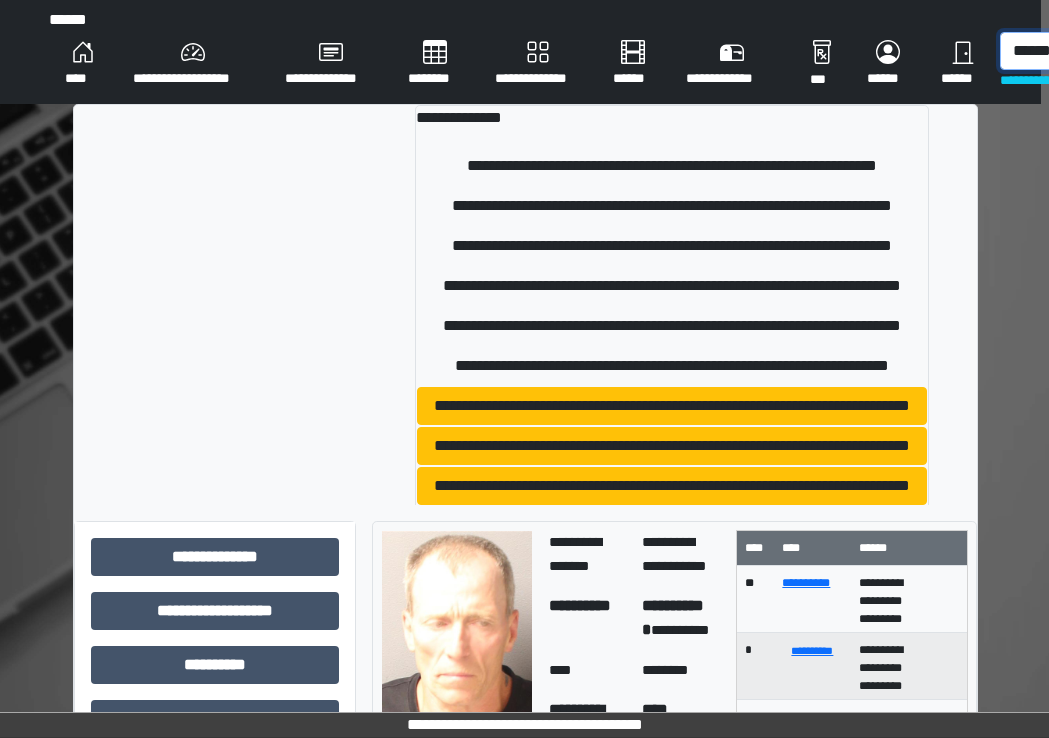 scroll, scrollTop: 0, scrollLeft: 17, axis: horizontal 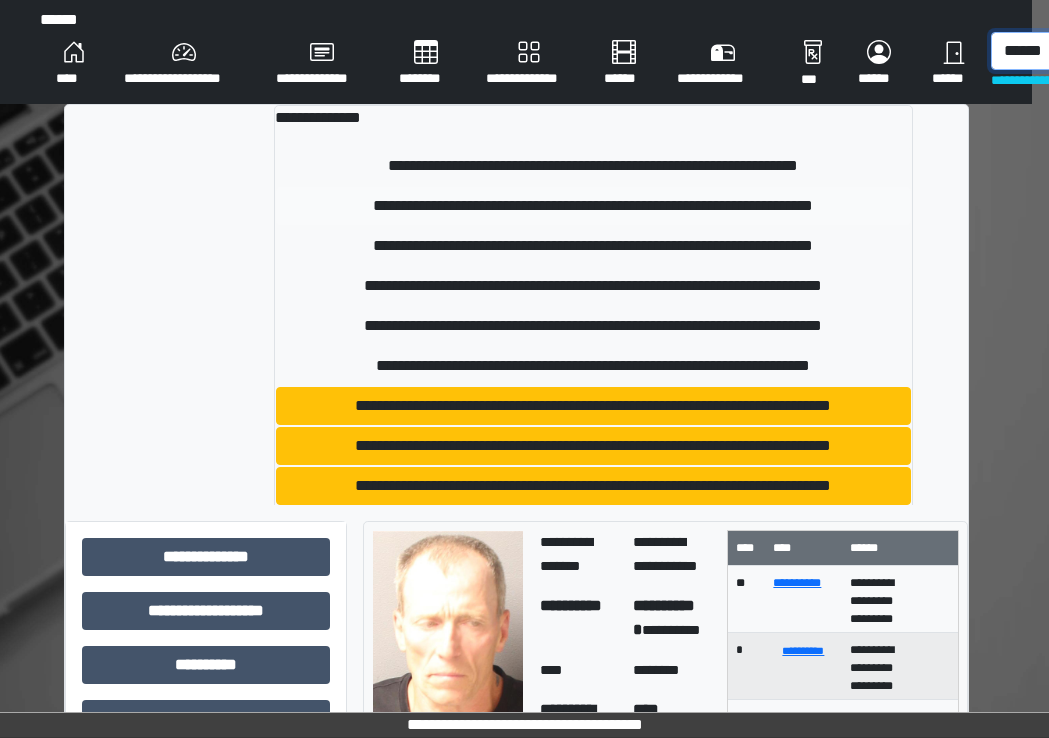 type on "******" 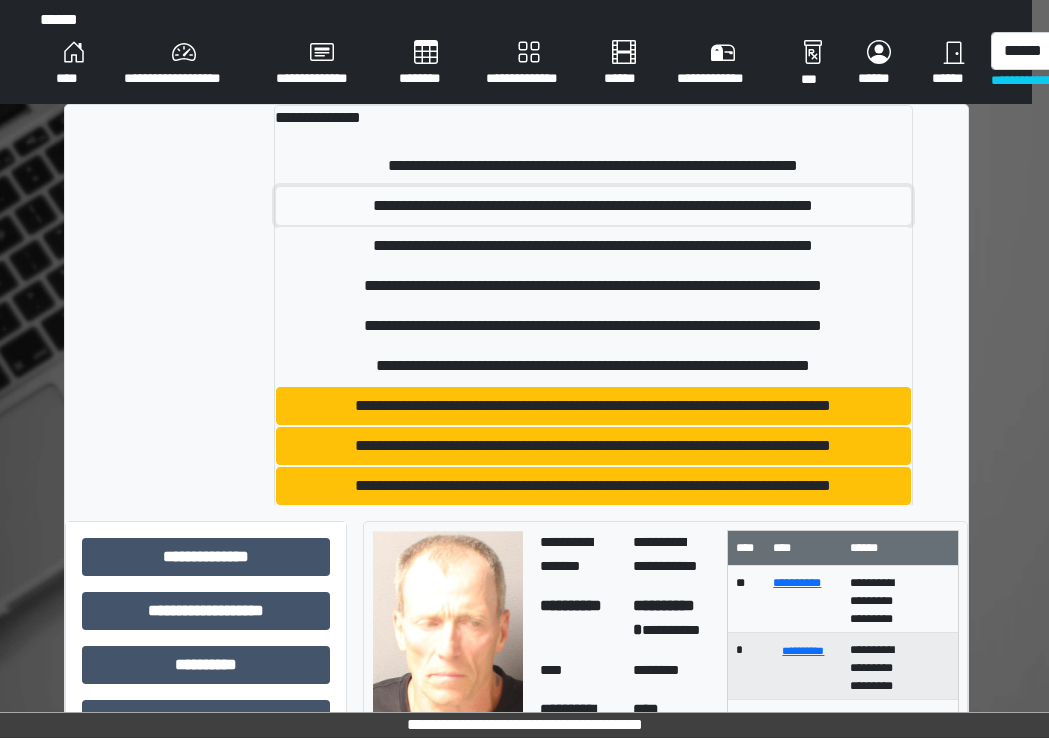 click on "**********" at bounding box center [593, 206] 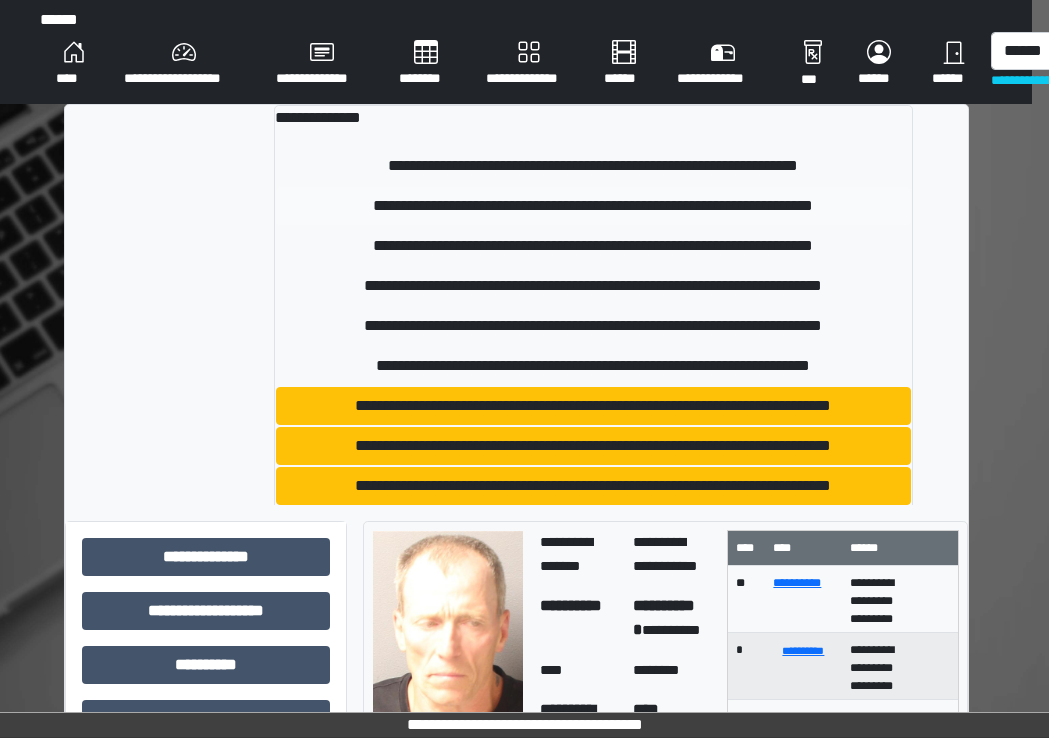 type 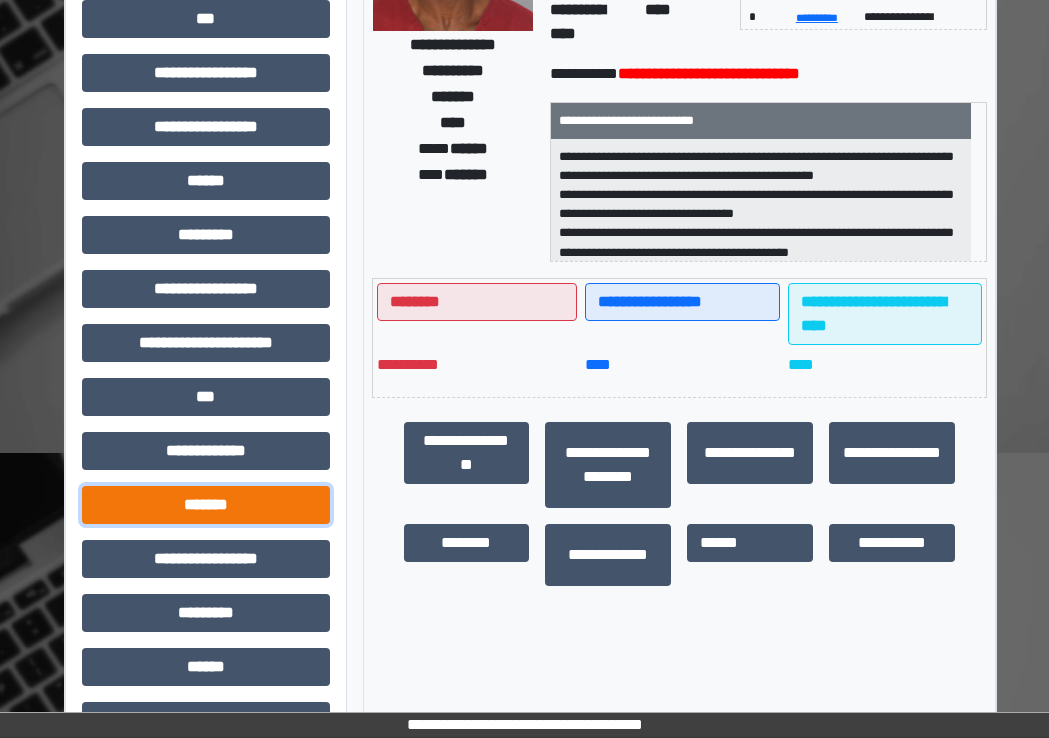 click on "*******" at bounding box center (206, 505) 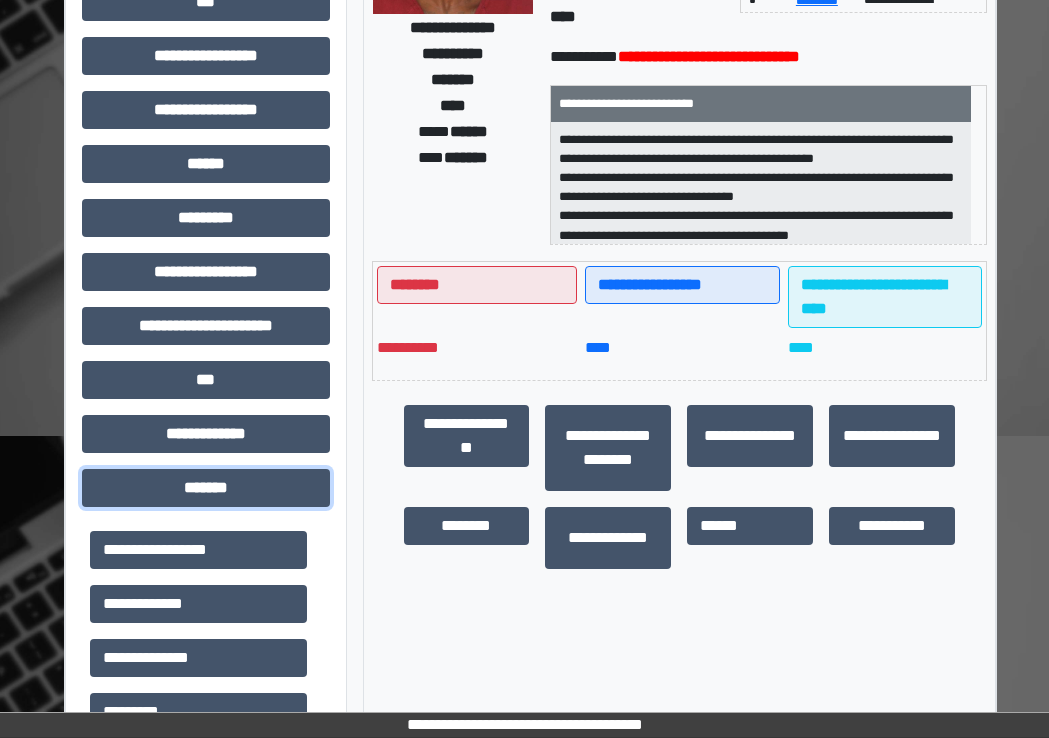 scroll, scrollTop: 600, scrollLeft: 17, axis: both 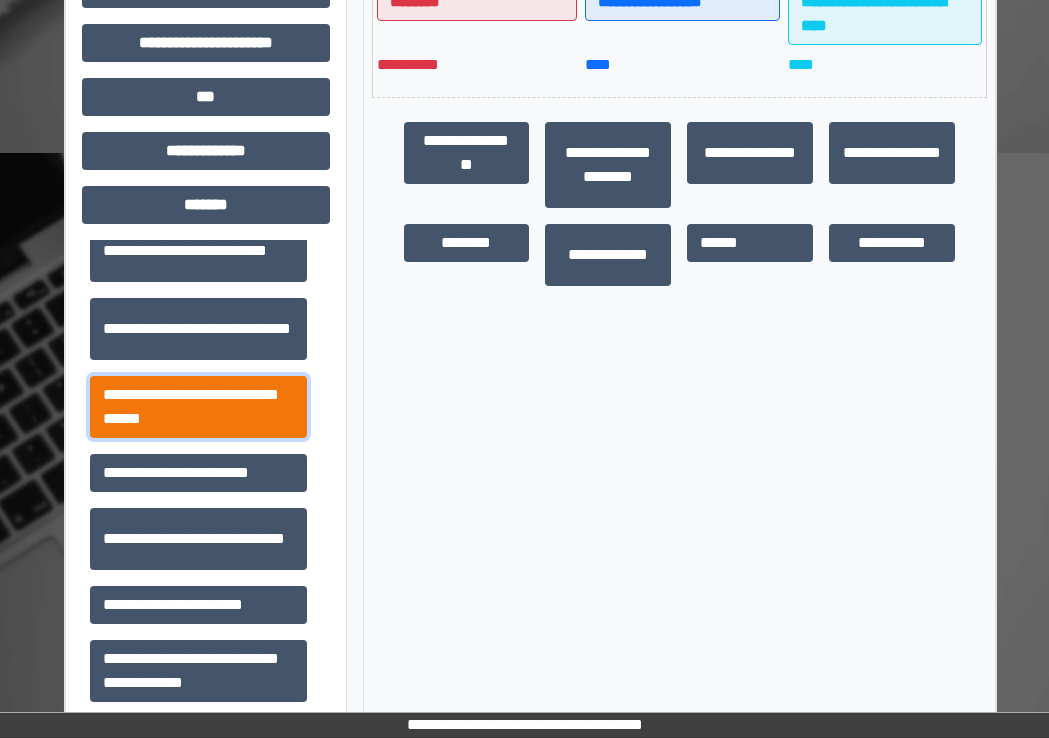 click on "**********" at bounding box center [198, 407] 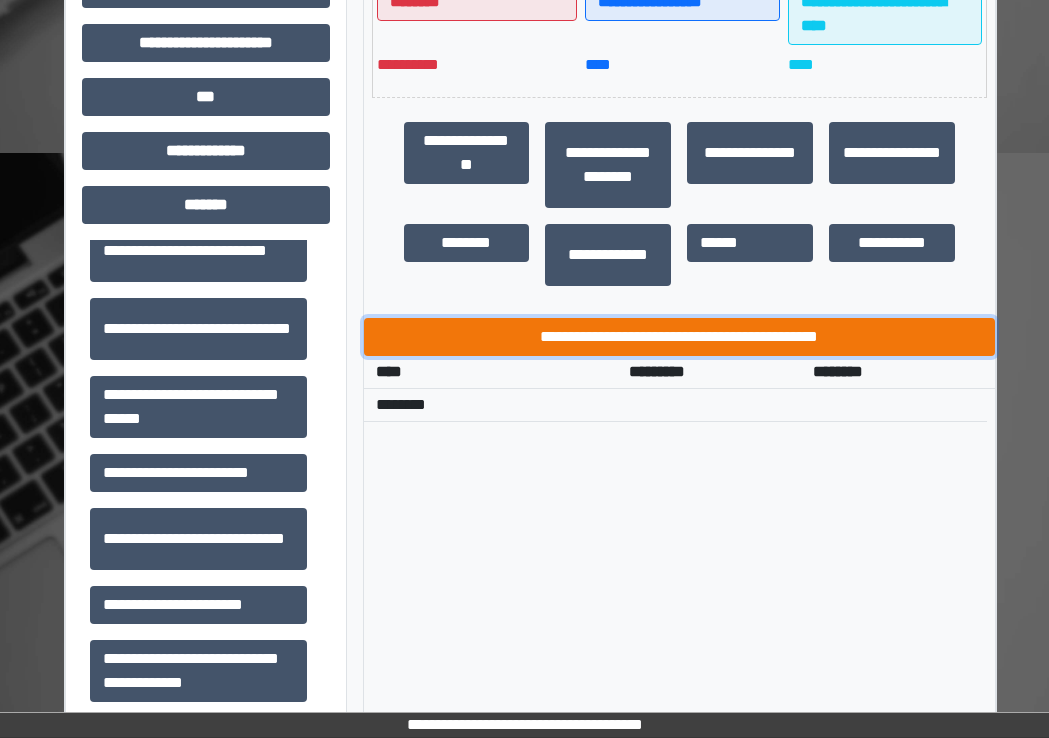click on "**********" at bounding box center [680, 337] 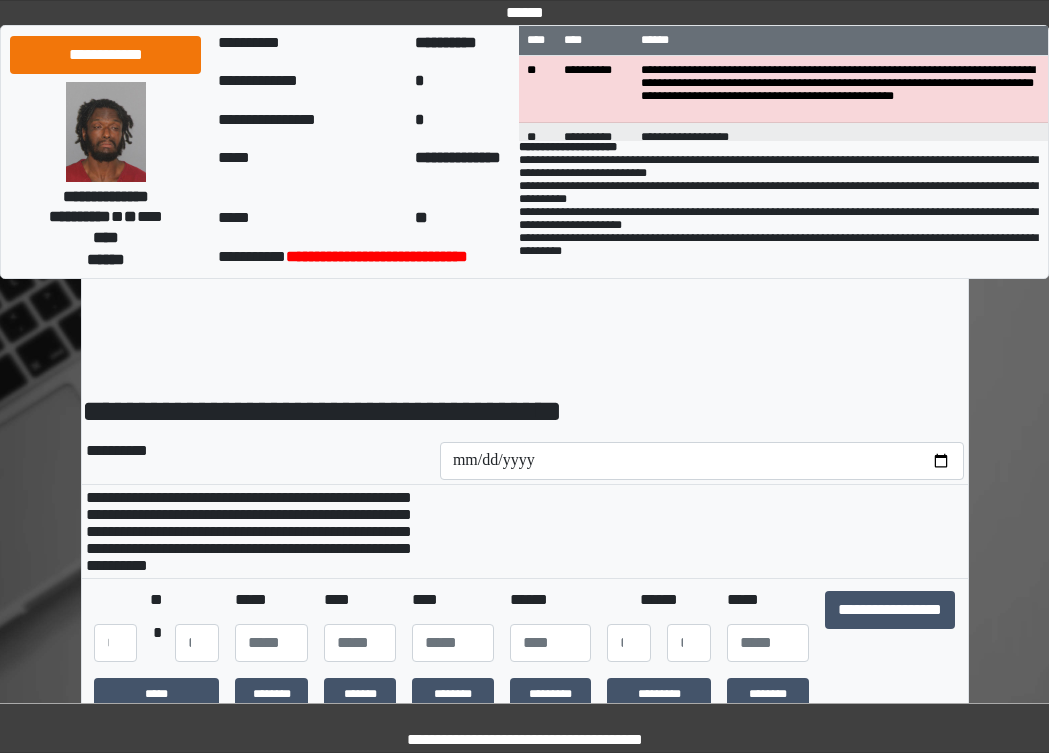 scroll, scrollTop: 0, scrollLeft: 0, axis: both 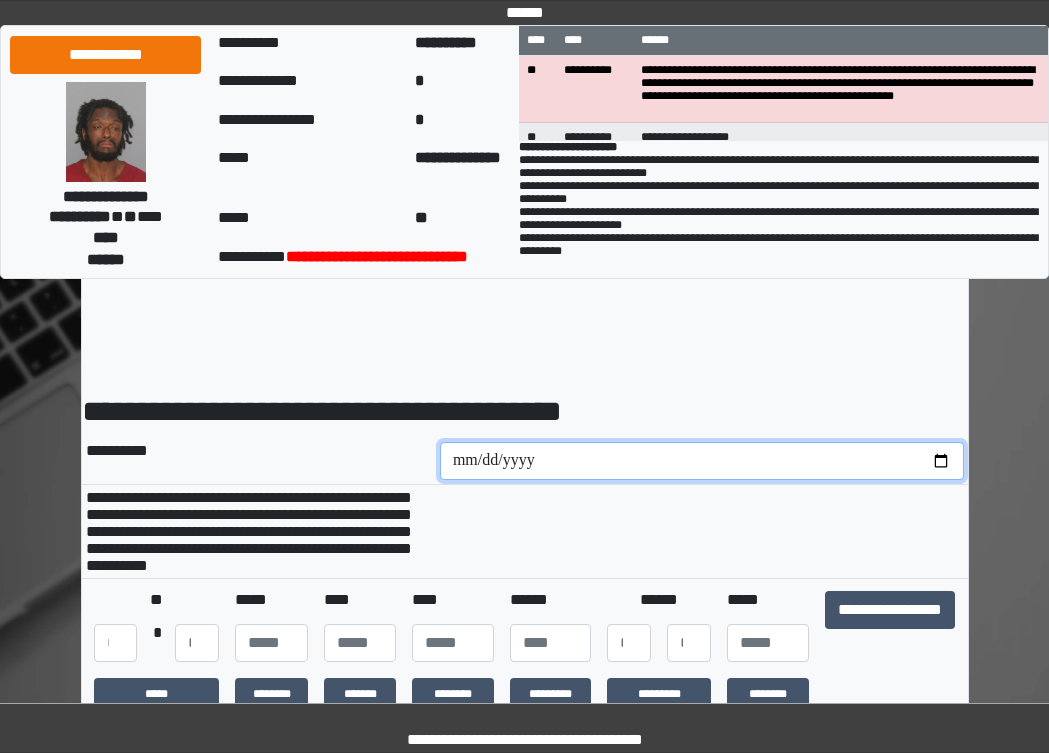 click at bounding box center (702, 461) 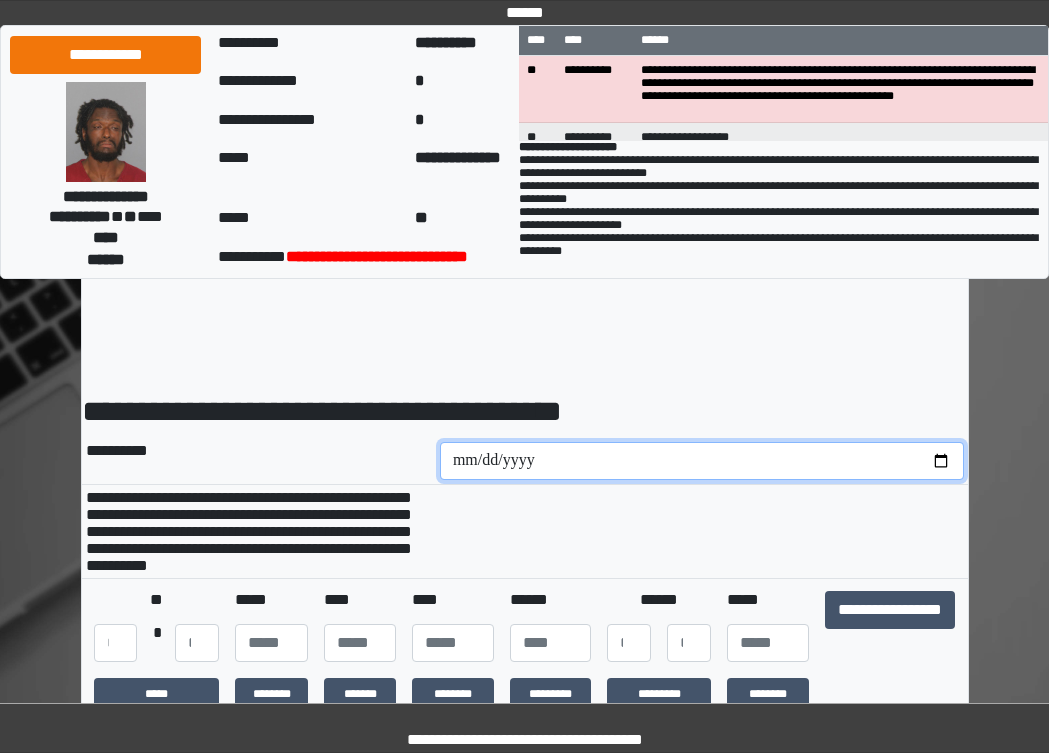 type on "**********" 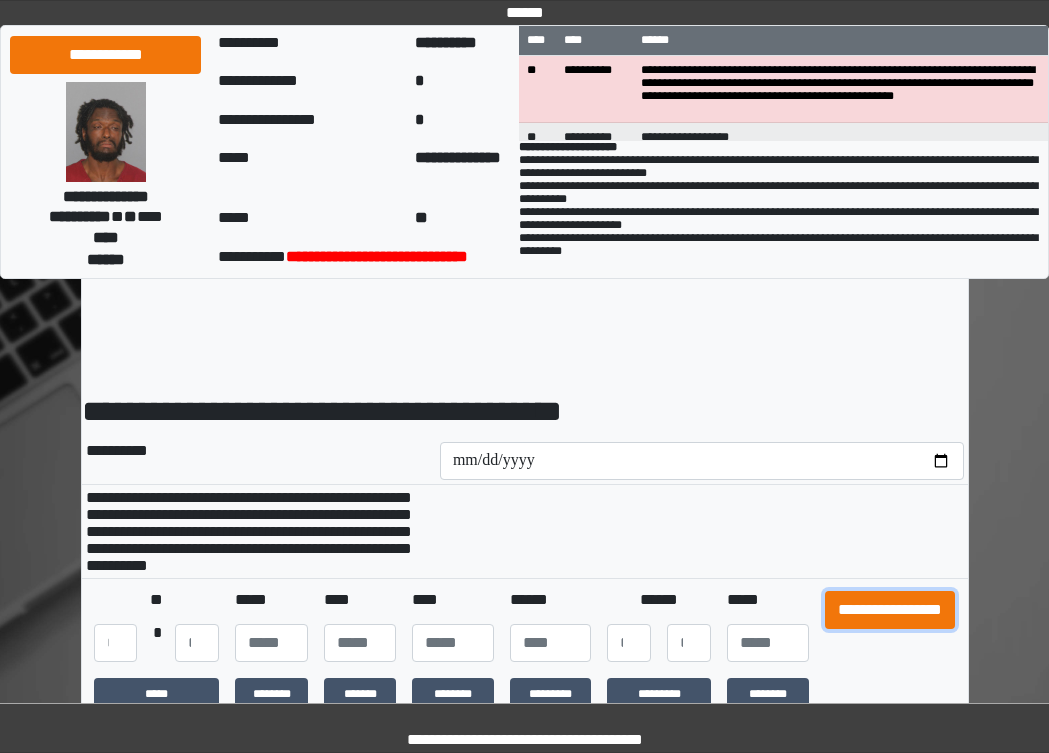 drag, startPoint x: 868, startPoint y: 636, endPoint x: 855, endPoint y: 595, distance: 43.011627 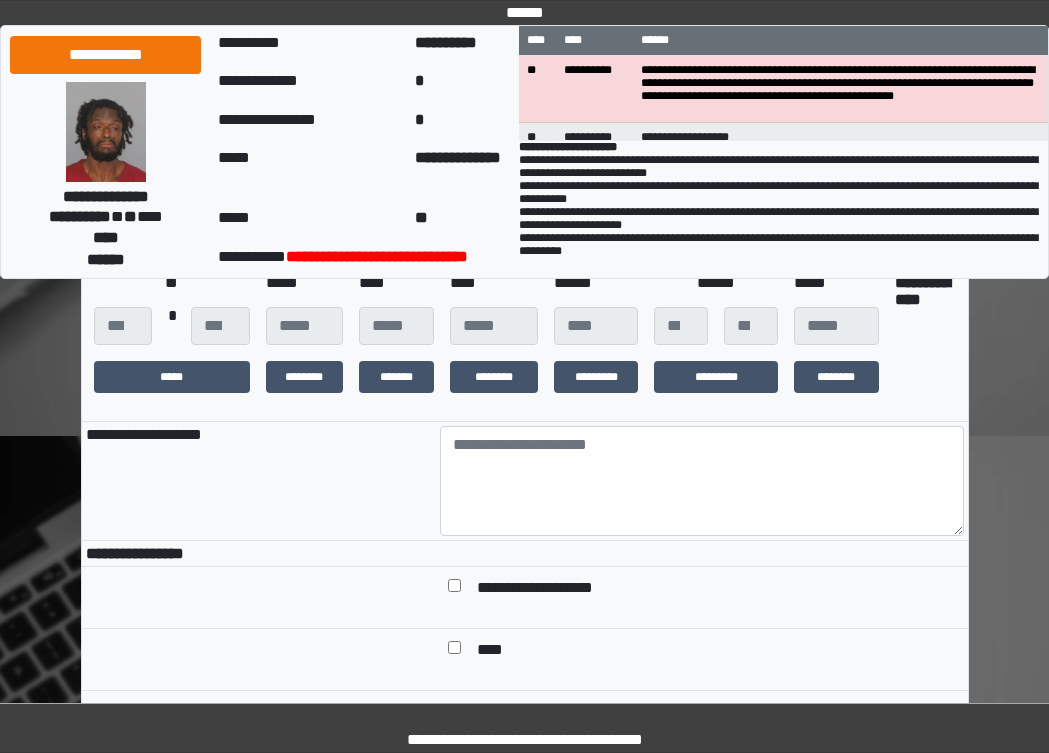 scroll, scrollTop: 400, scrollLeft: 0, axis: vertical 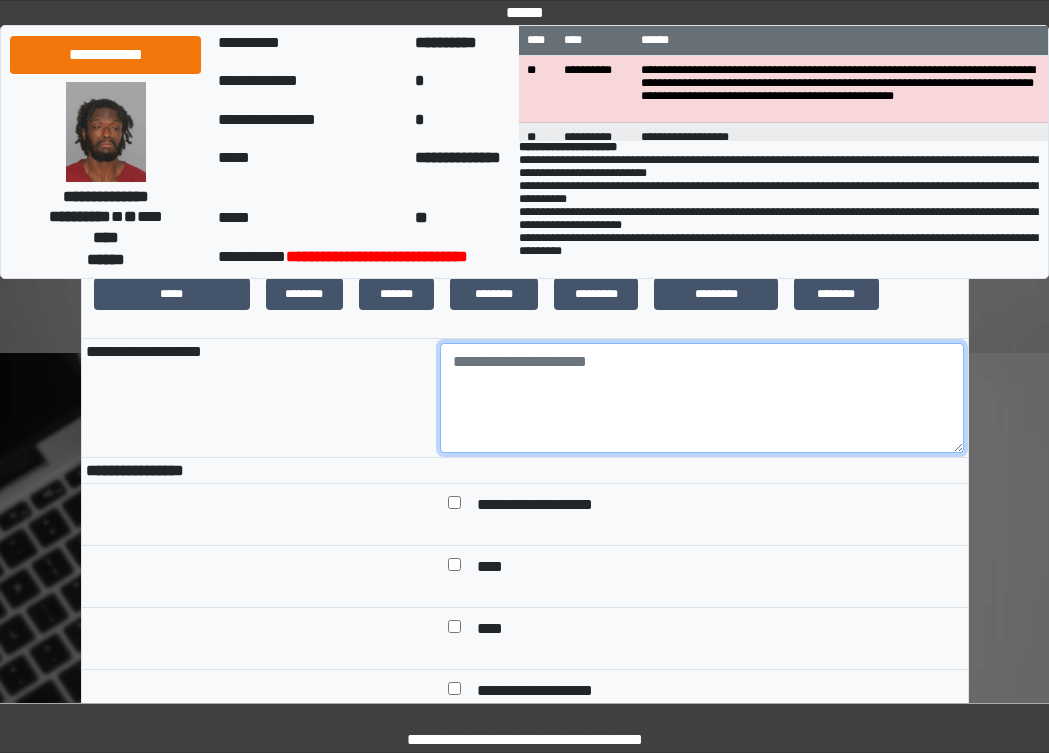click at bounding box center [702, 398] 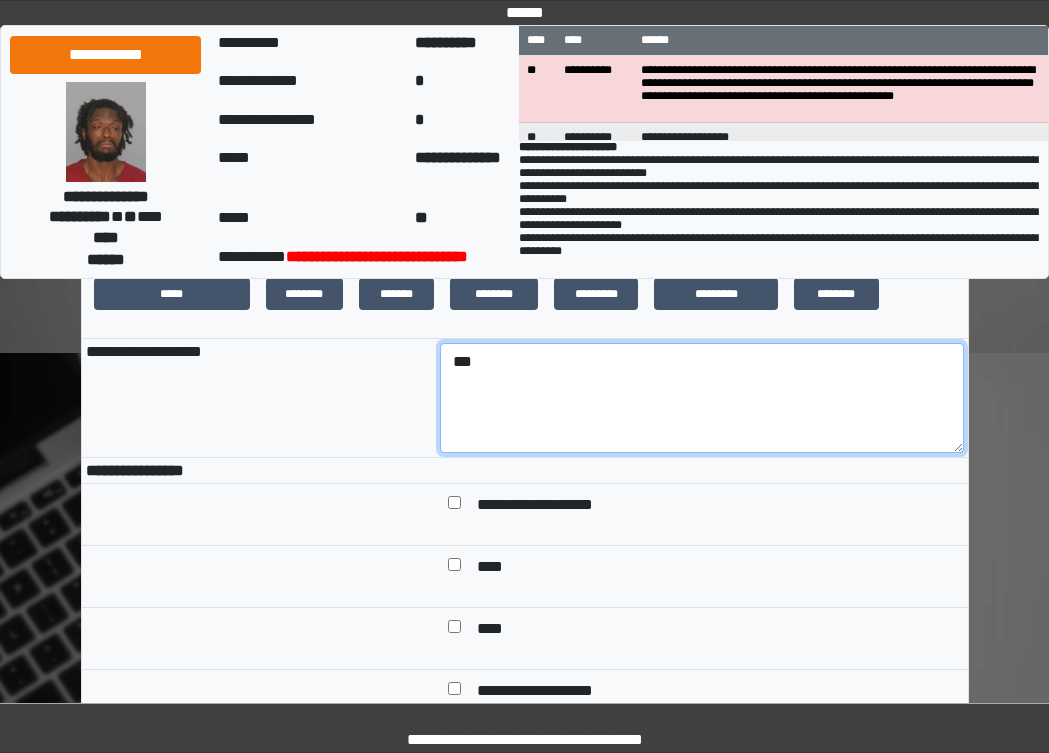 type on "***" 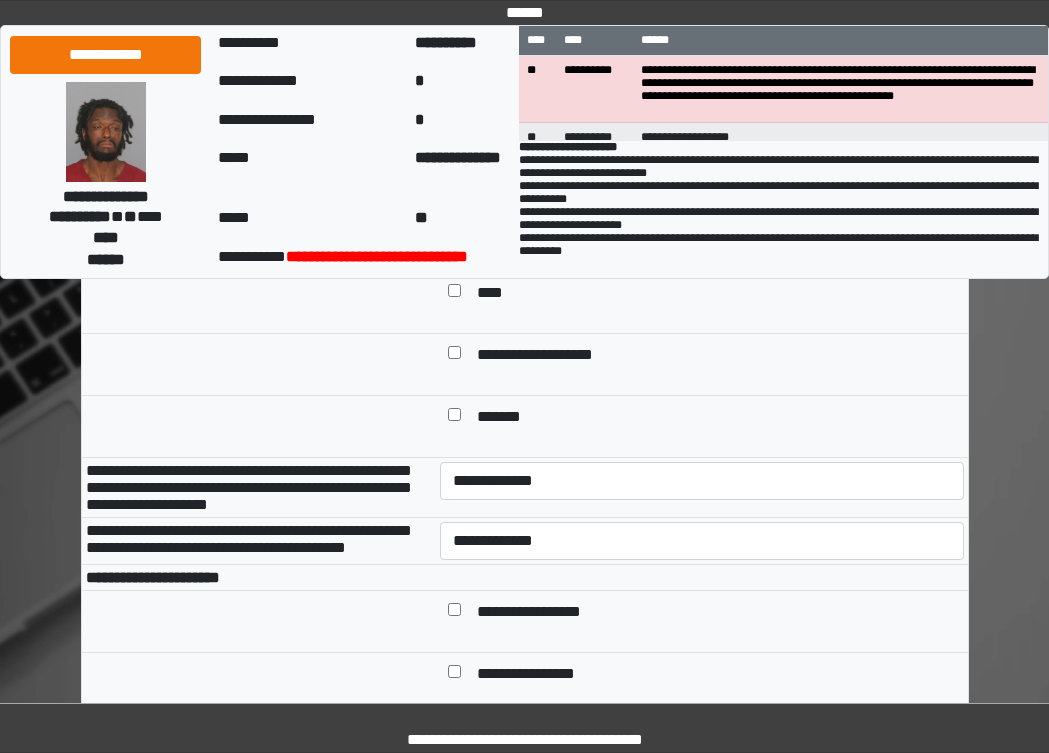 scroll, scrollTop: 800, scrollLeft: 0, axis: vertical 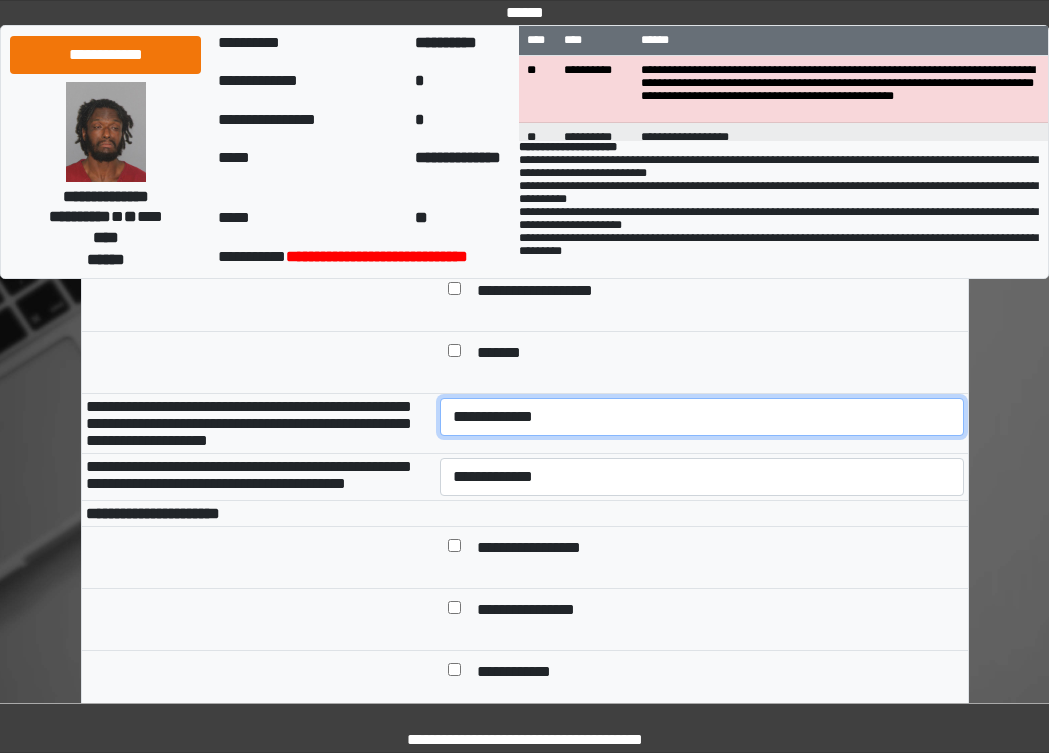 click on "**********" at bounding box center (702, 417) 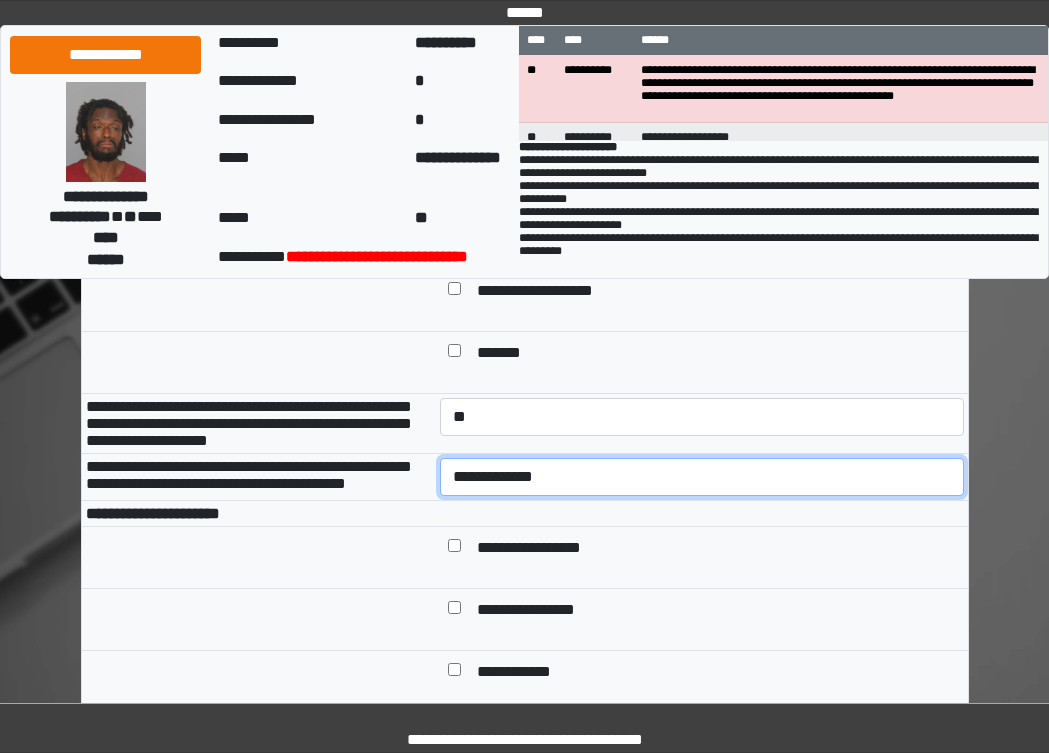 click on "**********" at bounding box center [702, 477] 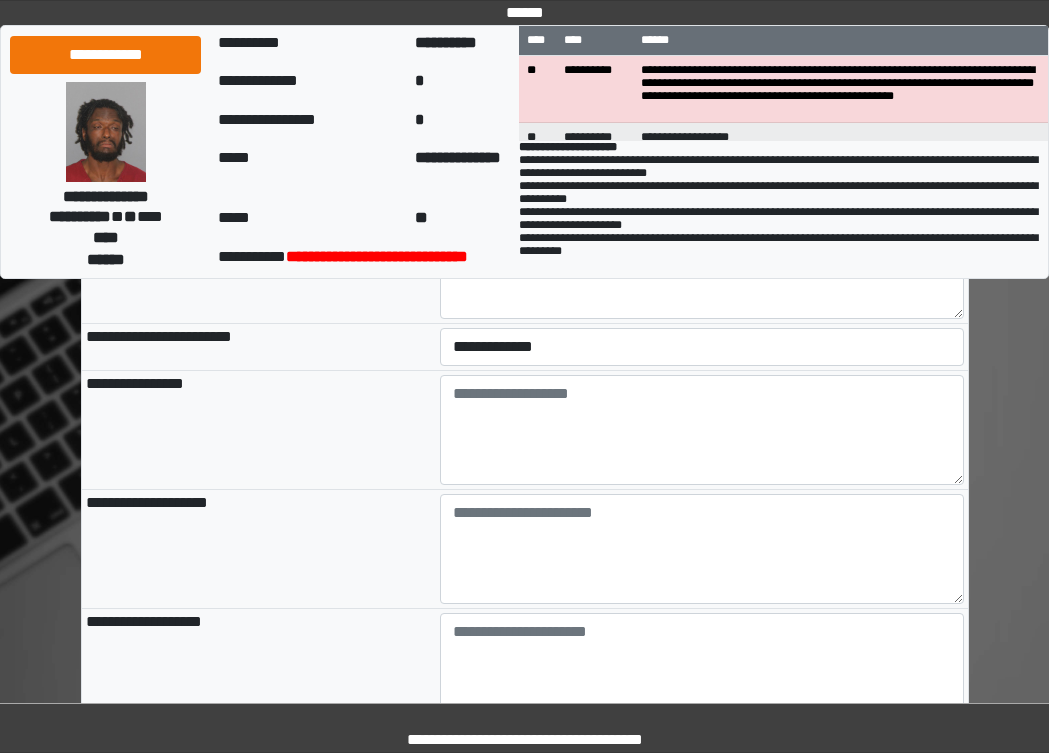 scroll, scrollTop: 2100, scrollLeft: 0, axis: vertical 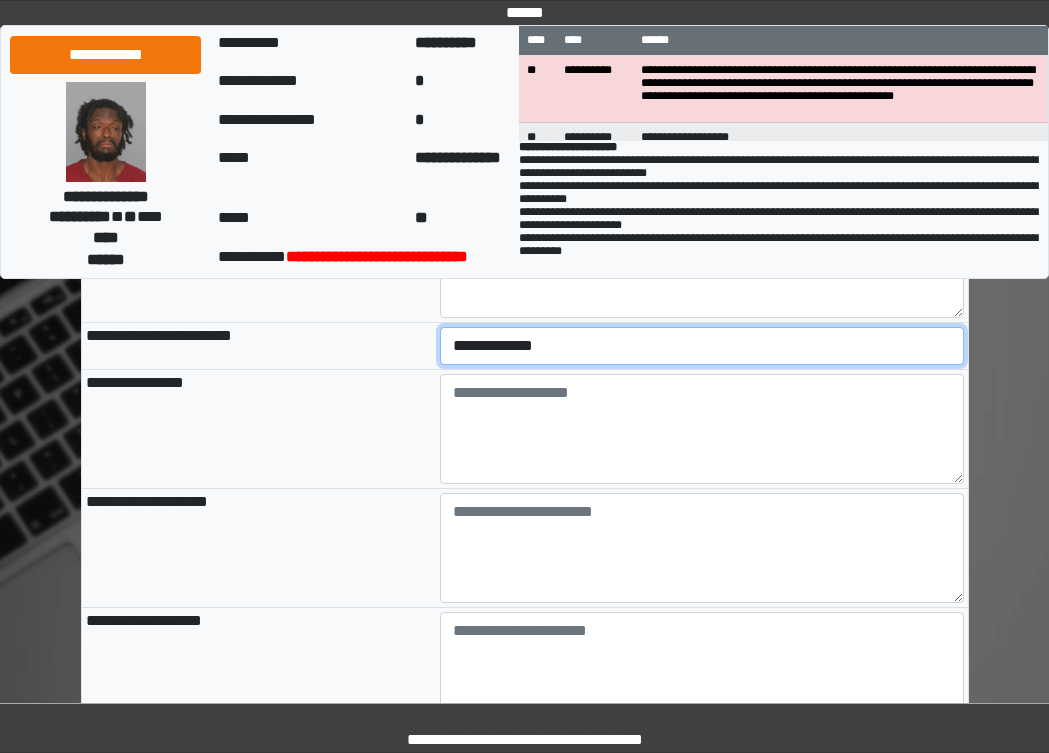 click on "**********" at bounding box center (702, 346) 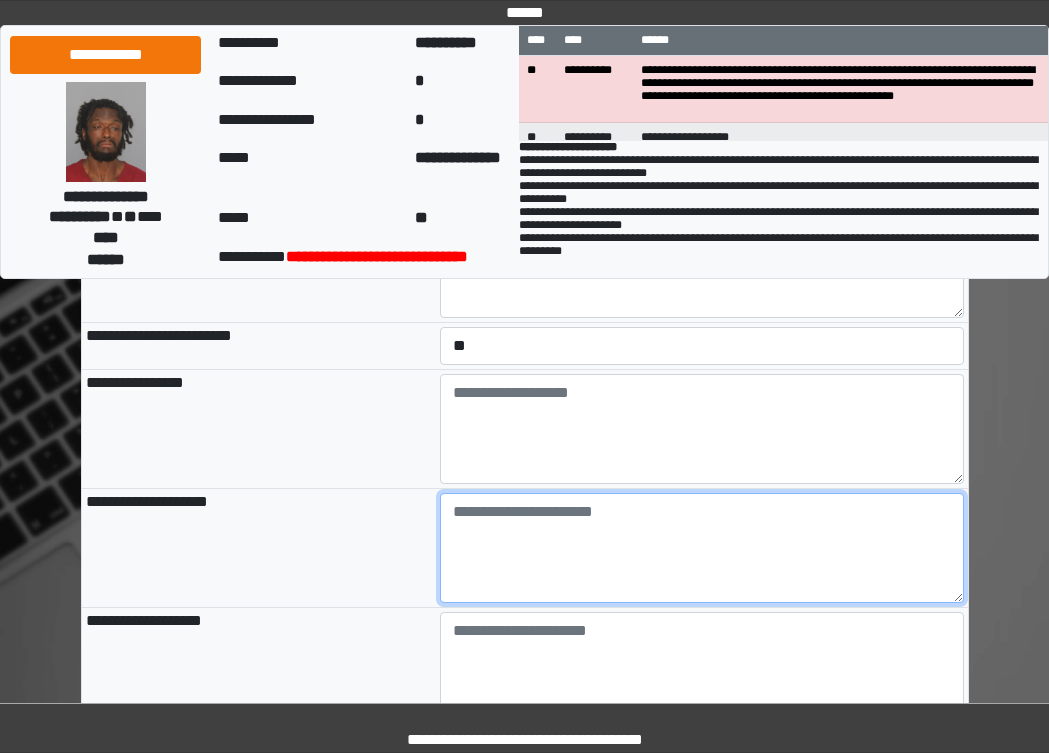 click at bounding box center [702, 548] 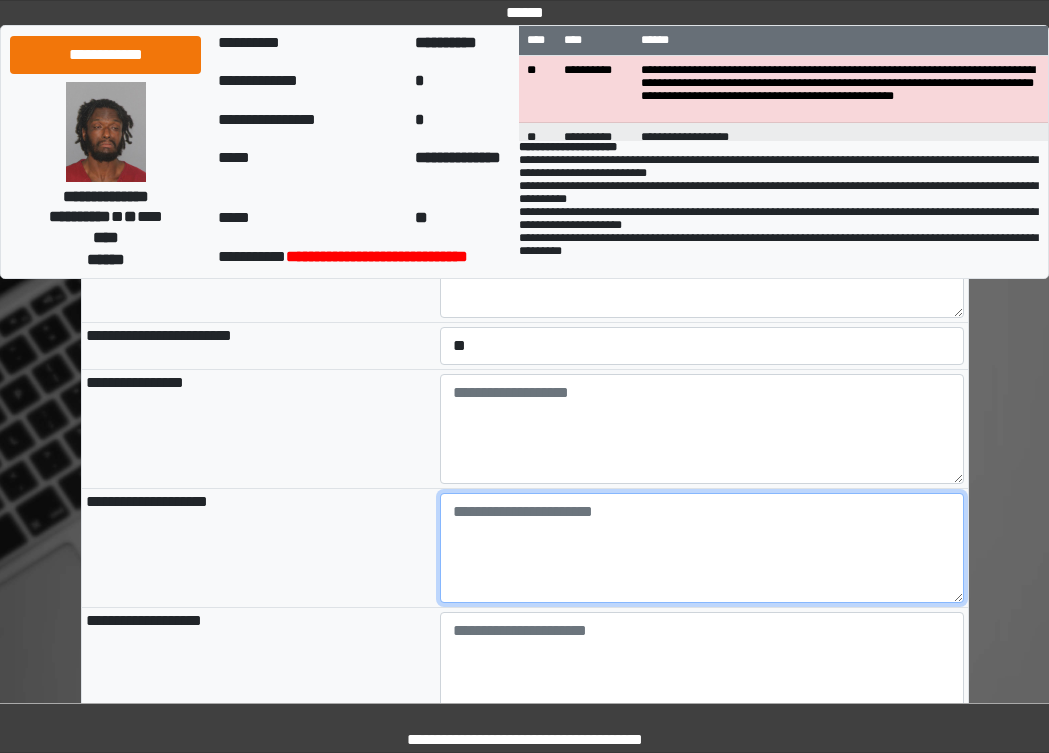 paste on "**********" 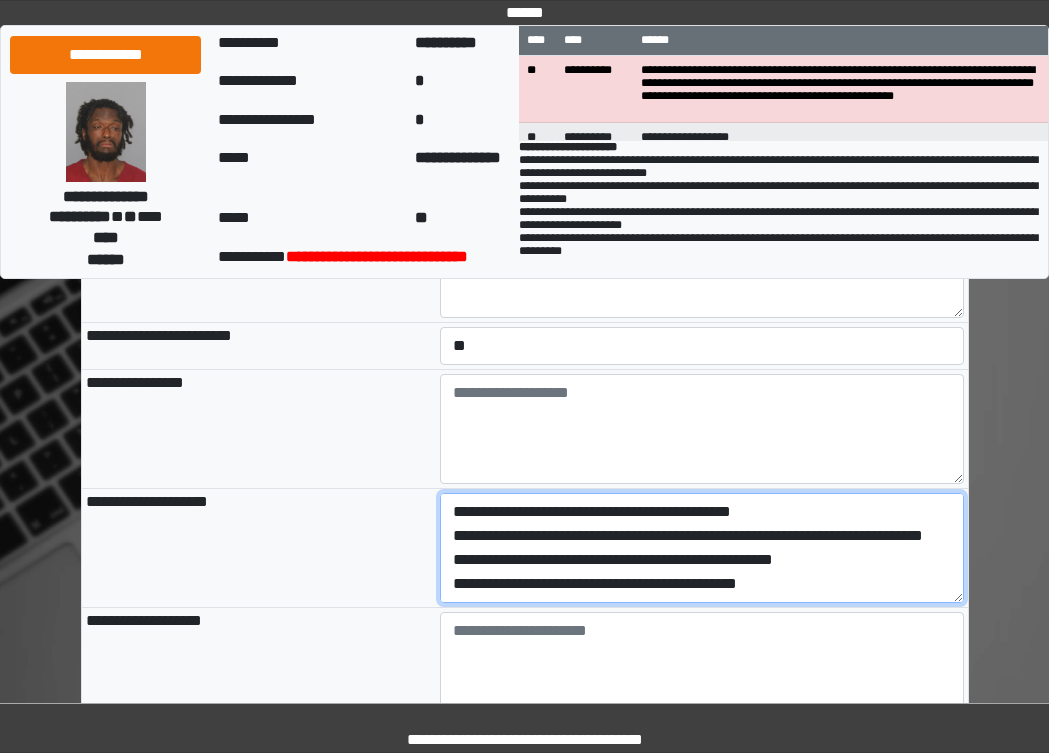 scroll, scrollTop: 96, scrollLeft: 0, axis: vertical 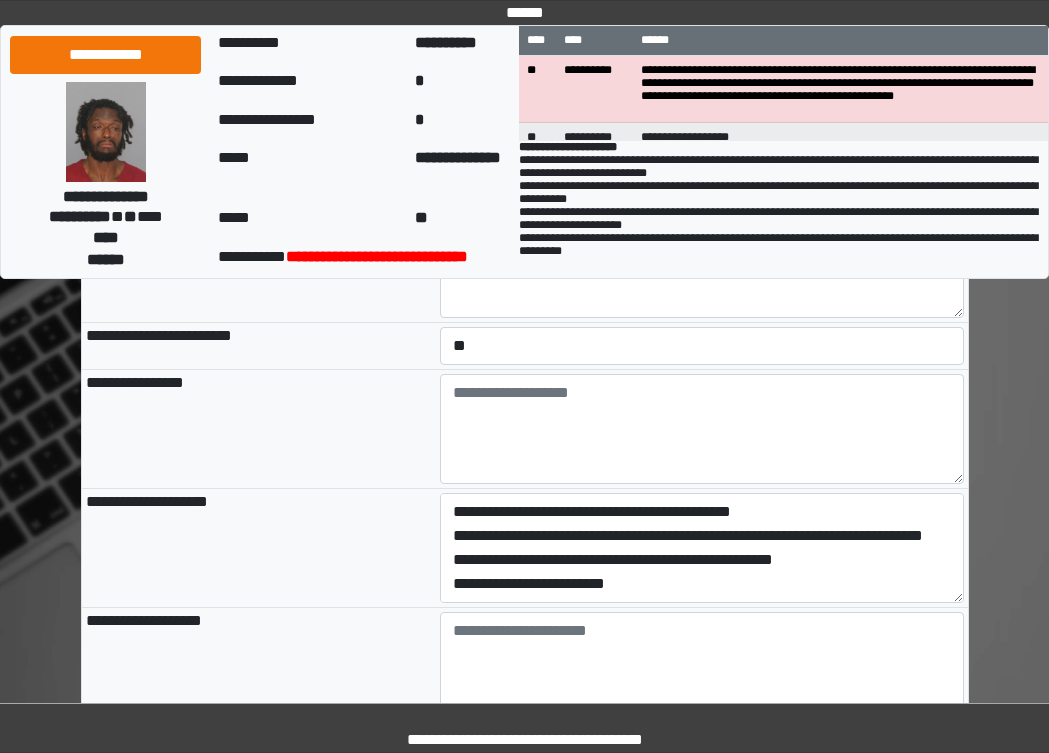 click on "**********" at bounding box center (259, 547) 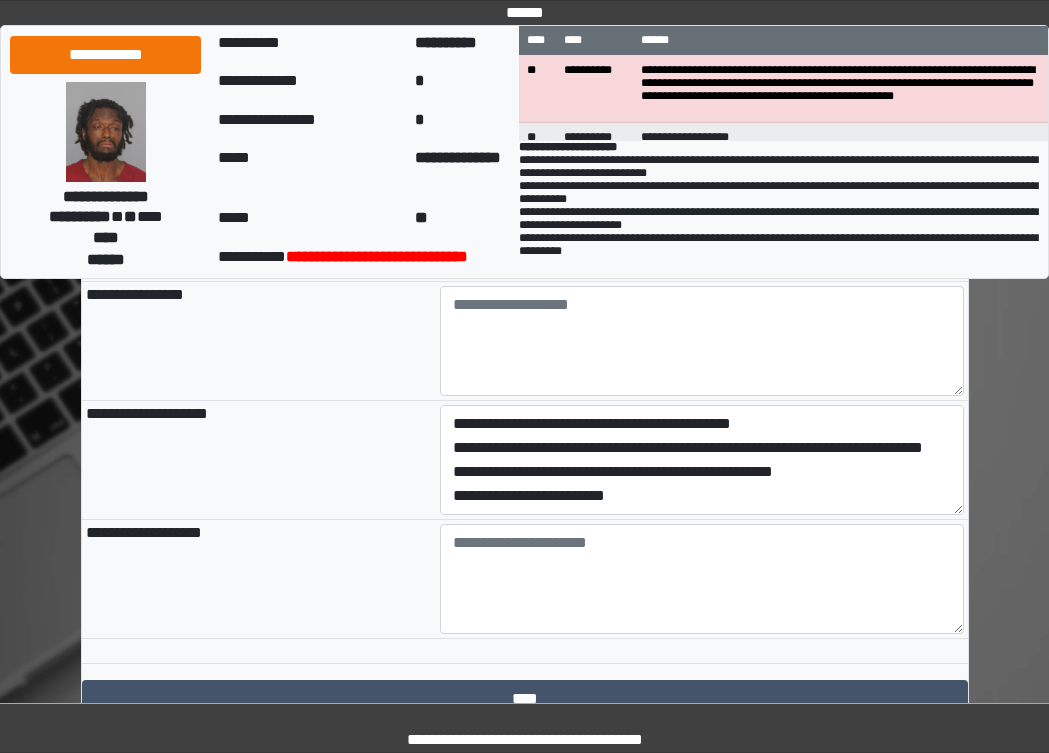 scroll, scrollTop: 2359, scrollLeft: 0, axis: vertical 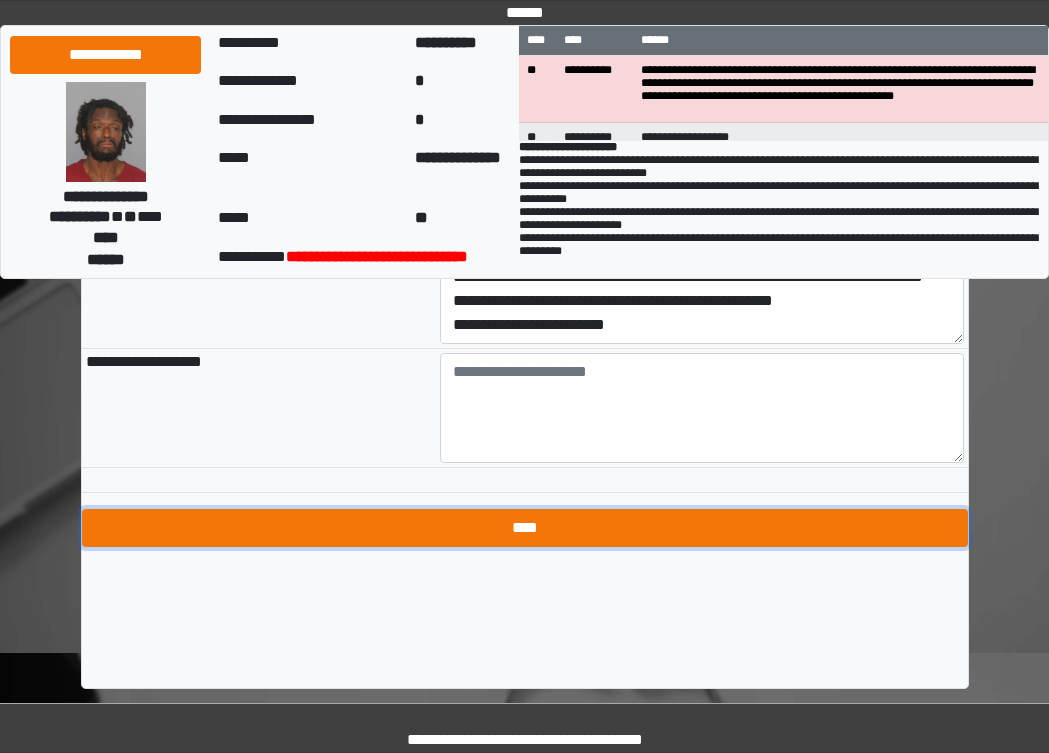 click on "****" at bounding box center [525, 528] 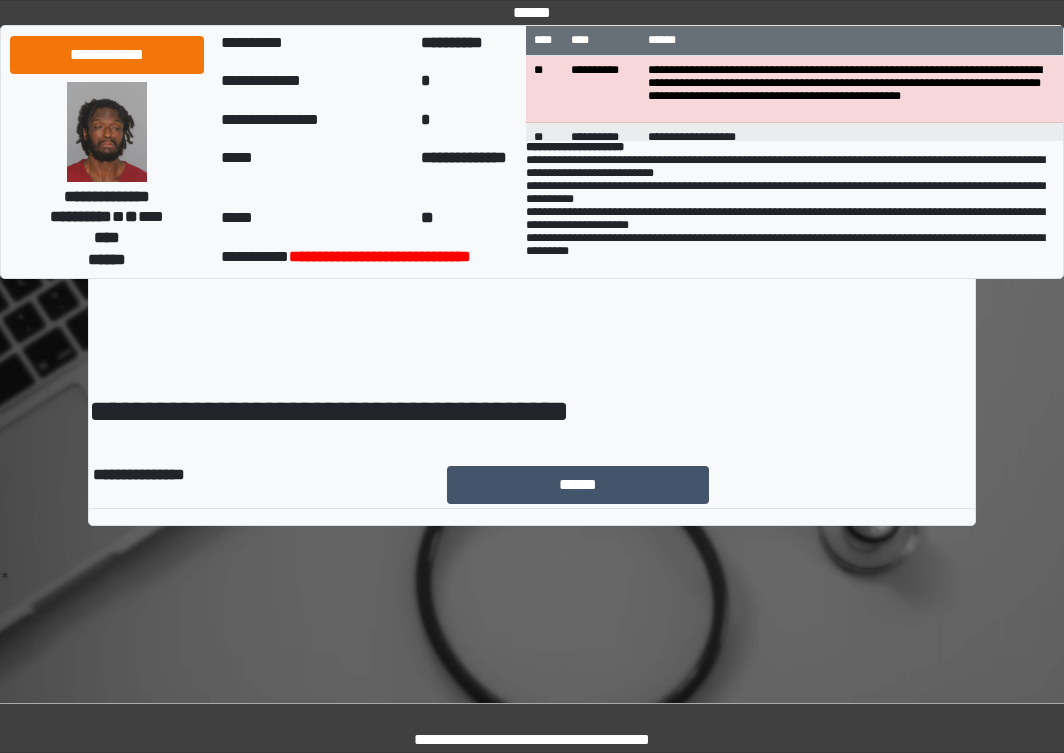 scroll, scrollTop: 0, scrollLeft: 0, axis: both 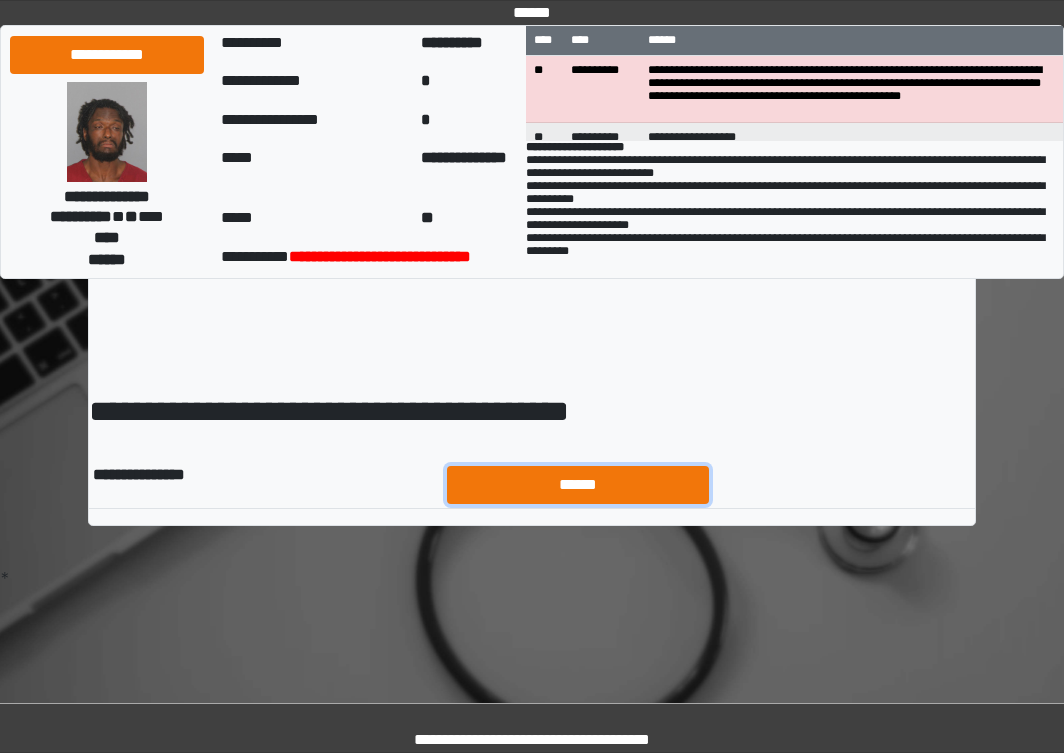 click on "******" at bounding box center (578, 485) 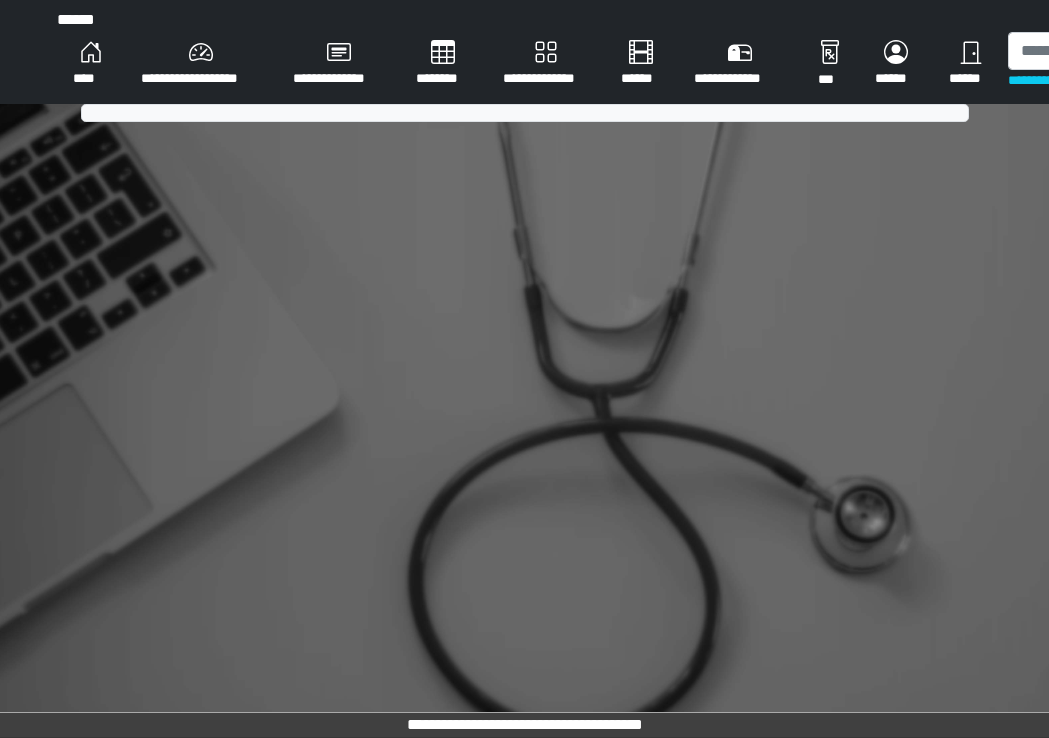 scroll, scrollTop: 0, scrollLeft: 0, axis: both 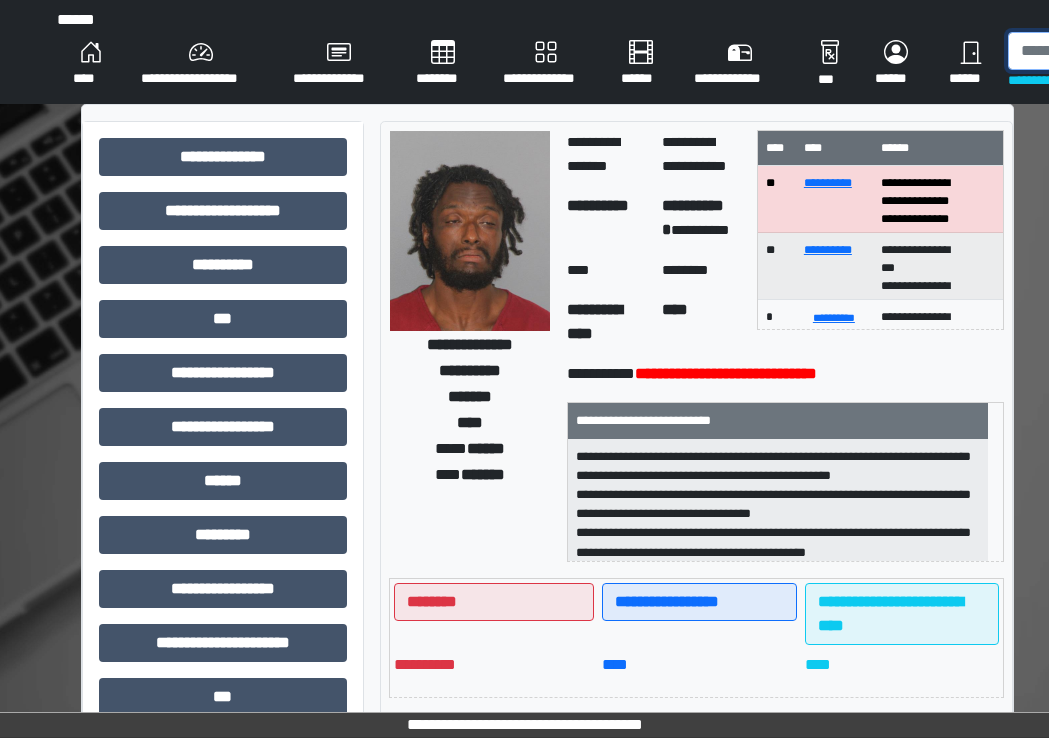 click at bounding box center [1111, 51] 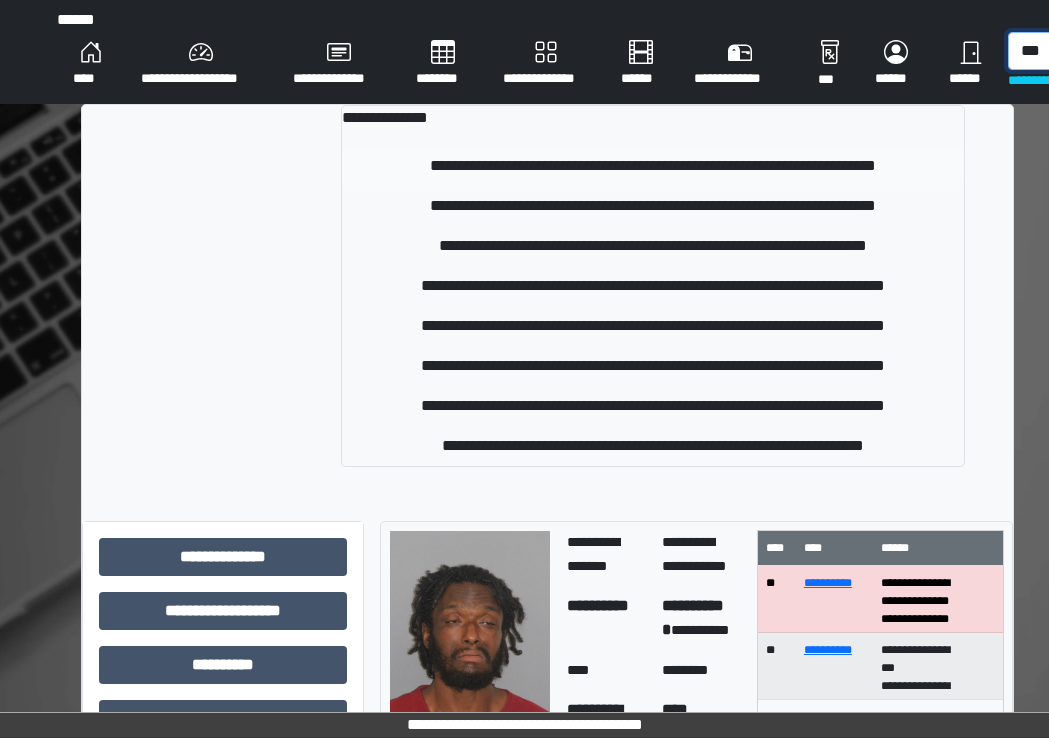 type on "***" 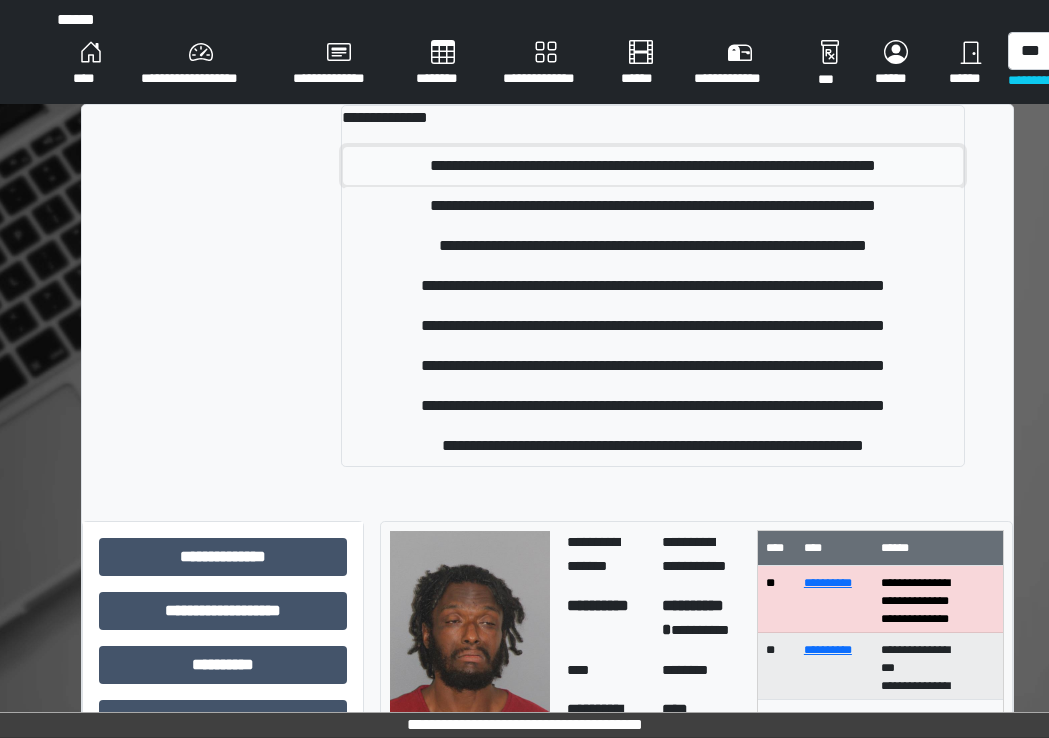 click on "**********" at bounding box center [653, 166] 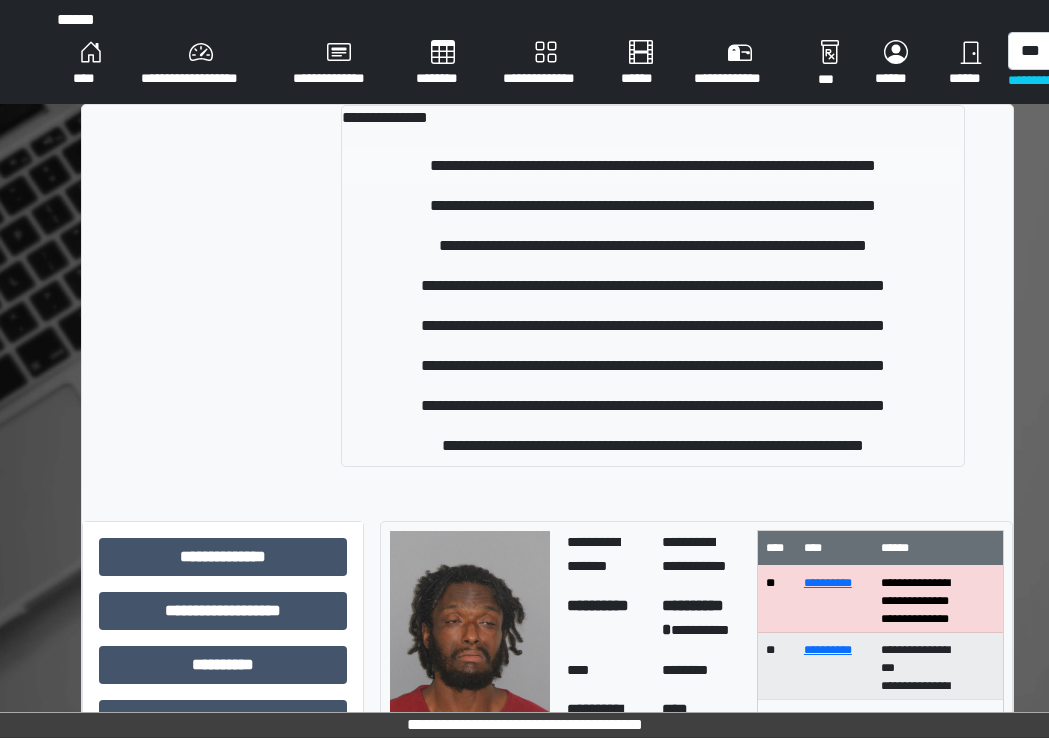 type 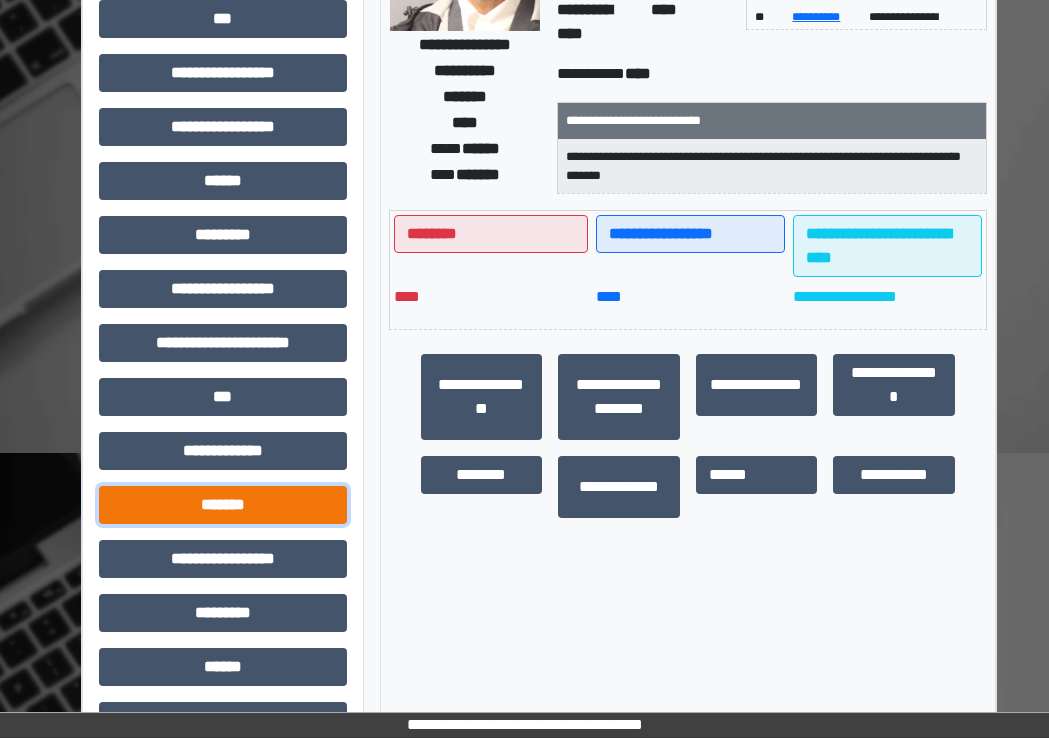 click on "*******" at bounding box center (223, 505) 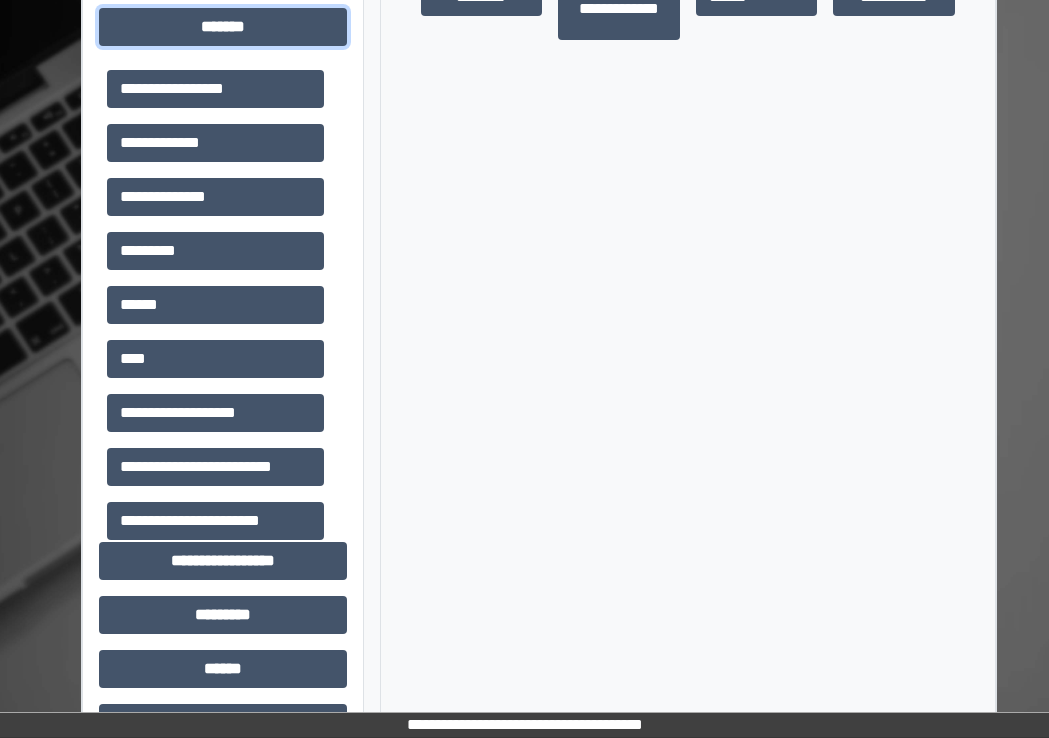 scroll, scrollTop: 800, scrollLeft: 0, axis: vertical 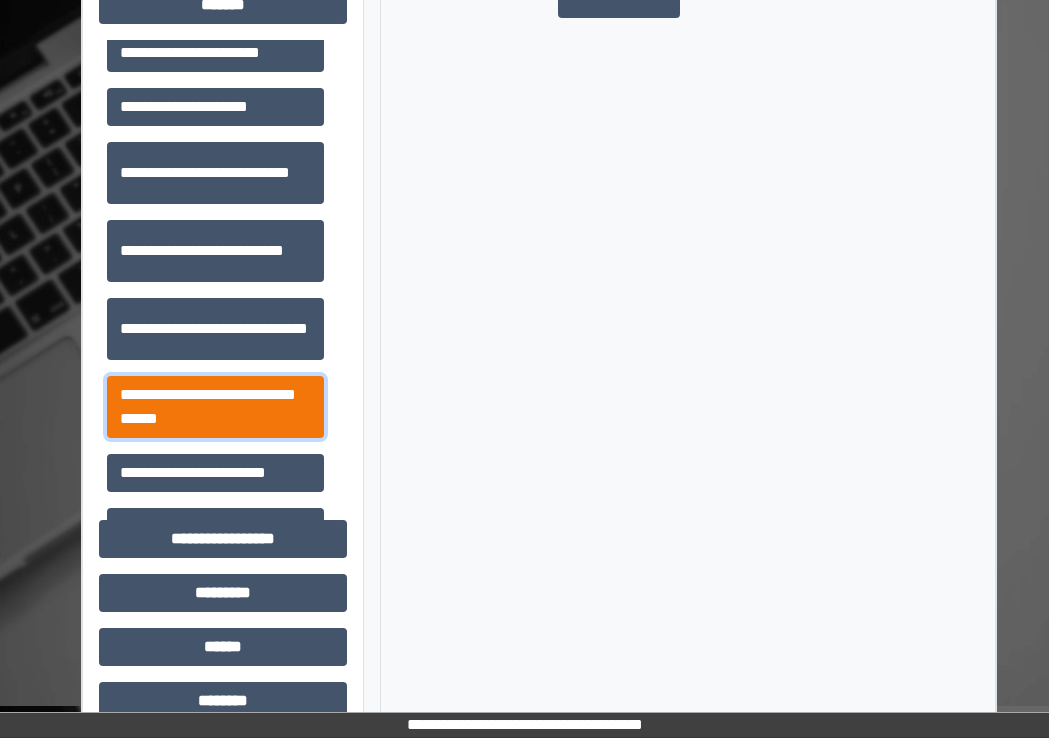 click on "**********" at bounding box center [215, 407] 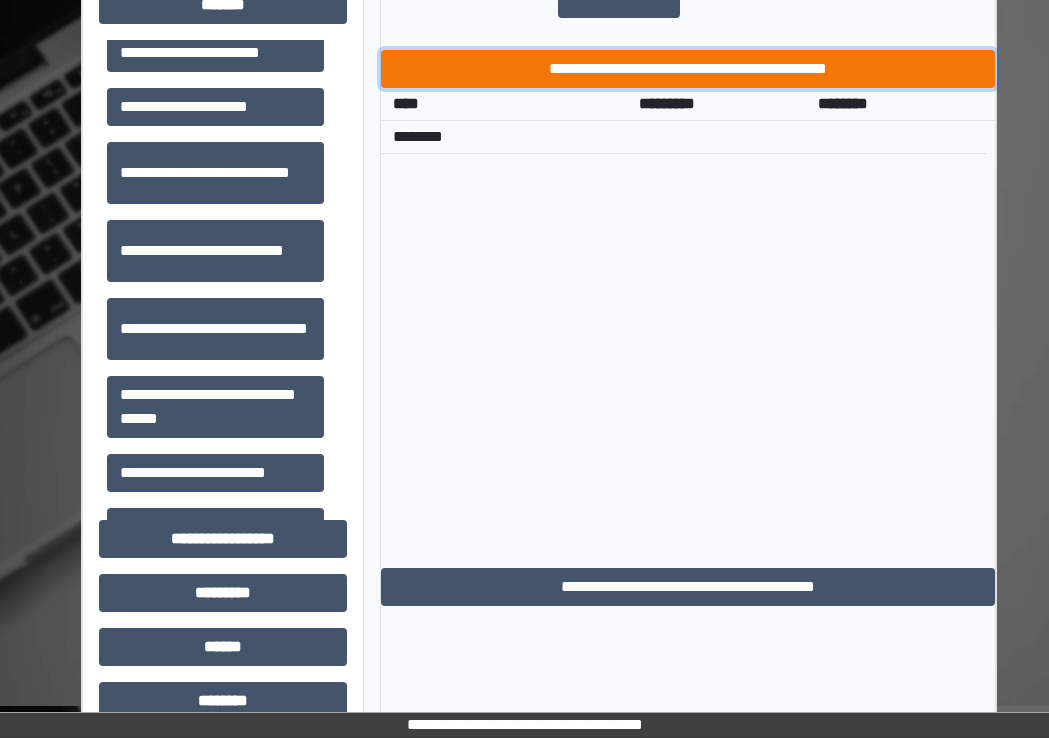 click on "**********" at bounding box center [688, 69] 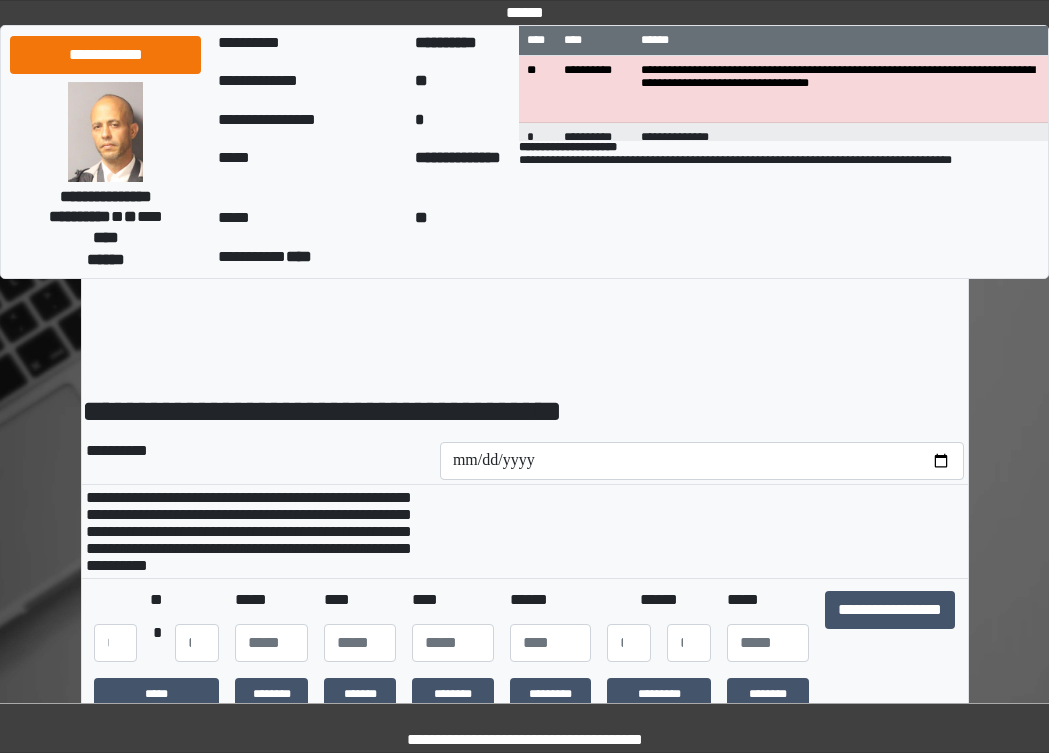 scroll, scrollTop: 0, scrollLeft: 0, axis: both 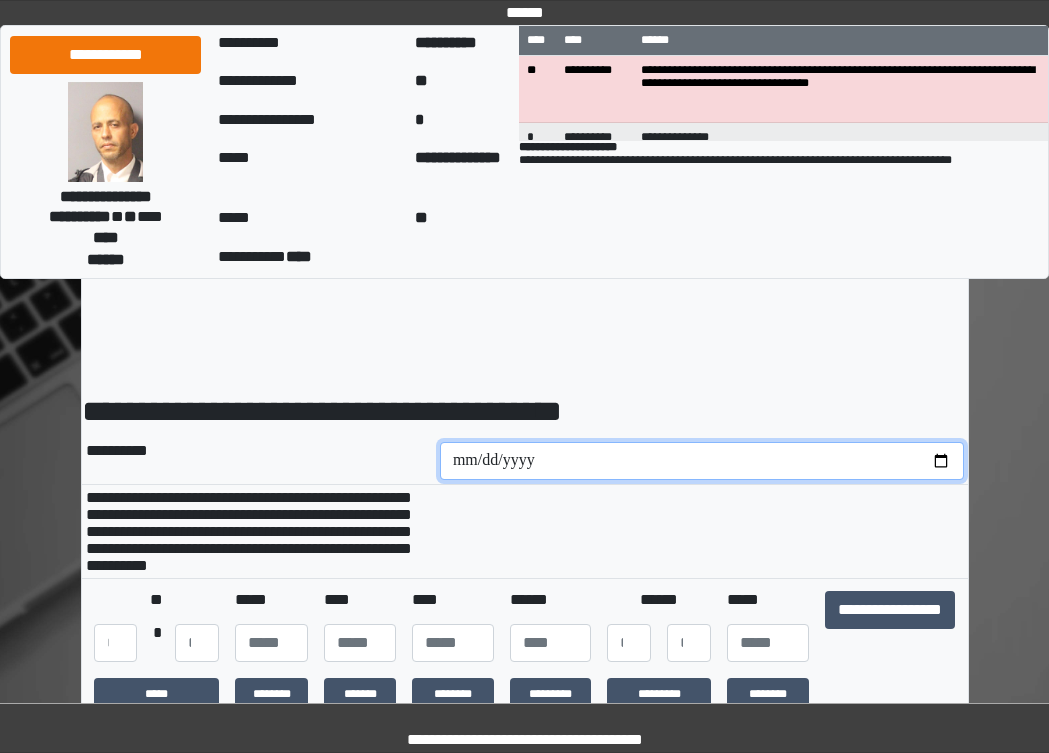click at bounding box center (702, 461) 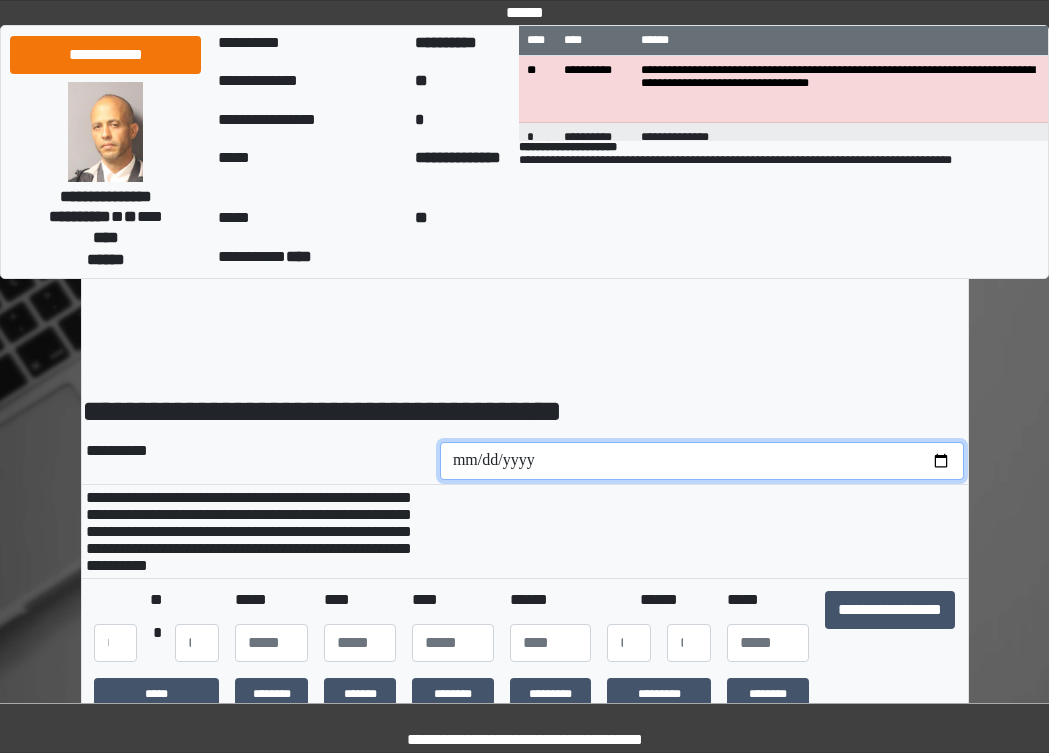 type on "**********" 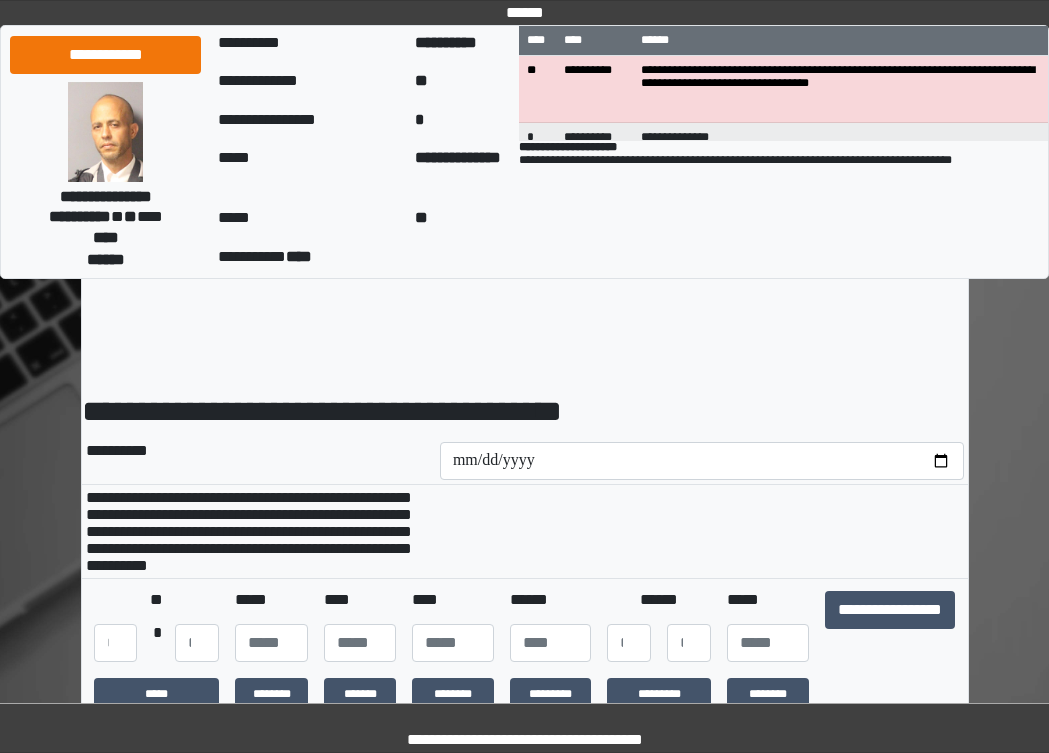 click on "**********" at bounding box center (890, 626) 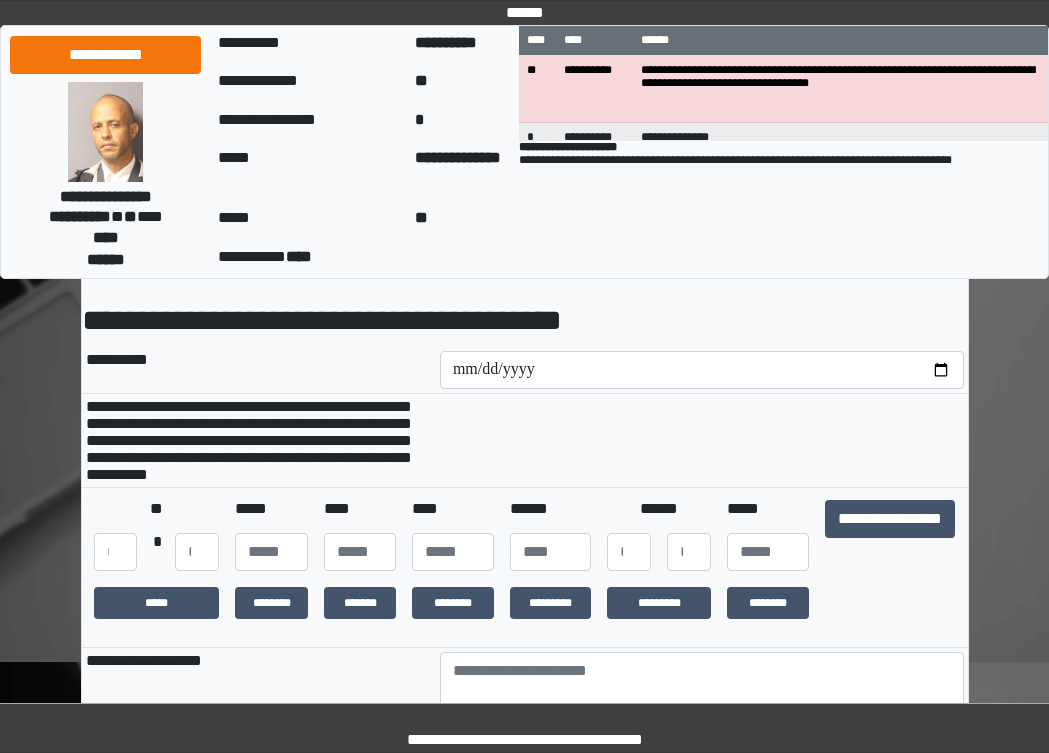 scroll, scrollTop: 300, scrollLeft: 0, axis: vertical 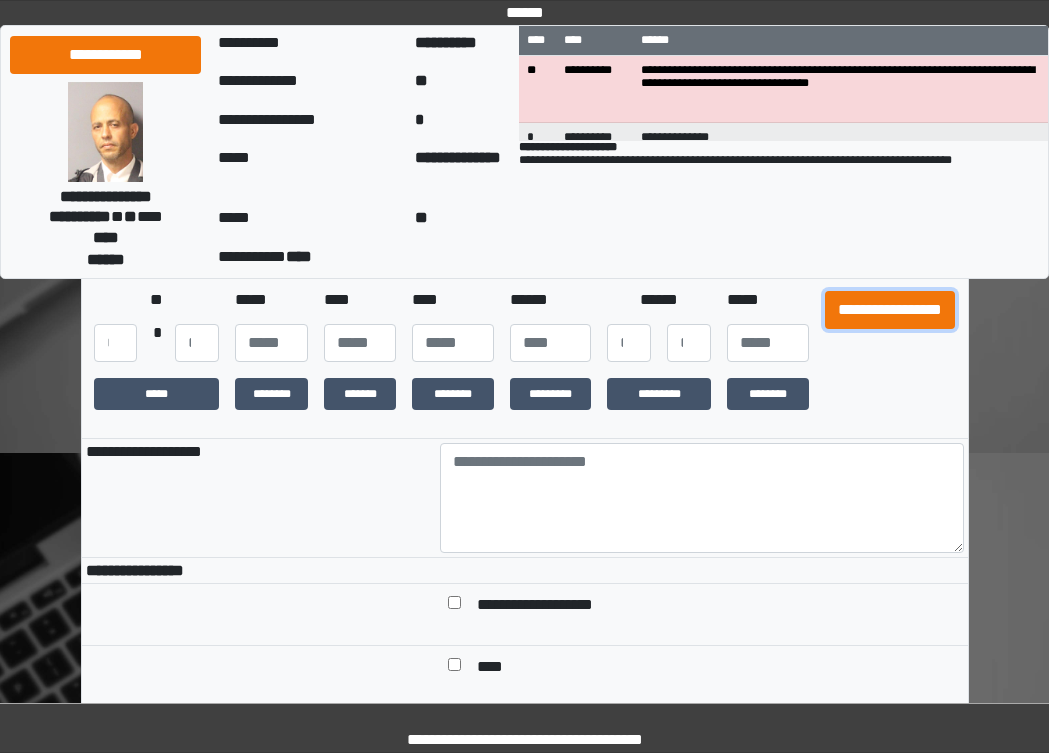 click on "**********" at bounding box center (890, 310) 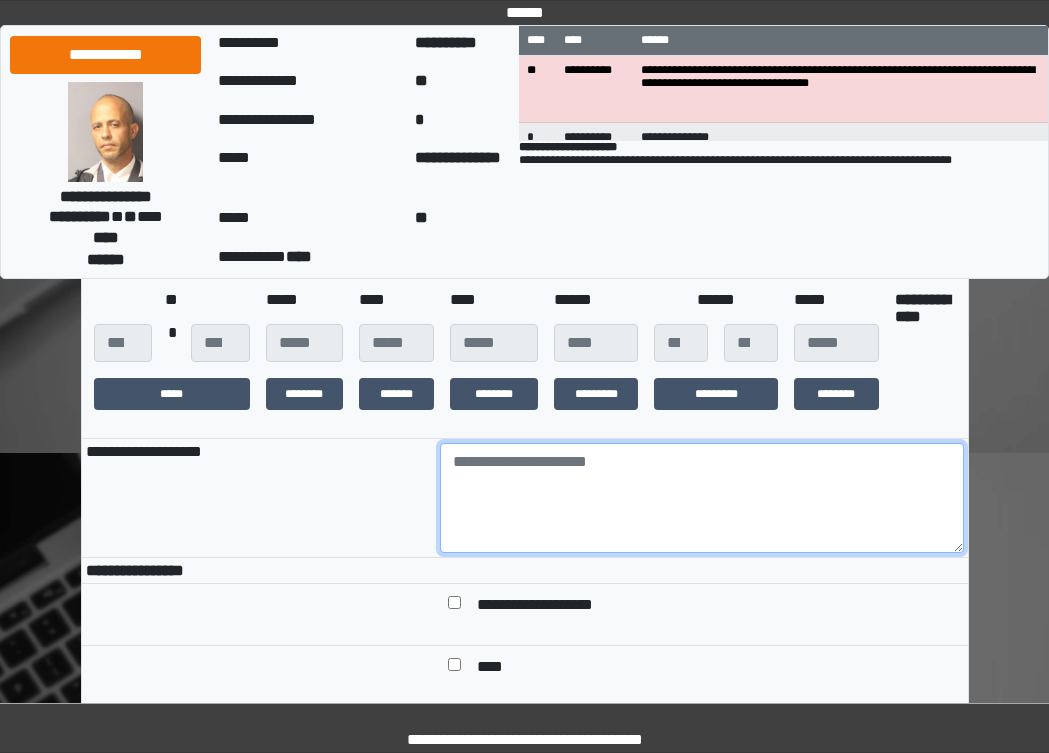 click at bounding box center (702, 498) 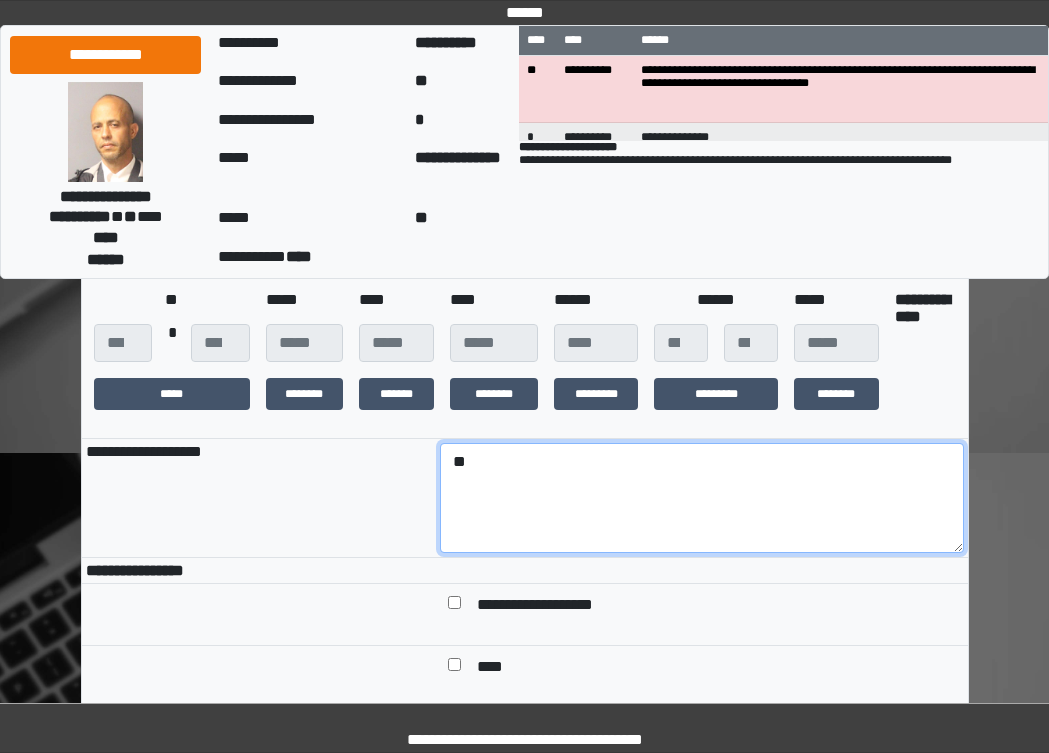 type on "*" 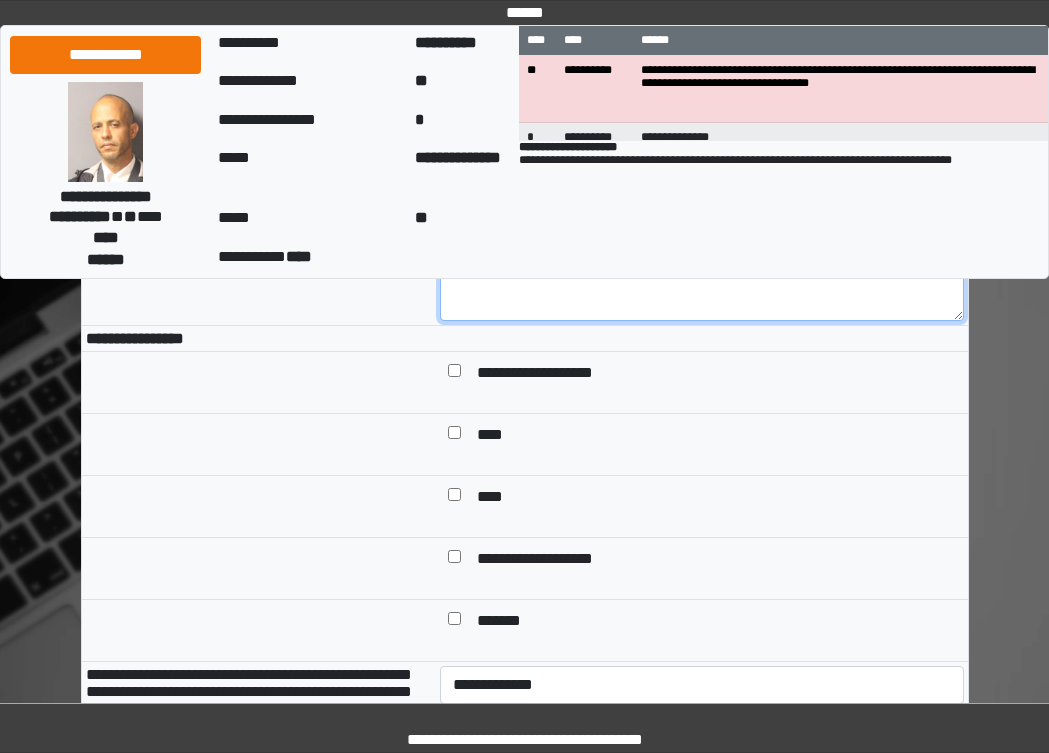 scroll, scrollTop: 600, scrollLeft: 0, axis: vertical 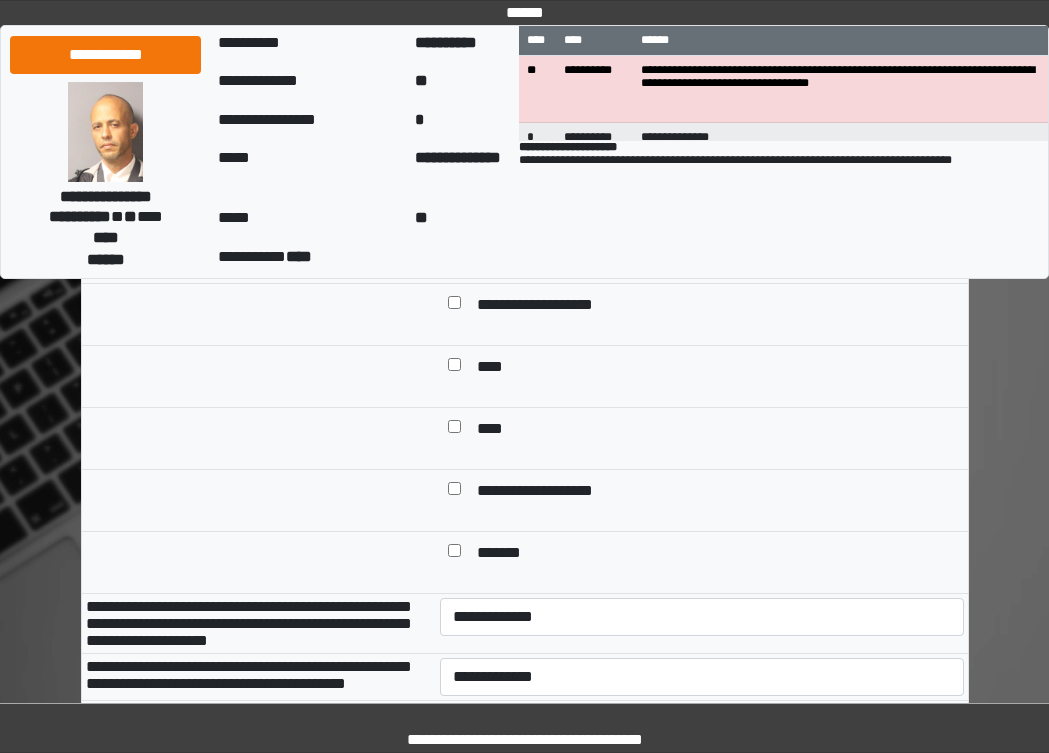 type on "***" 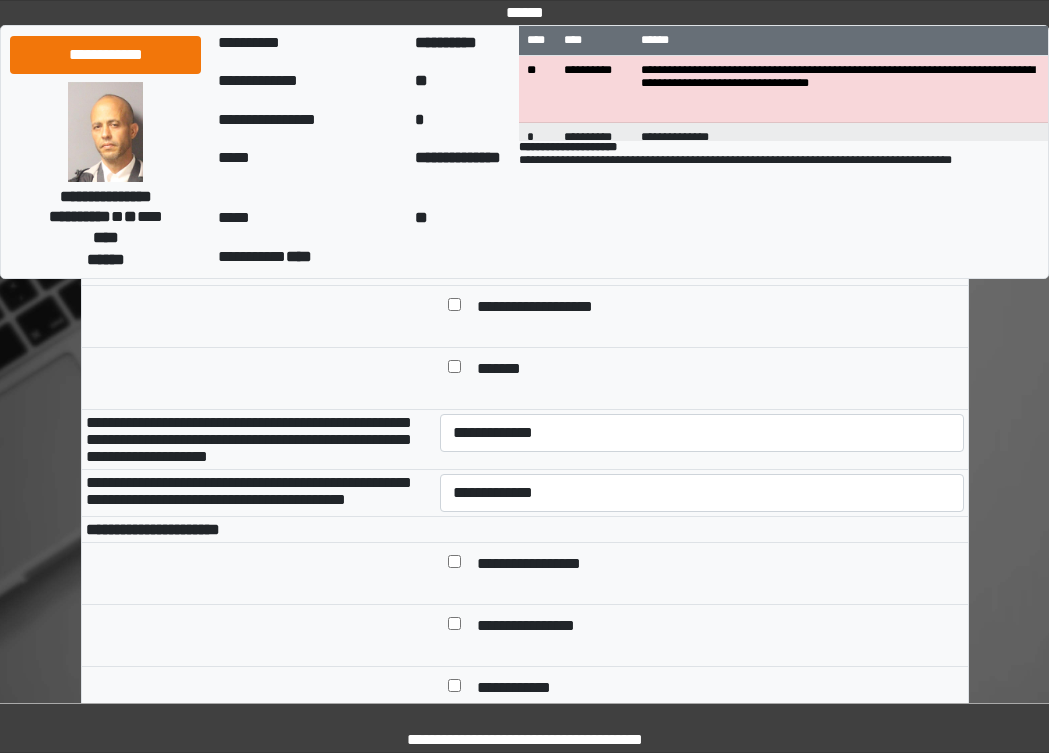 scroll, scrollTop: 800, scrollLeft: 0, axis: vertical 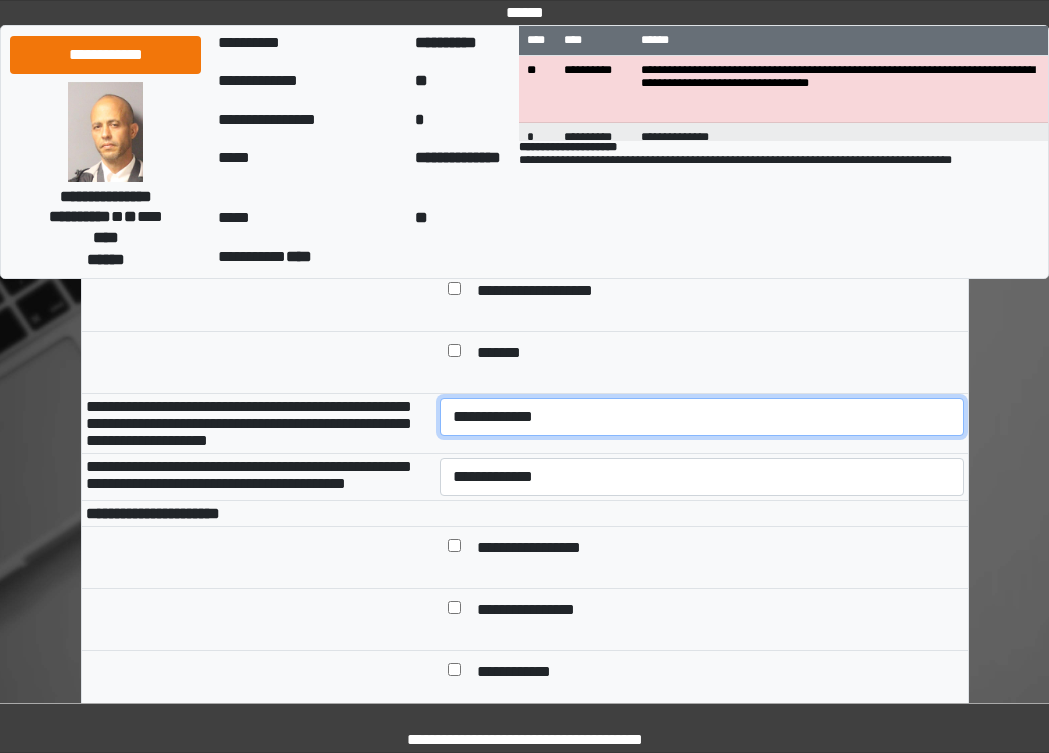 click on "**********" at bounding box center (702, 417) 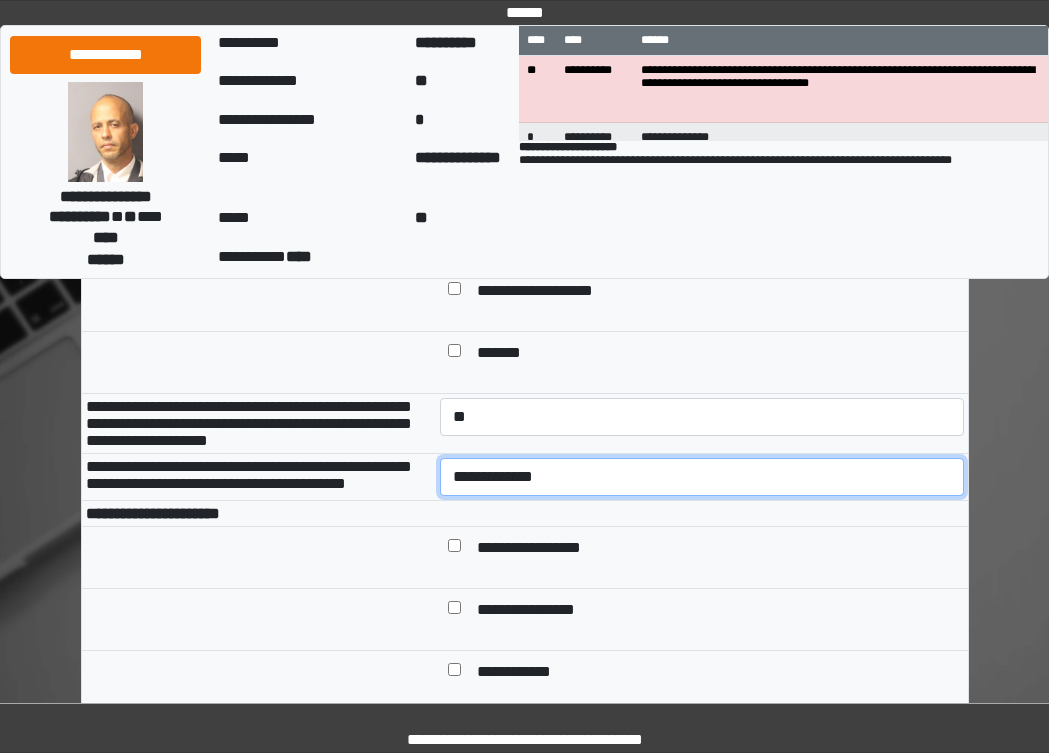 click on "**********" at bounding box center [702, 477] 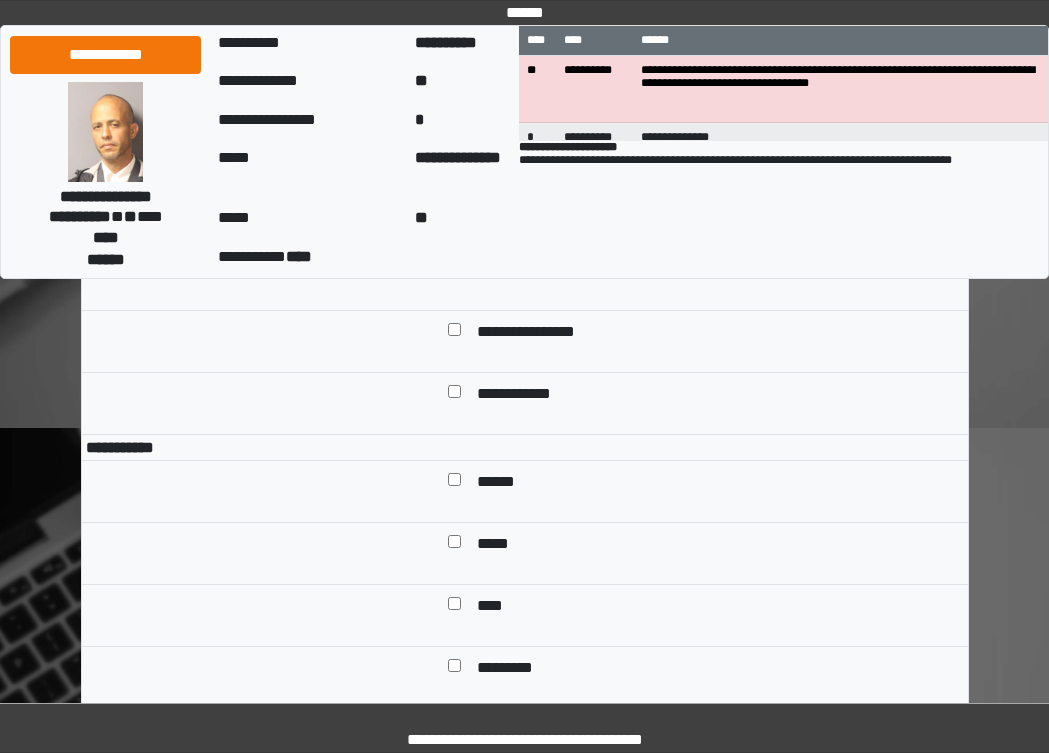 scroll, scrollTop: 1100, scrollLeft: 0, axis: vertical 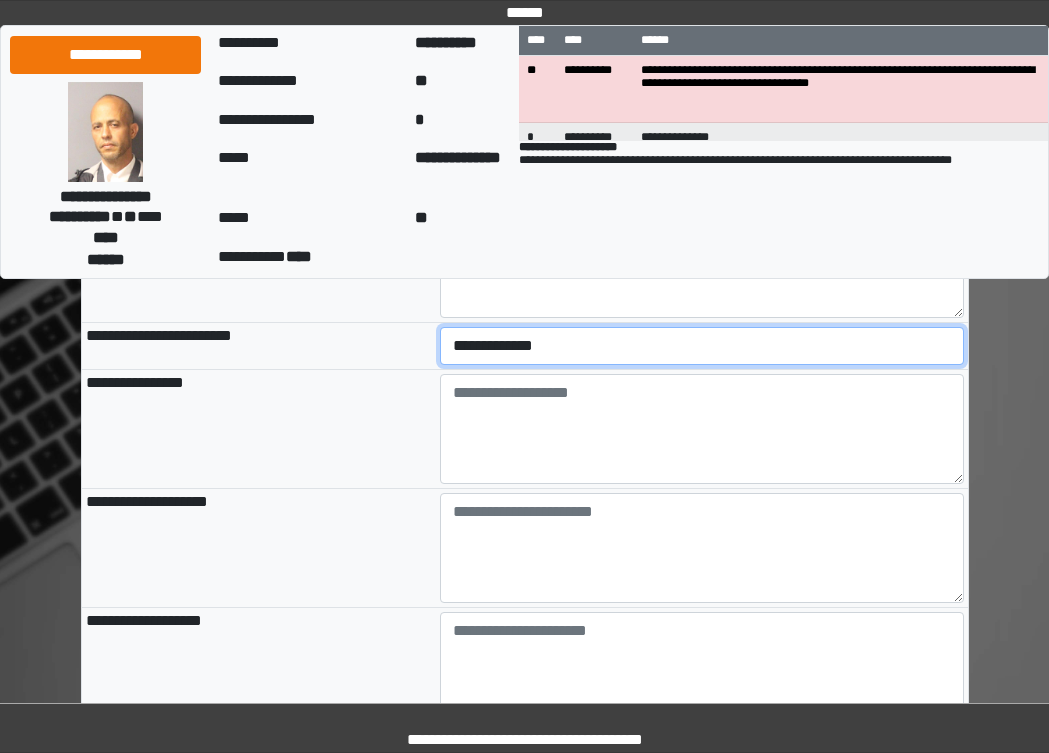 click on "**********" at bounding box center (702, 346) 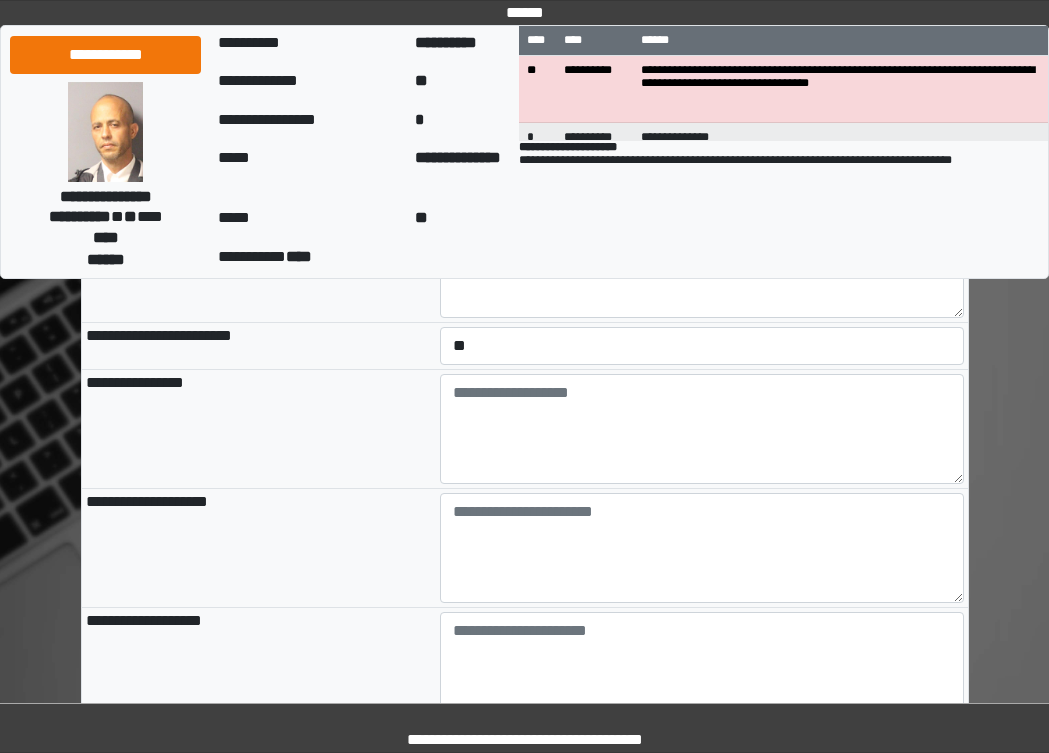 click on "**********" at bounding box center (259, 428) 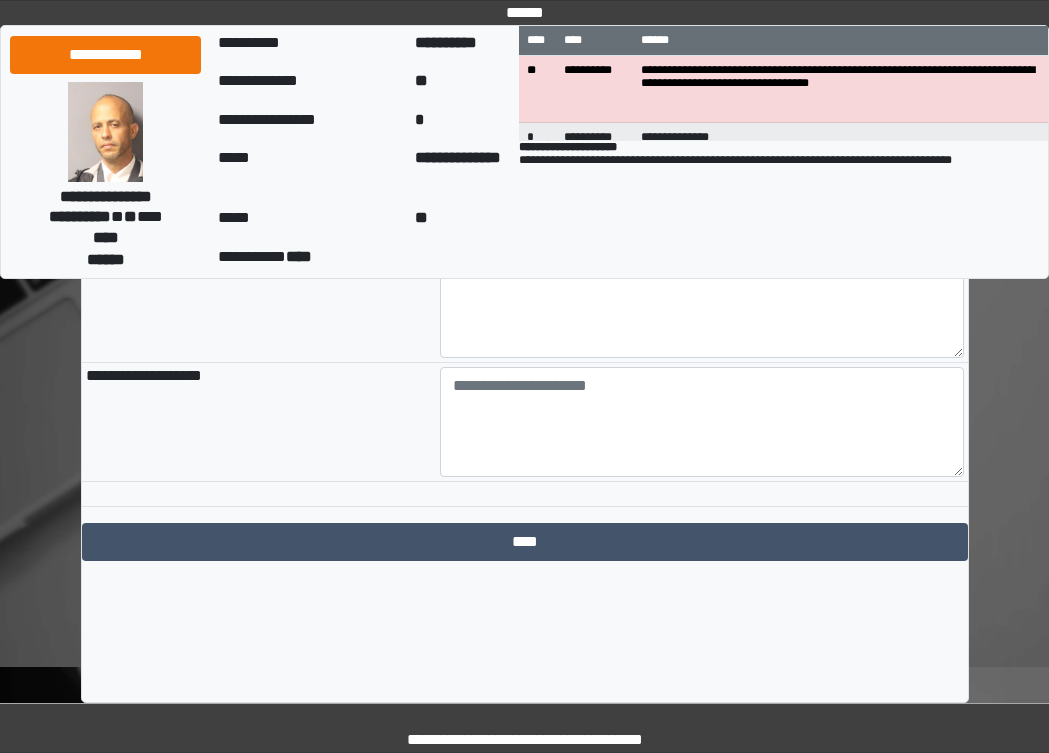 scroll, scrollTop: 2359, scrollLeft: 0, axis: vertical 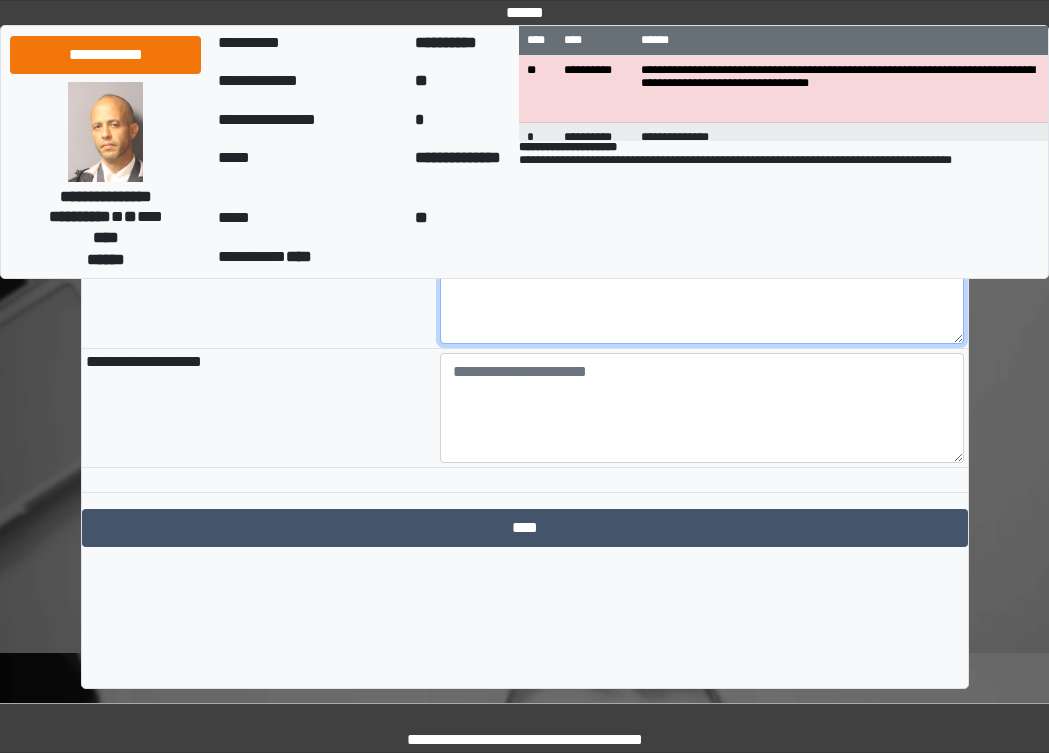 click at bounding box center (702, 289) 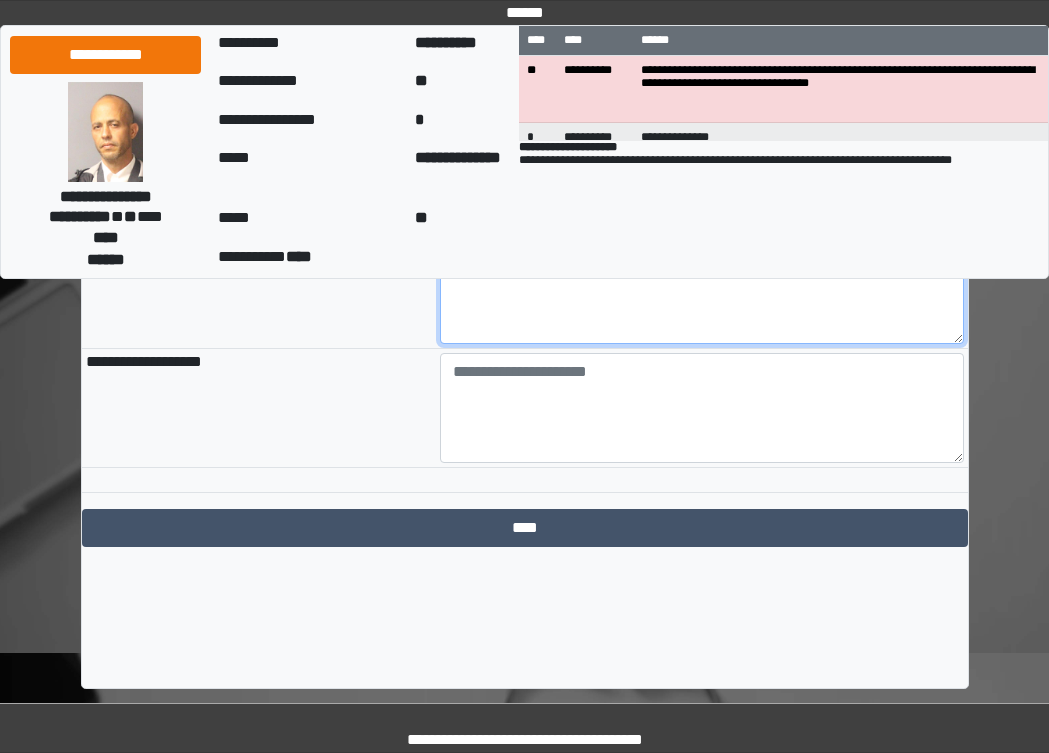 click at bounding box center [702, 289] 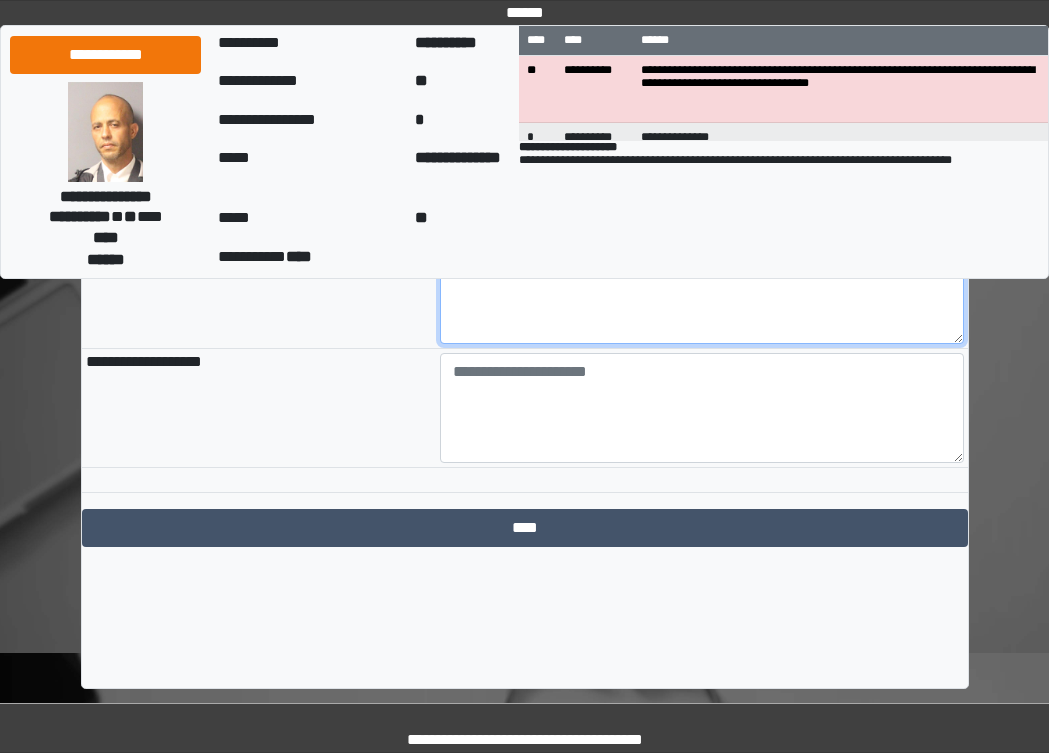 paste on "**********" 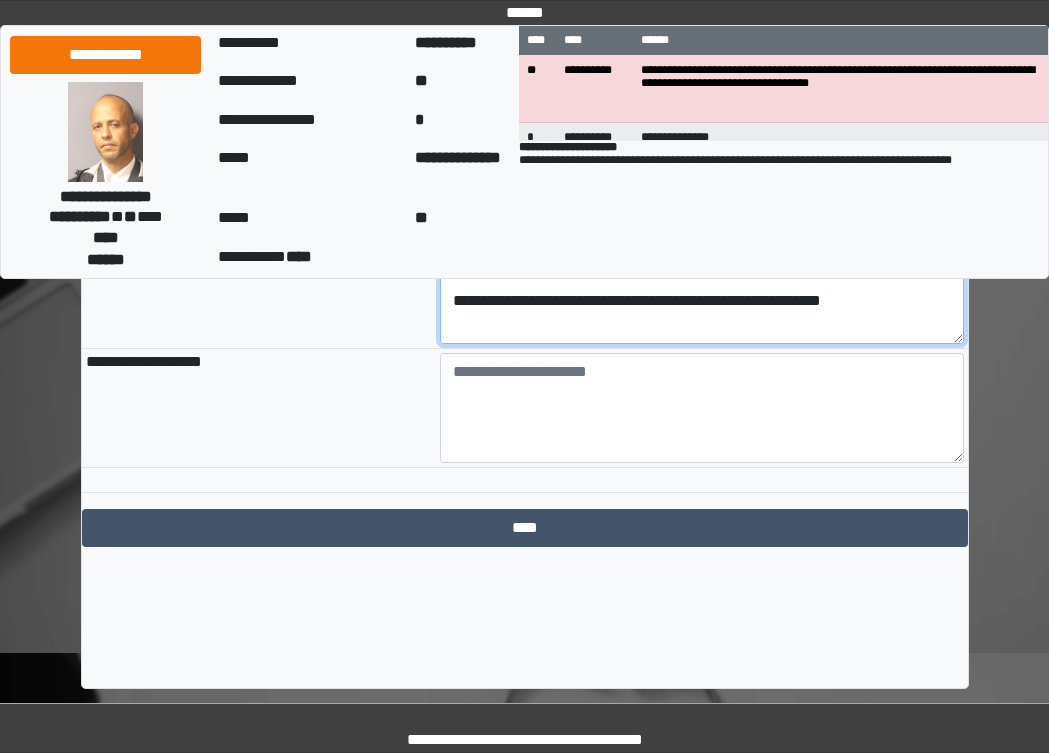 scroll, scrollTop: 112, scrollLeft: 0, axis: vertical 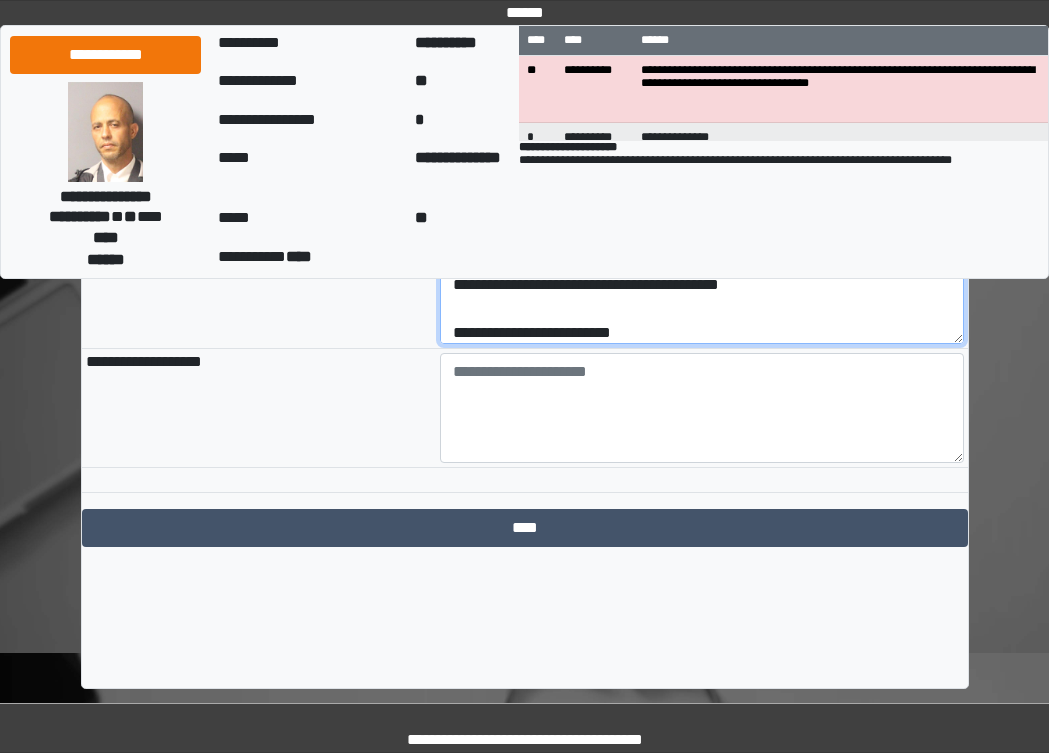 click on "**********" at bounding box center [702, 289] 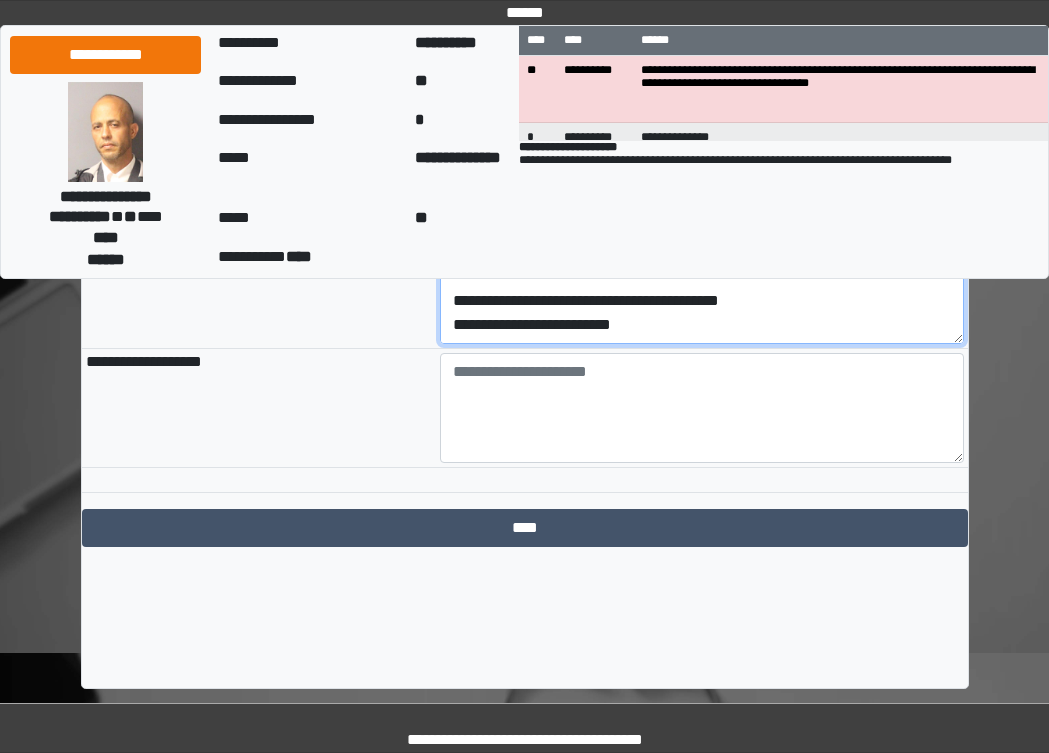 click on "**********" at bounding box center (702, 289) 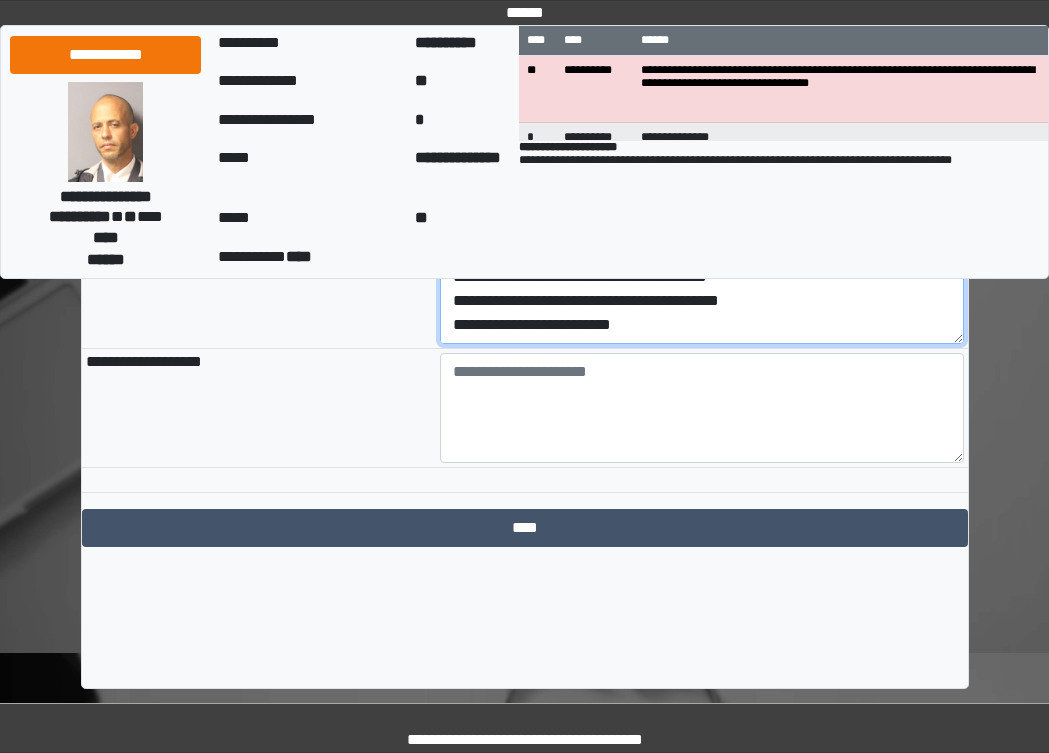 click on "**********" at bounding box center [702, 289] 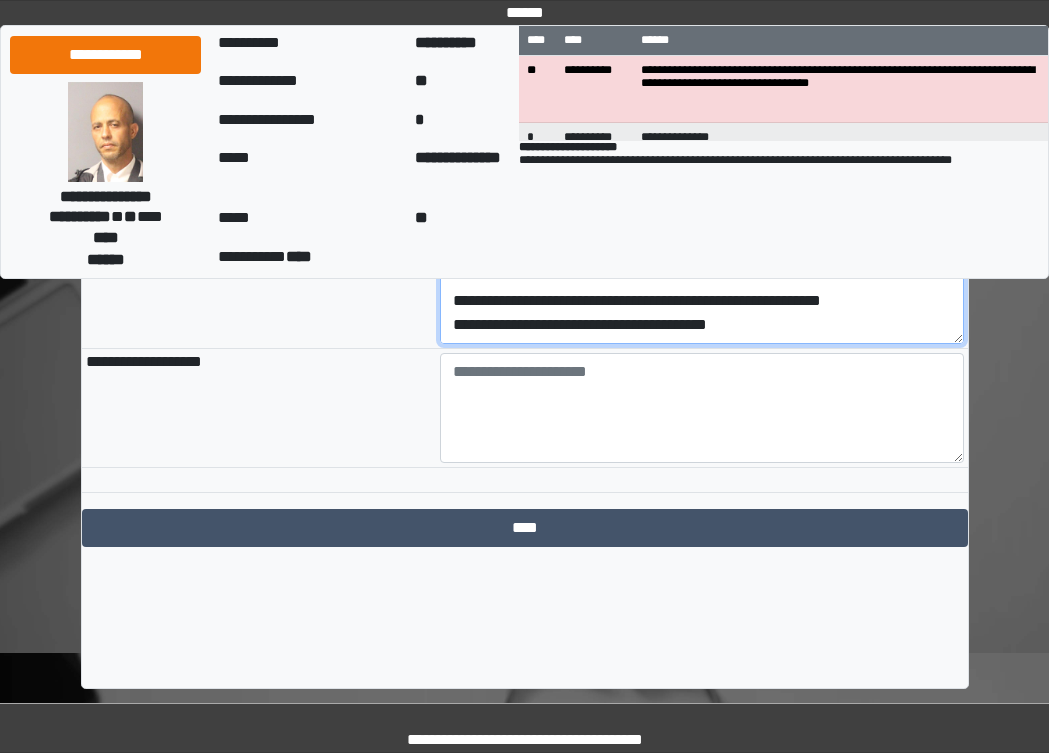 click on "**********" at bounding box center (702, 289) 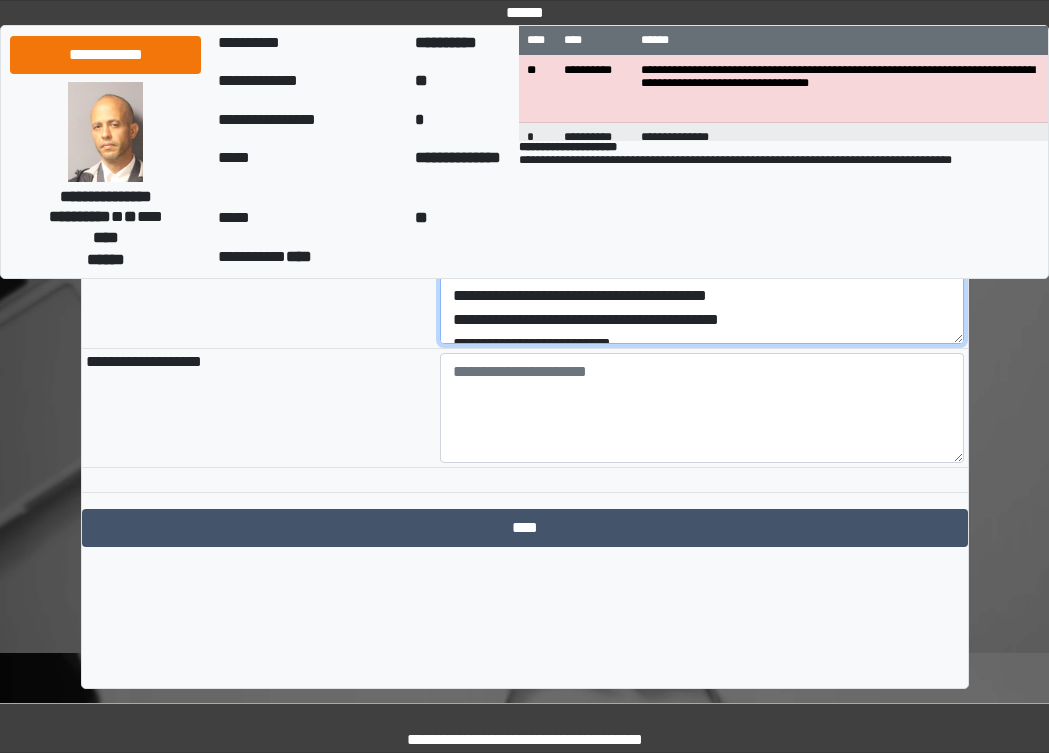 scroll, scrollTop: 0, scrollLeft: 0, axis: both 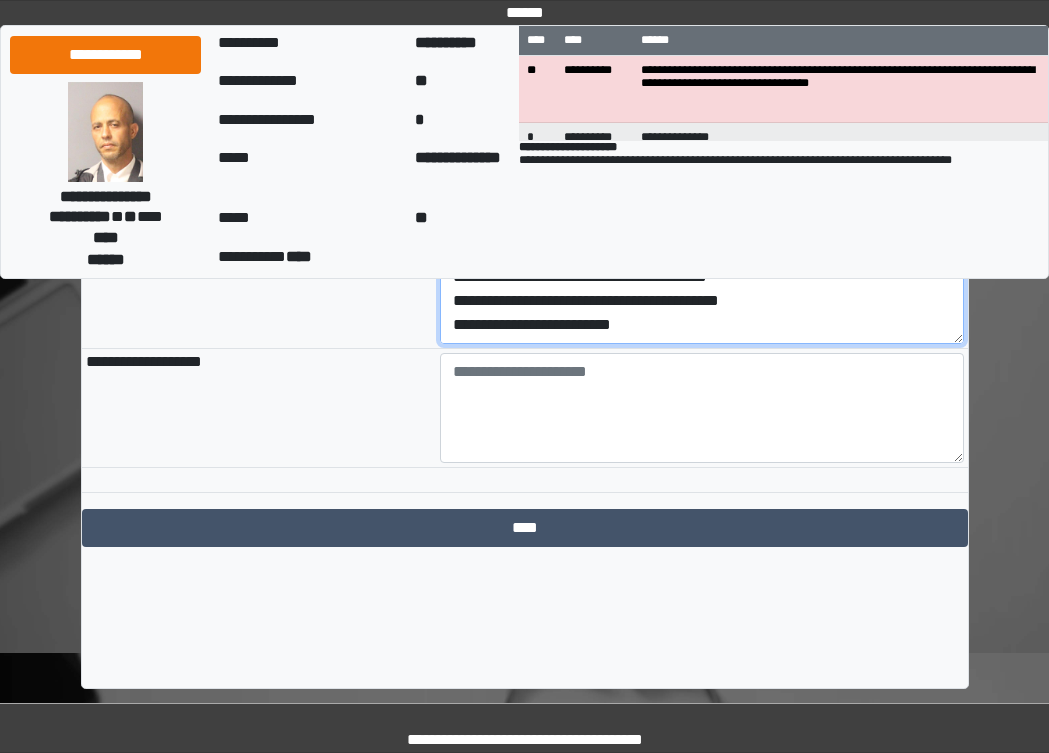 drag, startPoint x: 455, startPoint y: 332, endPoint x: 659, endPoint y: 392, distance: 212.64055 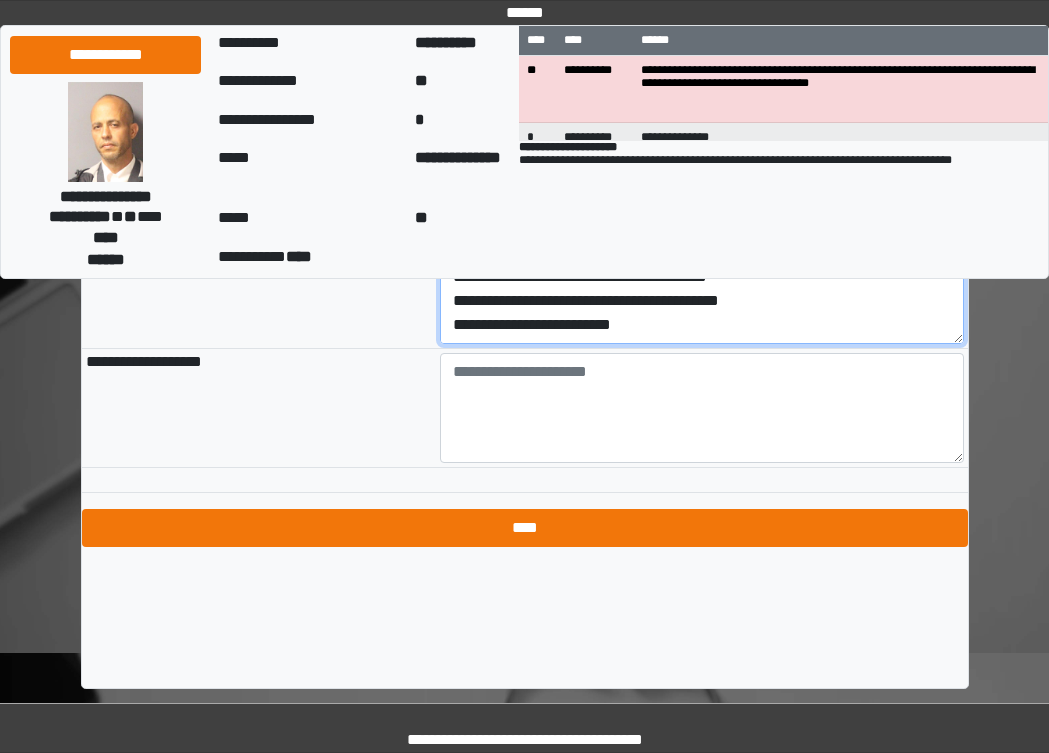 type on "**********" 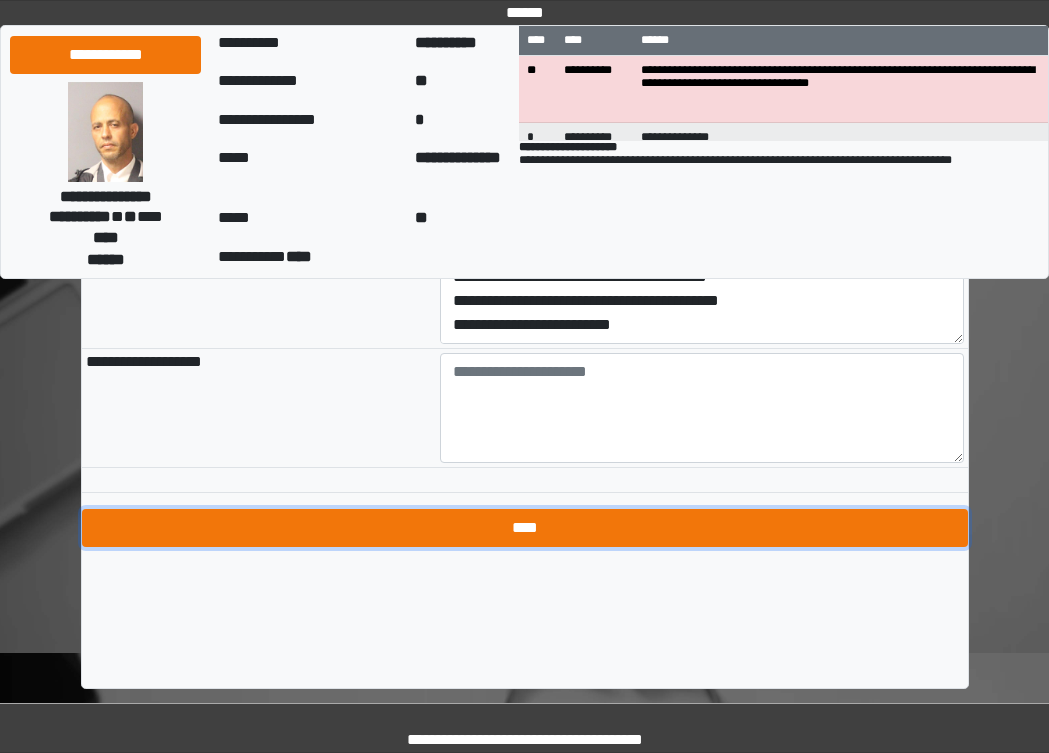 click on "****" at bounding box center (525, 528) 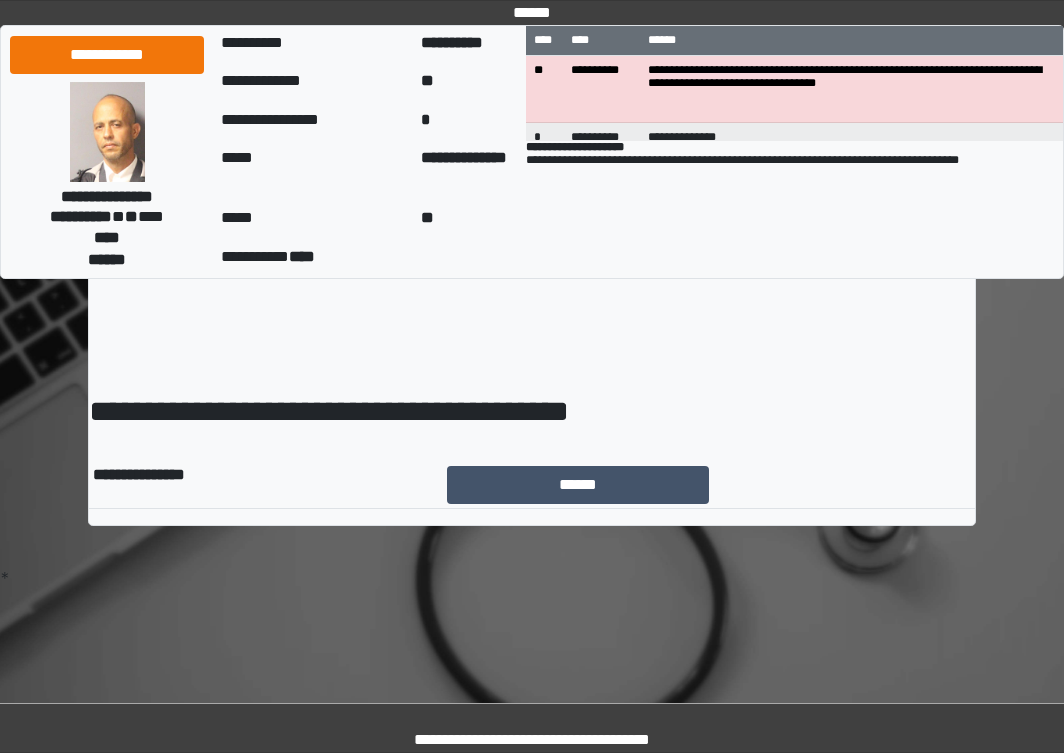 scroll, scrollTop: 0, scrollLeft: 0, axis: both 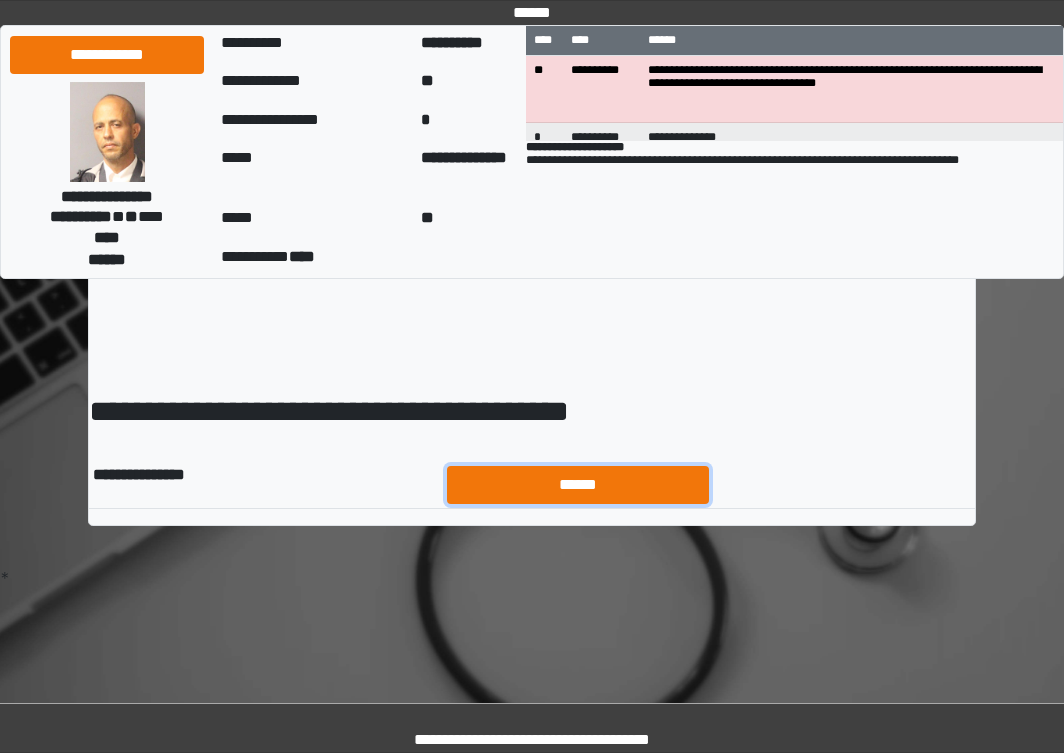 click on "******" at bounding box center (578, 485) 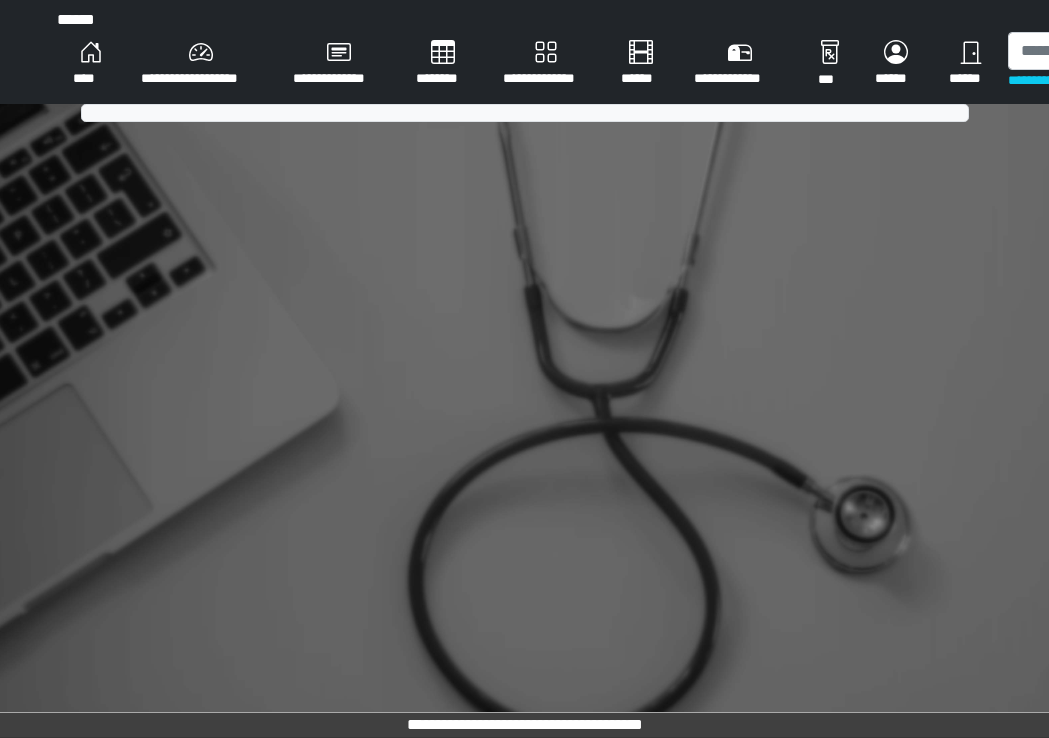 scroll, scrollTop: 0, scrollLeft: 0, axis: both 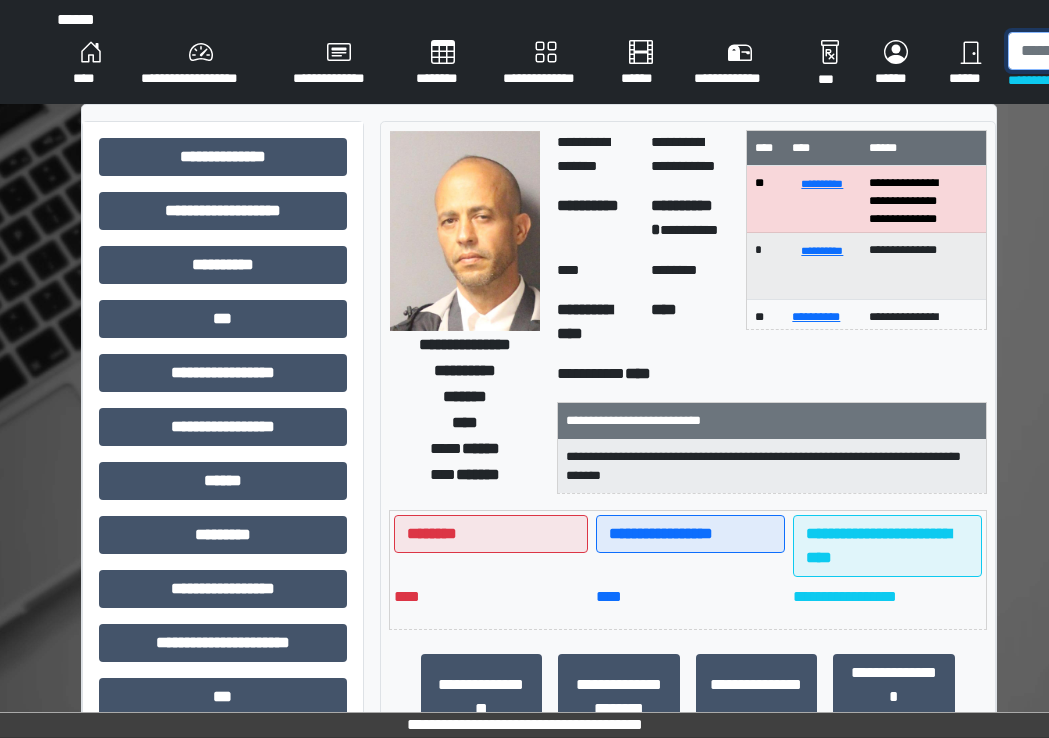 click at bounding box center (1111, 51) 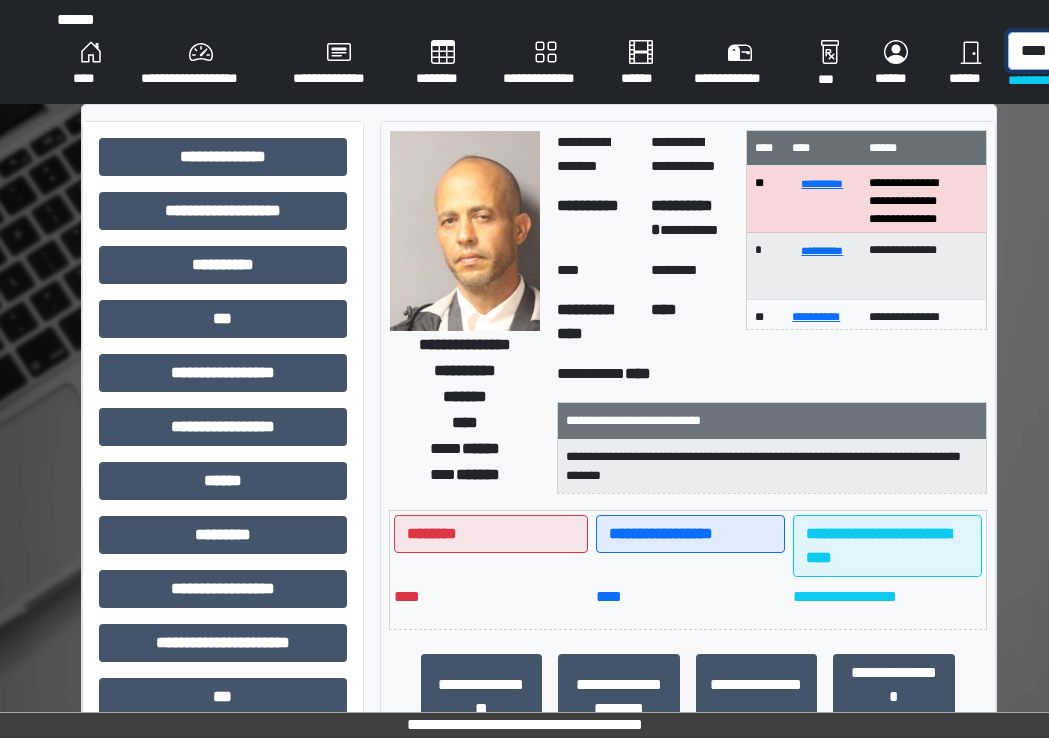 scroll, scrollTop: 0, scrollLeft: 3, axis: horizontal 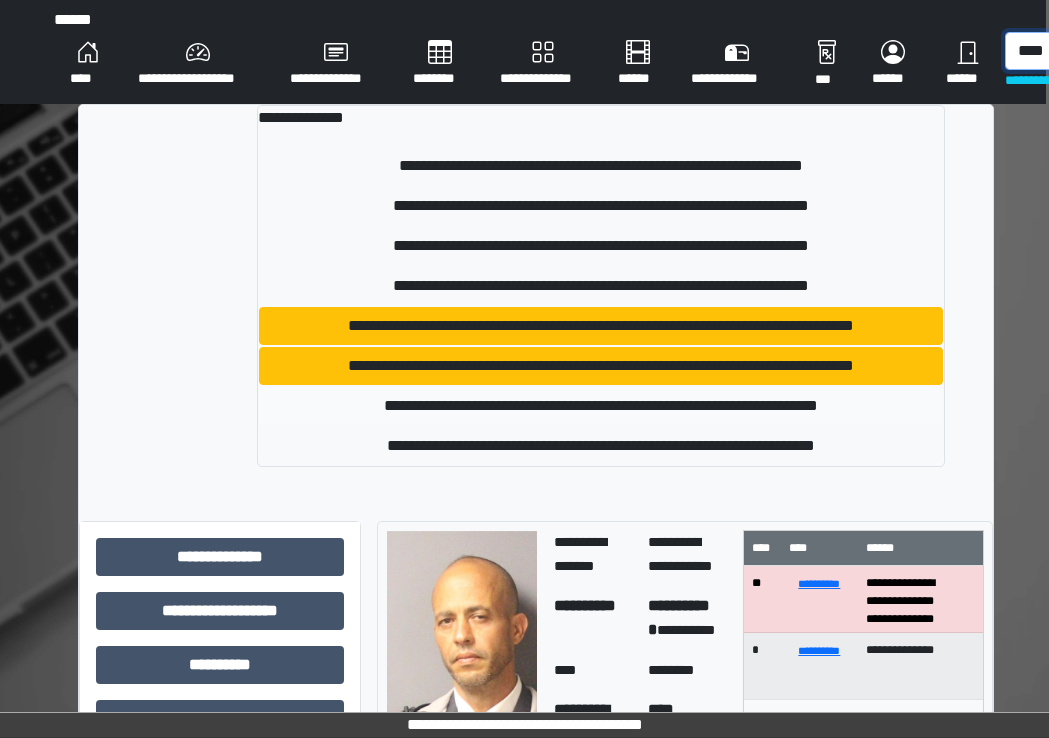 type on "****" 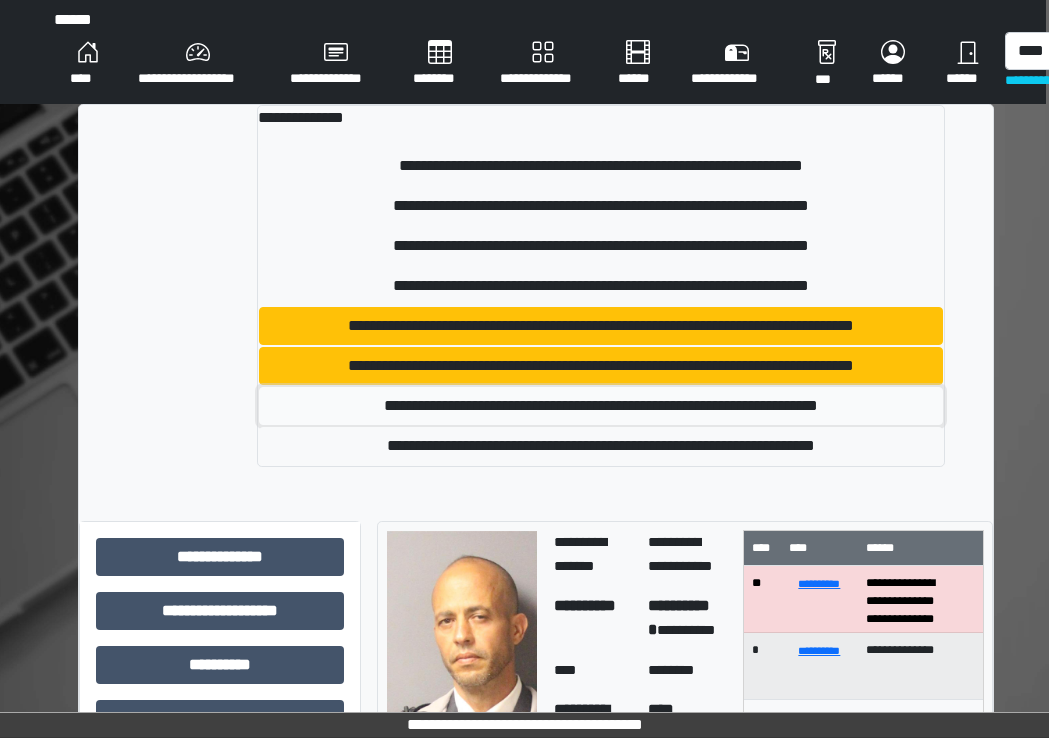 click on "**********" at bounding box center [601, 406] 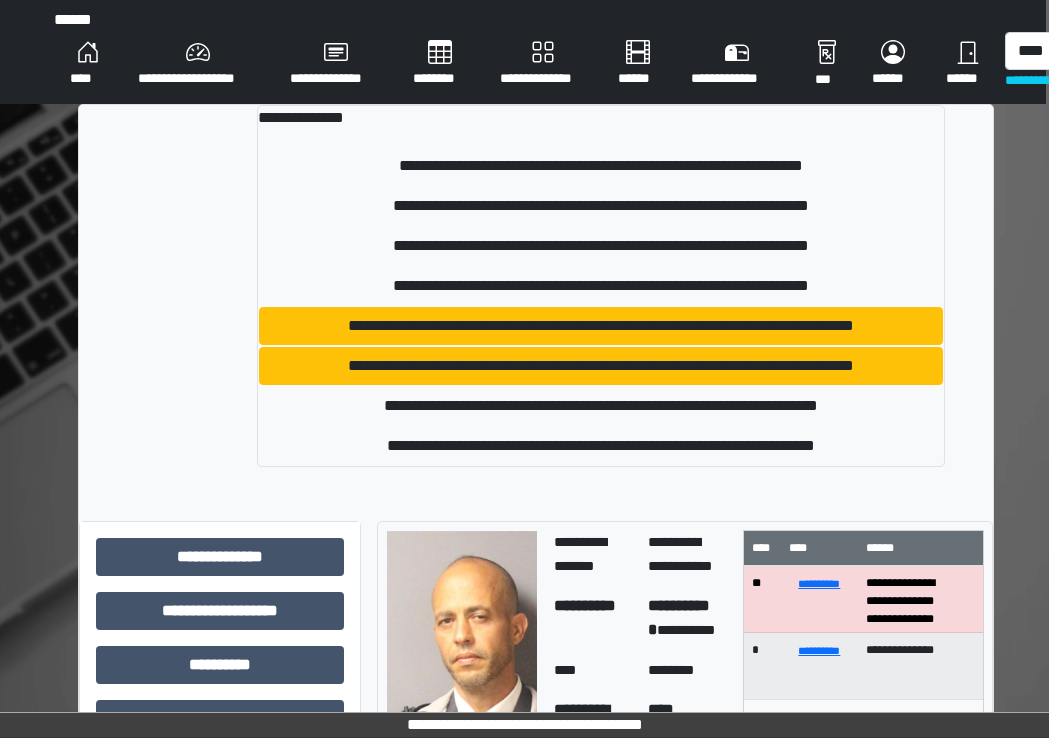 type 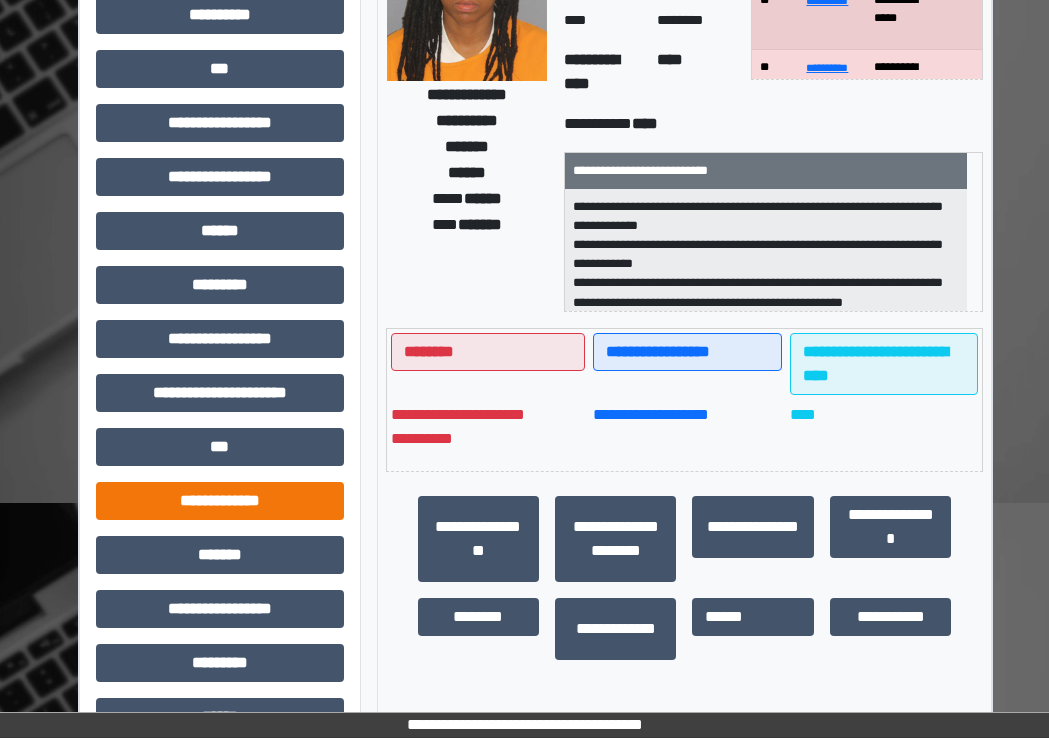 scroll, scrollTop: 300, scrollLeft: 3, axis: both 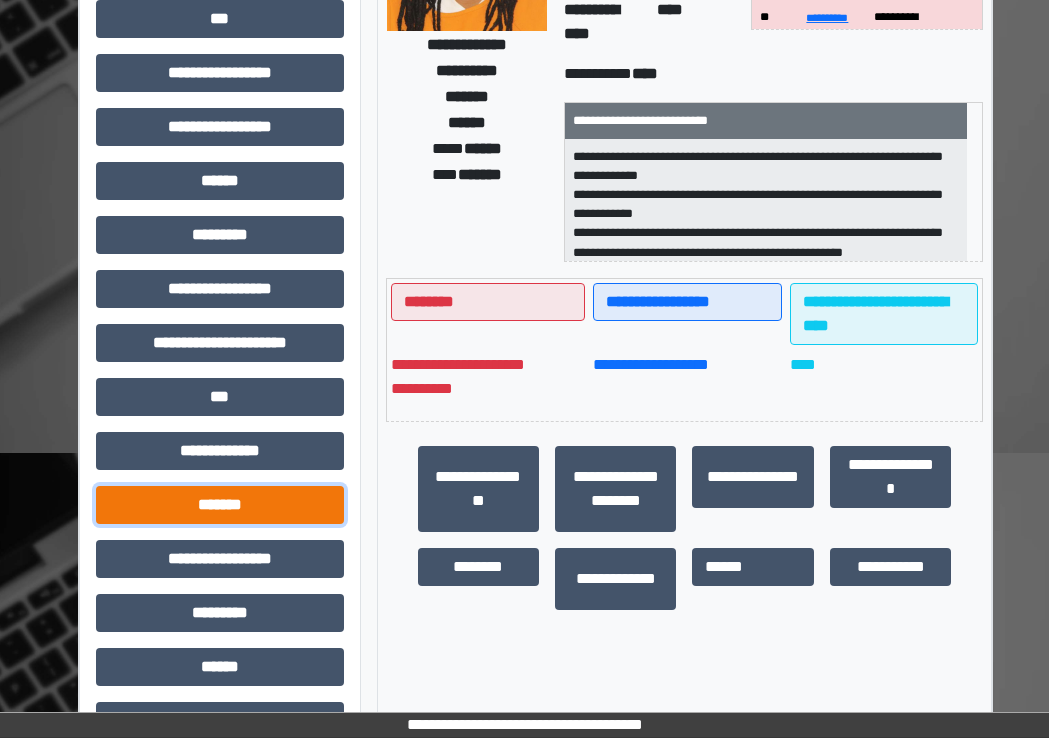click on "*******" at bounding box center (220, 505) 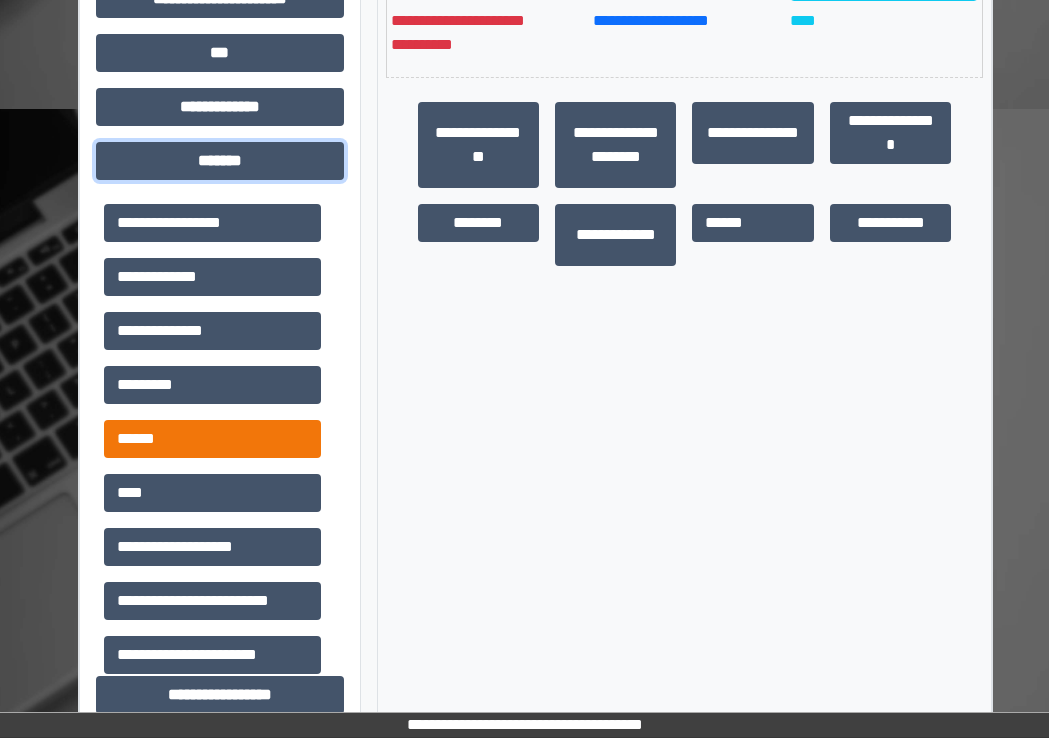 scroll, scrollTop: 700, scrollLeft: 3, axis: both 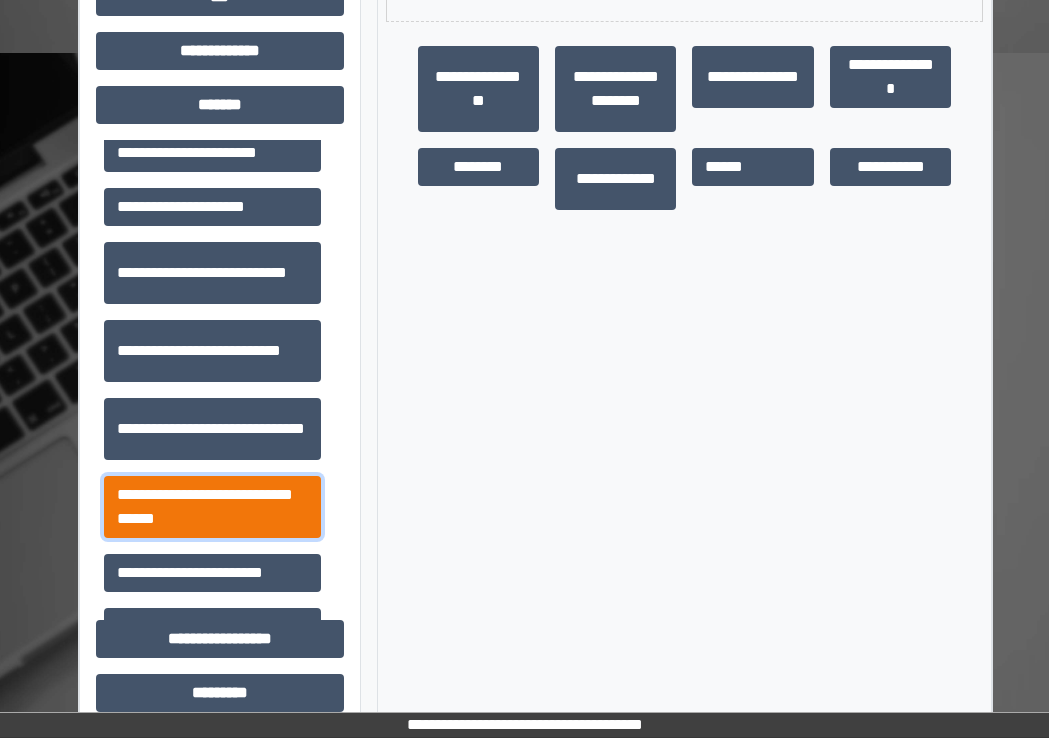 click on "**********" at bounding box center [212, 507] 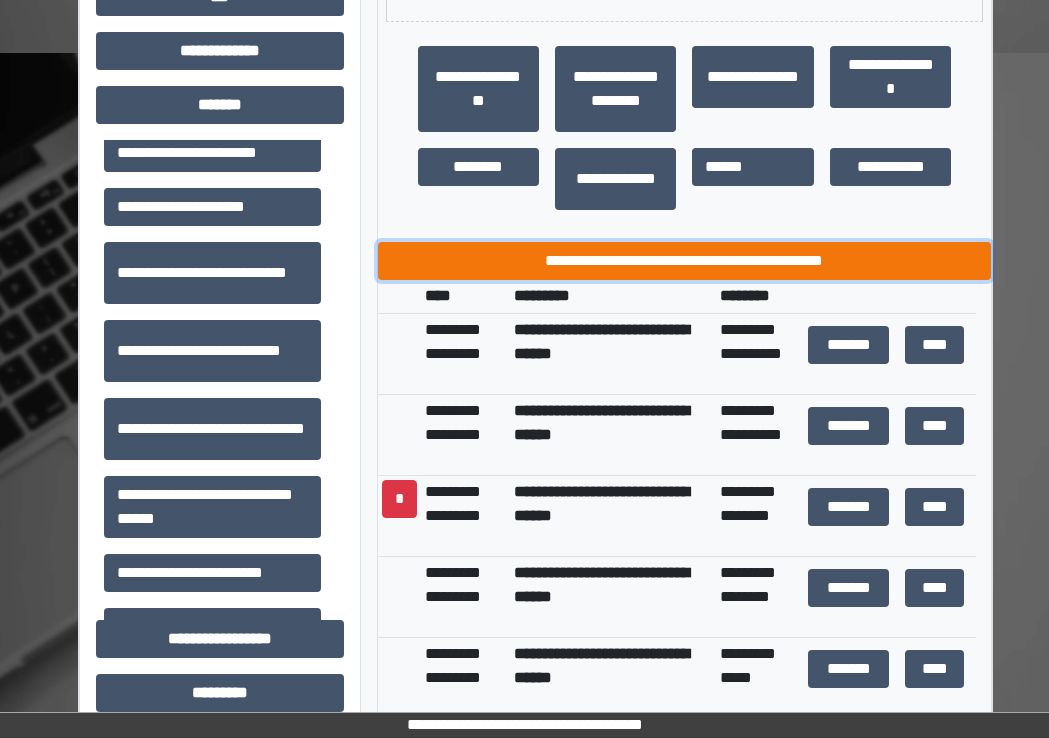 click on "**********" at bounding box center (685, 261) 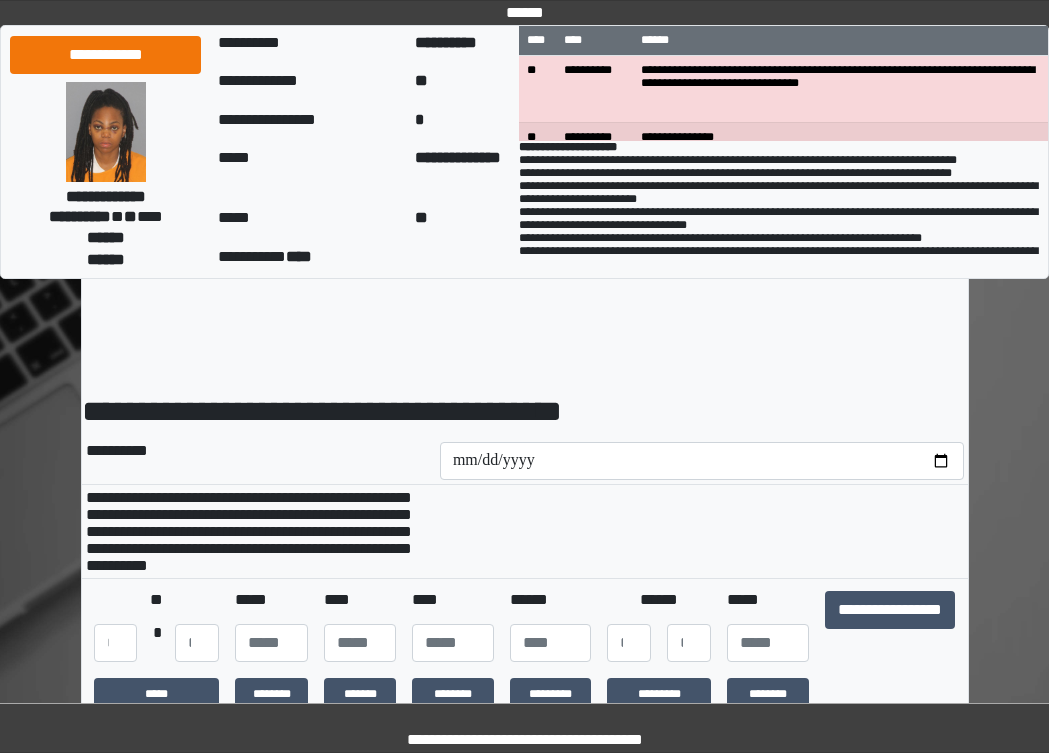 scroll, scrollTop: 0, scrollLeft: 0, axis: both 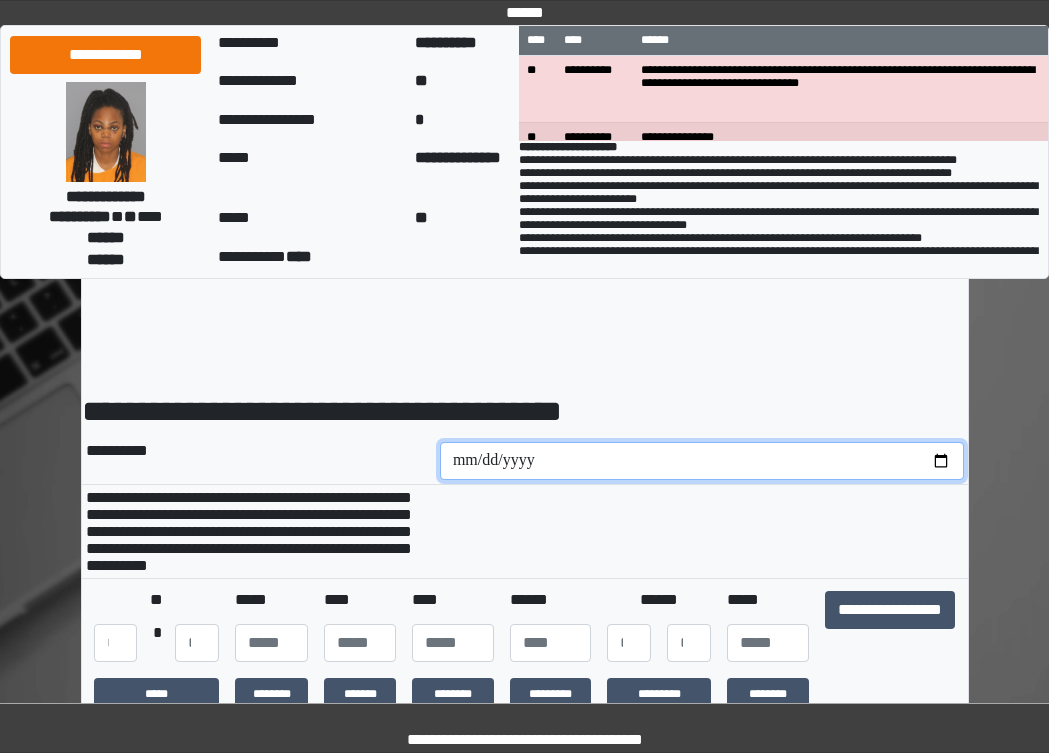 click at bounding box center (702, 461) 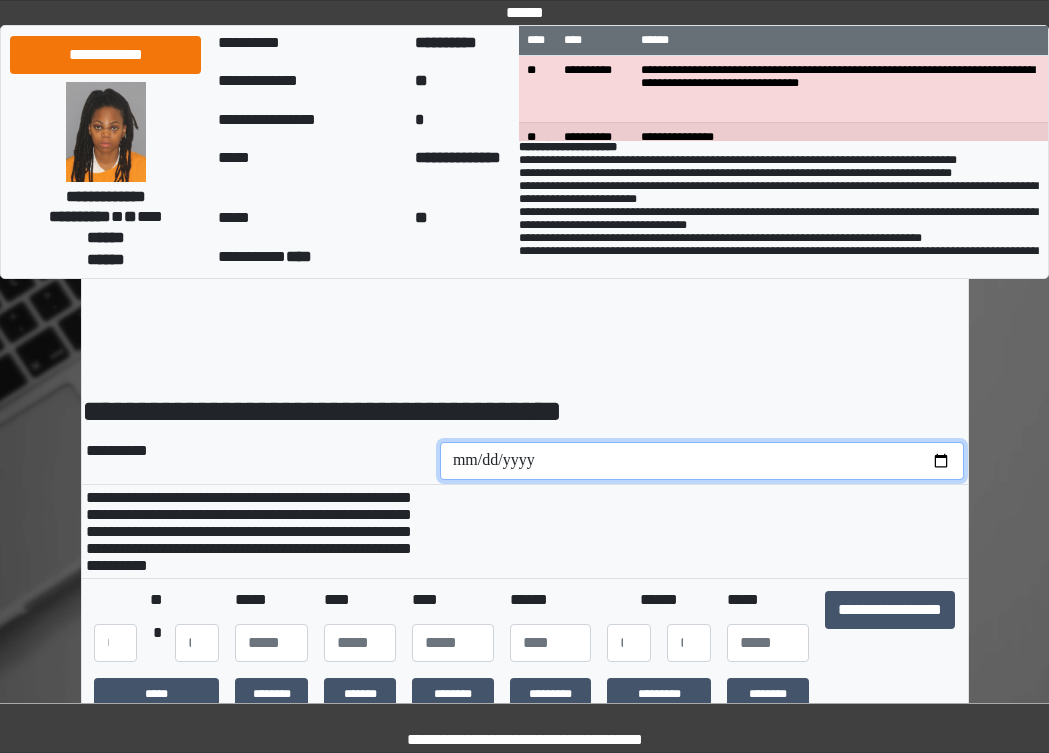 type on "**********" 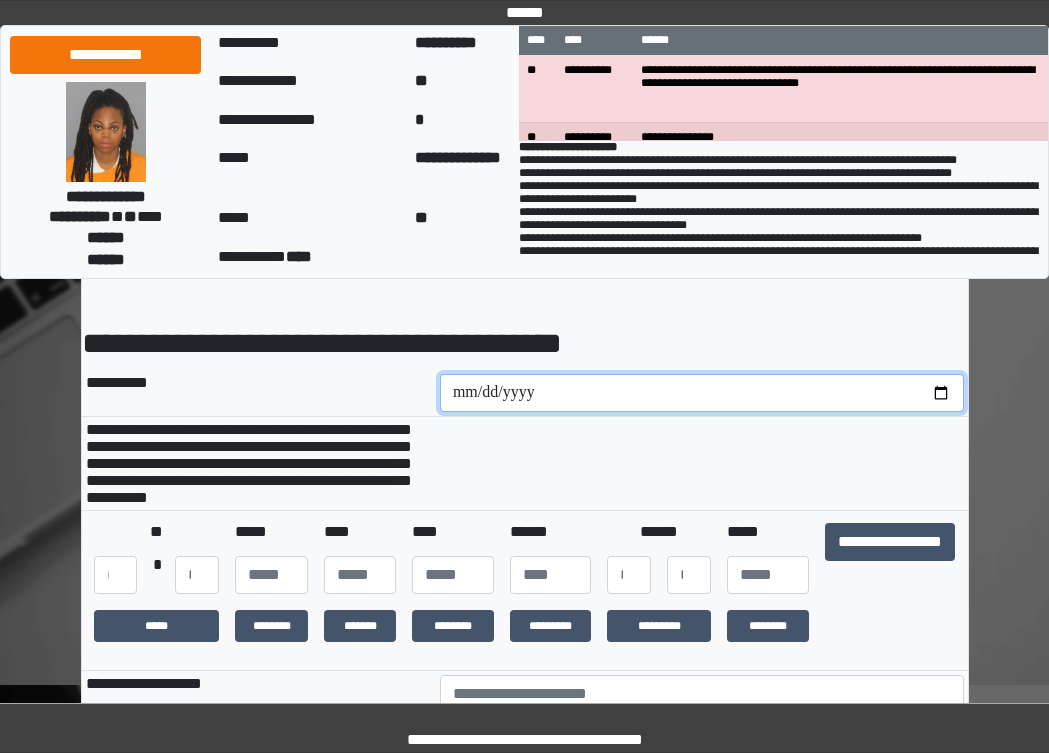 scroll, scrollTop: 100, scrollLeft: 0, axis: vertical 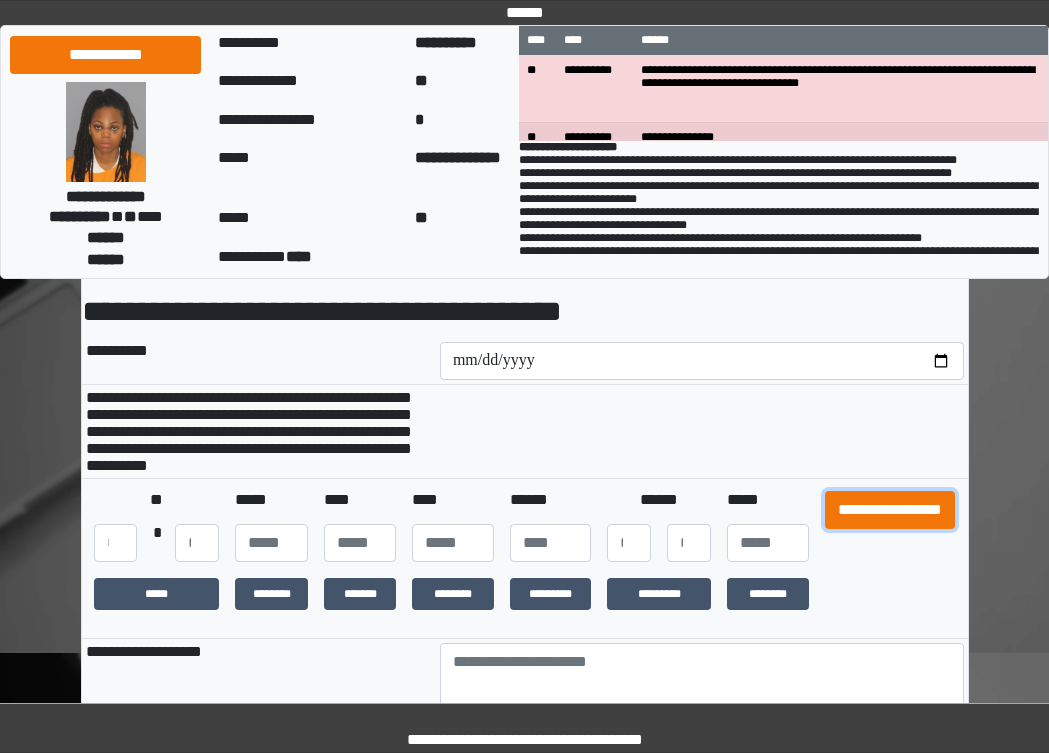 click on "**********" at bounding box center [890, 510] 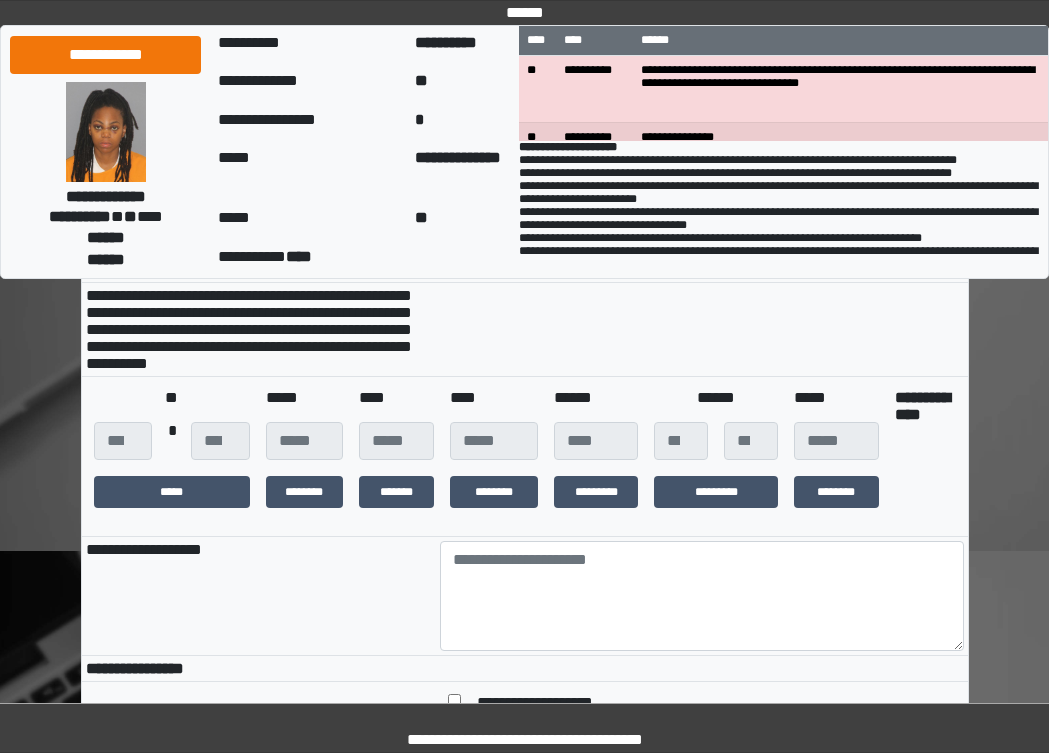 scroll, scrollTop: 300, scrollLeft: 0, axis: vertical 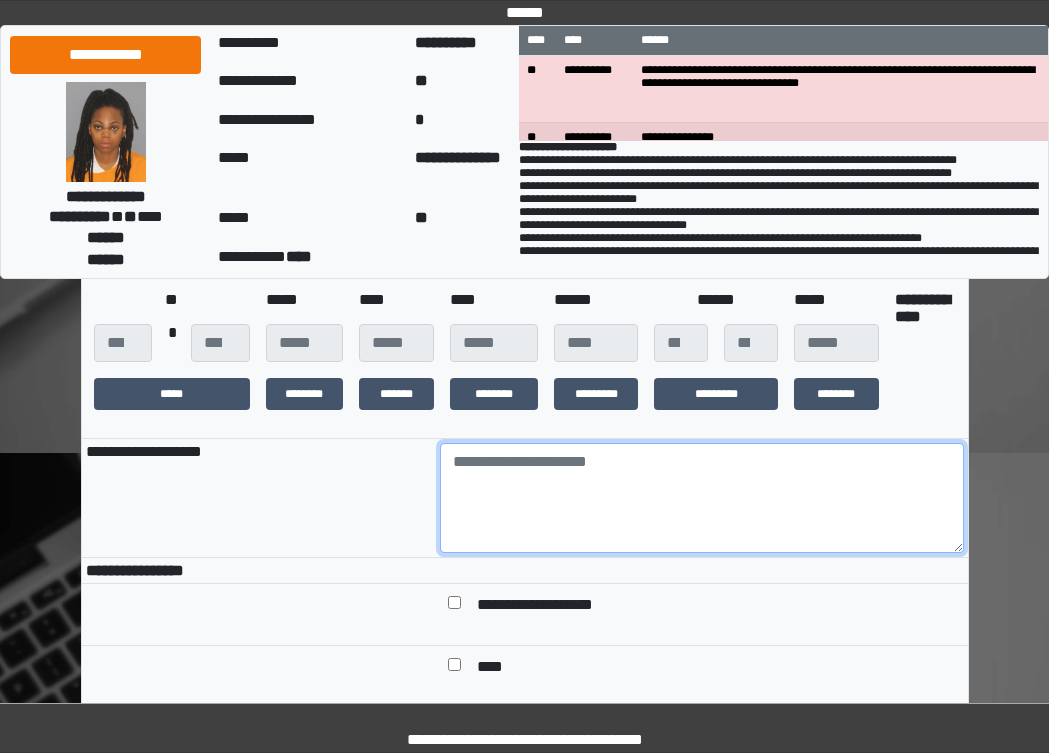 click at bounding box center [702, 498] 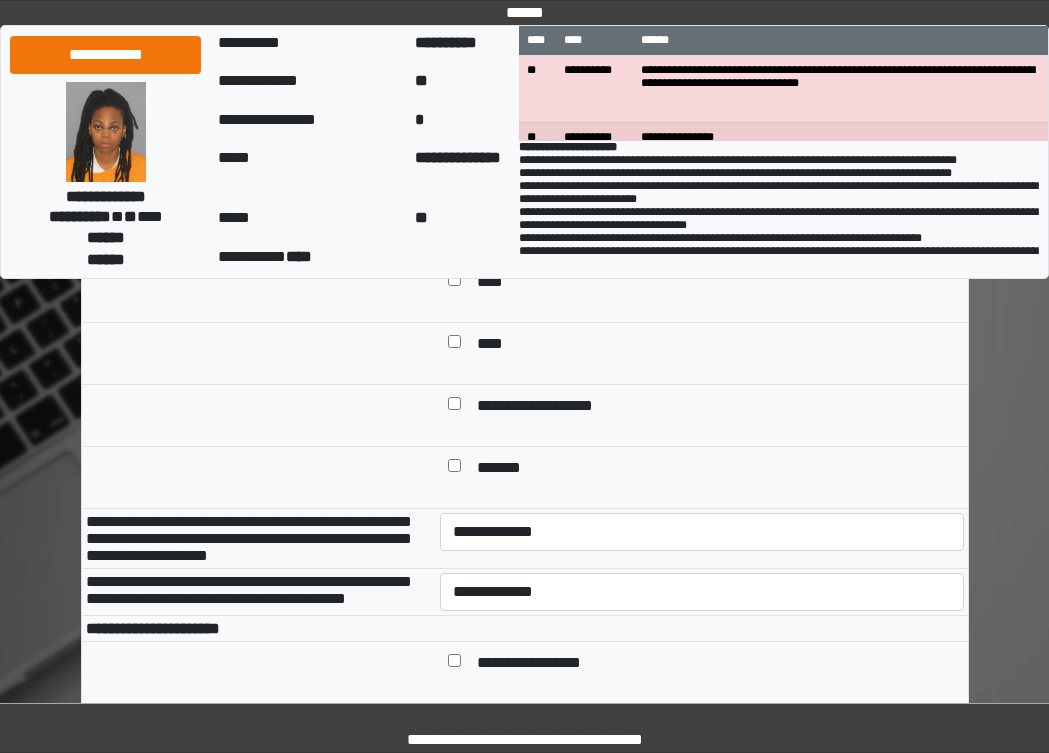 scroll, scrollTop: 700, scrollLeft: 0, axis: vertical 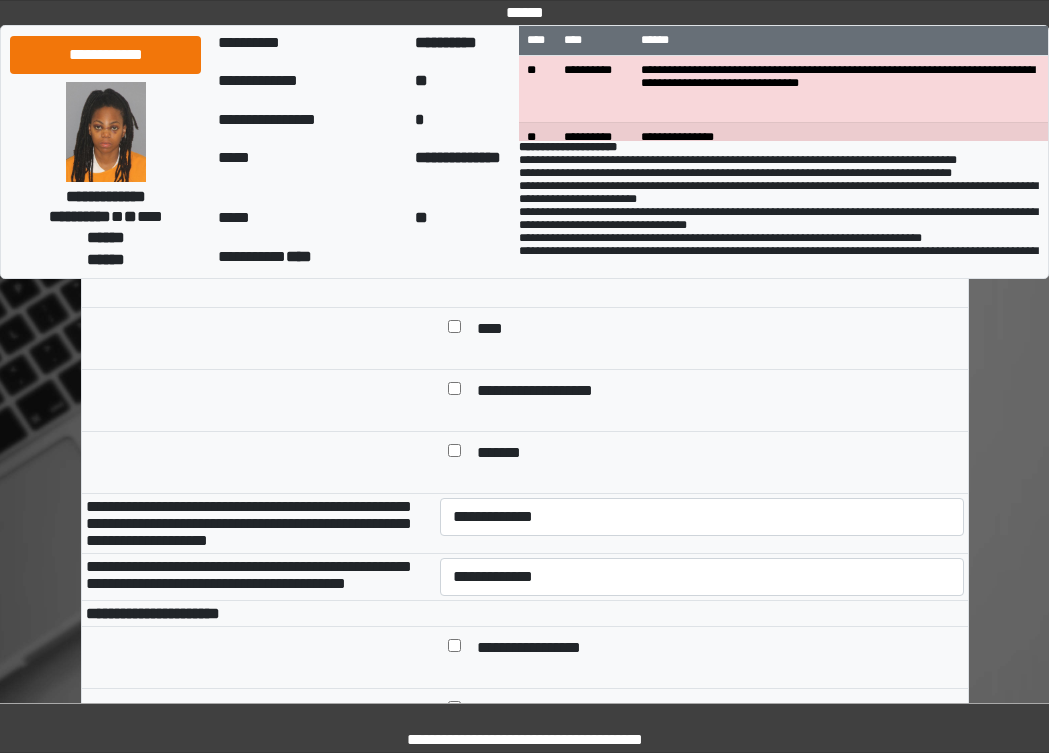 type on "***" 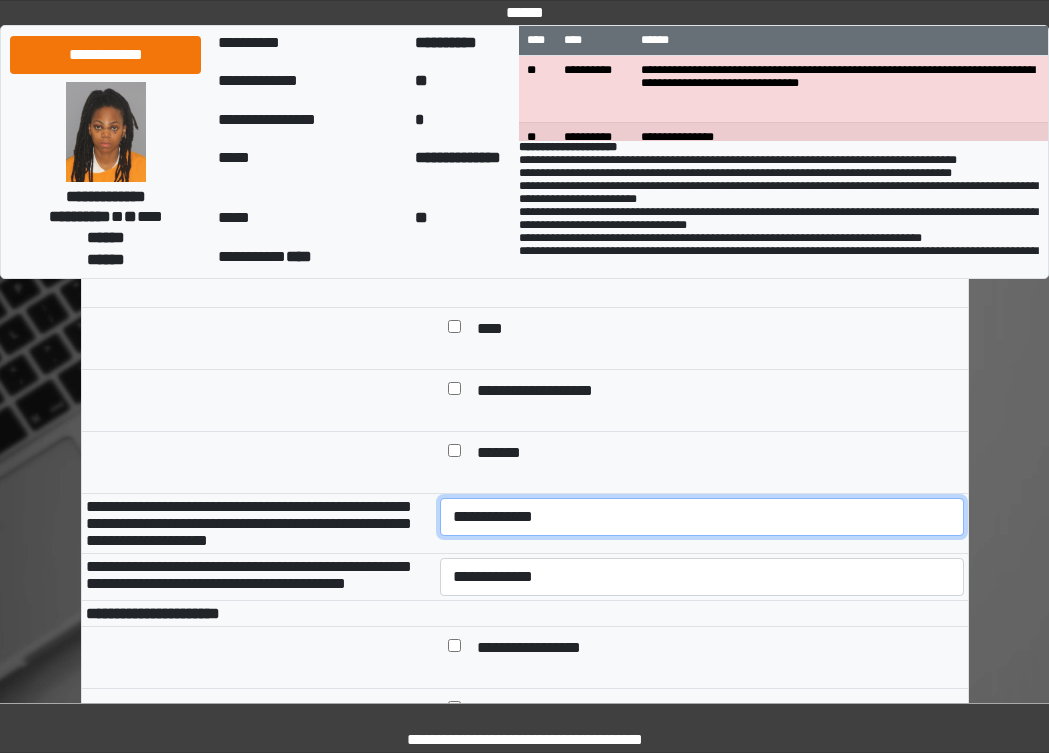 click on "**********" at bounding box center (702, 517) 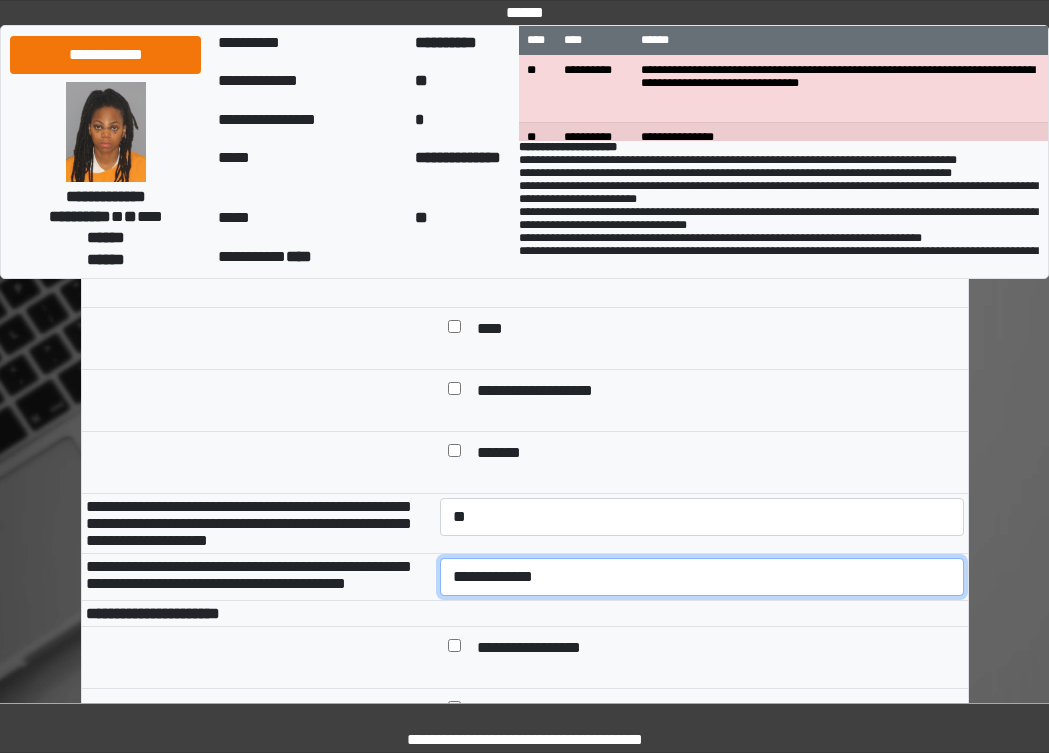 click on "**********" at bounding box center (702, 577) 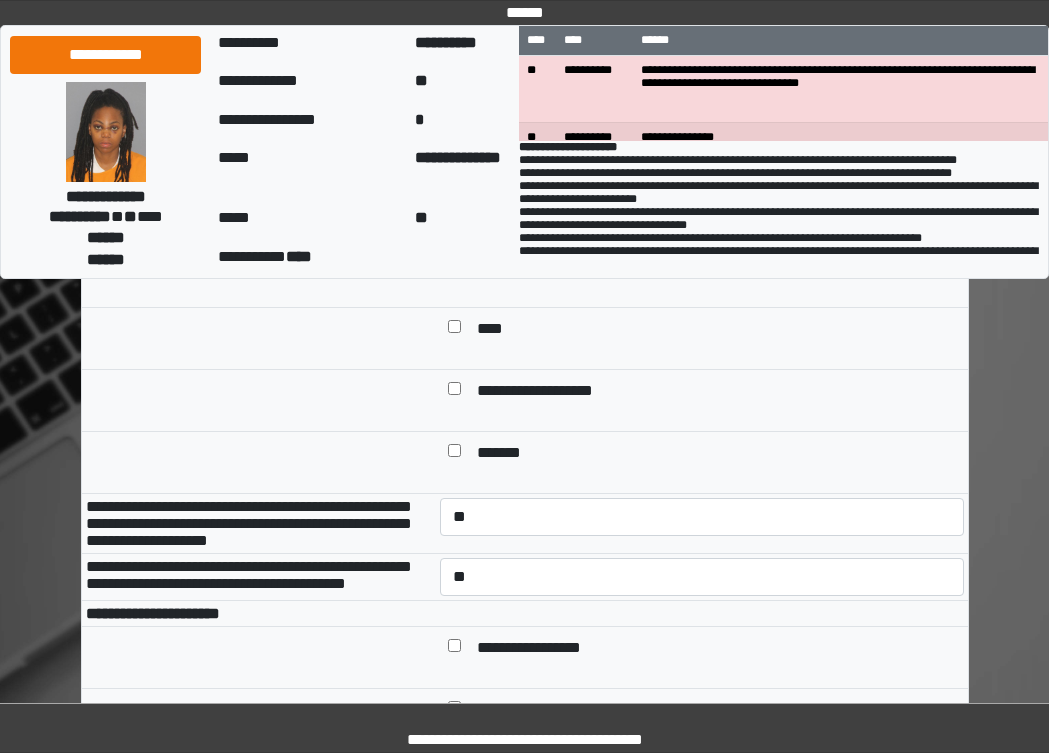 drag, startPoint x: 386, startPoint y: 601, endPoint x: 384, endPoint y: 563, distance: 38.052597 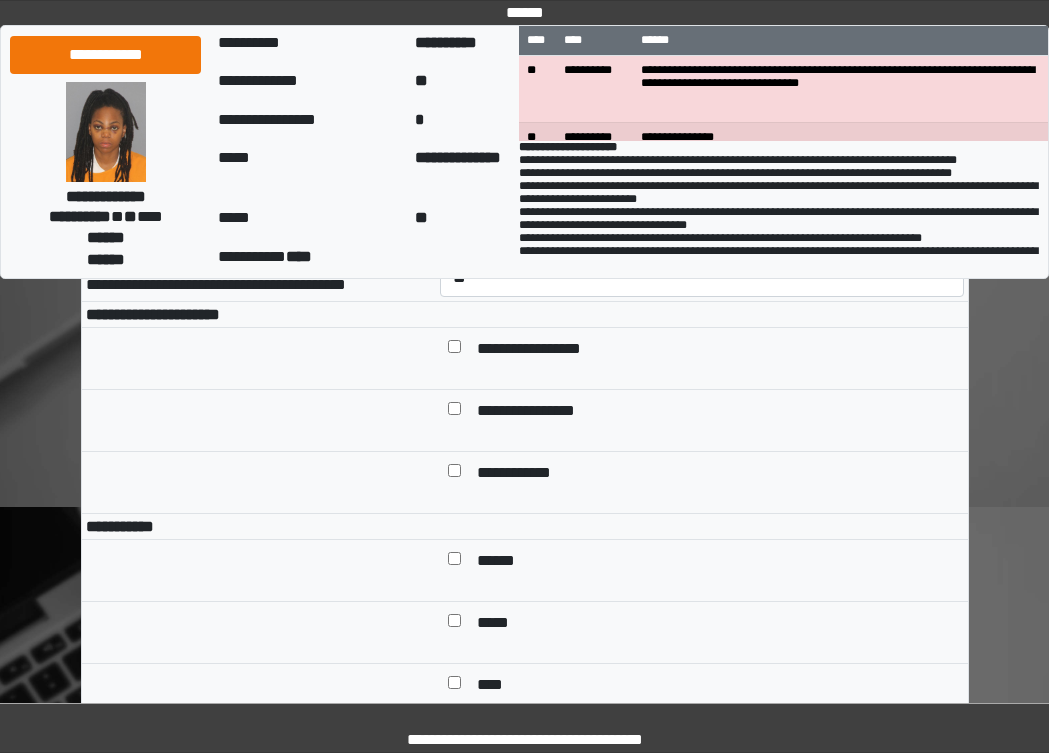 scroll, scrollTop: 1000, scrollLeft: 0, axis: vertical 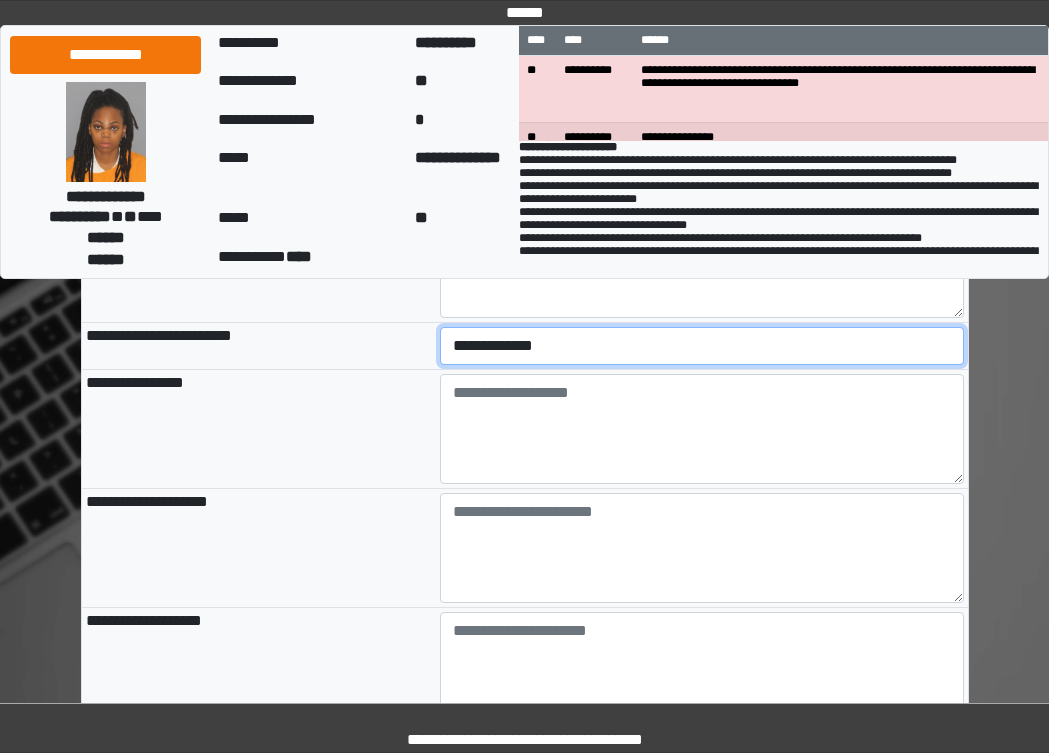 drag, startPoint x: 516, startPoint y: 422, endPoint x: 512, endPoint y: 432, distance: 10.770329 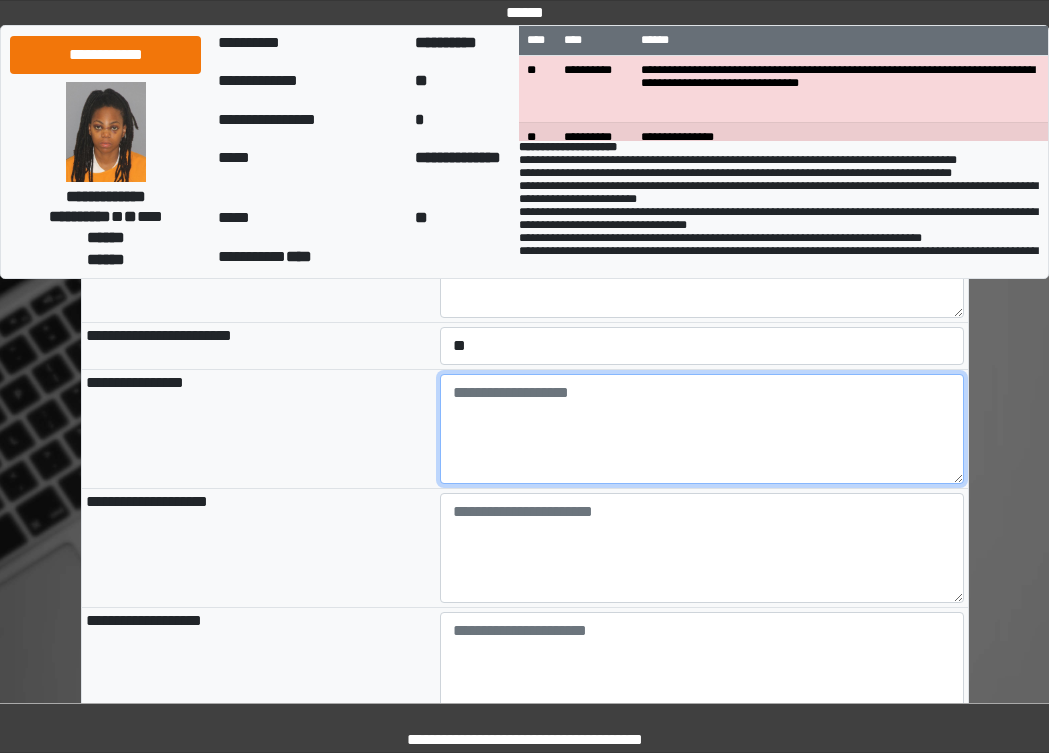 click at bounding box center (702, 429) 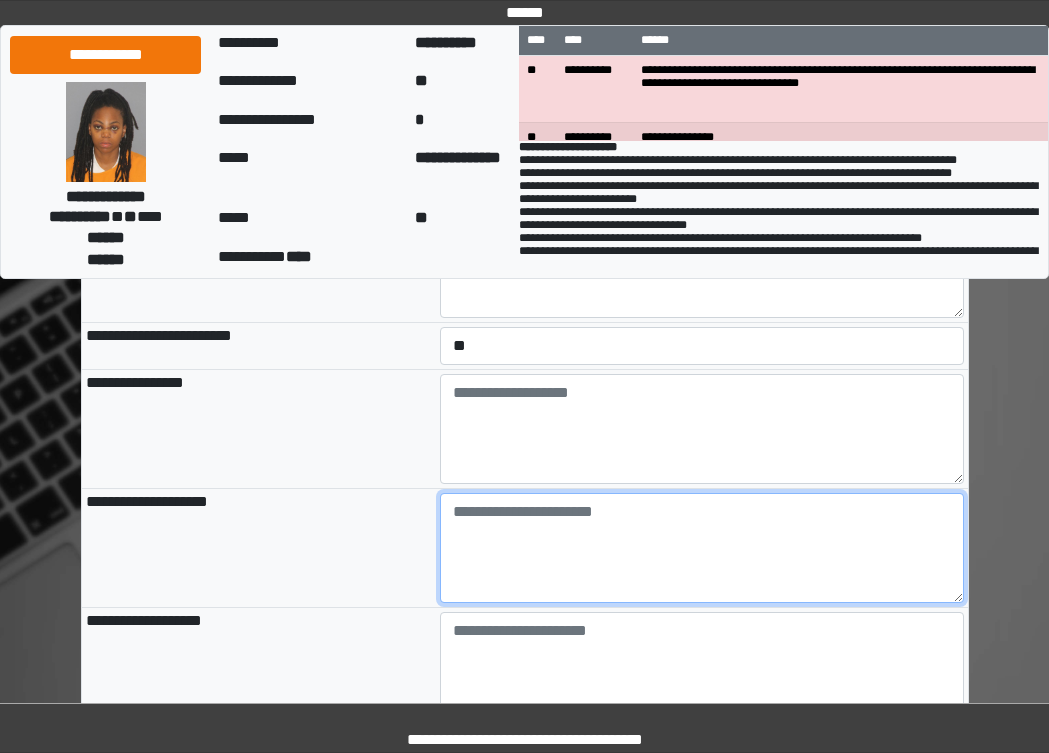 click at bounding box center (702, 548) 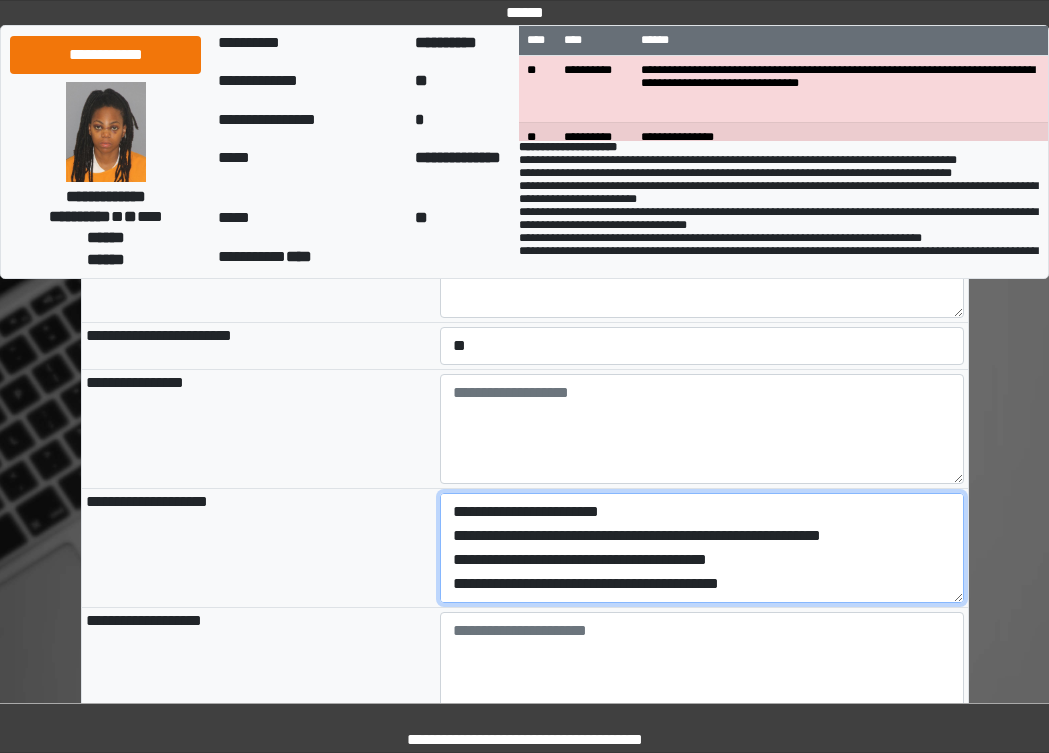scroll, scrollTop: 16, scrollLeft: 0, axis: vertical 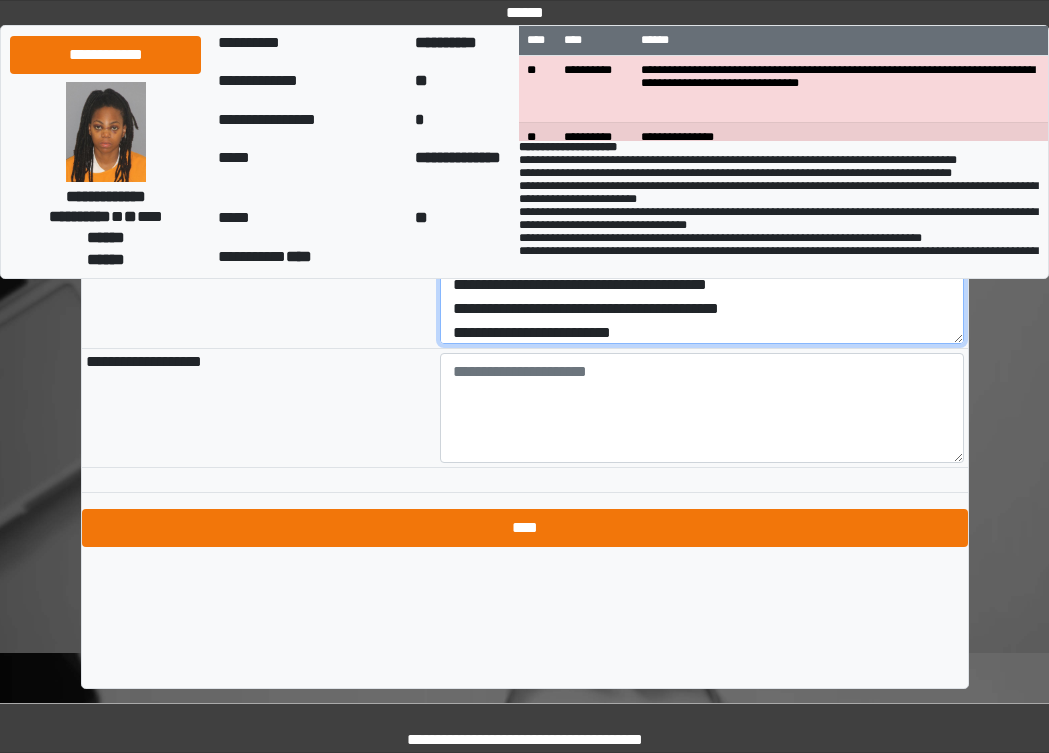 type on "**********" 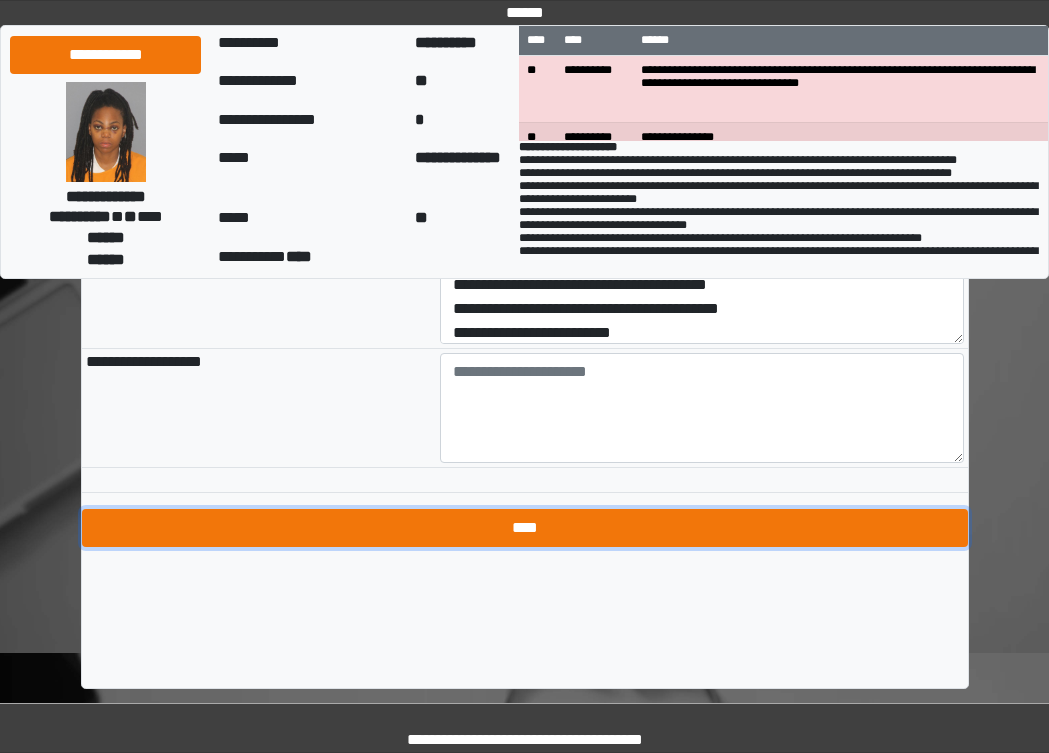 click on "****" at bounding box center [525, 528] 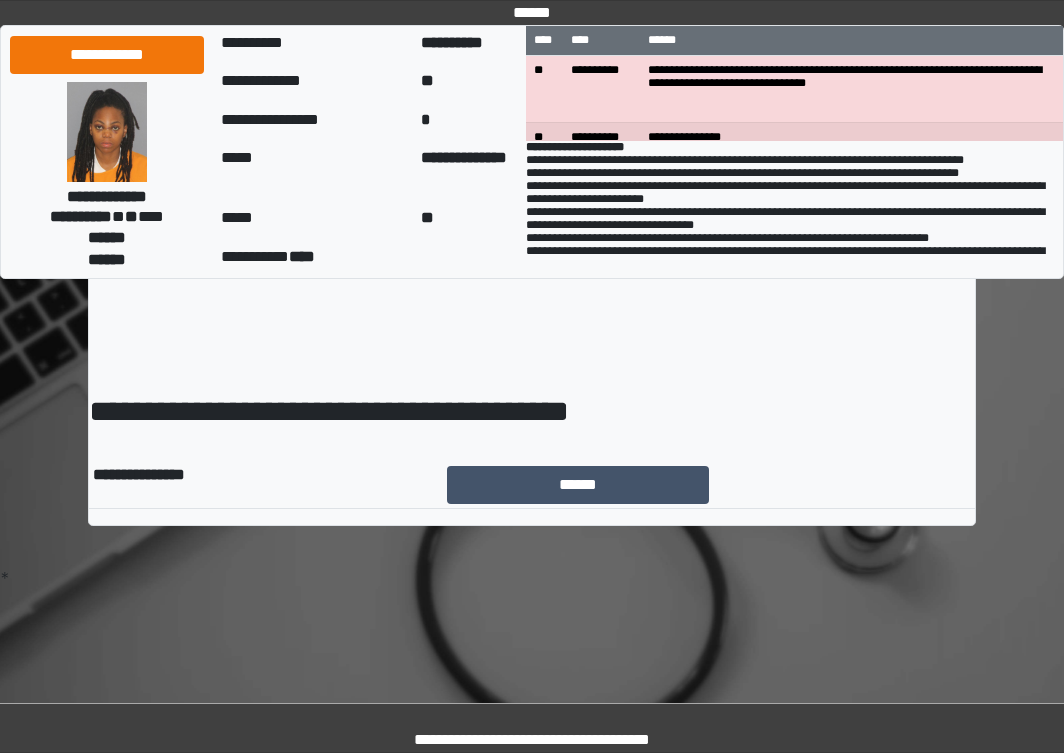scroll, scrollTop: 0, scrollLeft: 0, axis: both 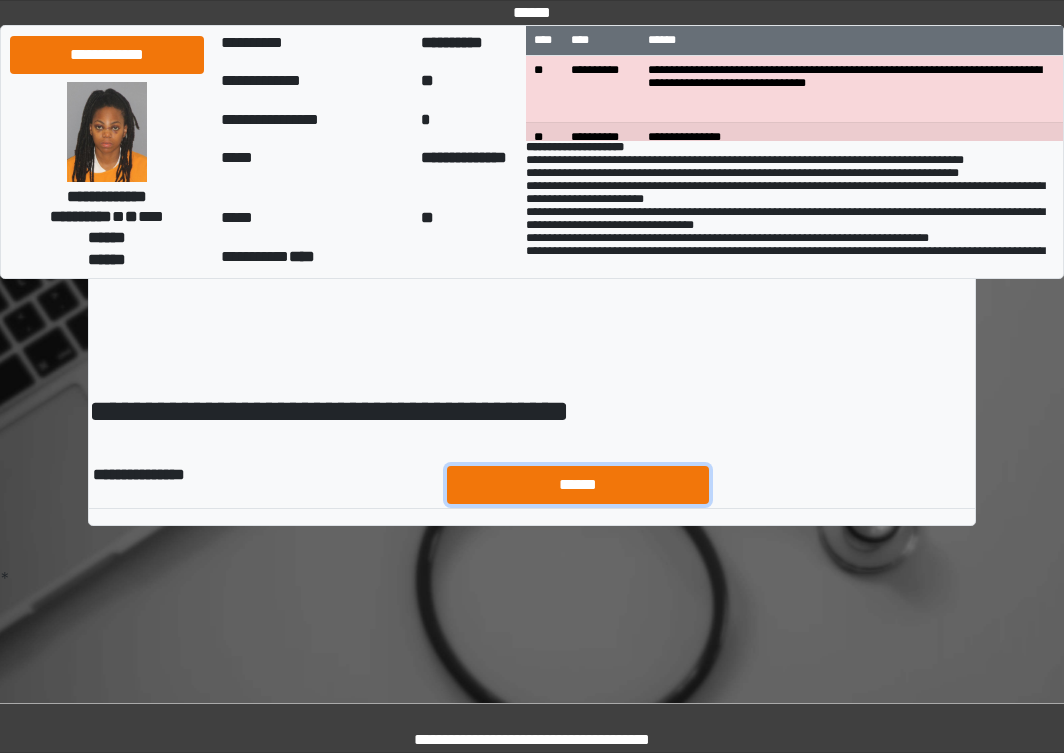click on "******" at bounding box center [578, 485] 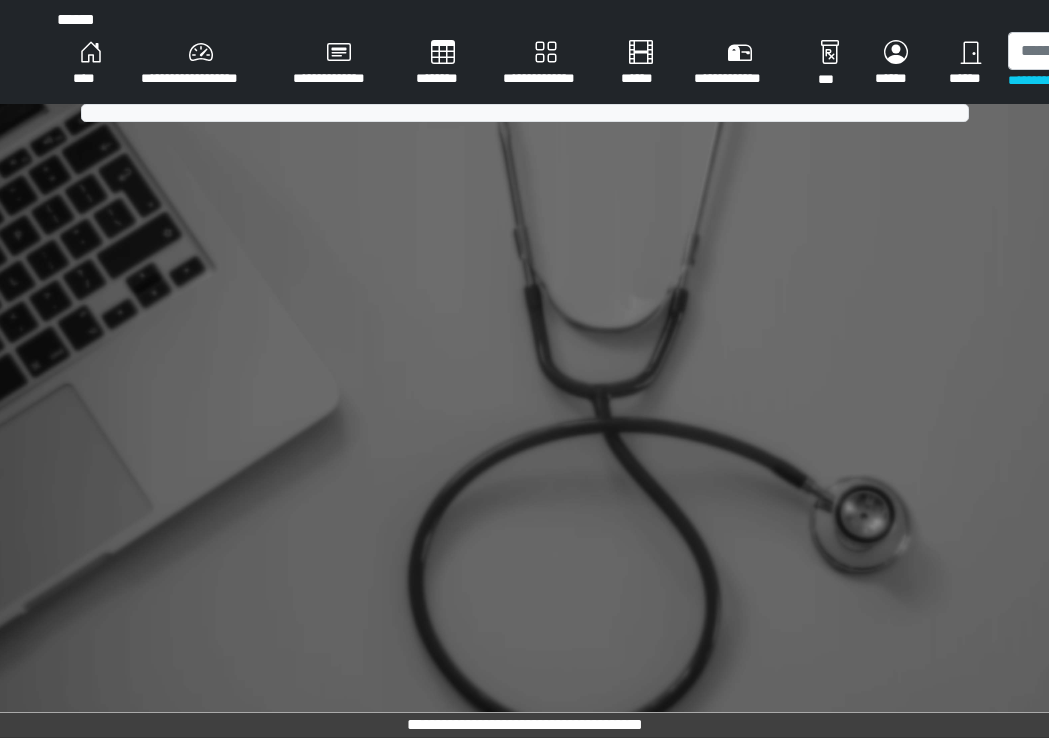 scroll, scrollTop: 0, scrollLeft: 0, axis: both 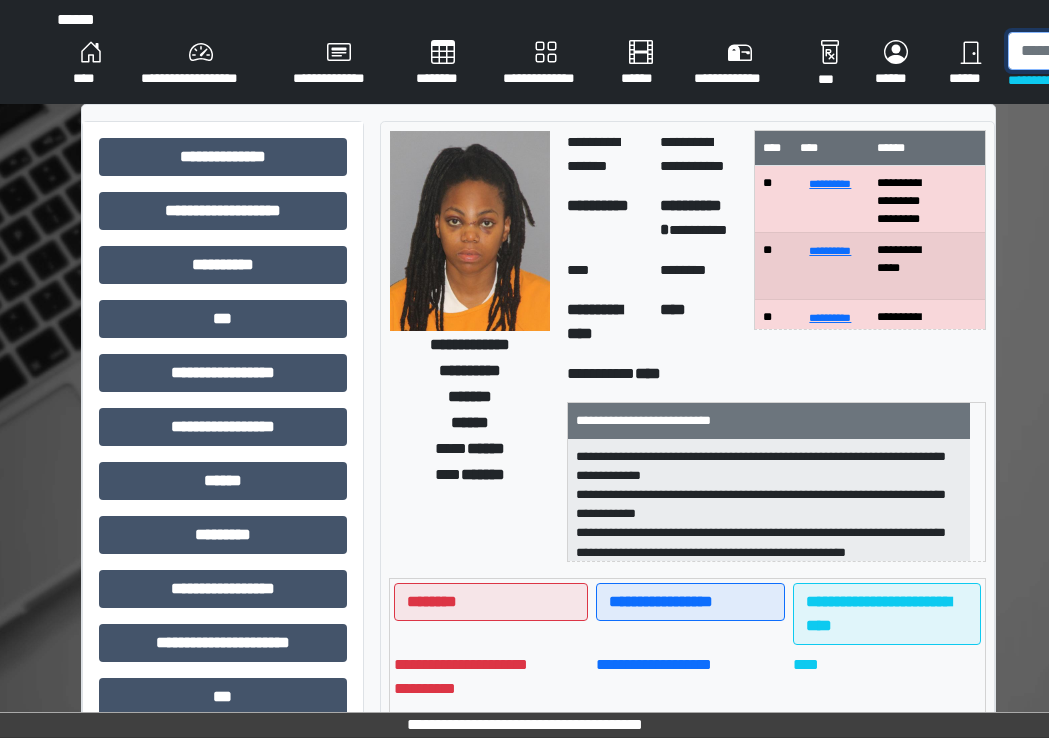 click at bounding box center [1111, 51] 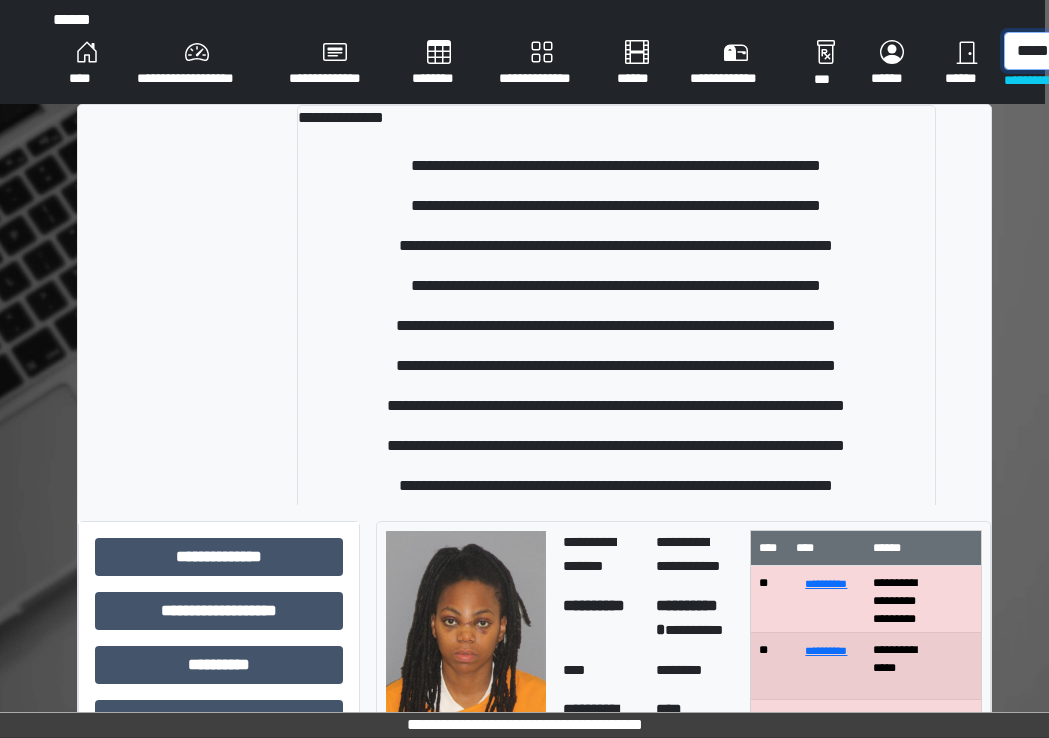 scroll, scrollTop: 0, scrollLeft: 12, axis: horizontal 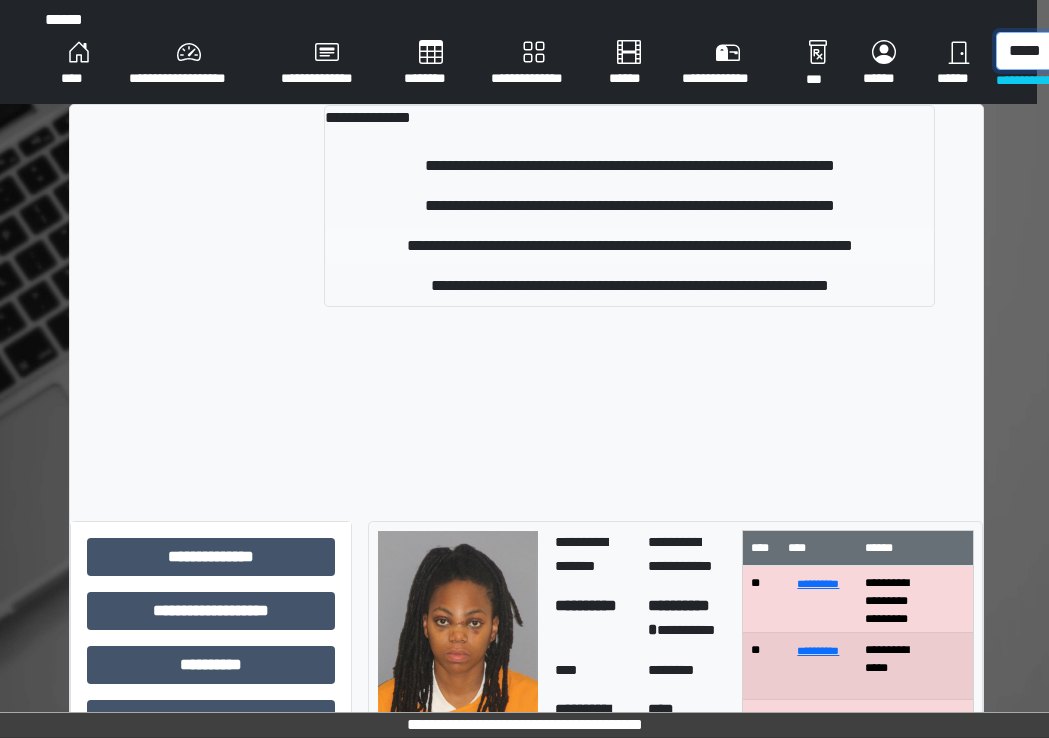 type on "*****" 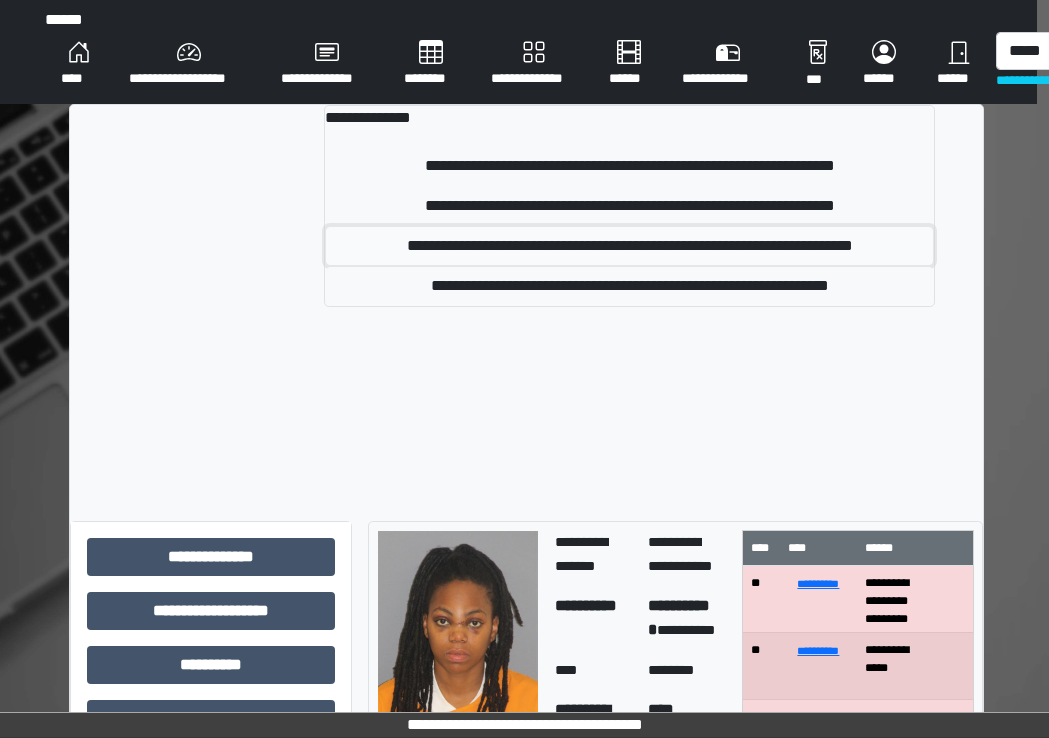 click on "**********" at bounding box center (629, 246) 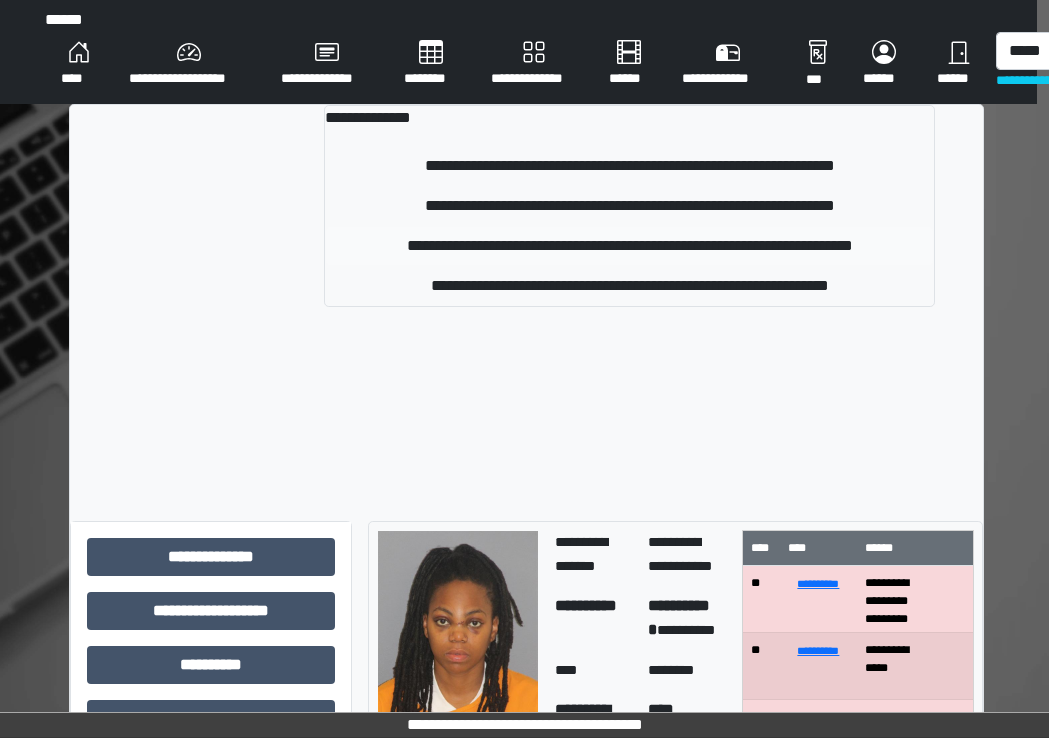 type 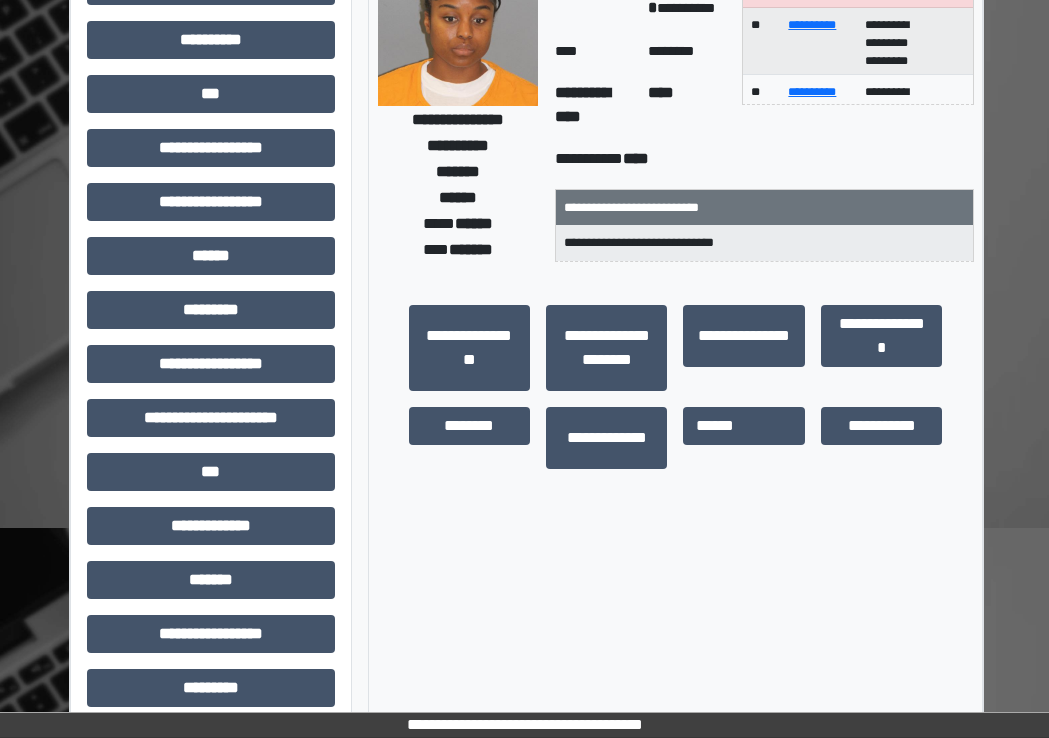scroll, scrollTop: 460, scrollLeft: 12, axis: both 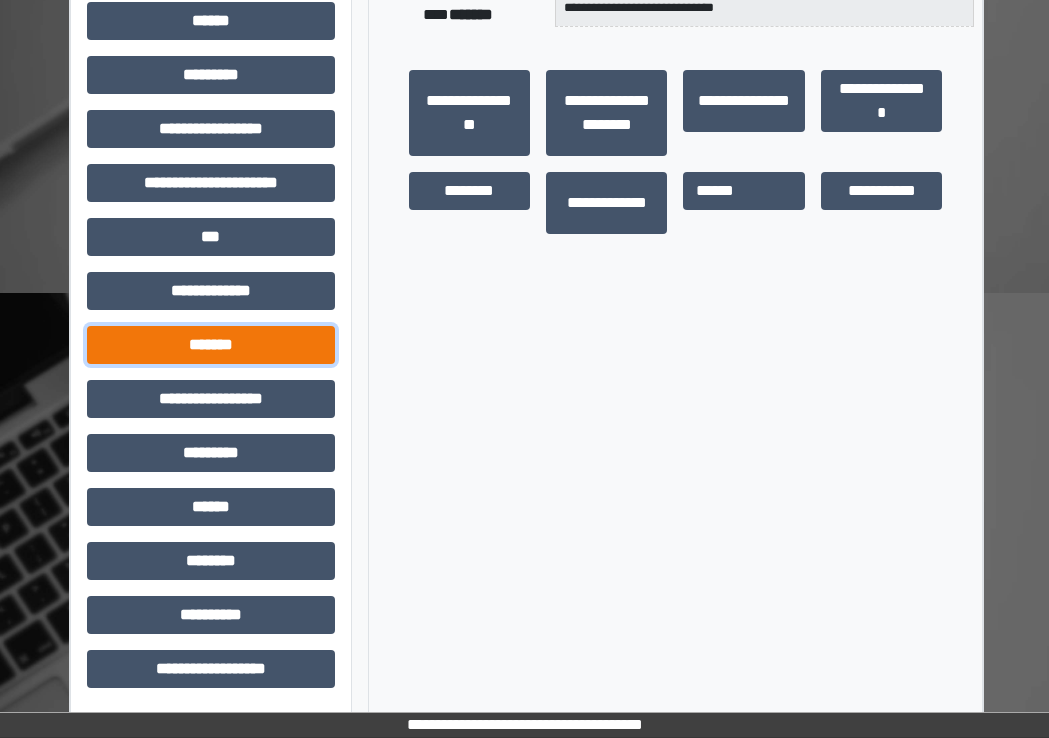click on "*******" at bounding box center [211, 345] 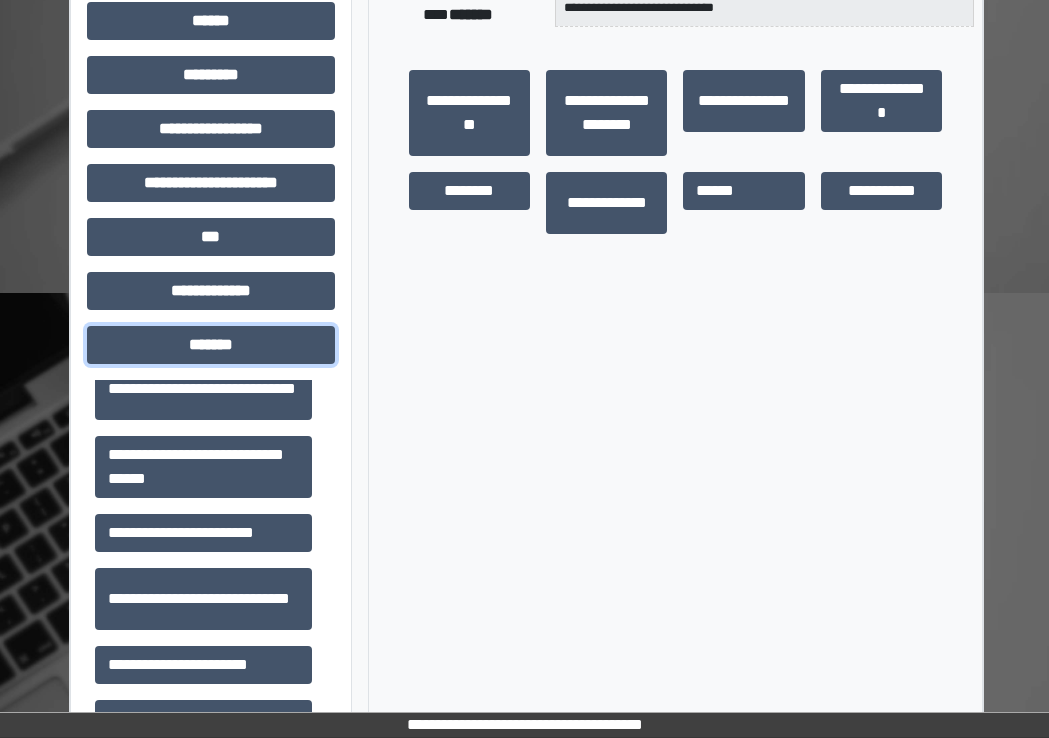 scroll, scrollTop: 800, scrollLeft: 0, axis: vertical 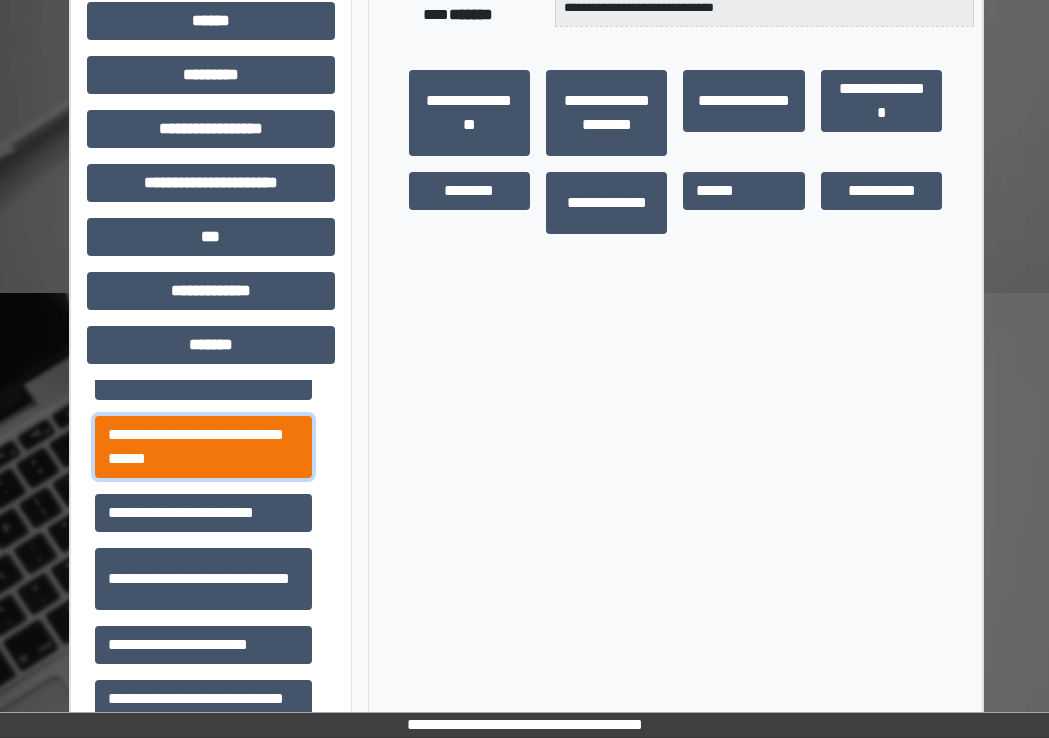 click on "**********" at bounding box center [203, 447] 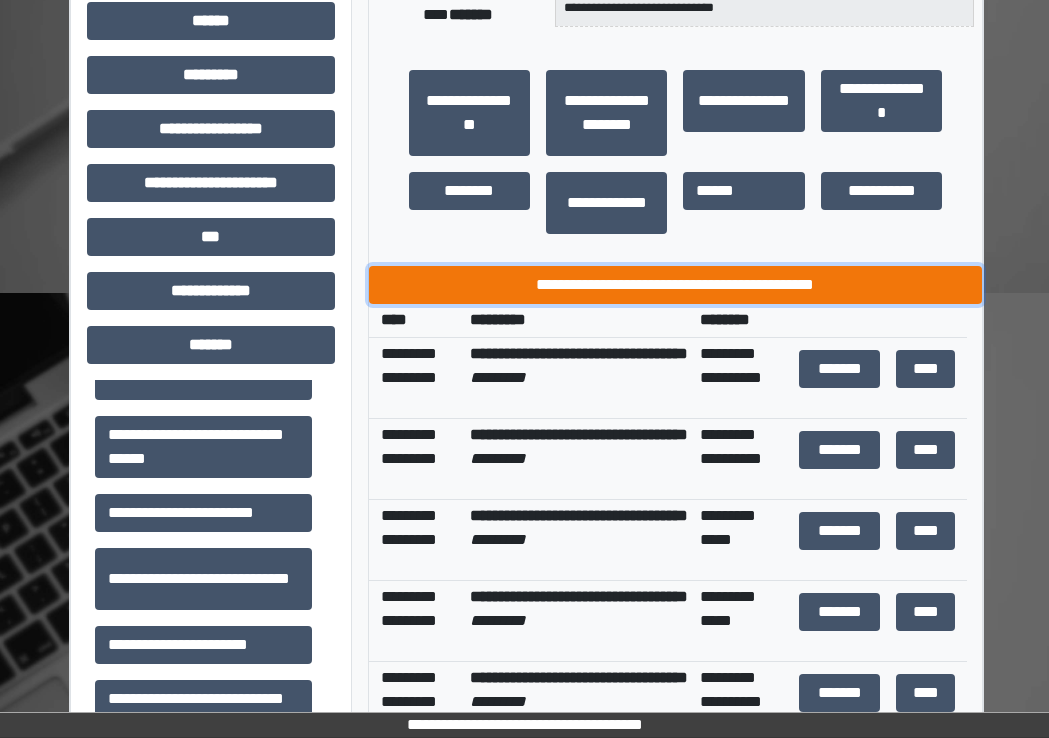 click on "**********" at bounding box center (676, 285) 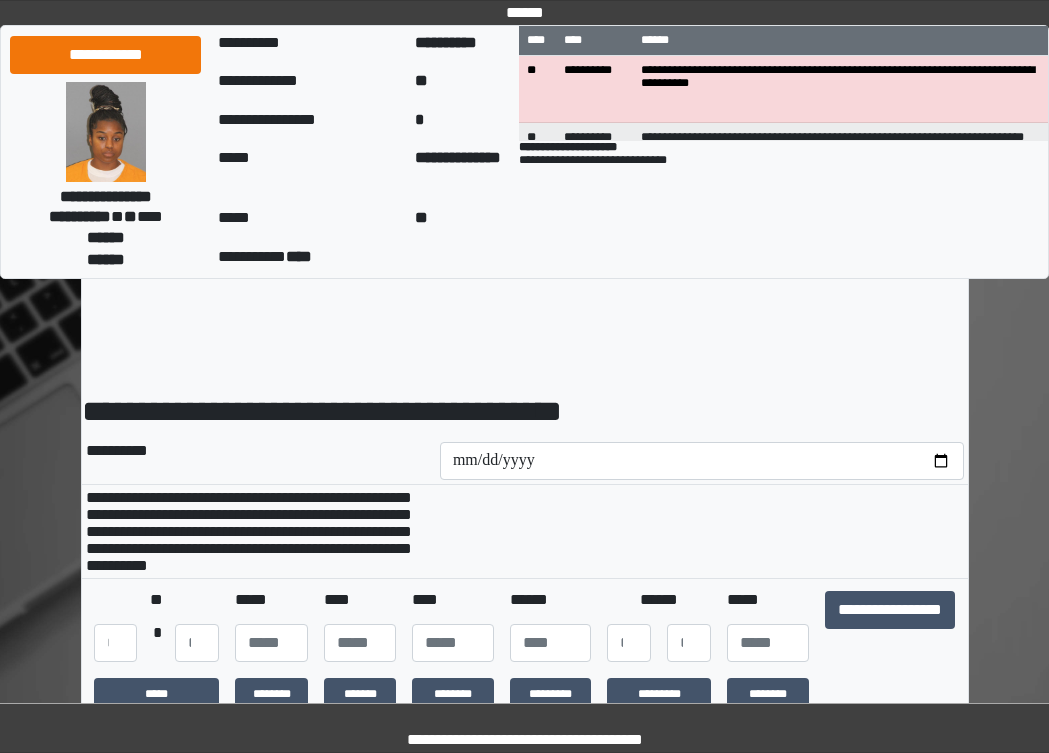 scroll, scrollTop: 0, scrollLeft: 0, axis: both 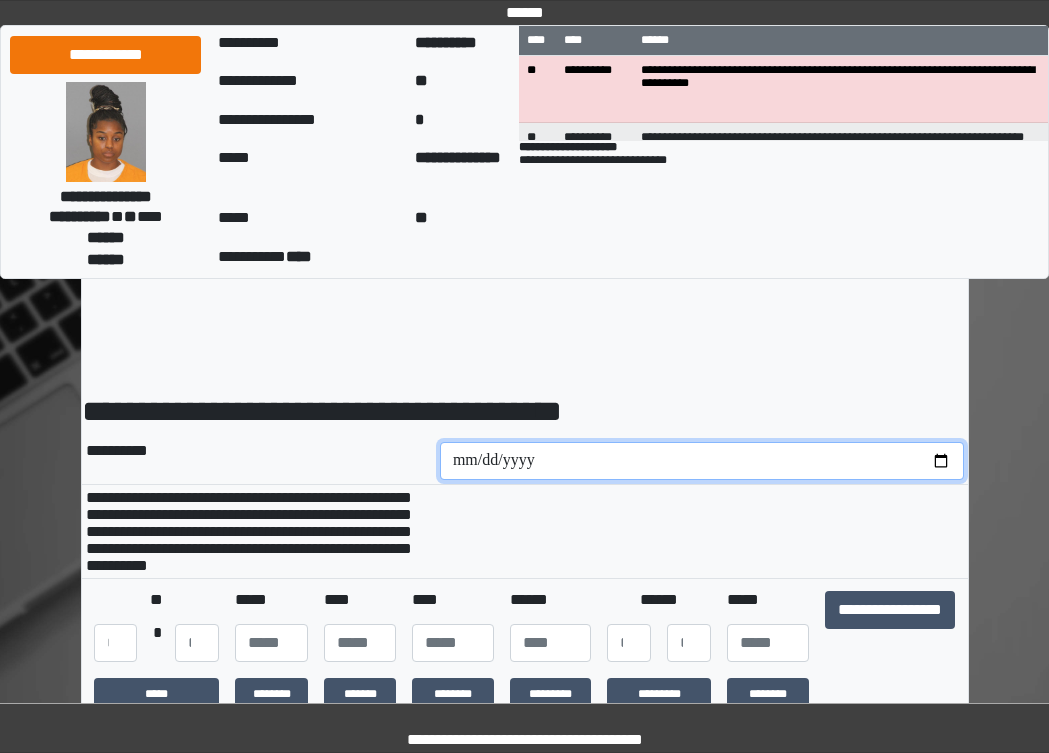 click at bounding box center (702, 461) 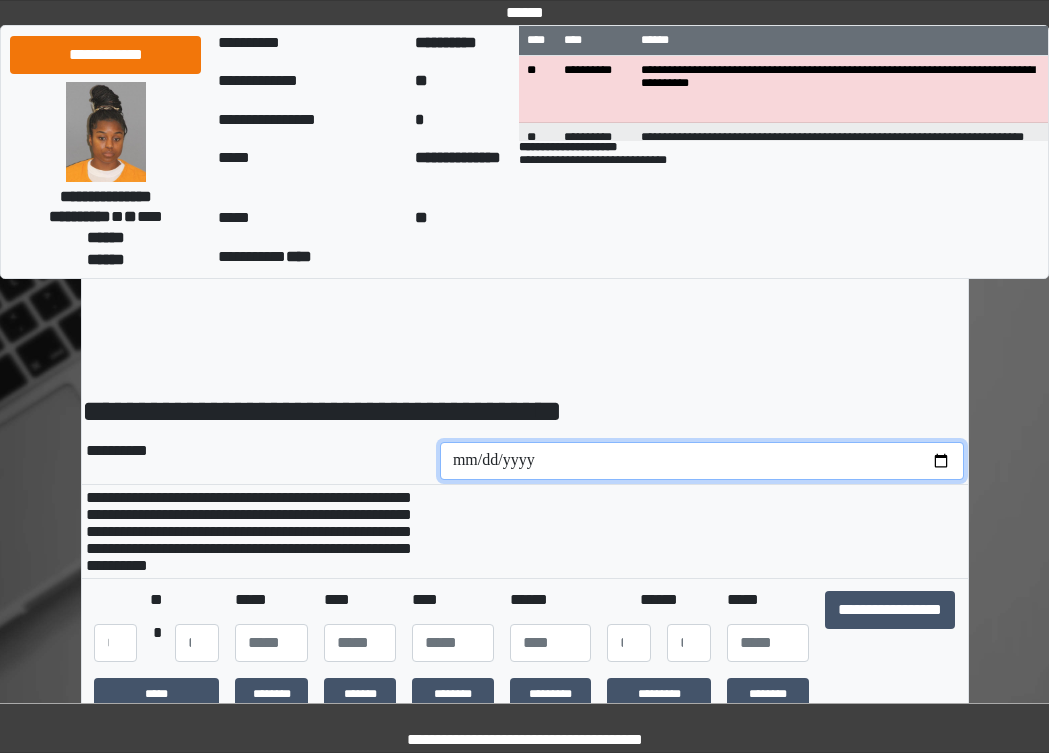 type on "**********" 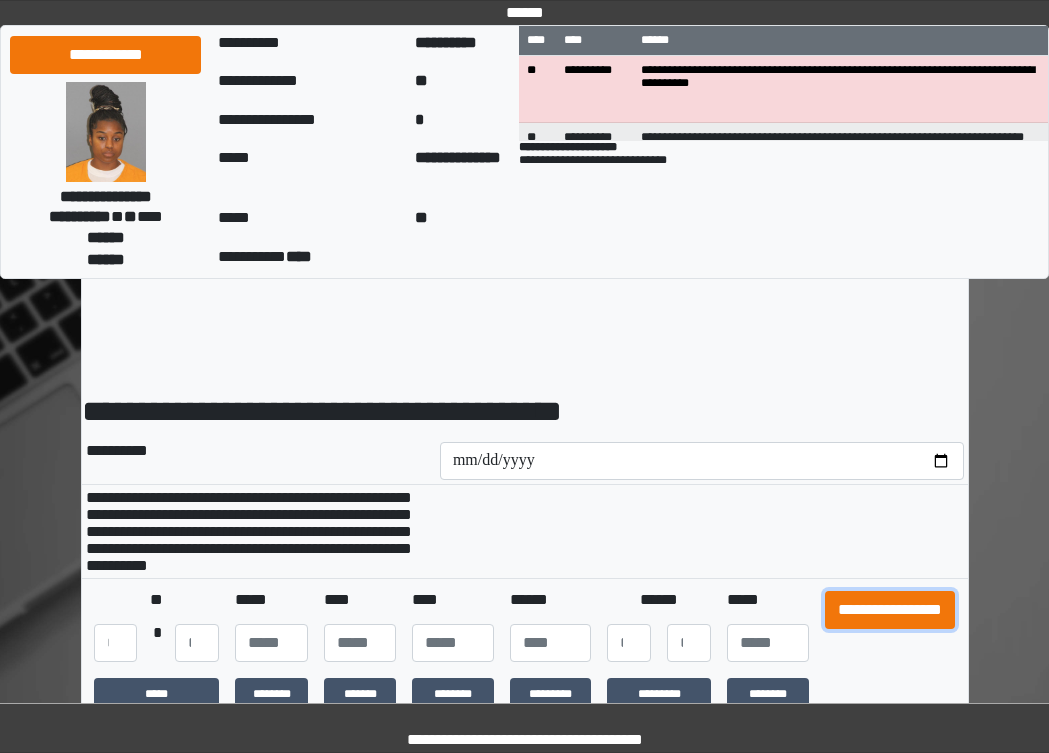 click on "**********" at bounding box center [890, 610] 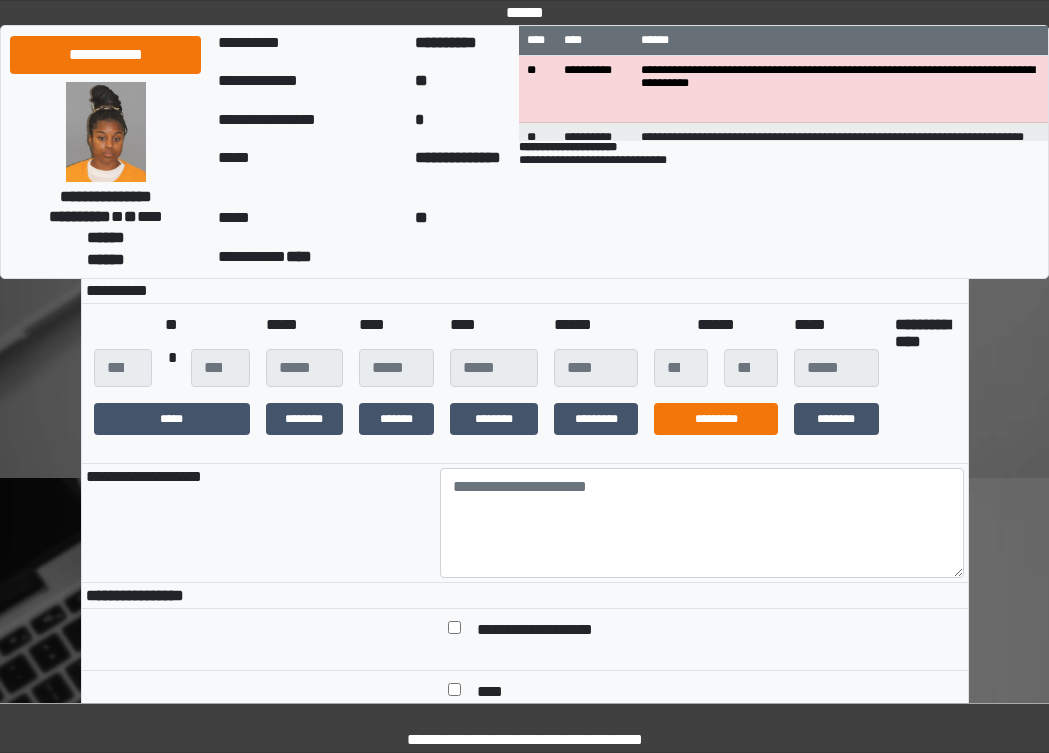 scroll, scrollTop: 300, scrollLeft: 0, axis: vertical 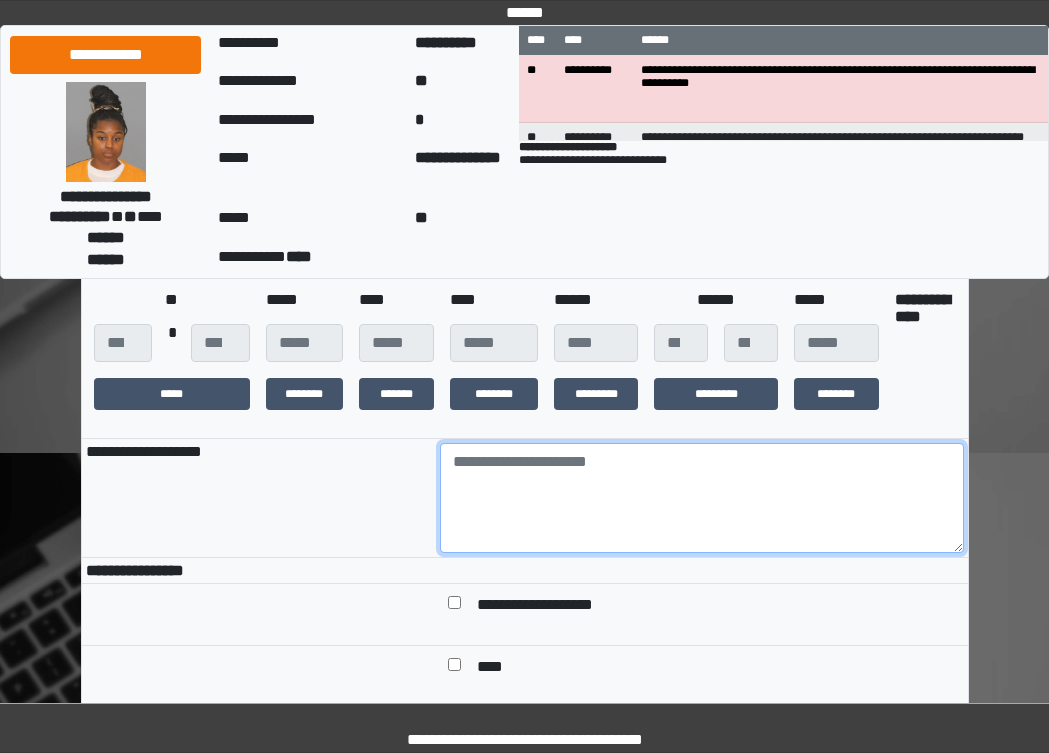 click at bounding box center [702, 498] 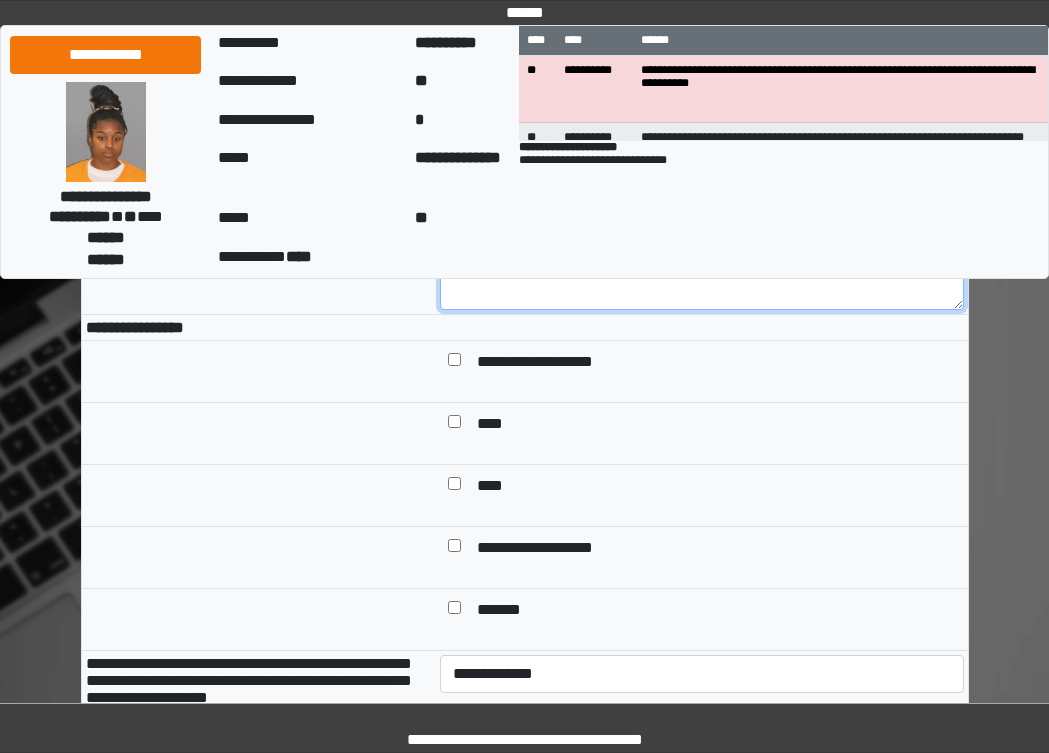 scroll, scrollTop: 600, scrollLeft: 0, axis: vertical 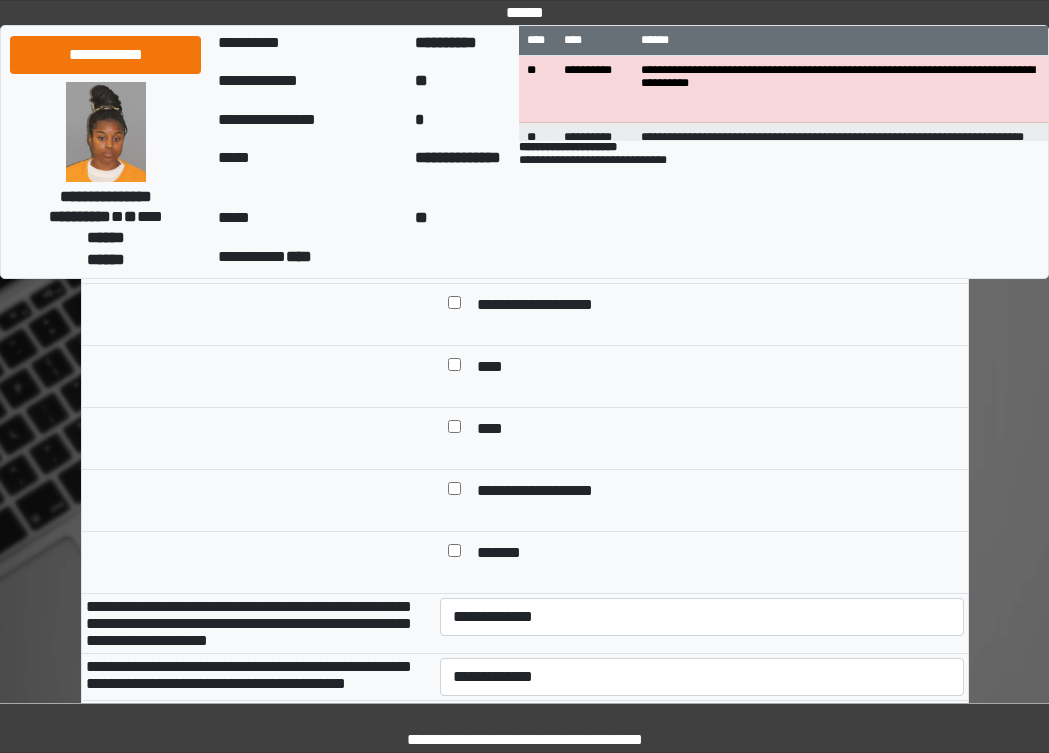 type on "***" 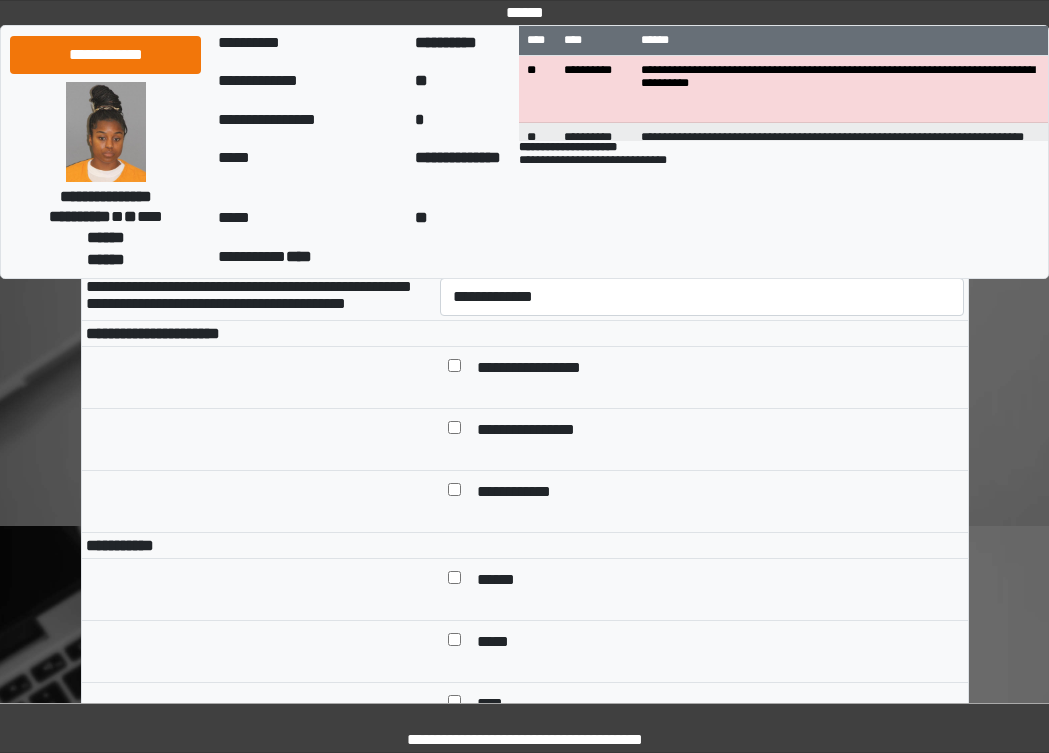 scroll, scrollTop: 1000, scrollLeft: 0, axis: vertical 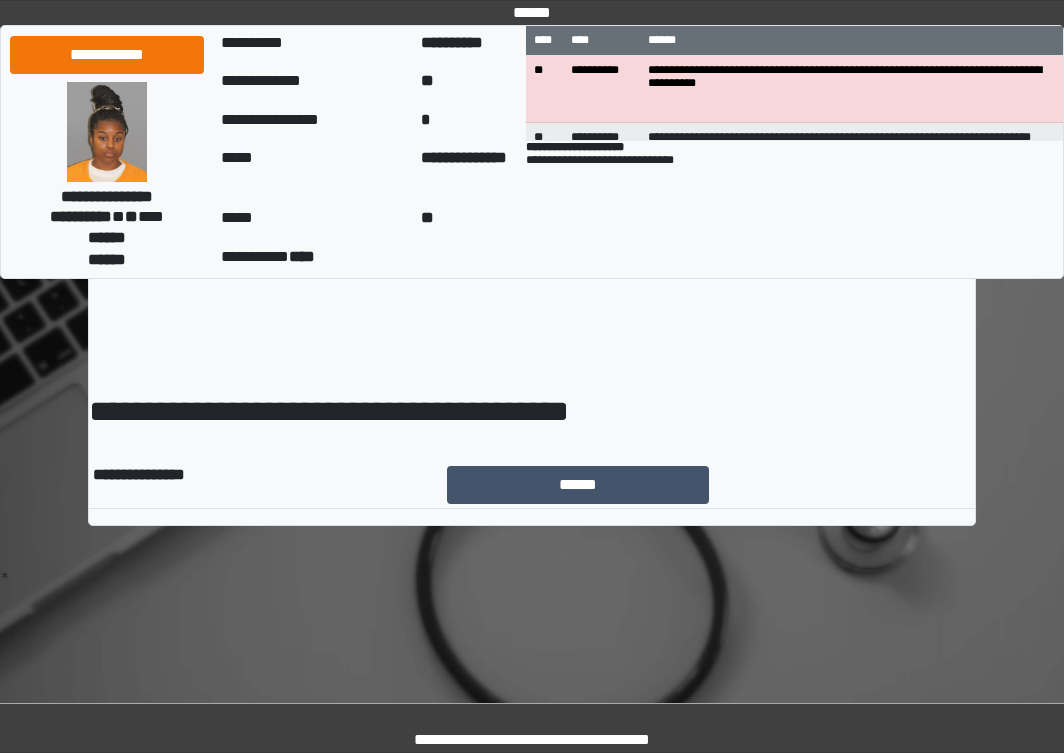 click on "**********" at bounding box center [532, 307] 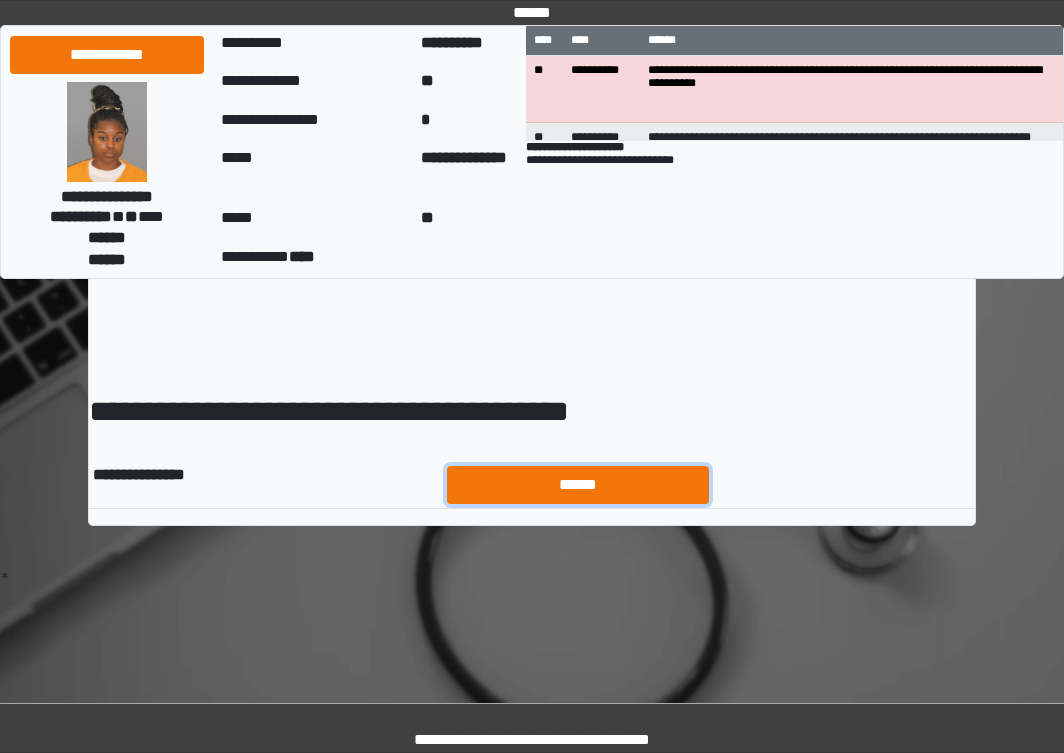 click on "******" at bounding box center [578, 485] 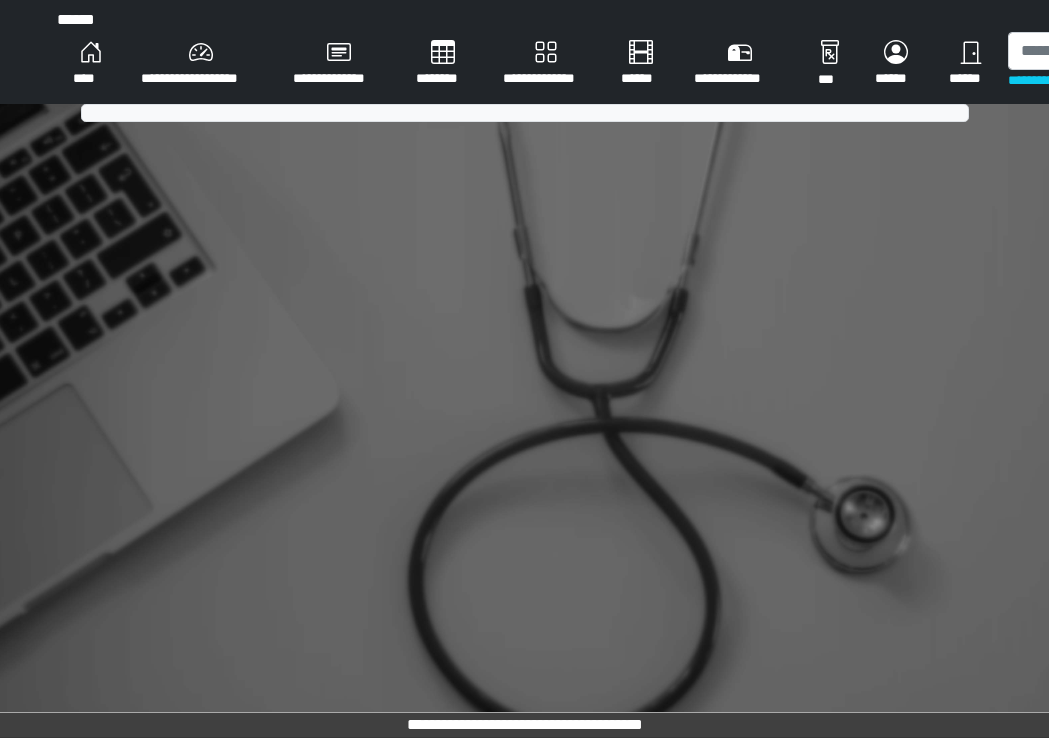 scroll, scrollTop: 0, scrollLeft: 0, axis: both 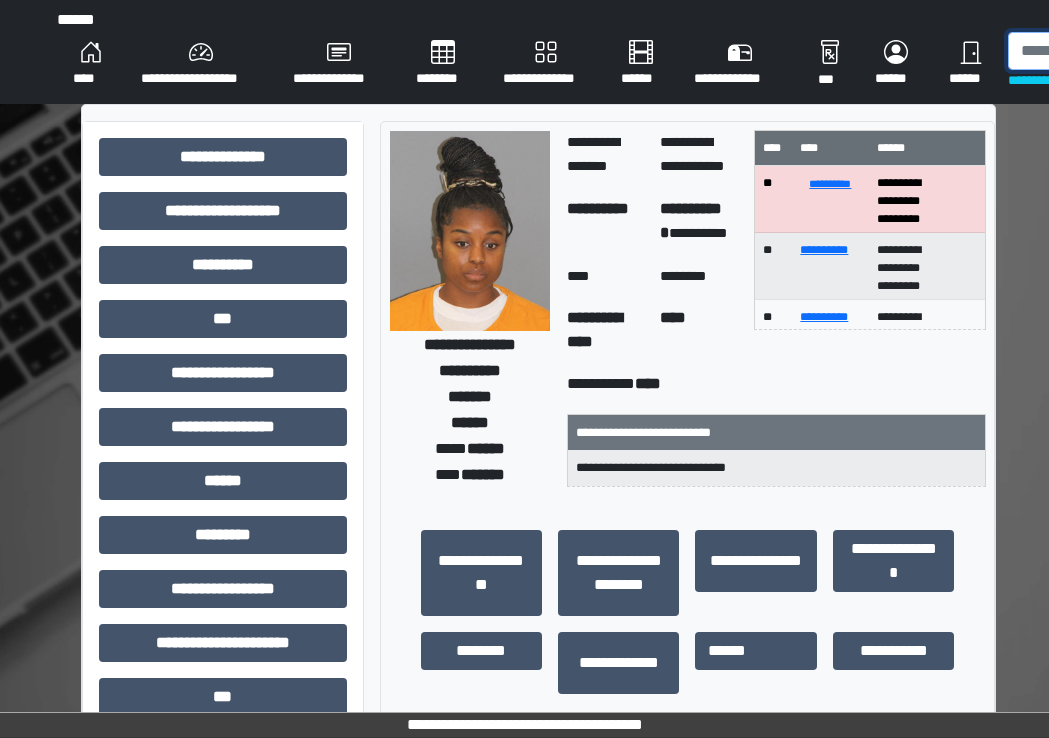 click at bounding box center (1111, 51) 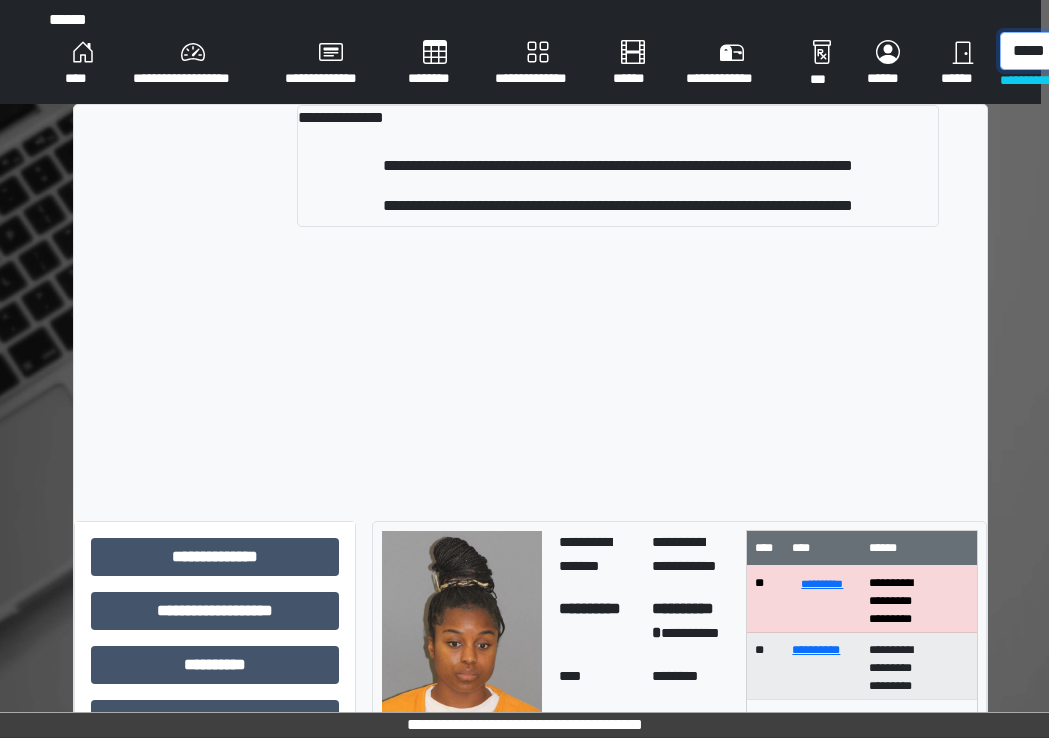 scroll, scrollTop: 0, scrollLeft: 12, axis: horizontal 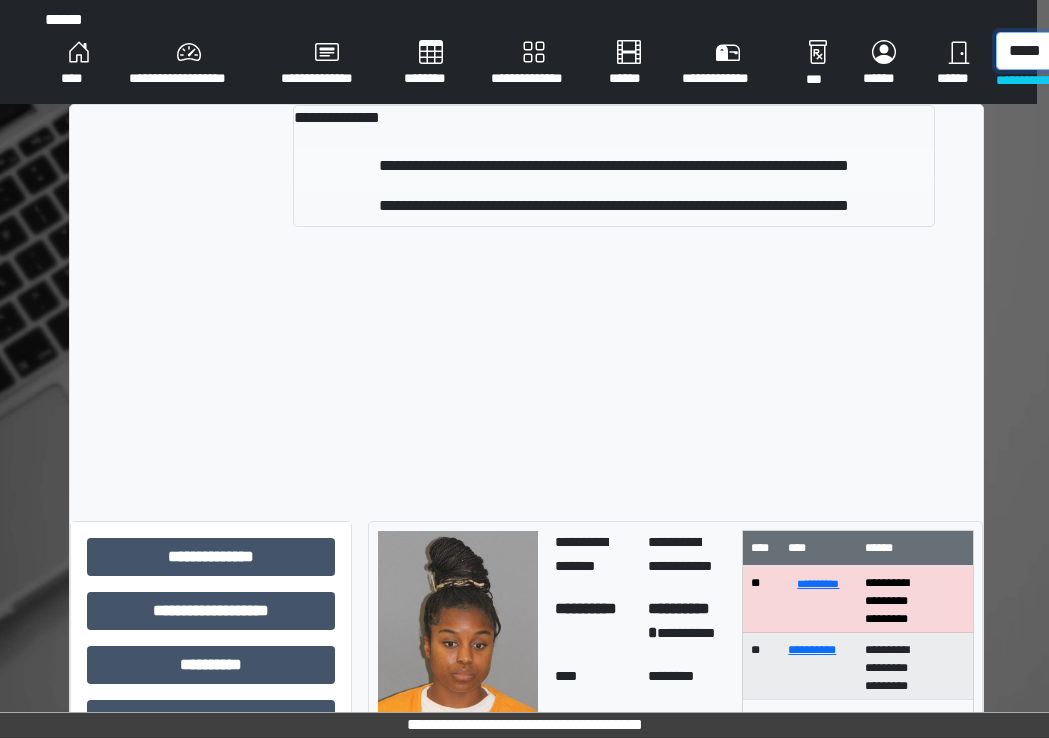 type on "*****" 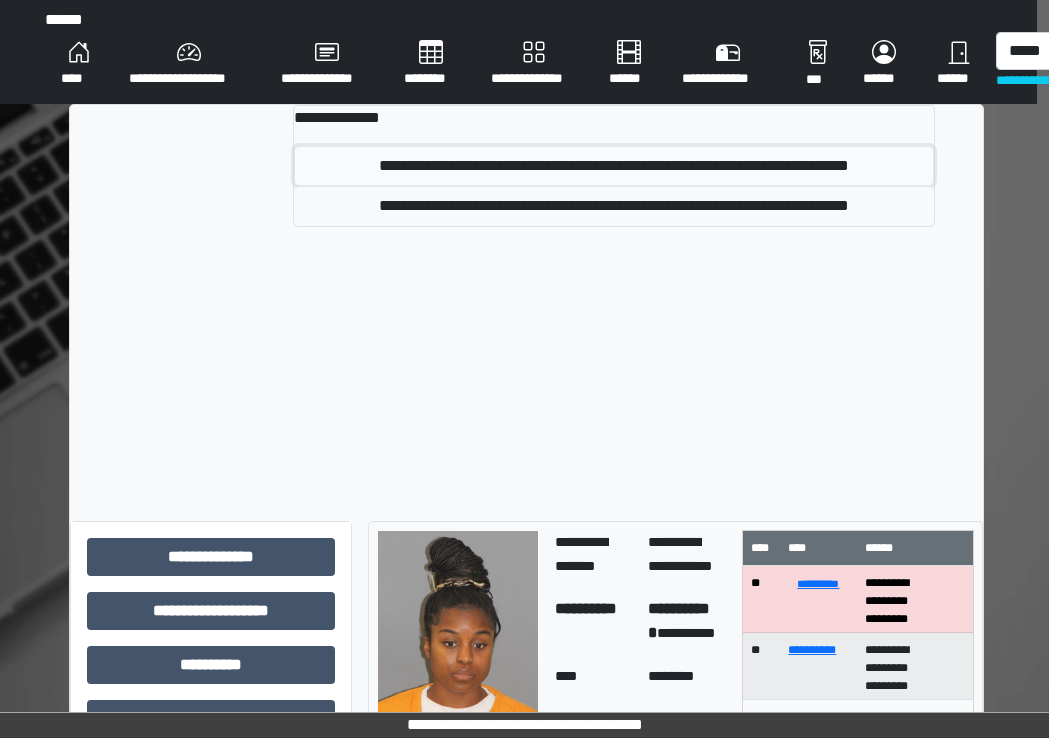 click on "**********" at bounding box center (614, 166) 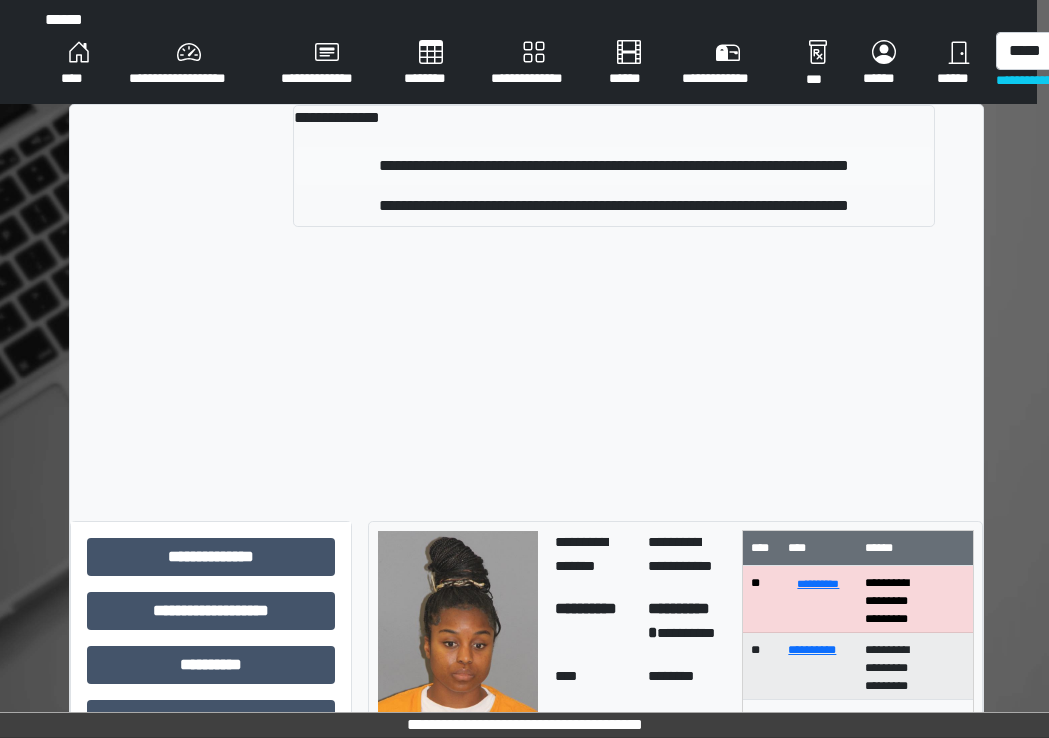 type 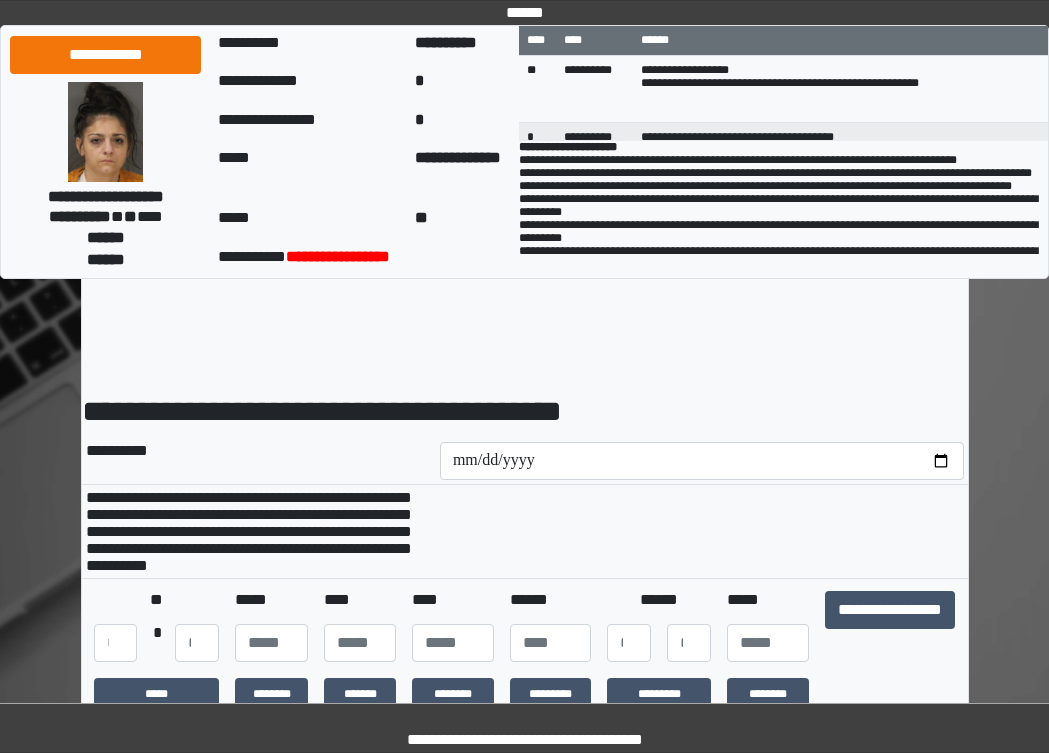 scroll, scrollTop: 0, scrollLeft: 0, axis: both 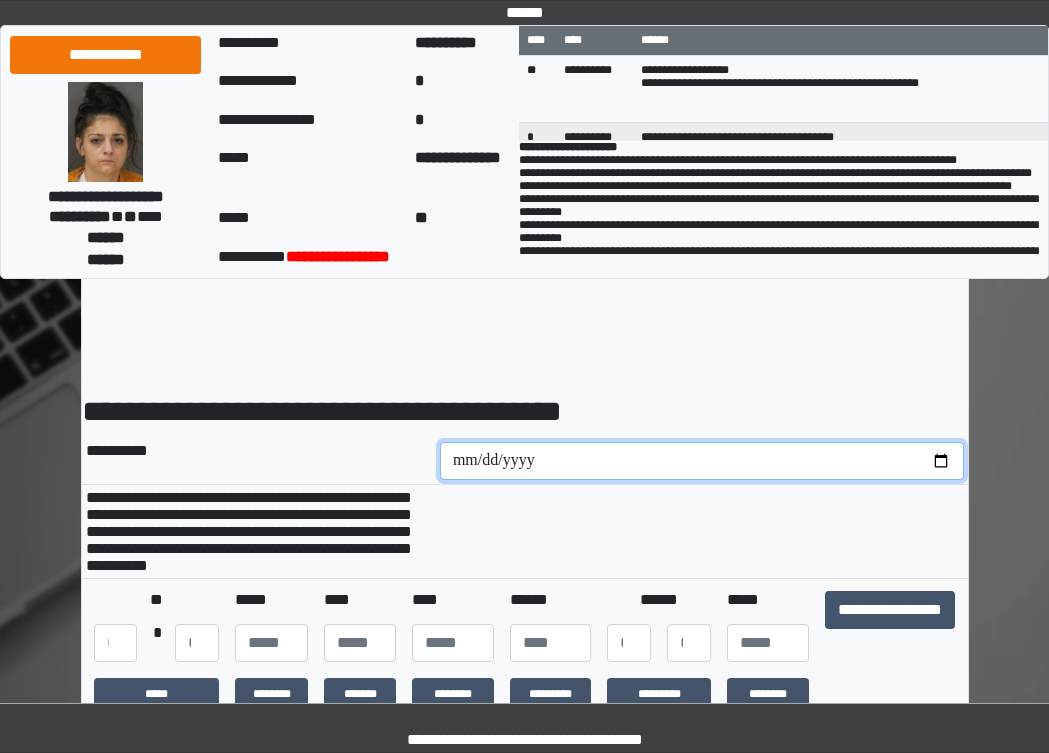 click at bounding box center (702, 461) 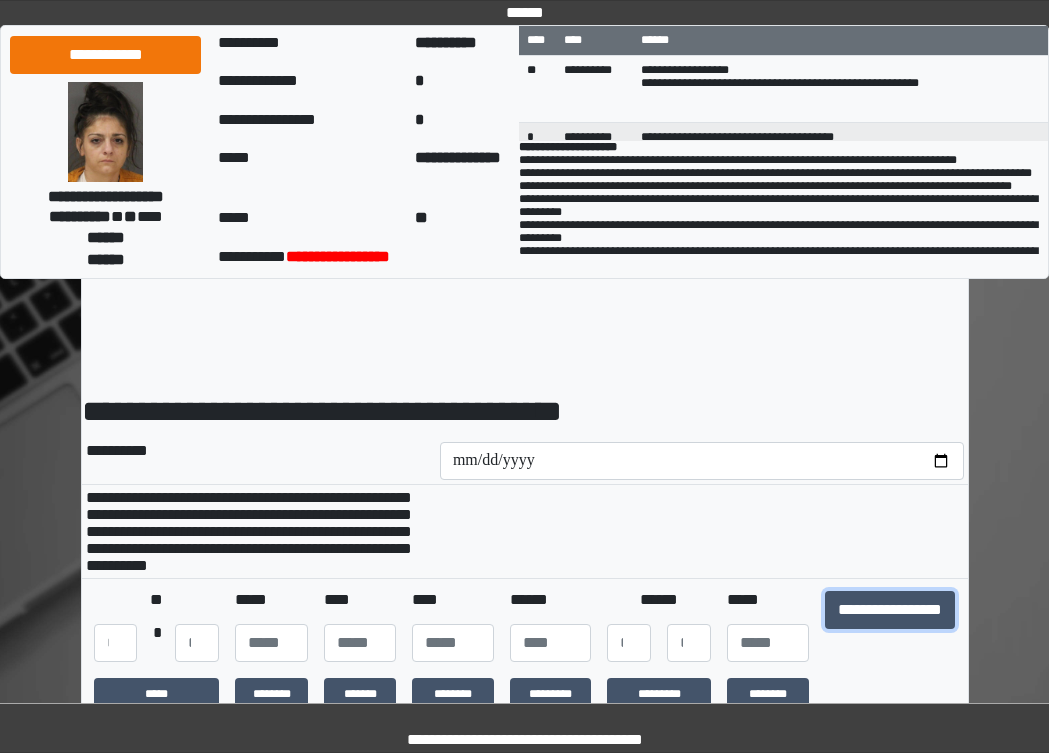 drag, startPoint x: 876, startPoint y: 621, endPoint x: 817, endPoint y: 568, distance: 79.30952 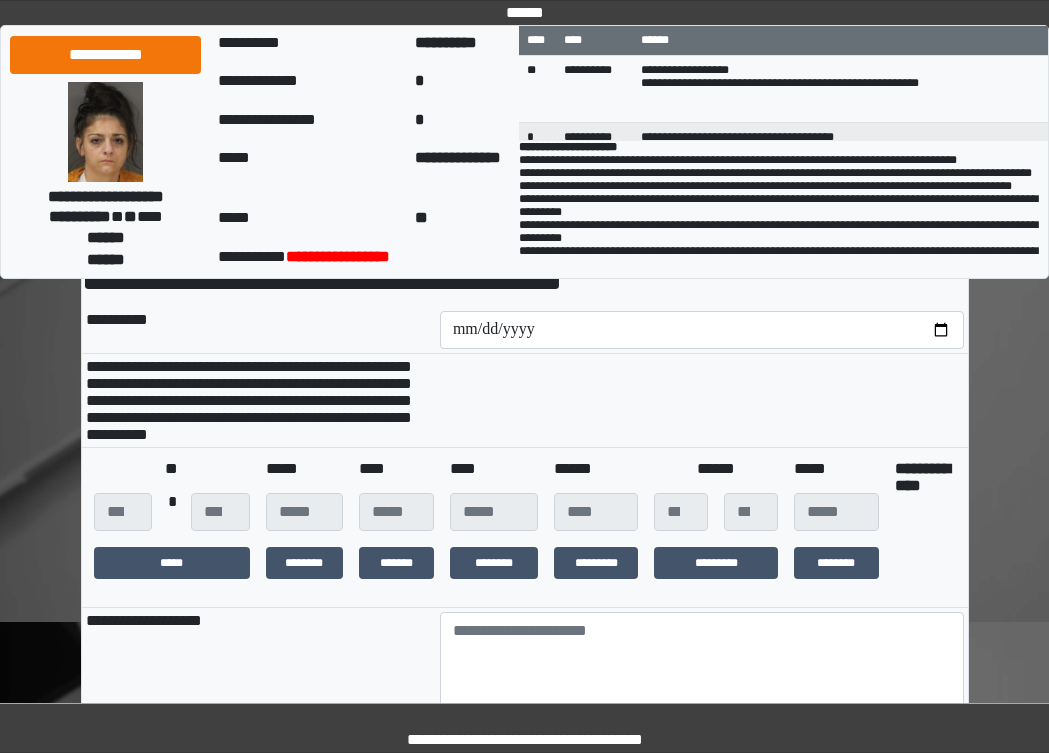 scroll, scrollTop: 400, scrollLeft: 0, axis: vertical 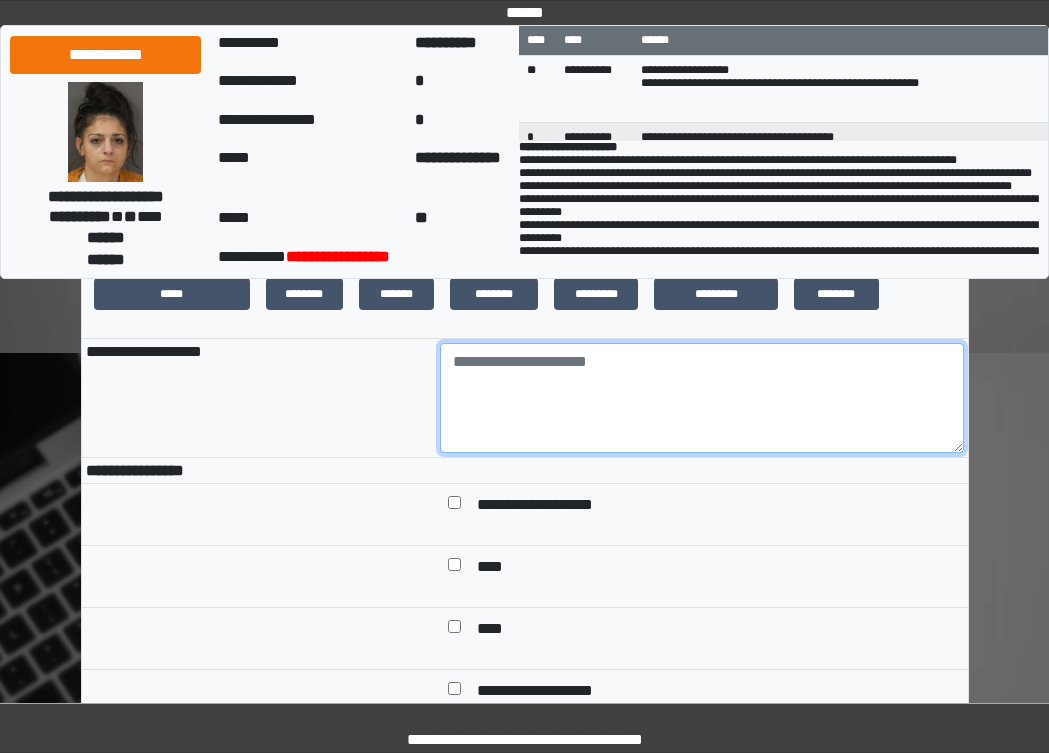 click at bounding box center [702, 398] 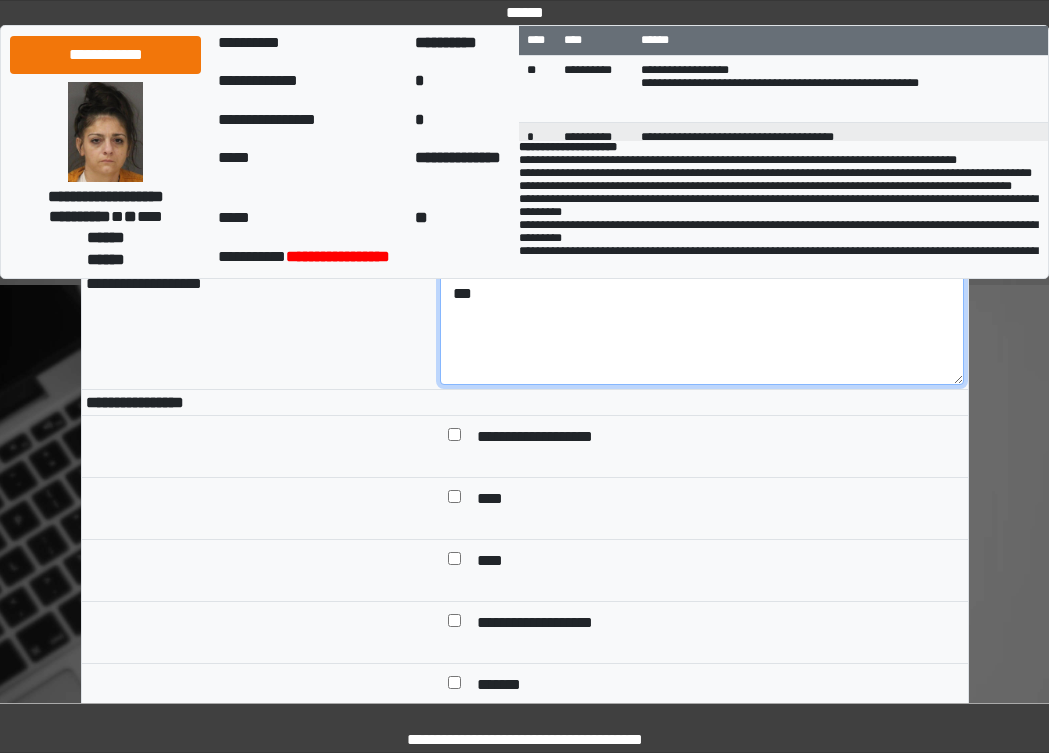 scroll, scrollTop: 500, scrollLeft: 0, axis: vertical 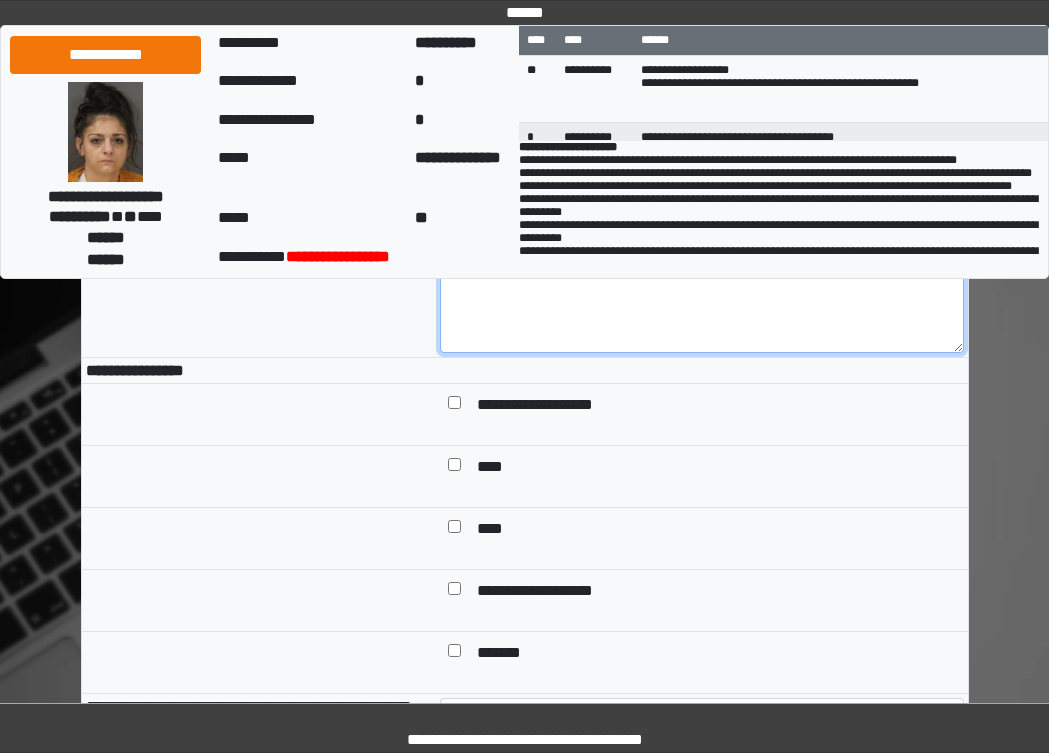 type on "***" 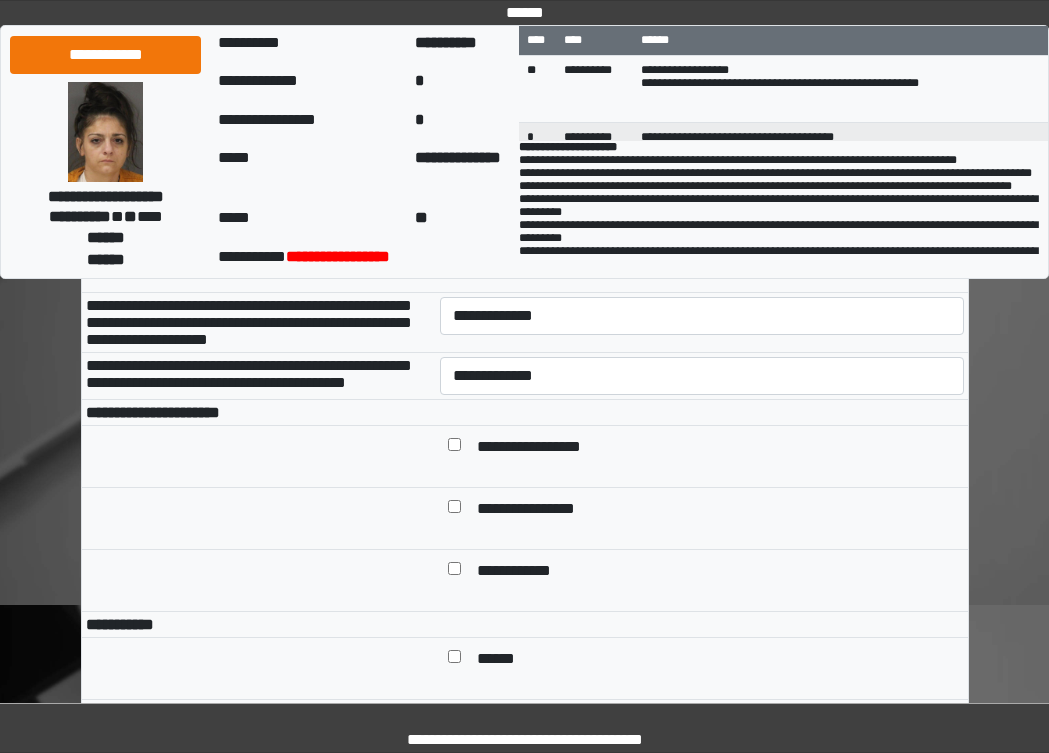 scroll, scrollTop: 900, scrollLeft: 0, axis: vertical 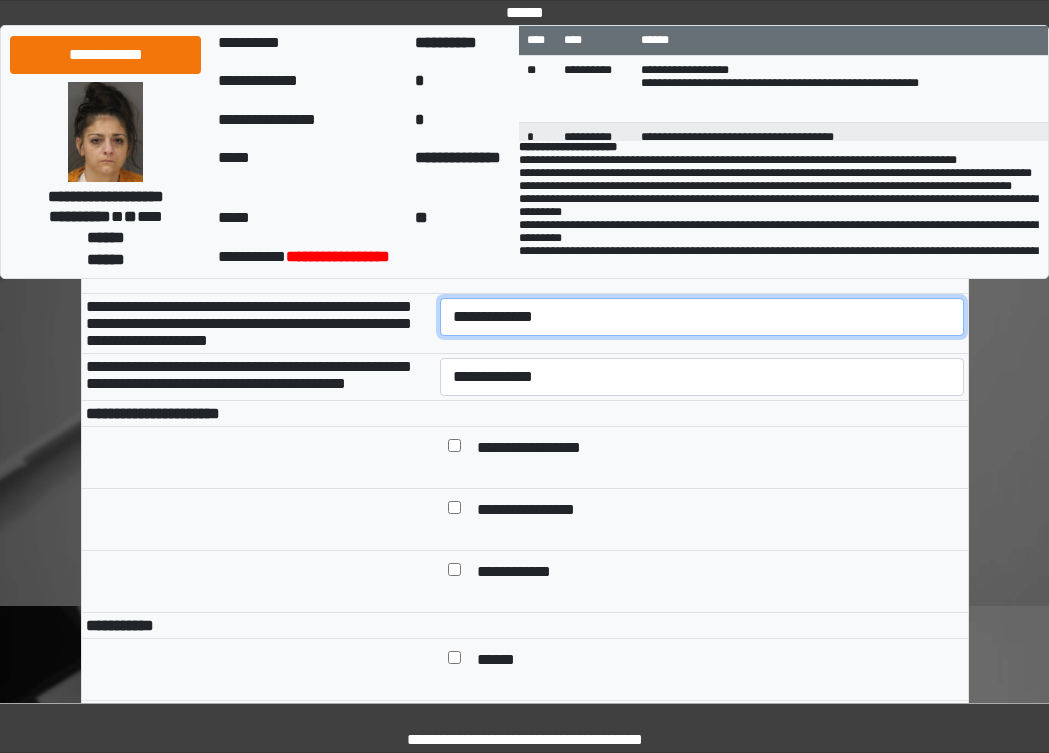 click on "**********" at bounding box center (702, 317) 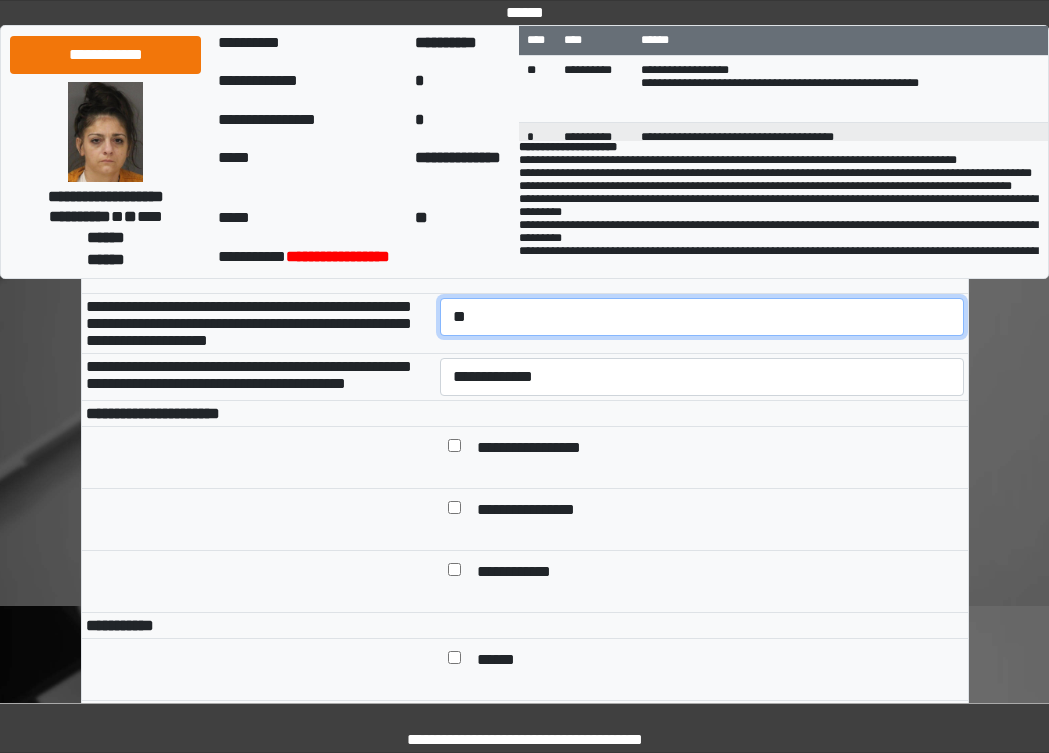 click on "**********" at bounding box center [702, 317] 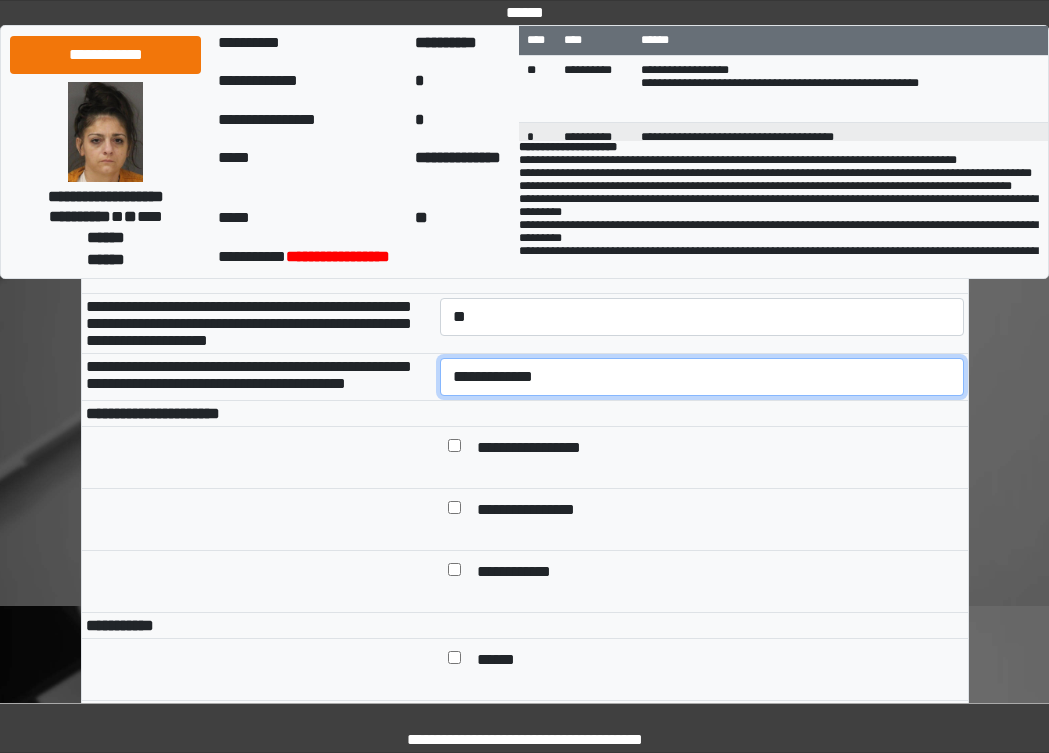 click on "**********" at bounding box center [702, 377] 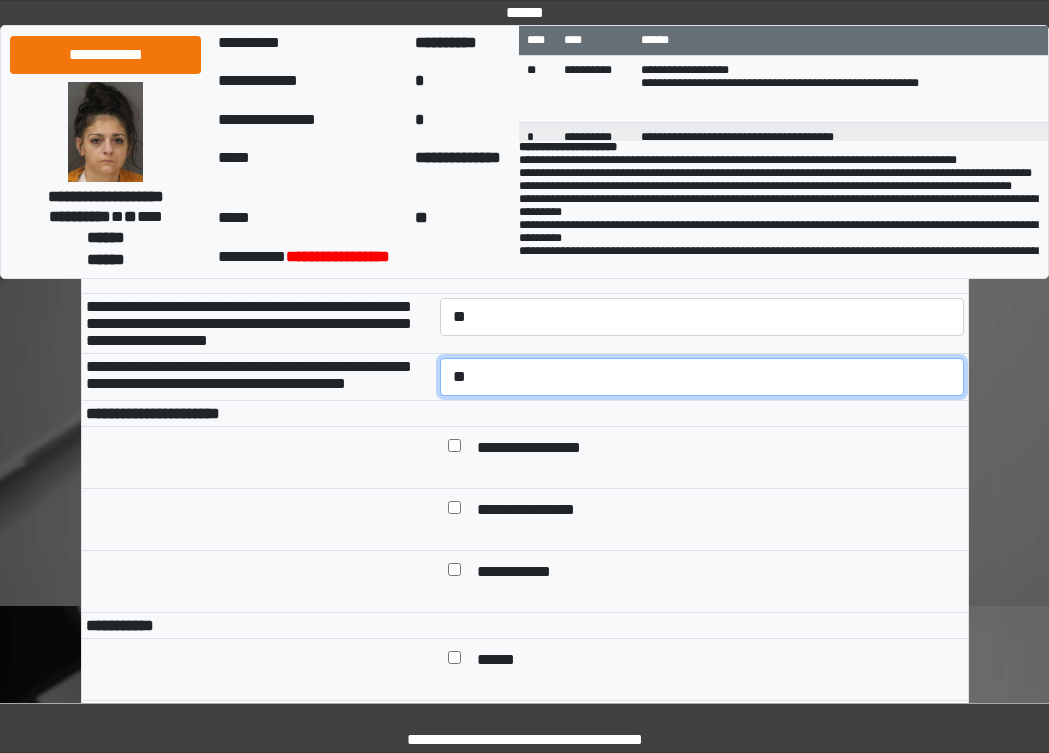 click on "**********" at bounding box center (702, 377) 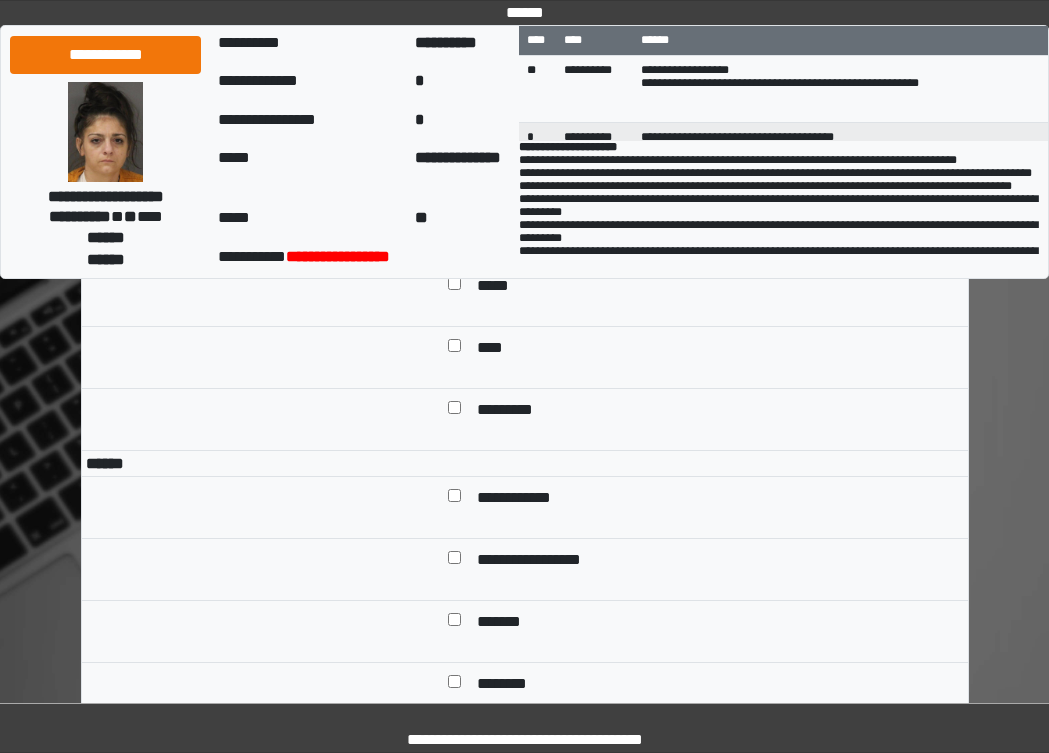 scroll, scrollTop: 1300, scrollLeft: 0, axis: vertical 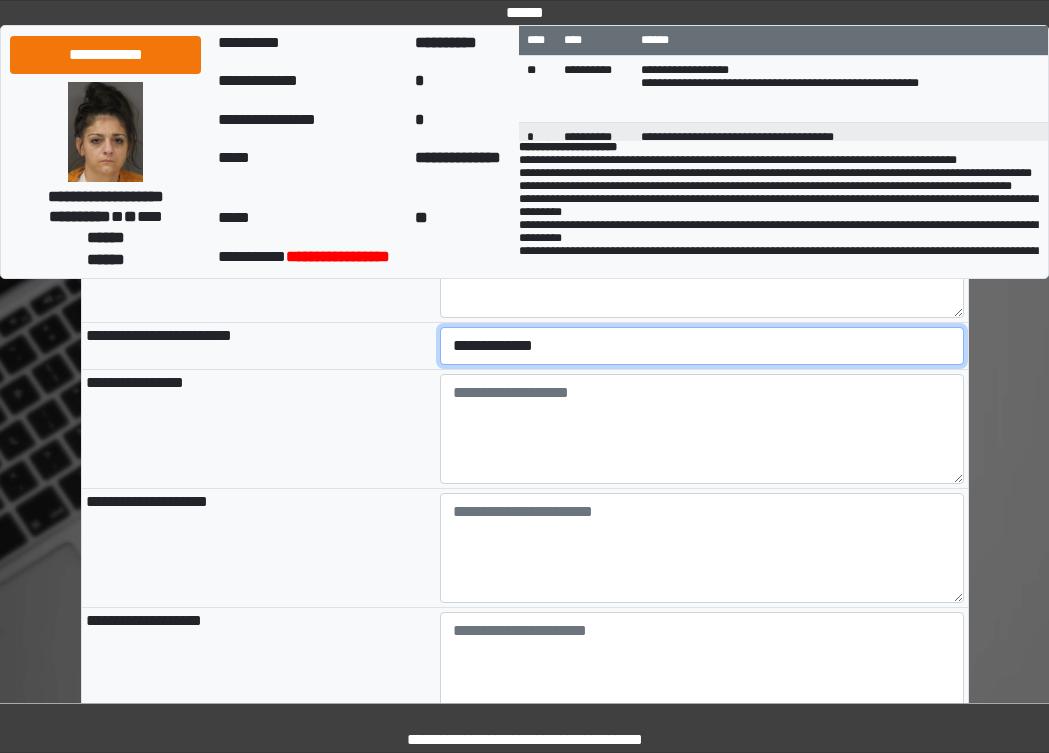 click on "**********" at bounding box center [702, 346] 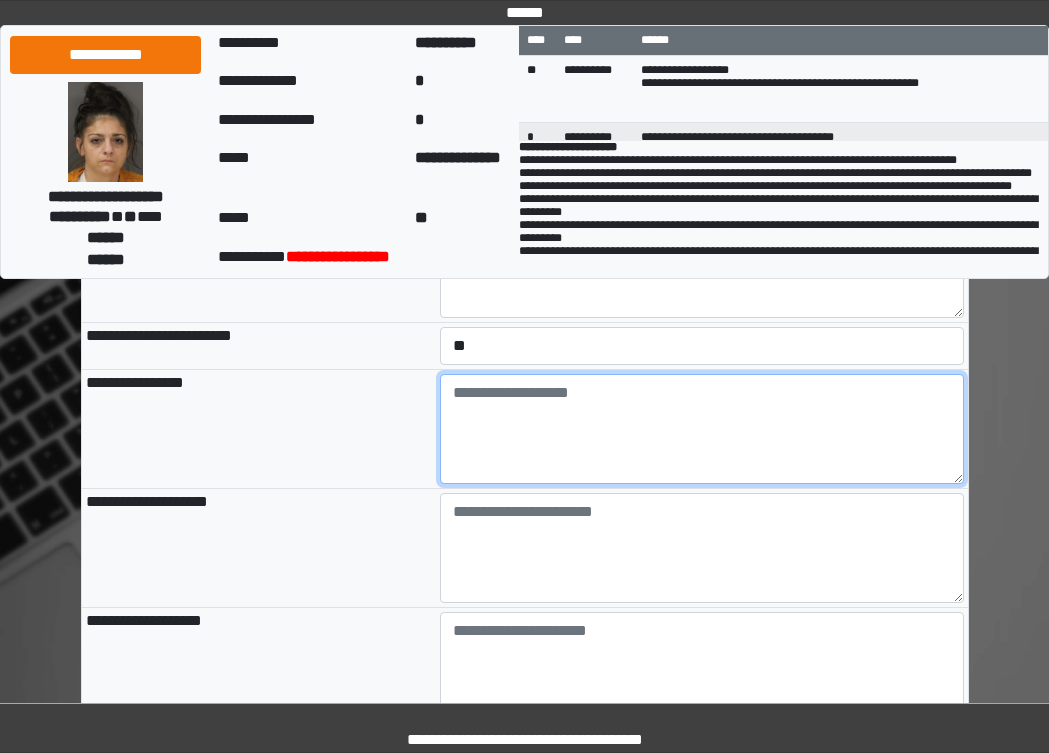 click at bounding box center (702, 429) 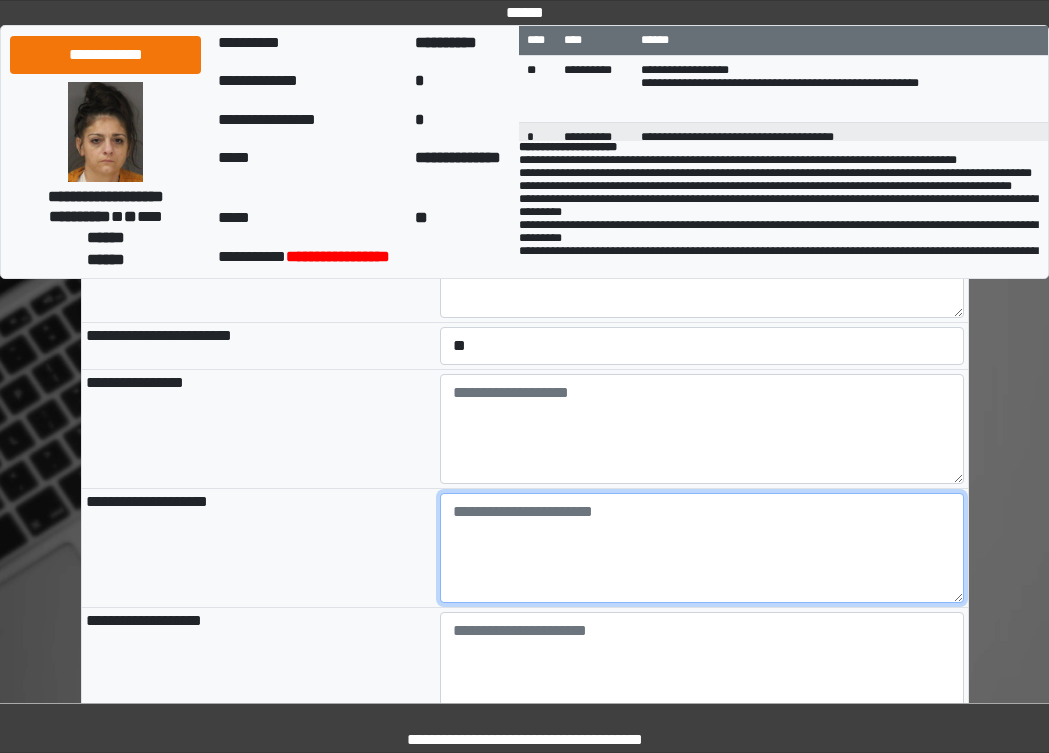 drag, startPoint x: 517, startPoint y: 539, endPoint x: 483, endPoint y: 619, distance: 86.925255 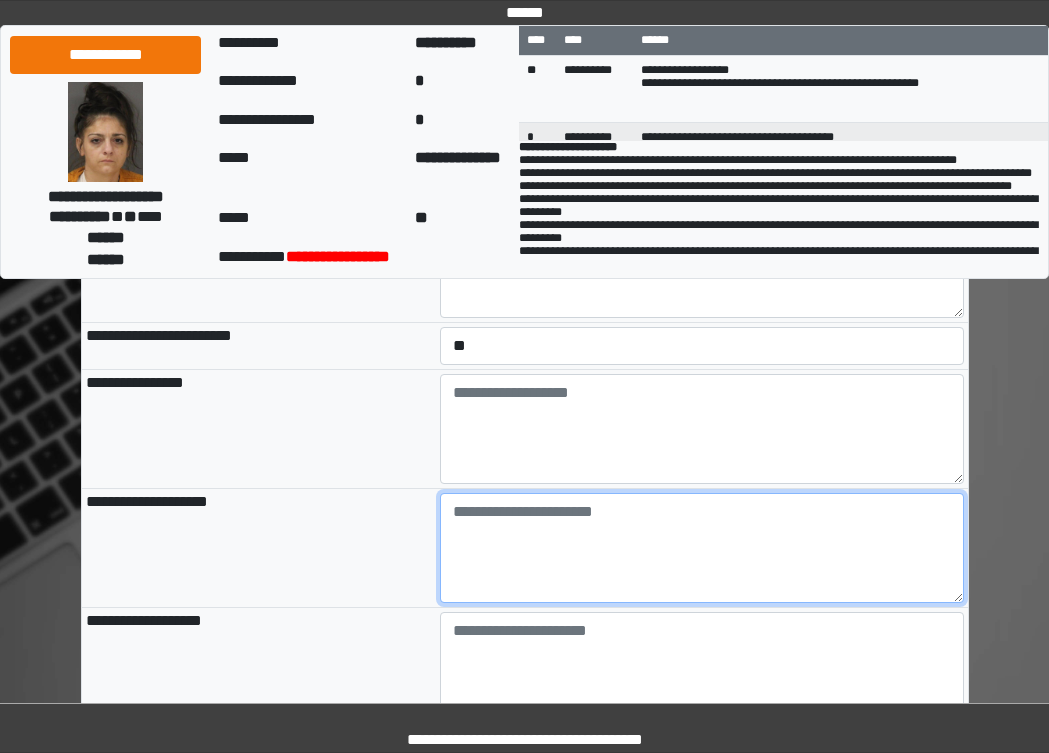 paste on "**********" 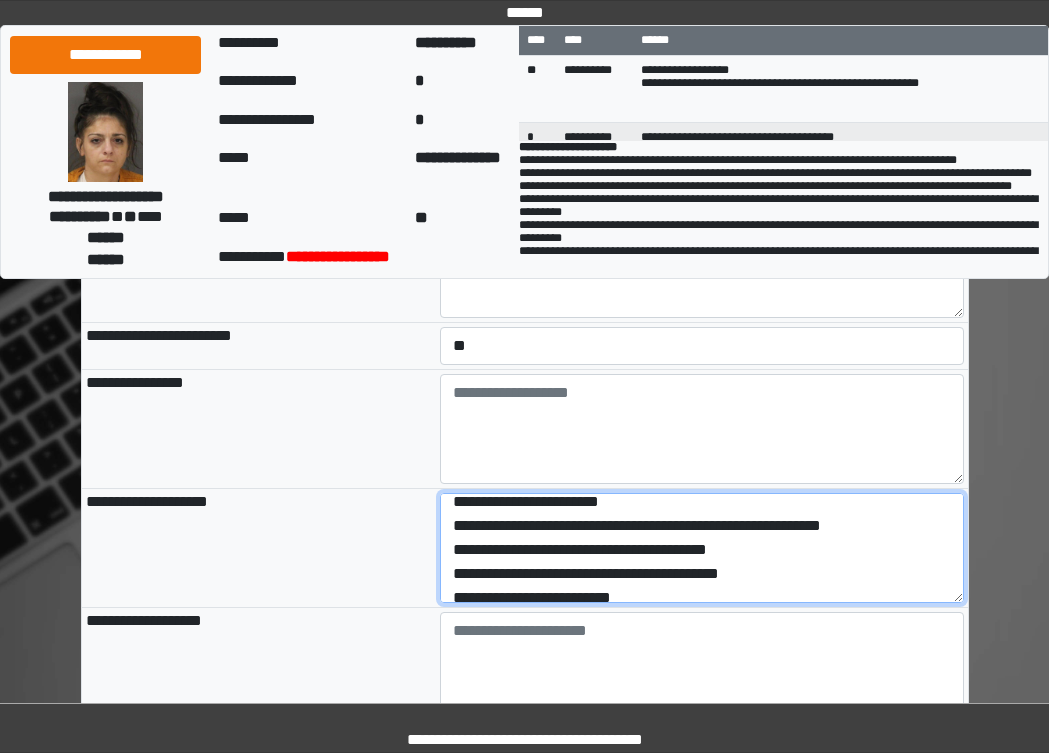 scroll, scrollTop: 0, scrollLeft: 0, axis: both 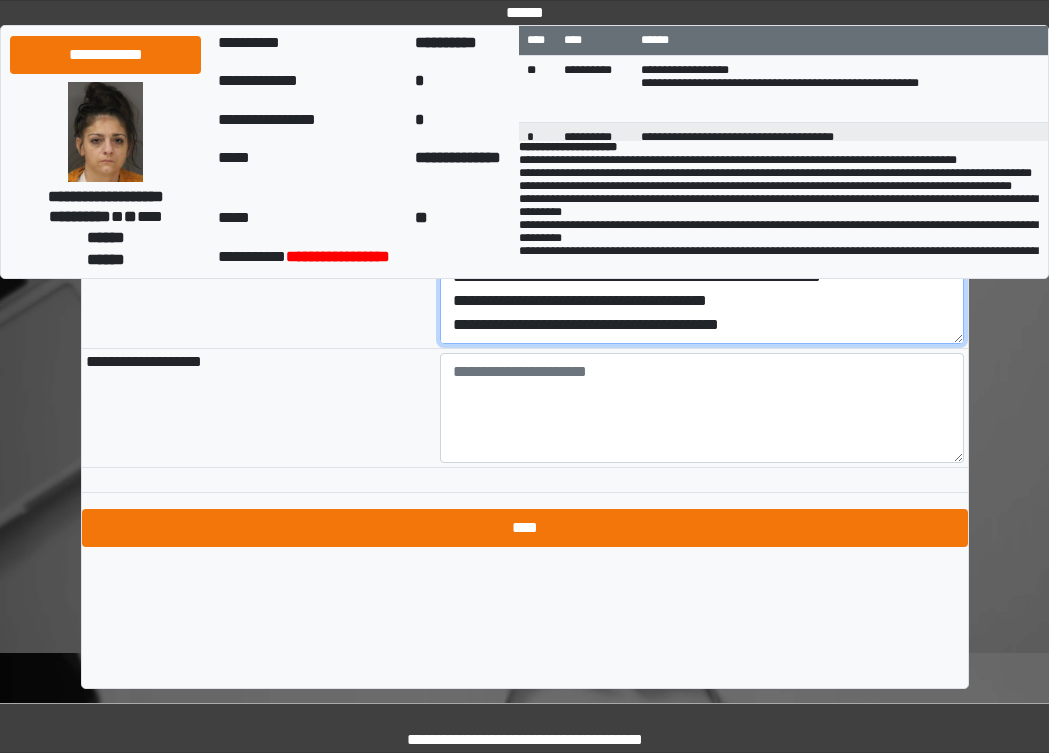 type on "**********" 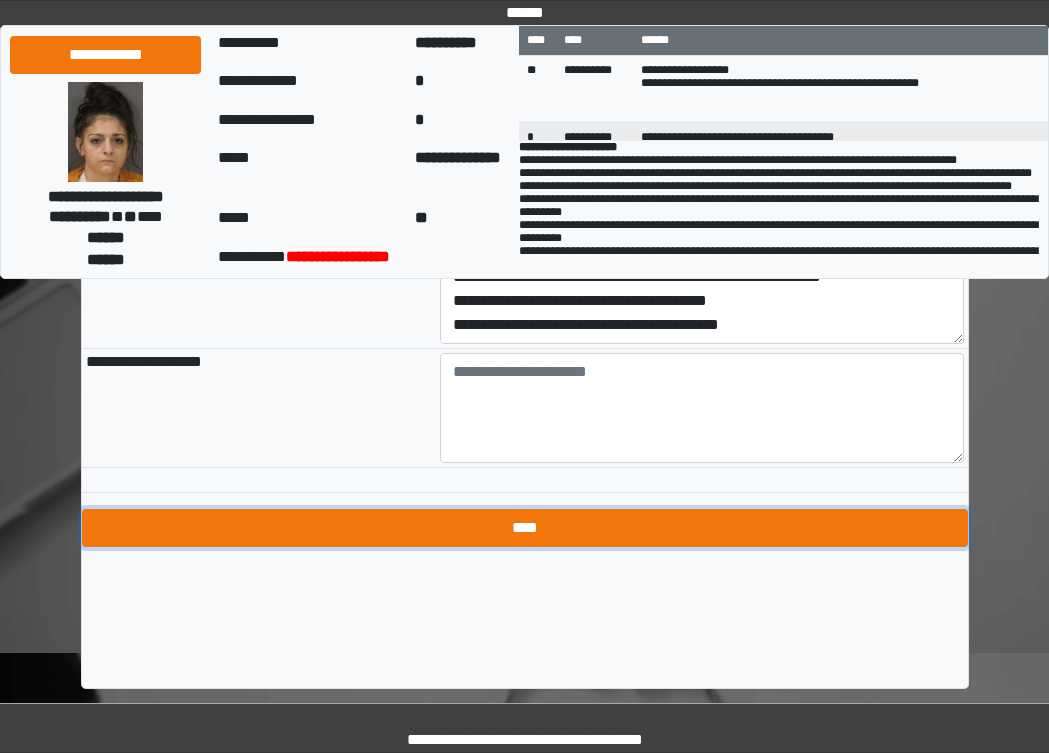 click on "****" at bounding box center (525, 528) 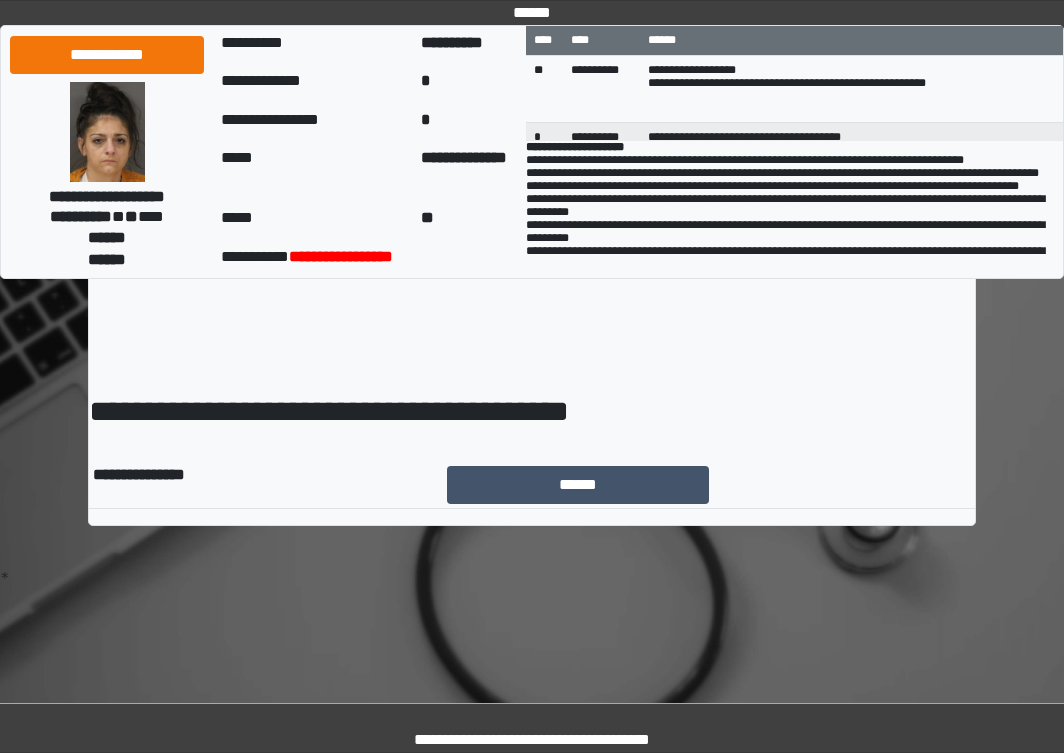 scroll, scrollTop: 0, scrollLeft: 0, axis: both 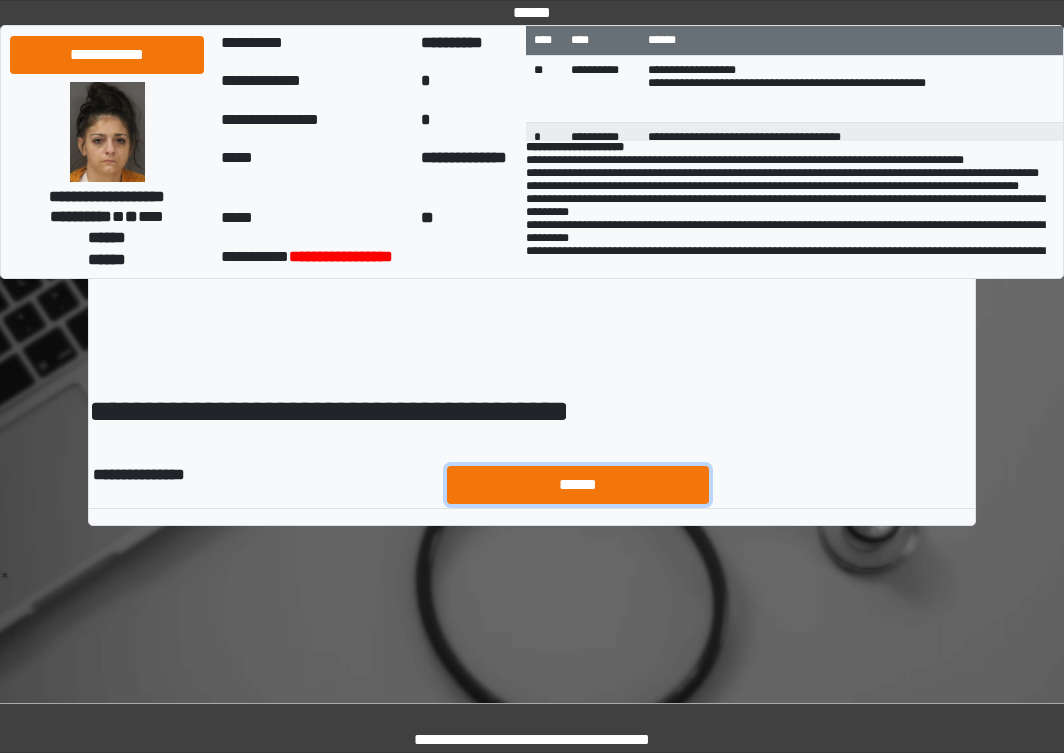 click on "******" at bounding box center [578, 485] 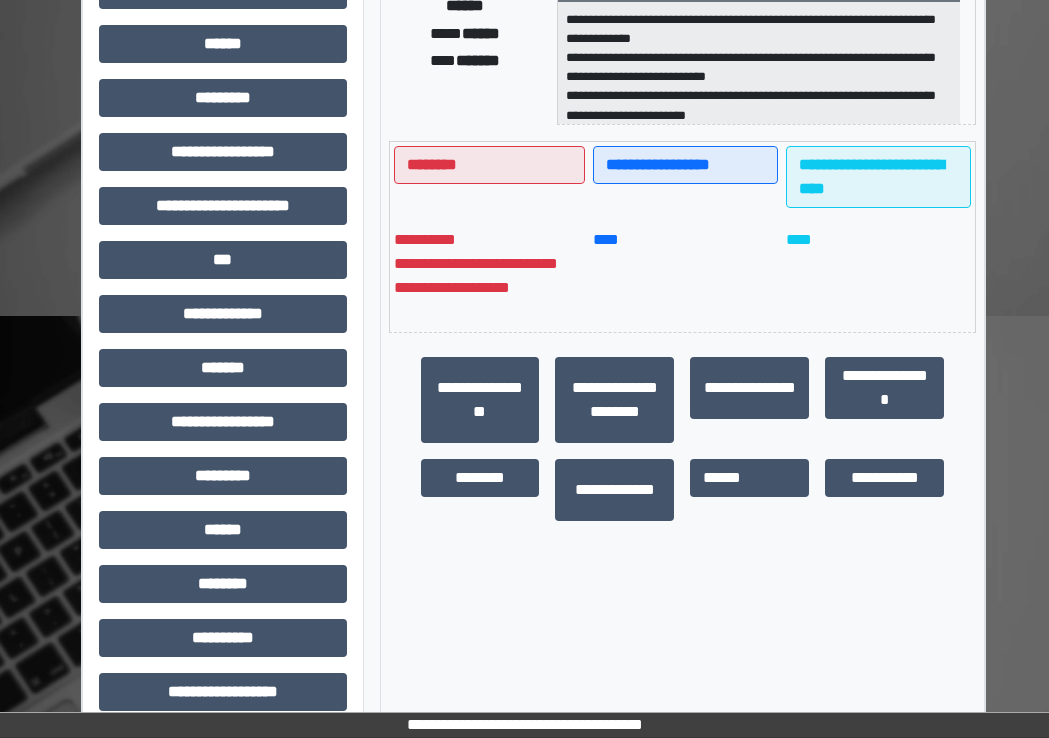 scroll, scrollTop: 460, scrollLeft: 0, axis: vertical 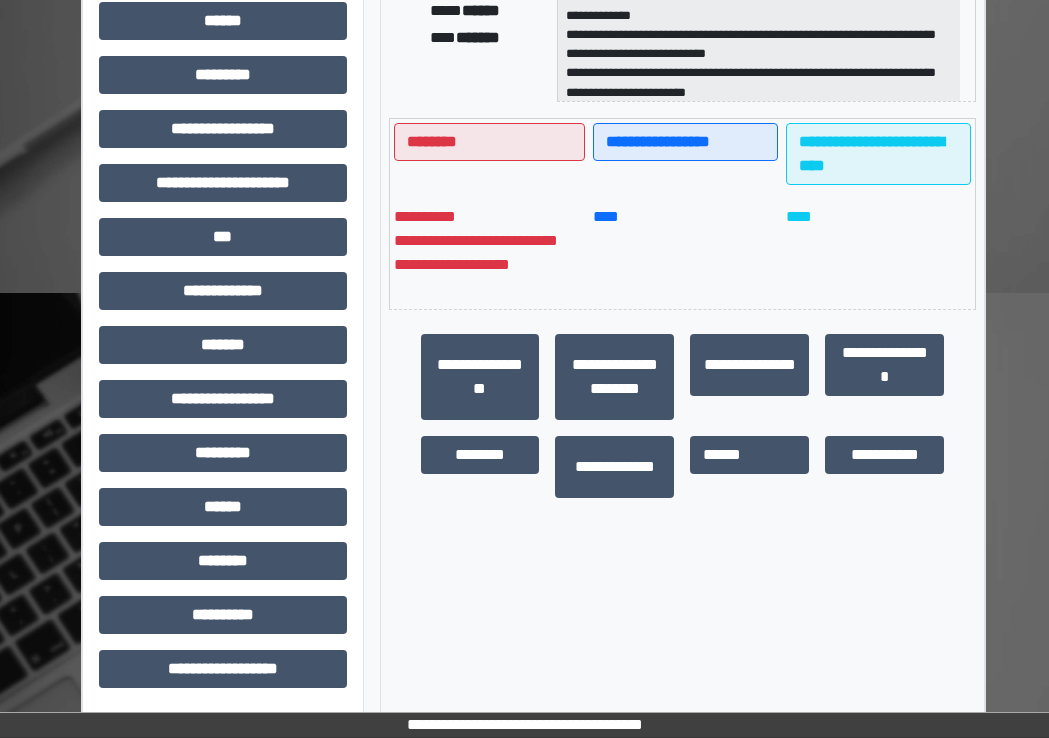 click on "**********" at bounding box center (223, 191) 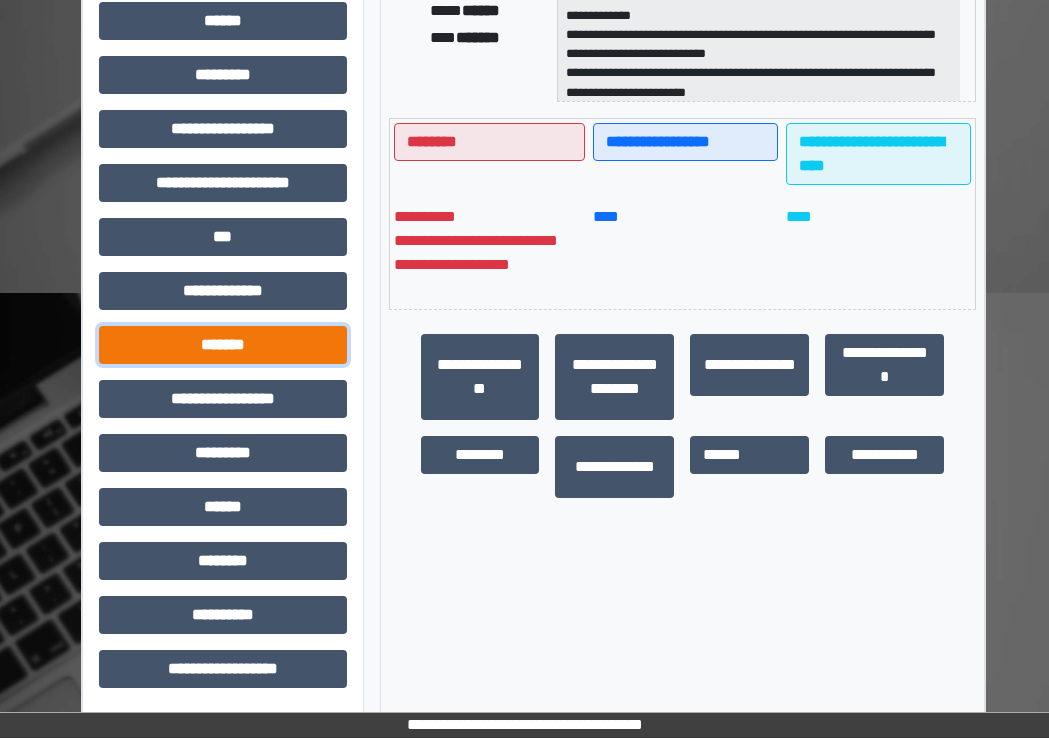 click on "*******" at bounding box center [223, 345] 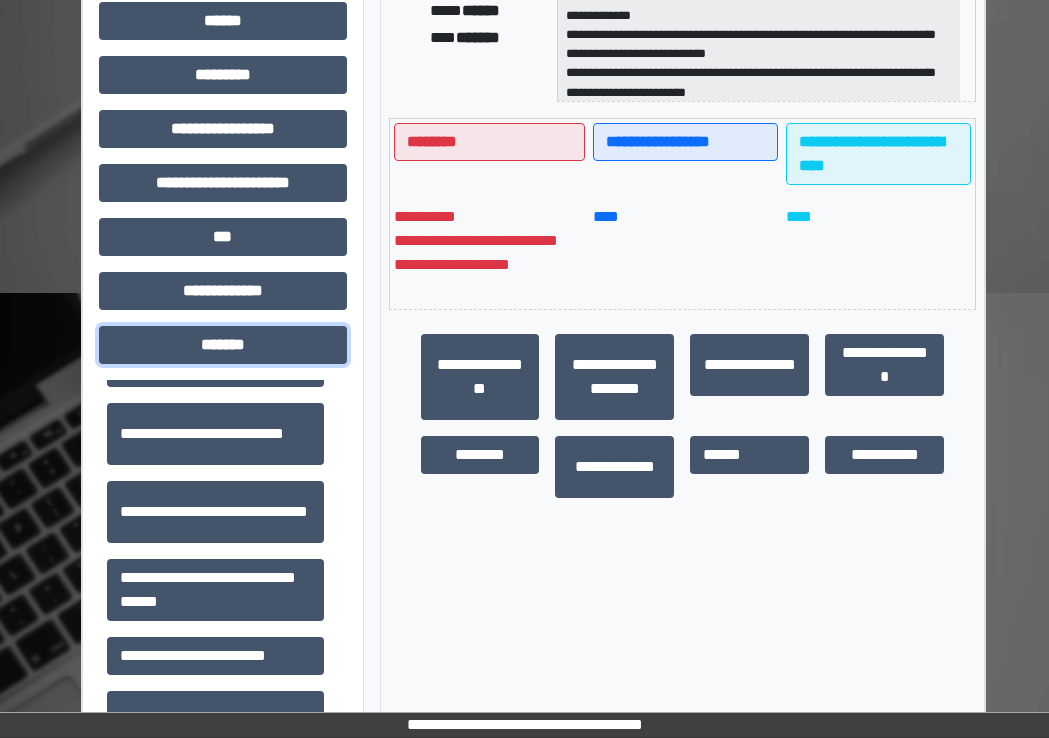 scroll, scrollTop: 700, scrollLeft: 0, axis: vertical 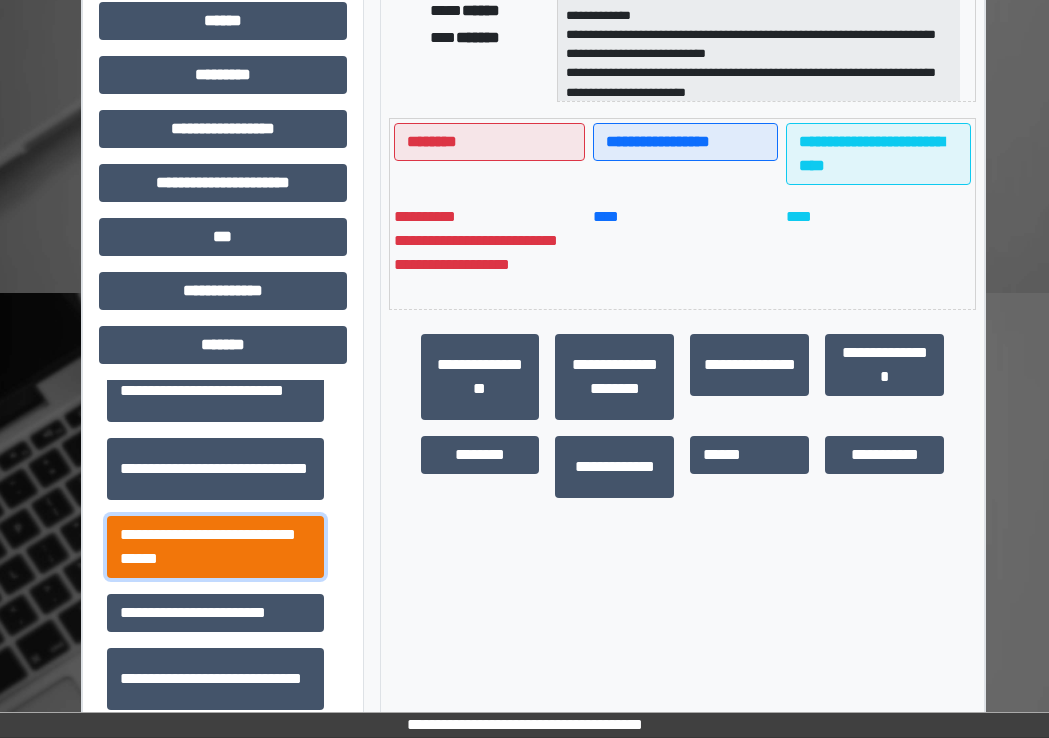 click on "**********" at bounding box center [215, 547] 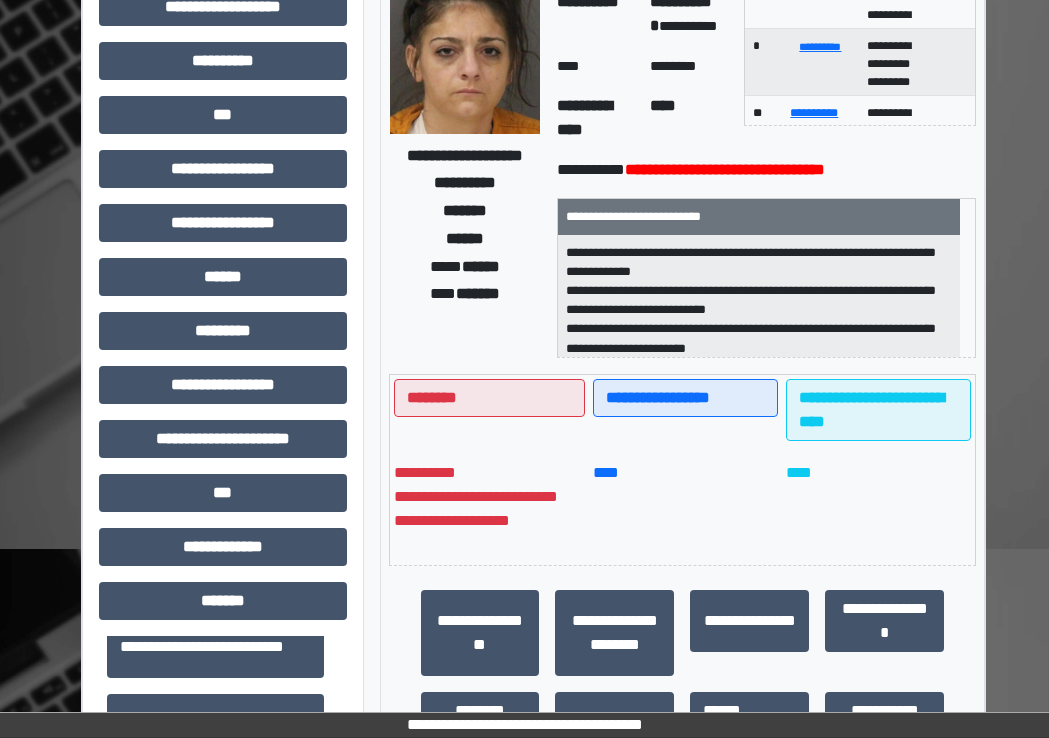 scroll, scrollTop: 0, scrollLeft: 0, axis: both 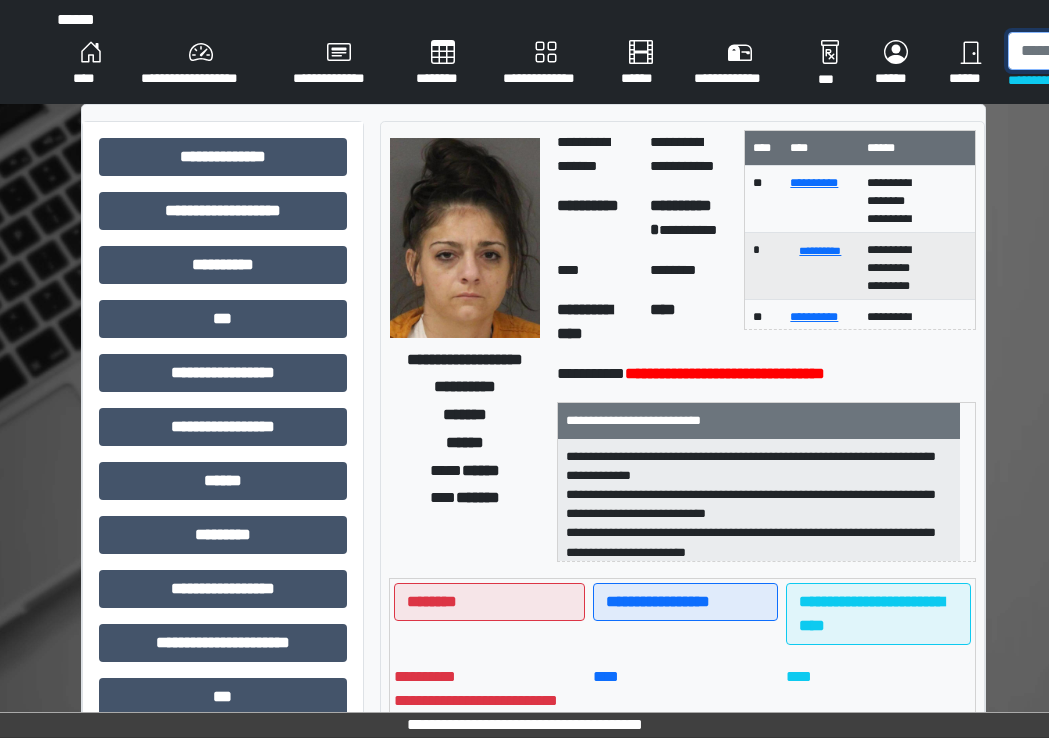 click at bounding box center [1111, 51] 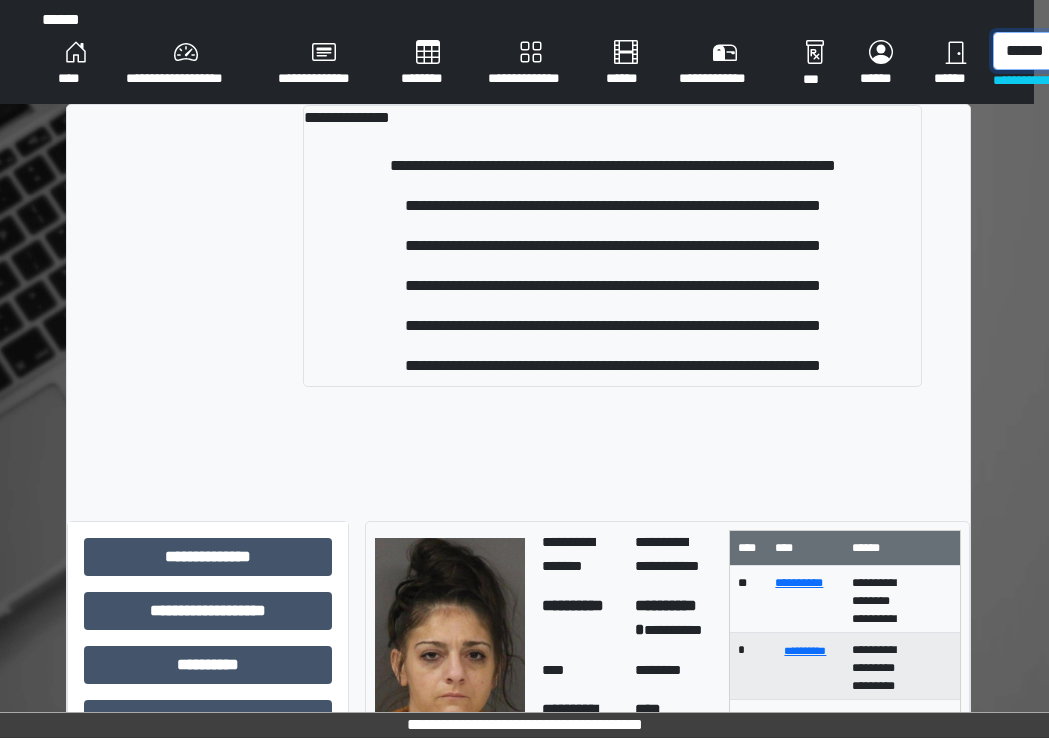 scroll, scrollTop: 0, scrollLeft: 22, axis: horizontal 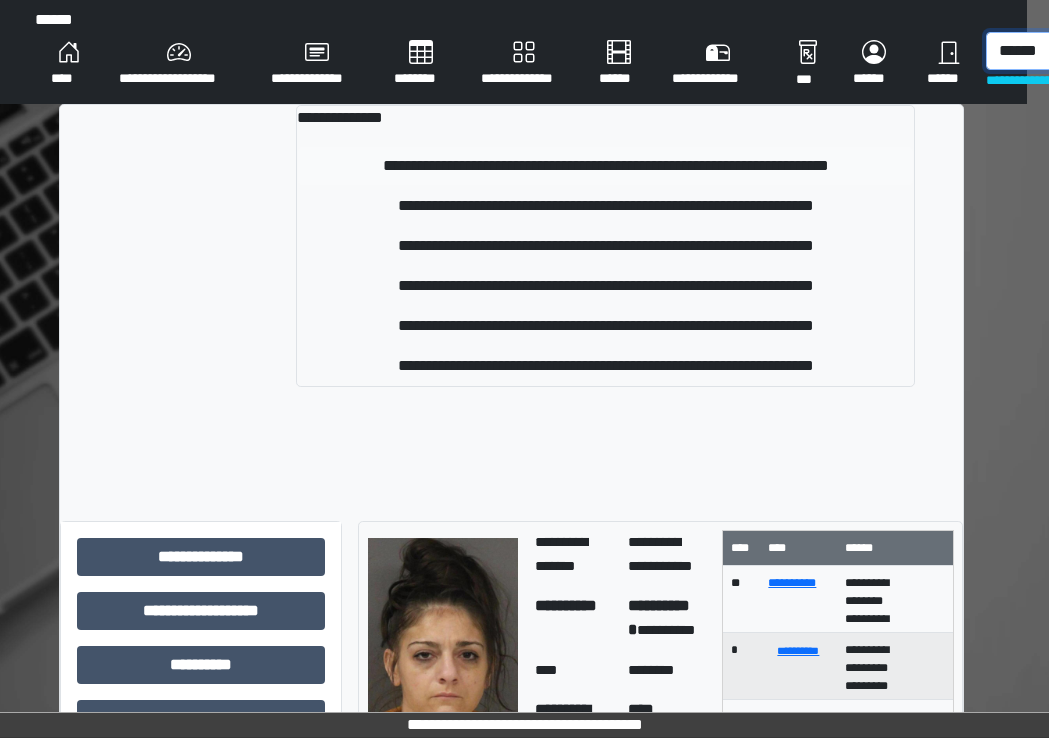 type on "******" 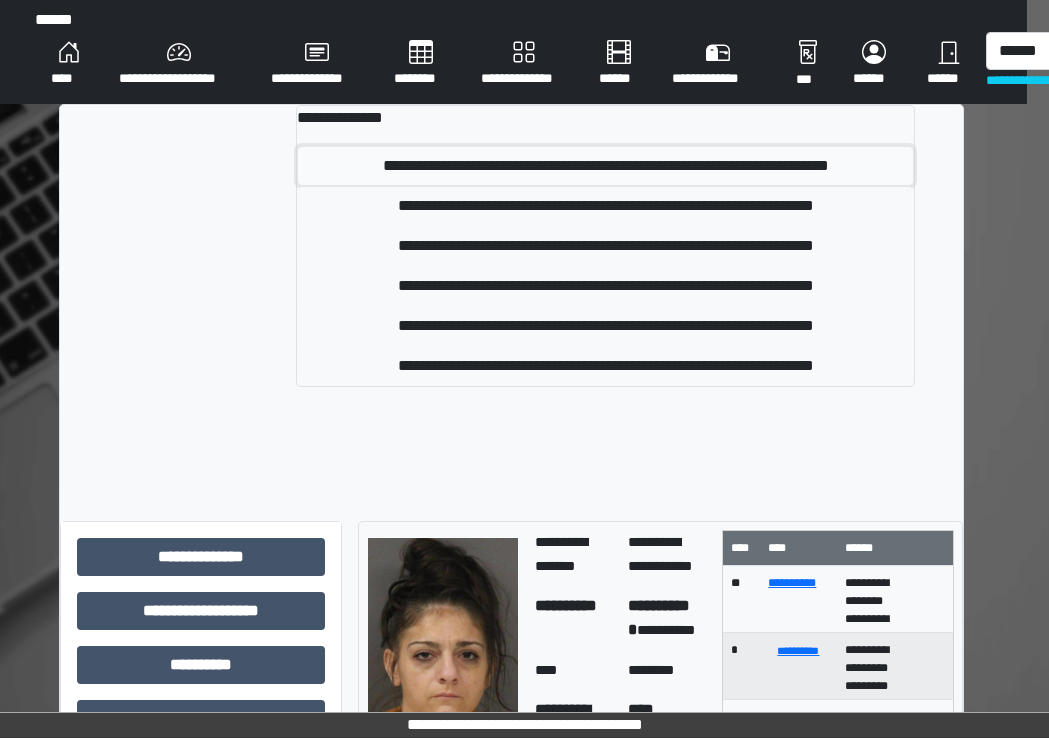 click on "**********" at bounding box center (606, 166) 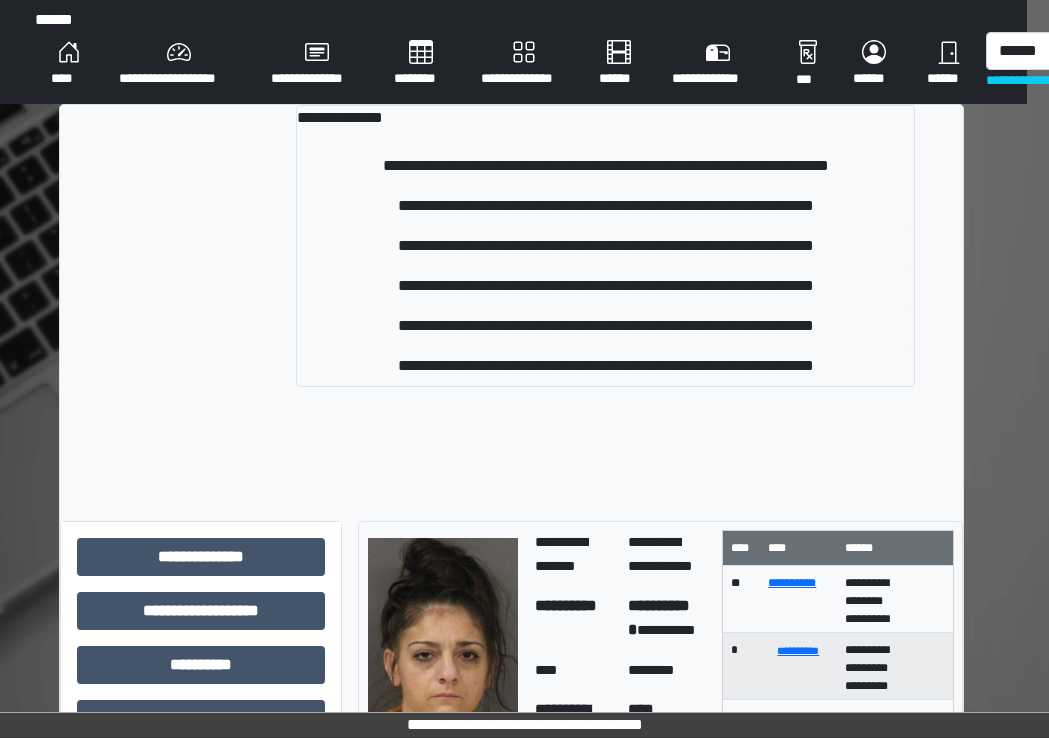 type 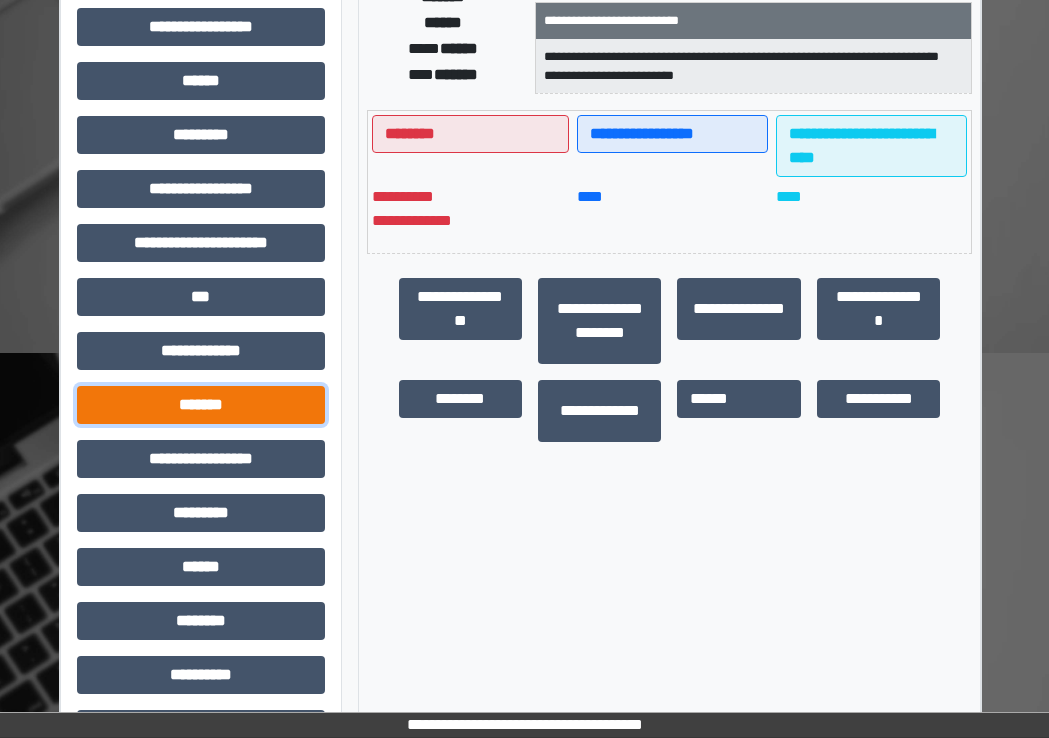 click on "*******" at bounding box center [201, 405] 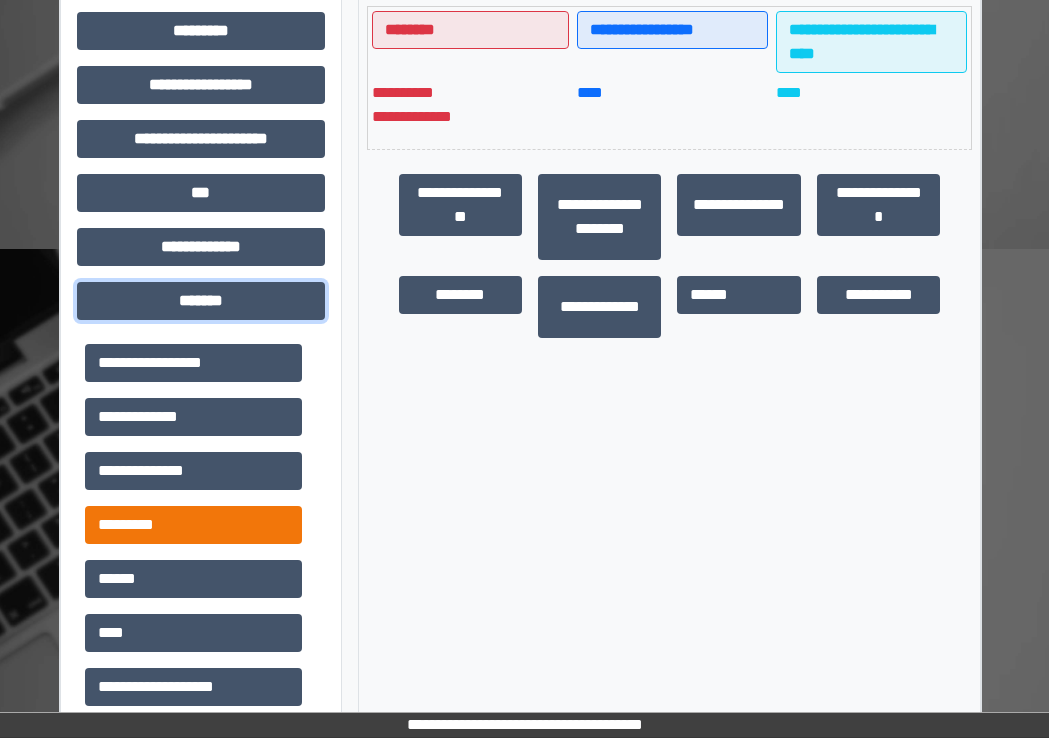 scroll, scrollTop: 700, scrollLeft: 22, axis: both 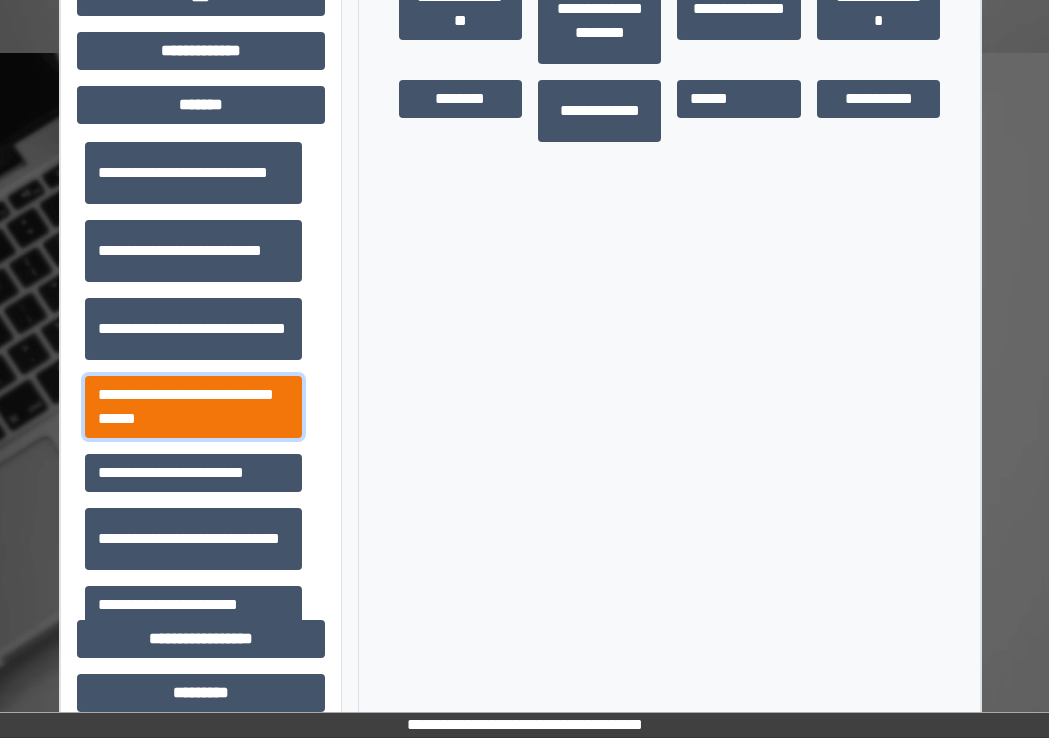 click on "**********" at bounding box center (193, 407) 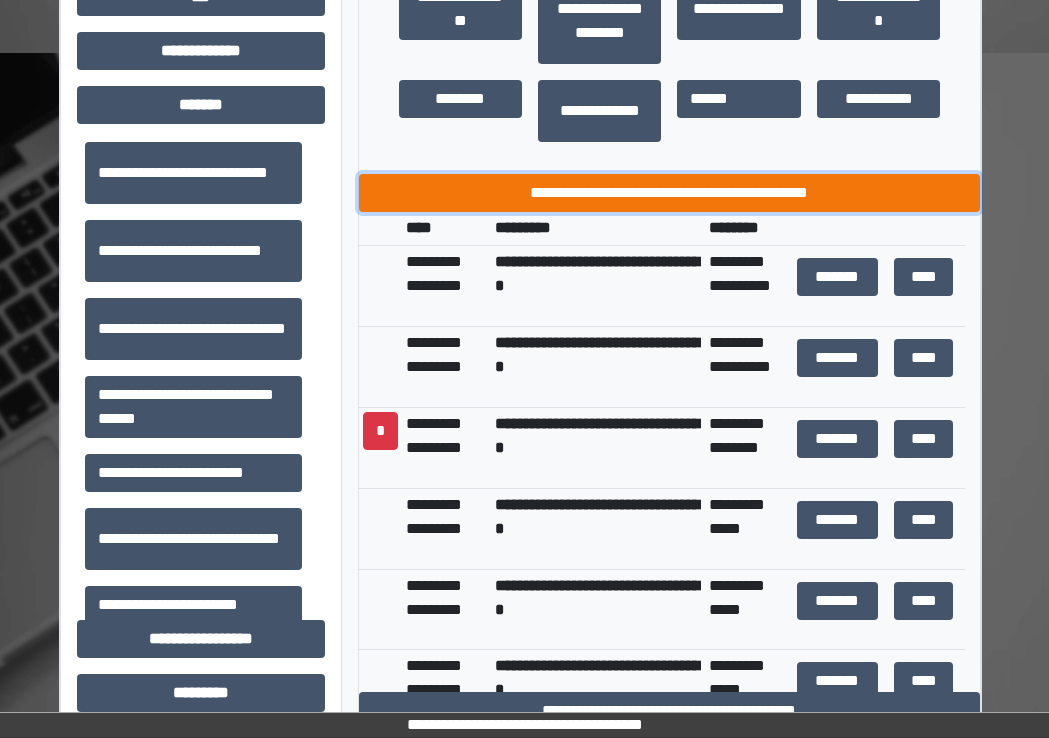 click on "**********" at bounding box center (670, 193) 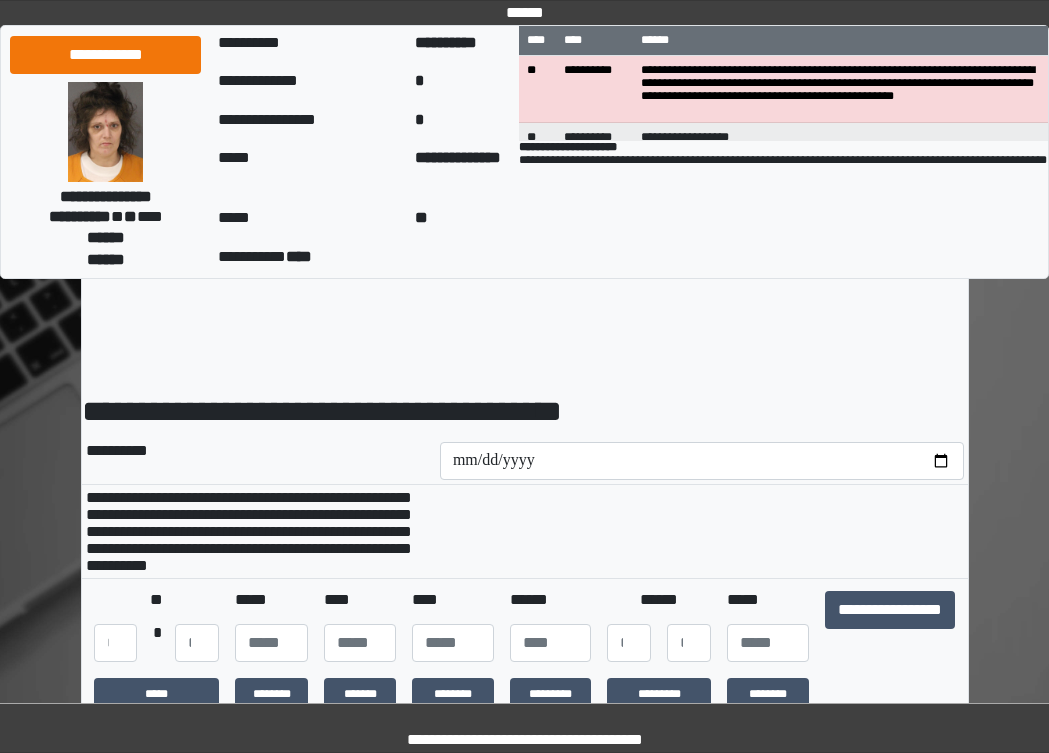 scroll, scrollTop: 0, scrollLeft: 0, axis: both 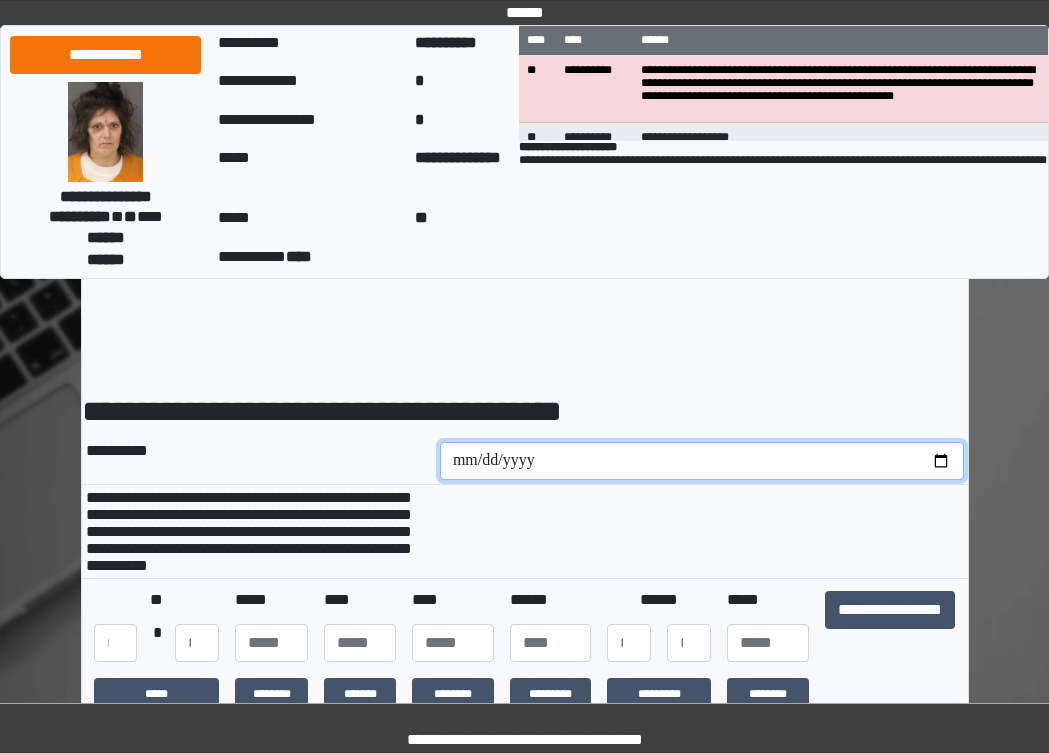 click at bounding box center [702, 461] 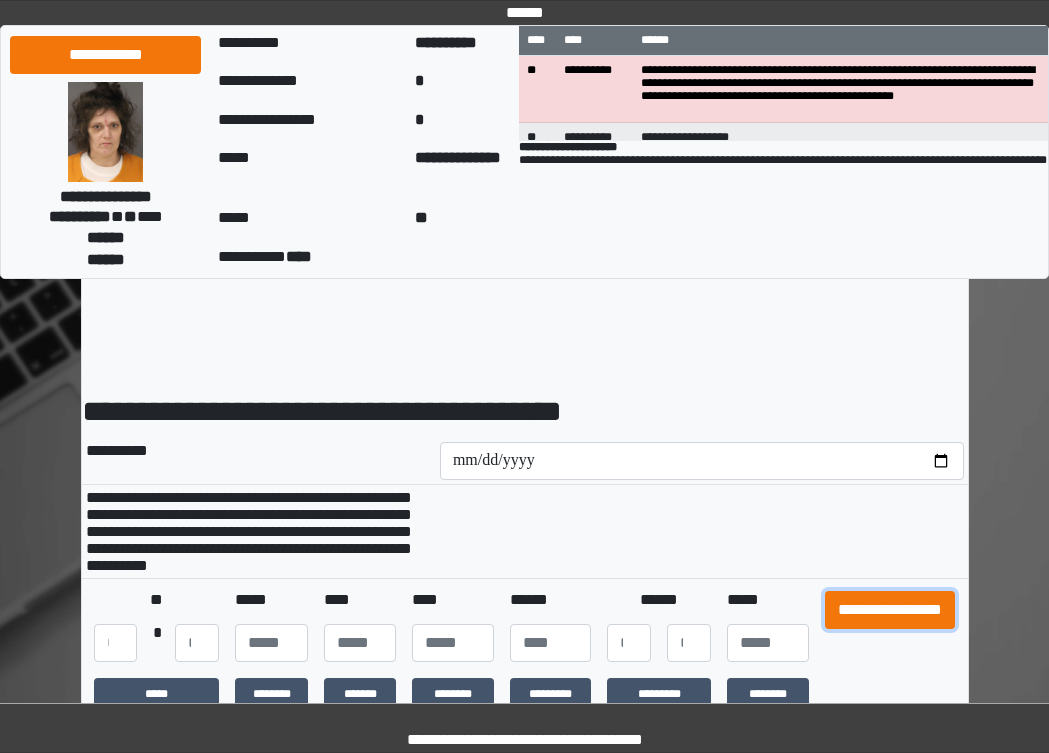 click on "**********" at bounding box center (890, 610) 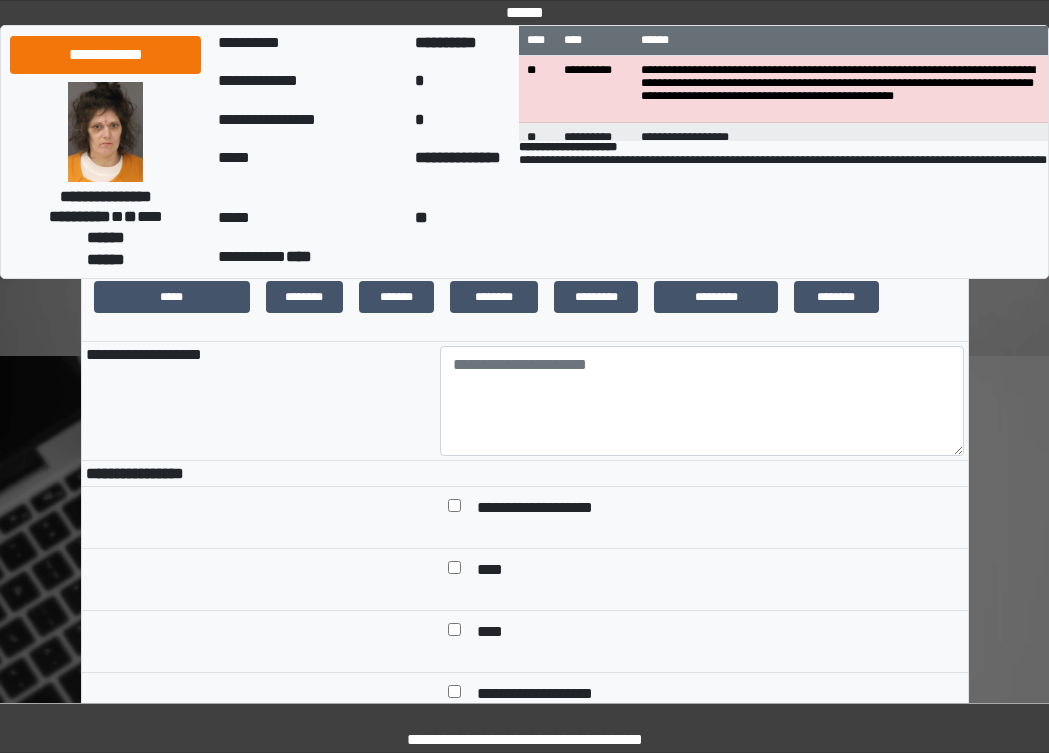 scroll, scrollTop: 400, scrollLeft: 0, axis: vertical 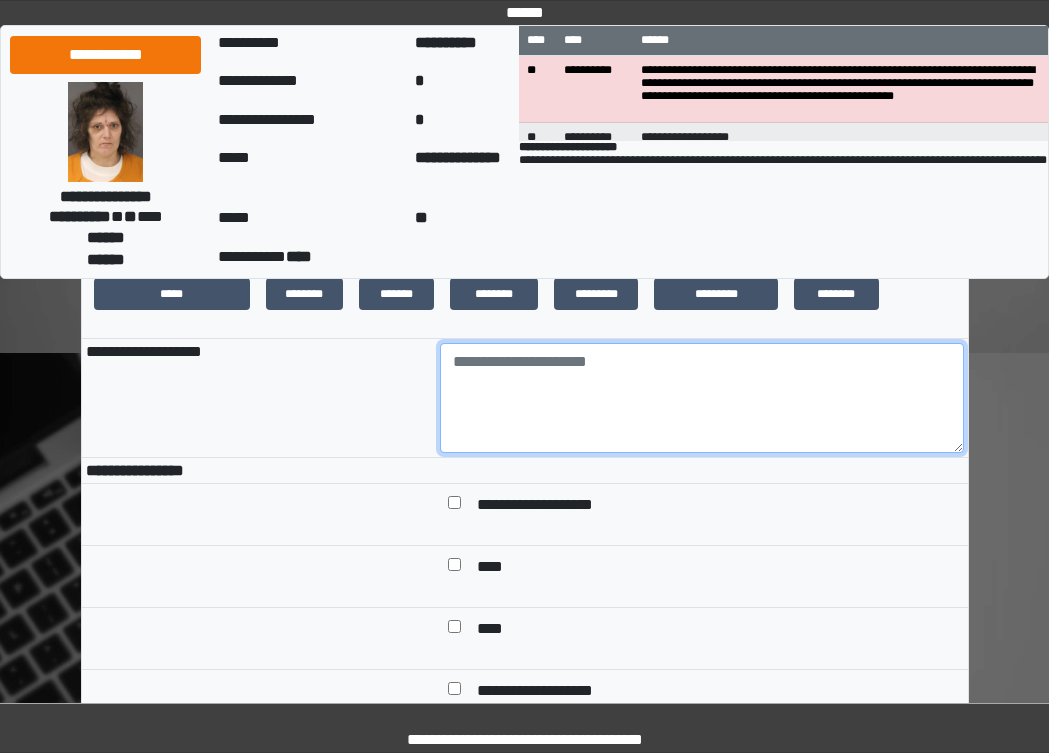 click at bounding box center [702, 398] 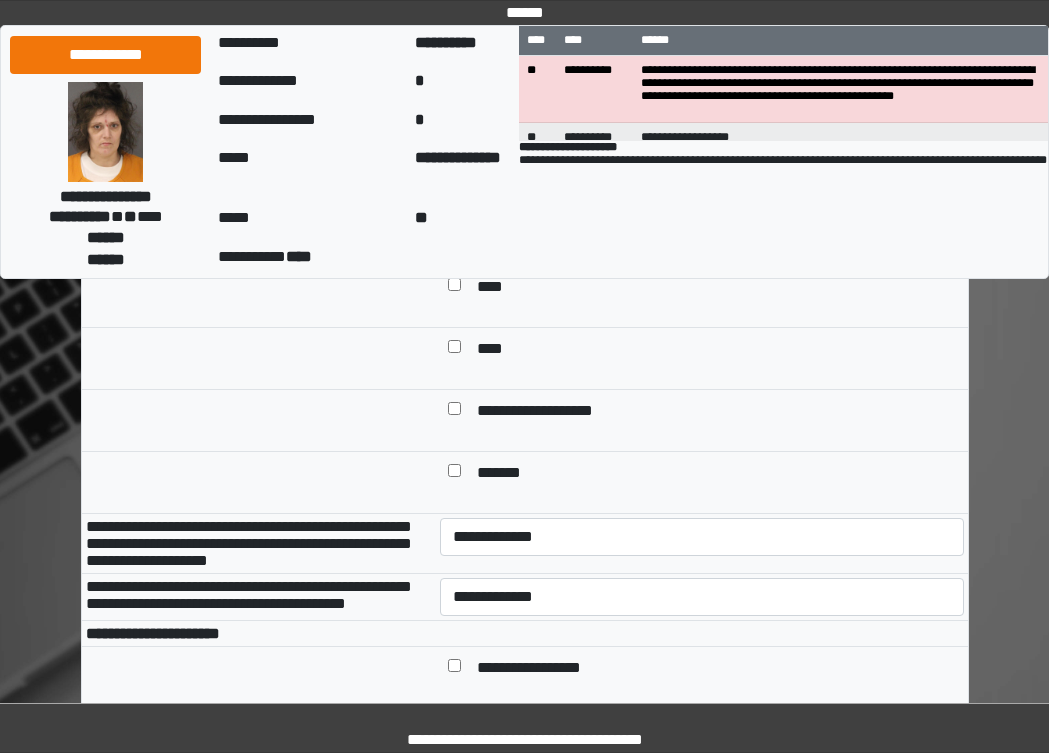 scroll, scrollTop: 700, scrollLeft: 0, axis: vertical 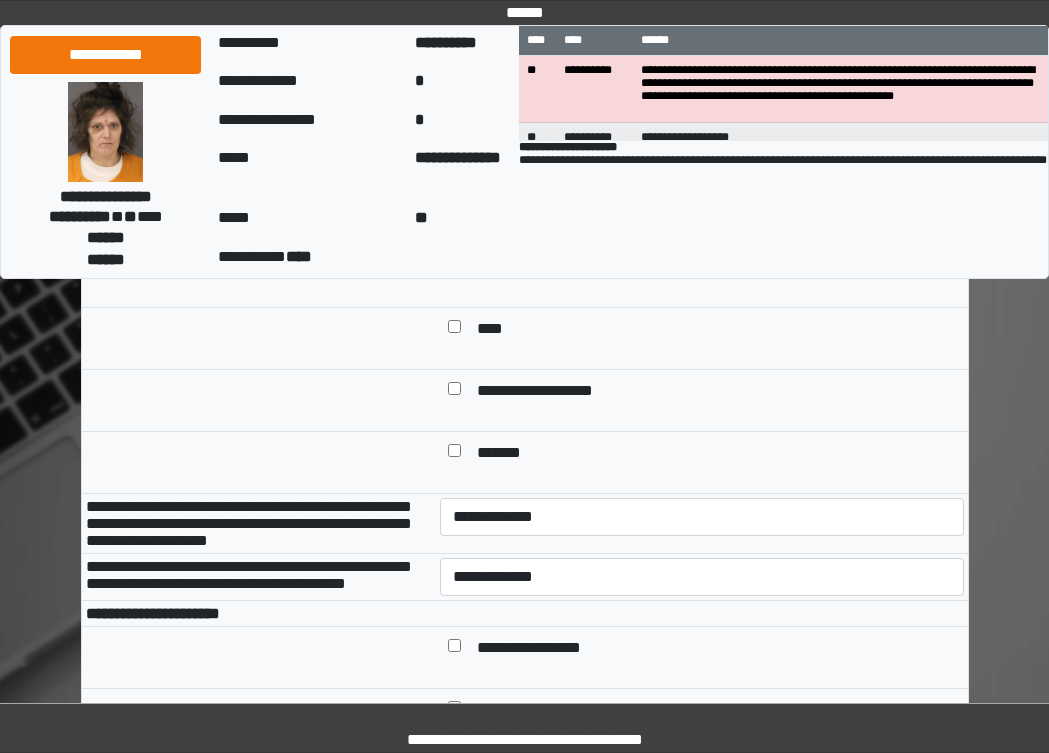type on "***" 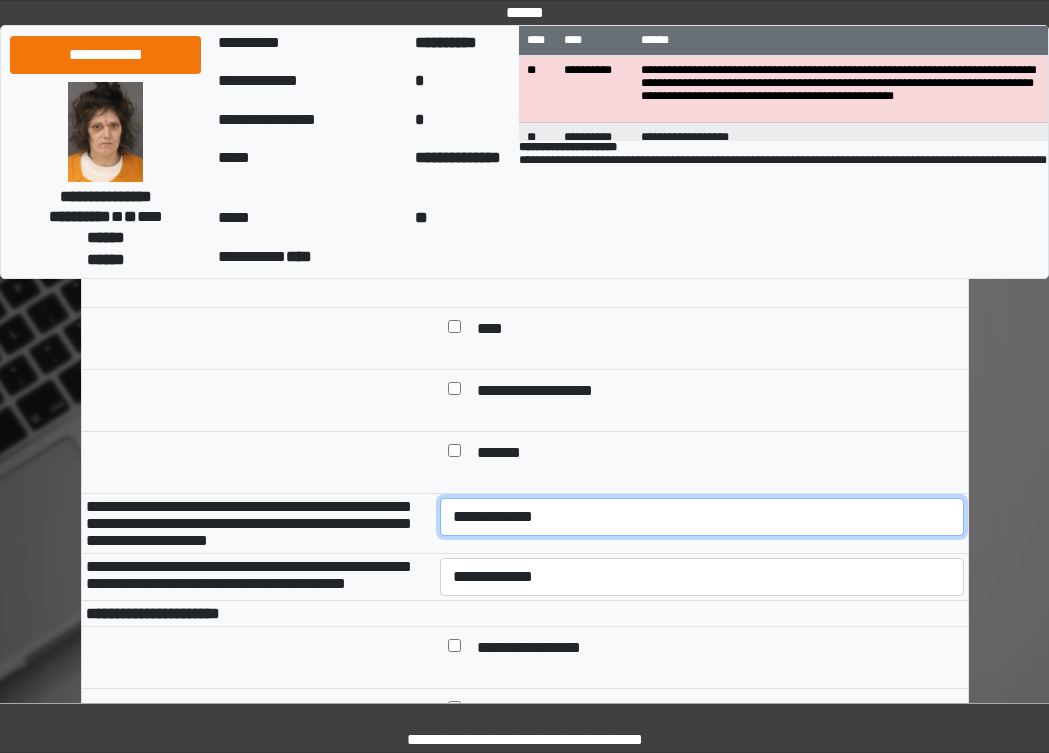 click on "**********" at bounding box center (702, 517) 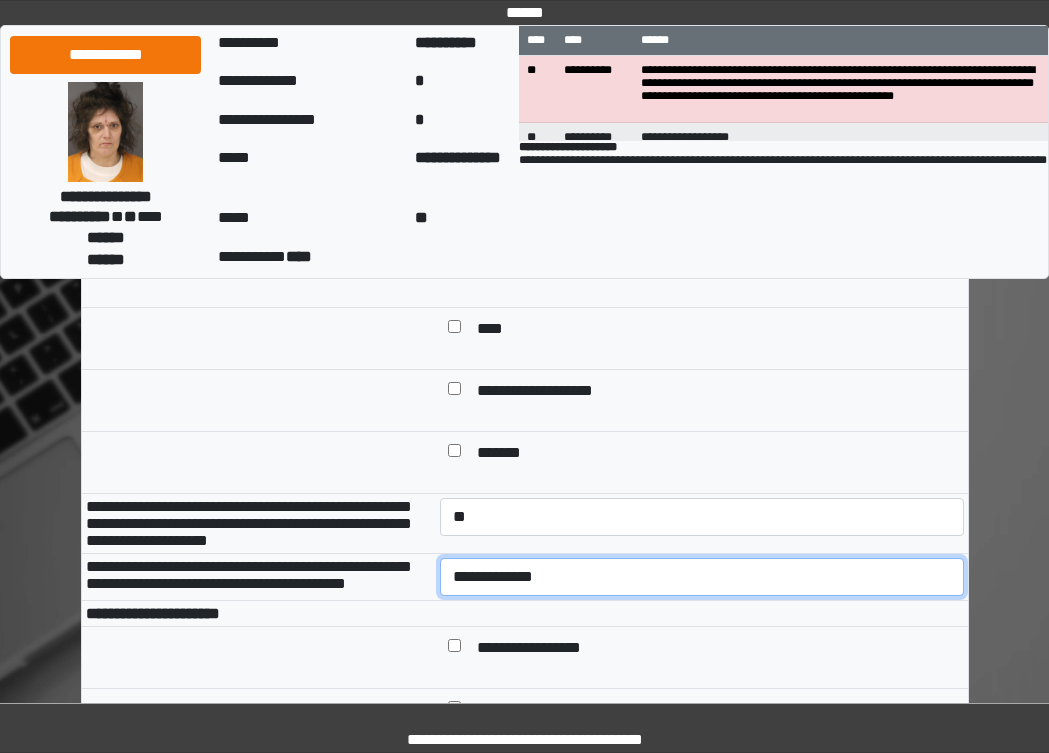 drag, startPoint x: 540, startPoint y: 613, endPoint x: 539, endPoint y: 631, distance: 18.027756 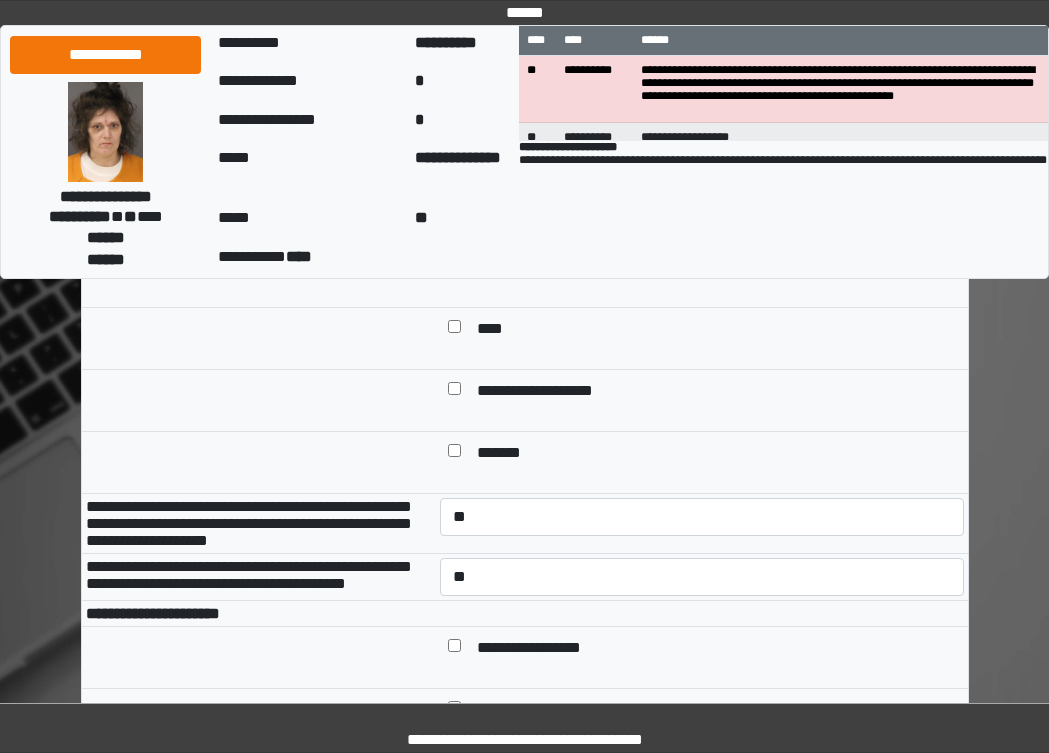 click on "**********" at bounding box center (259, 576) 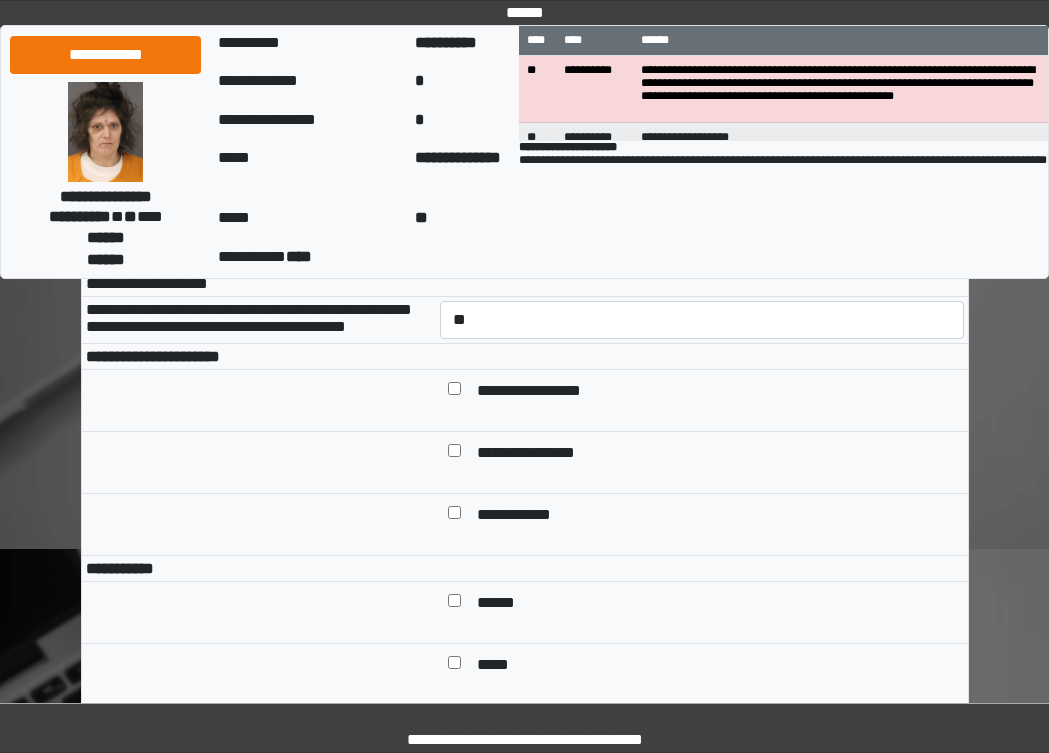 scroll, scrollTop: 1000, scrollLeft: 0, axis: vertical 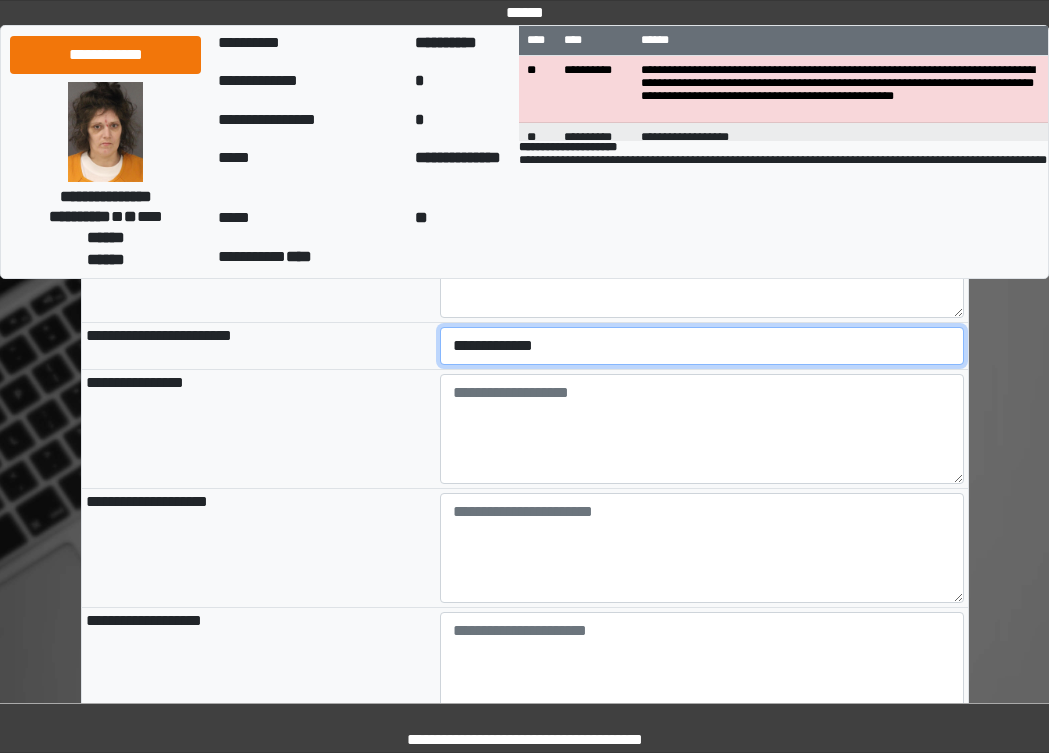 click on "**********" at bounding box center (702, 346) 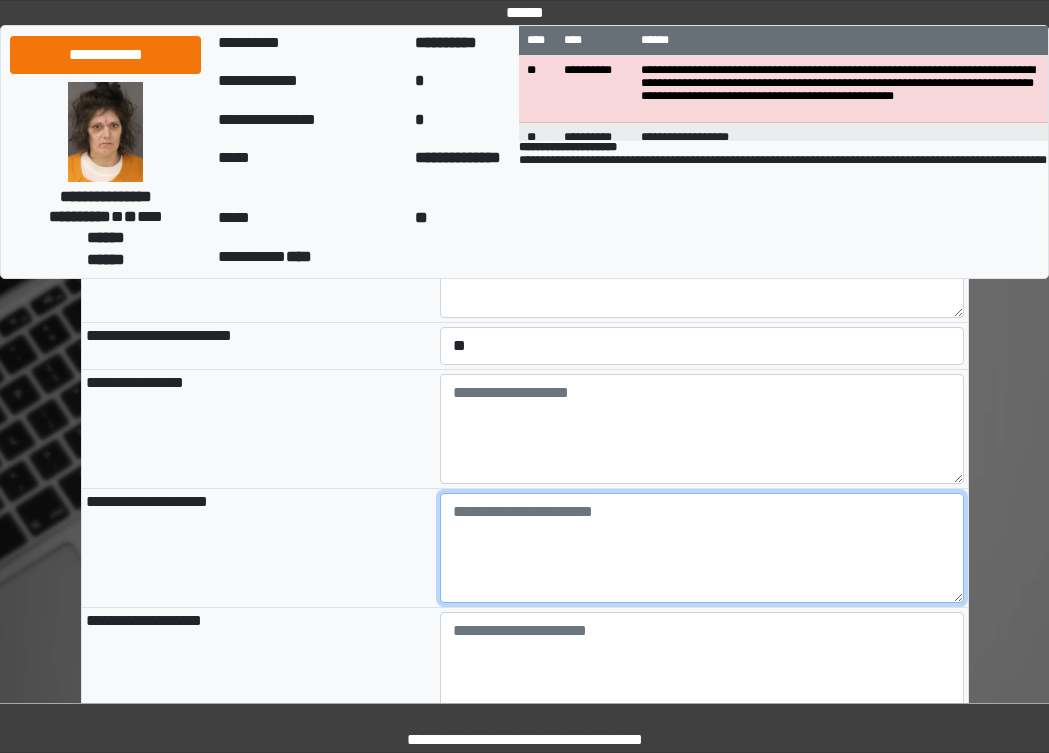 click at bounding box center [702, 548] 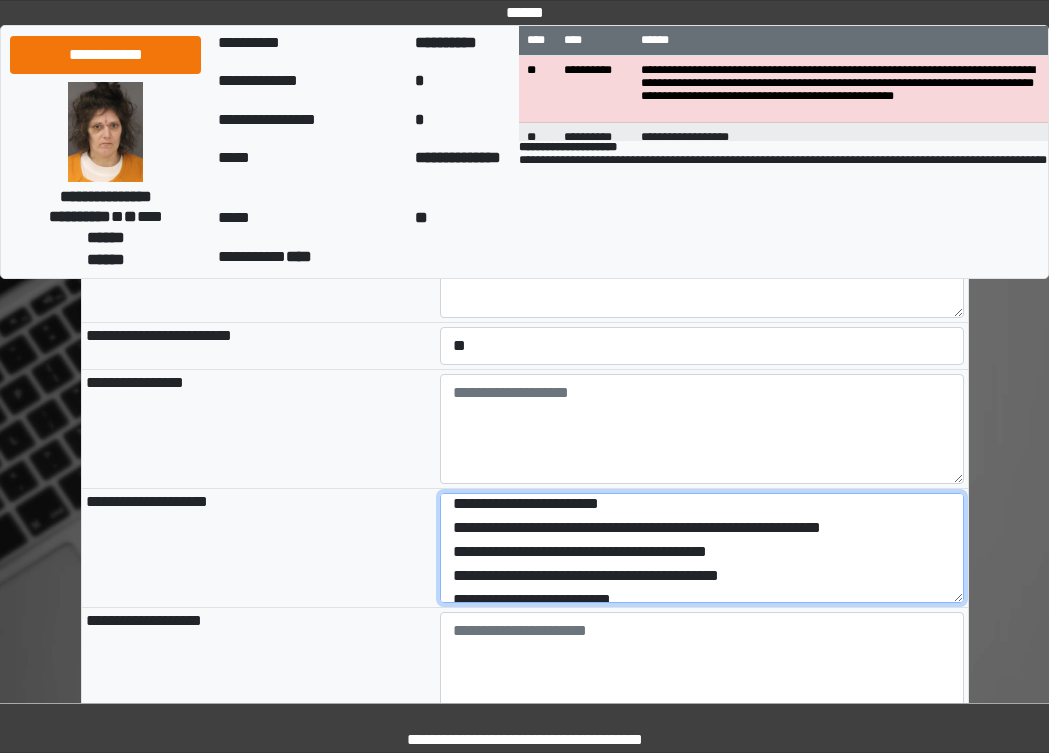 scroll, scrollTop: 0, scrollLeft: 0, axis: both 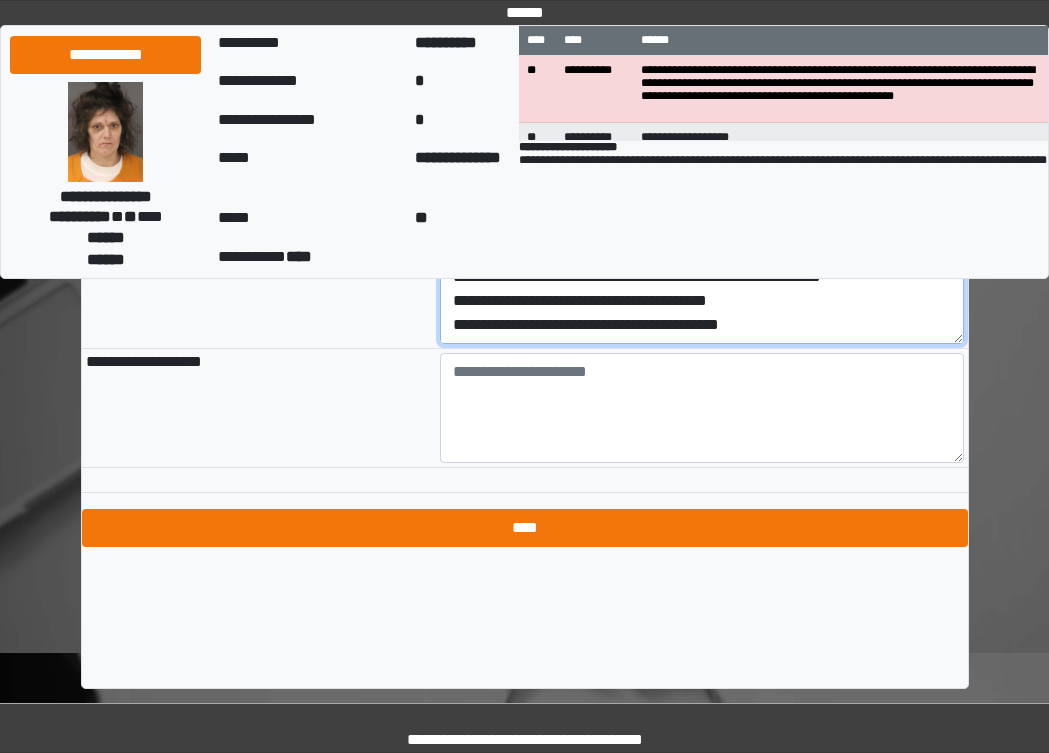 type on "**********" 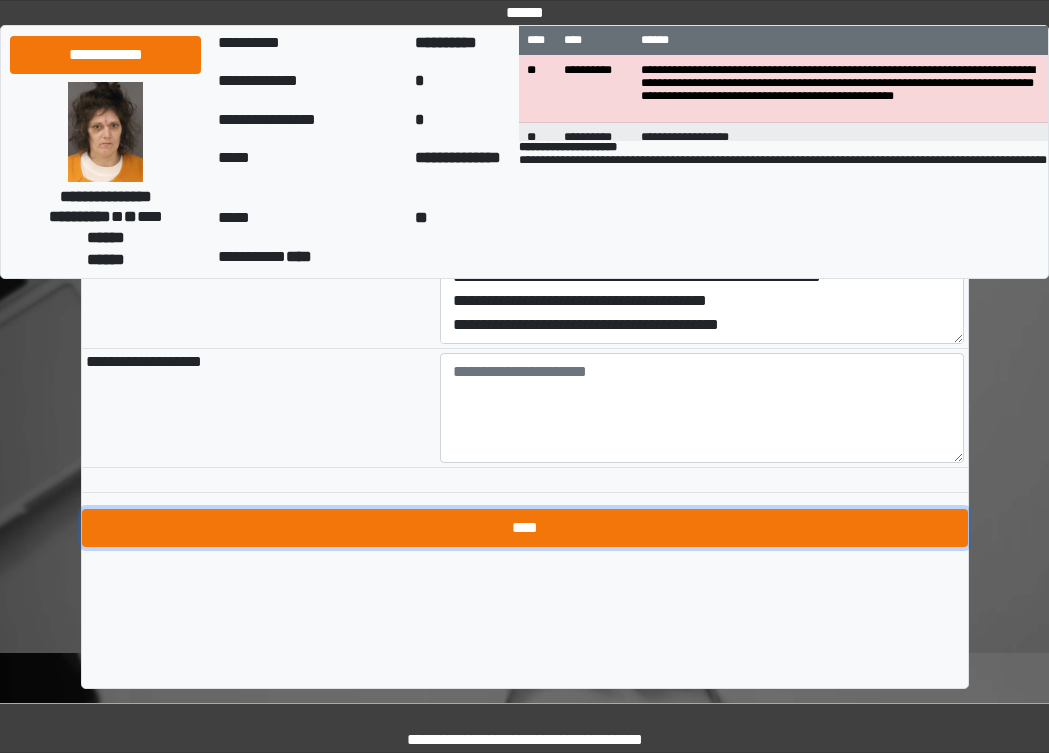 click on "****" at bounding box center (525, 528) 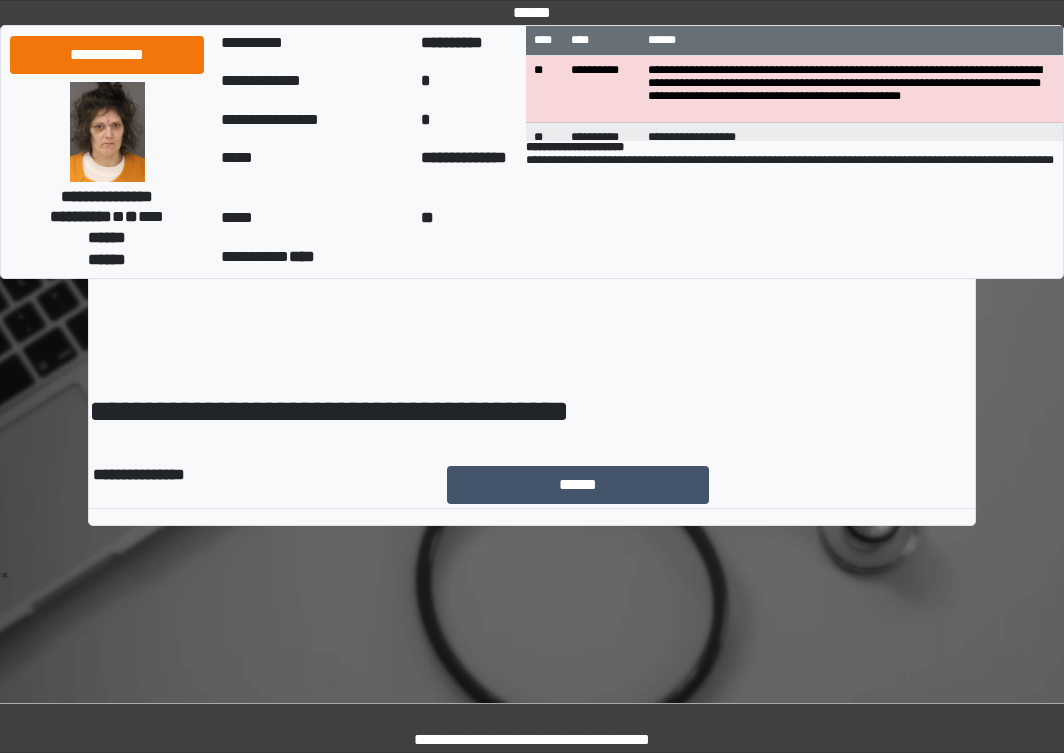 scroll, scrollTop: 0, scrollLeft: 0, axis: both 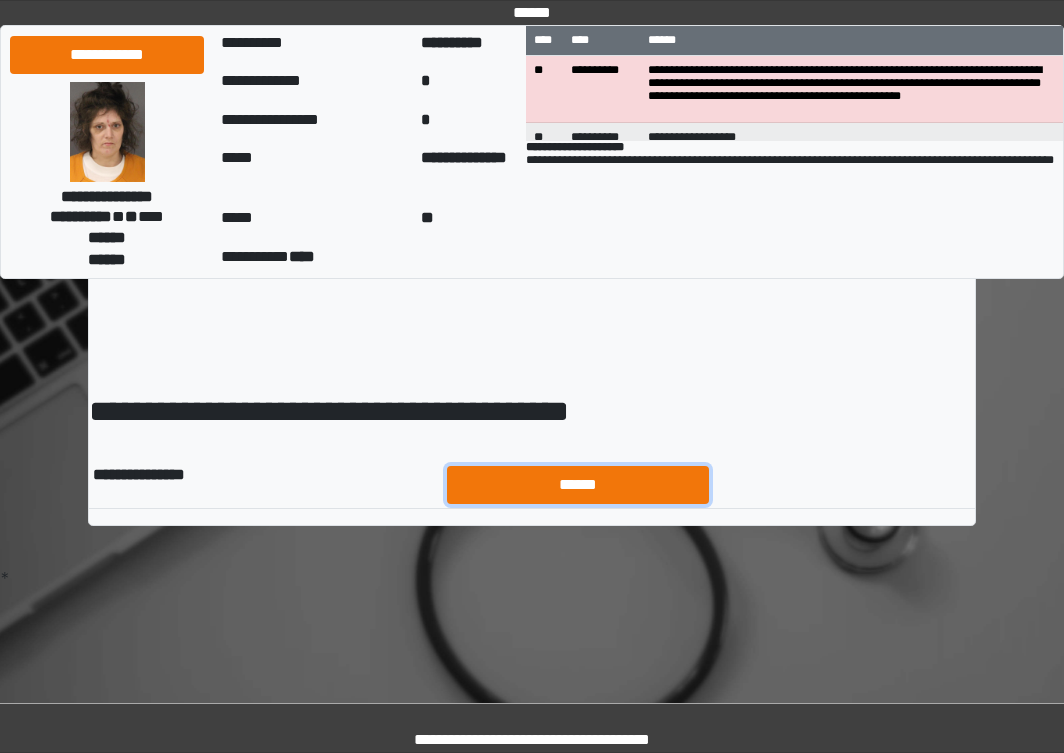 click on "******" at bounding box center [578, 485] 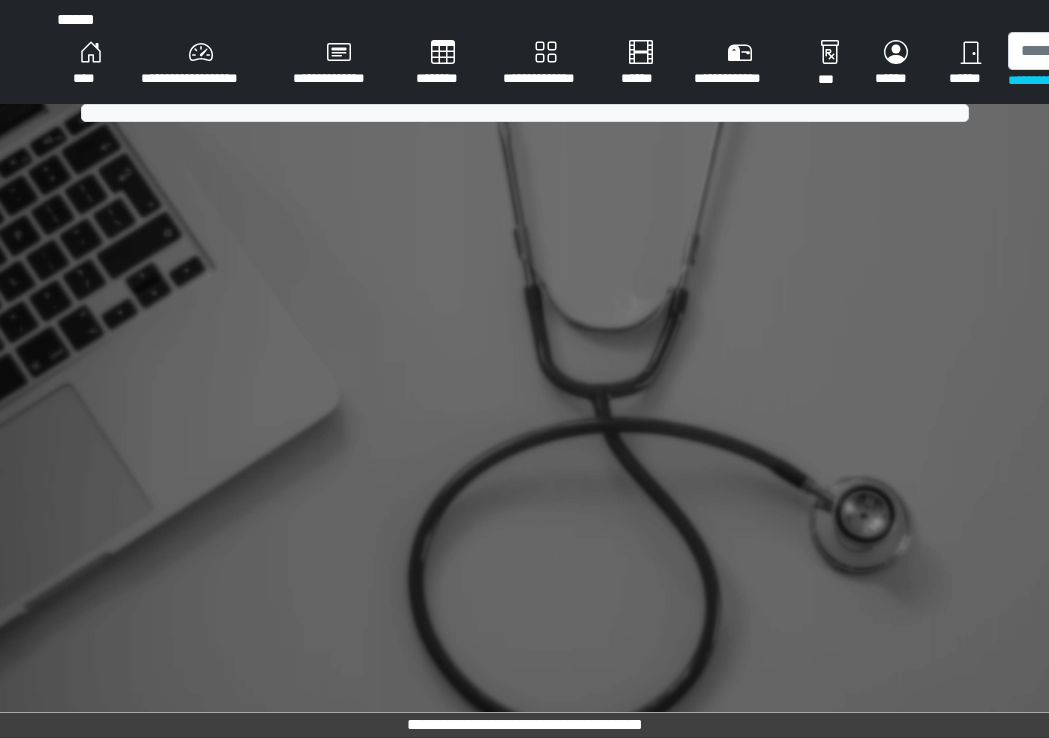 scroll, scrollTop: 0, scrollLeft: 0, axis: both 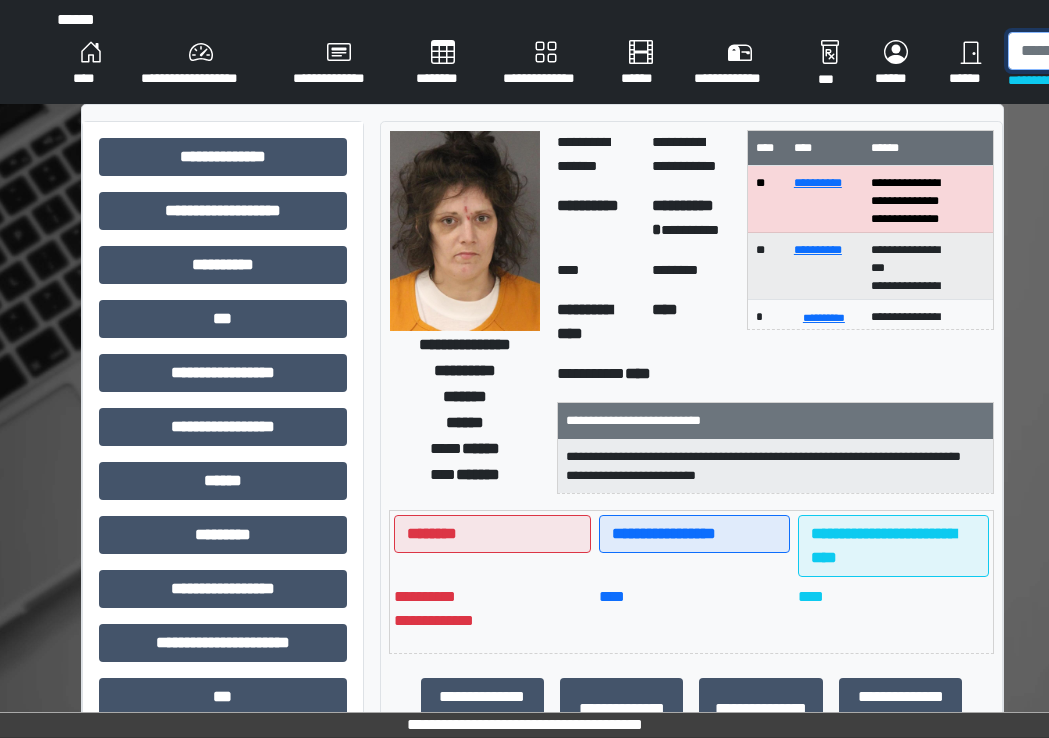 click at bounding box center (1111, 51) 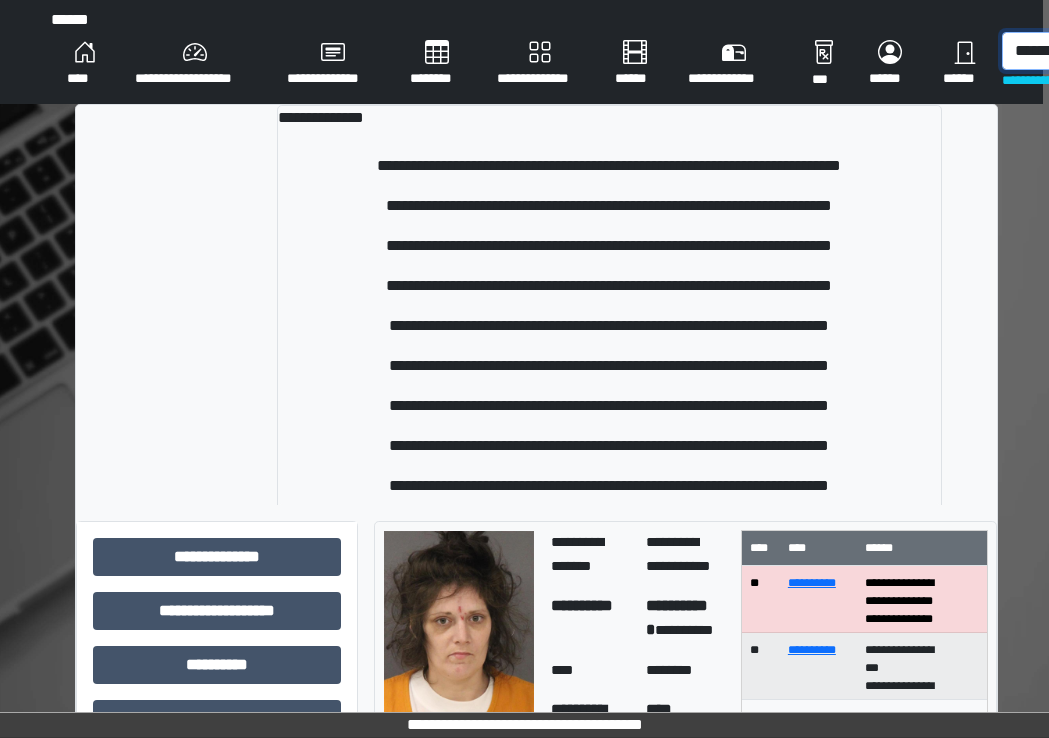 scroll, scrollTop: 0, scrollLeft: 12, axis: horizontal 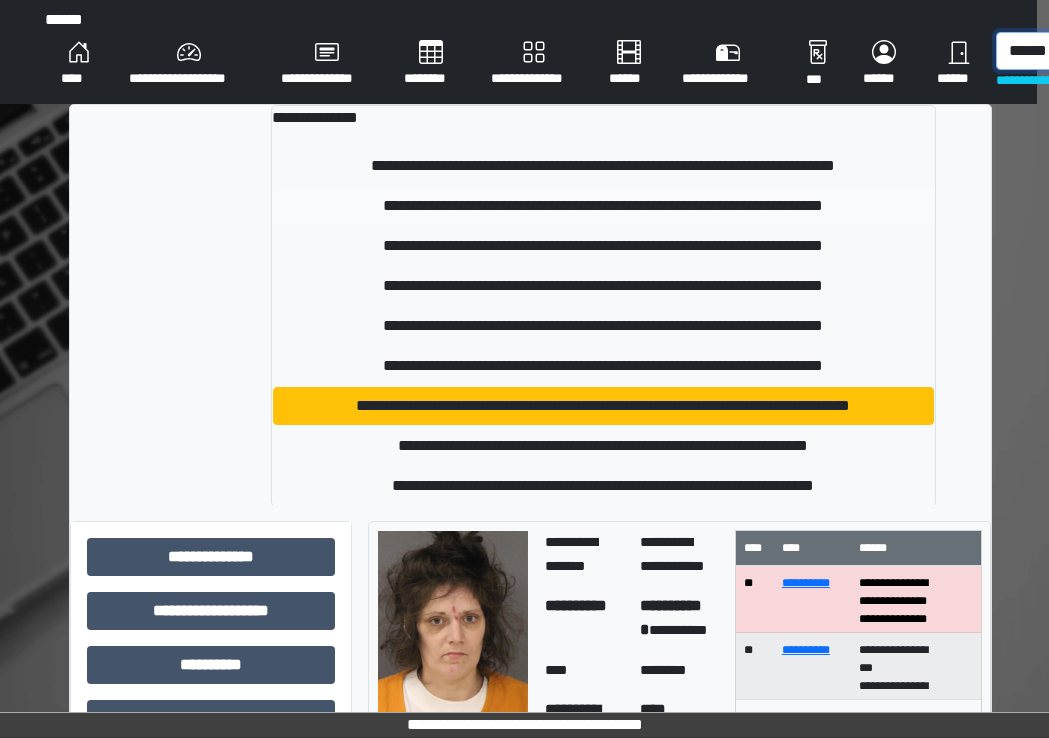 type on "******" 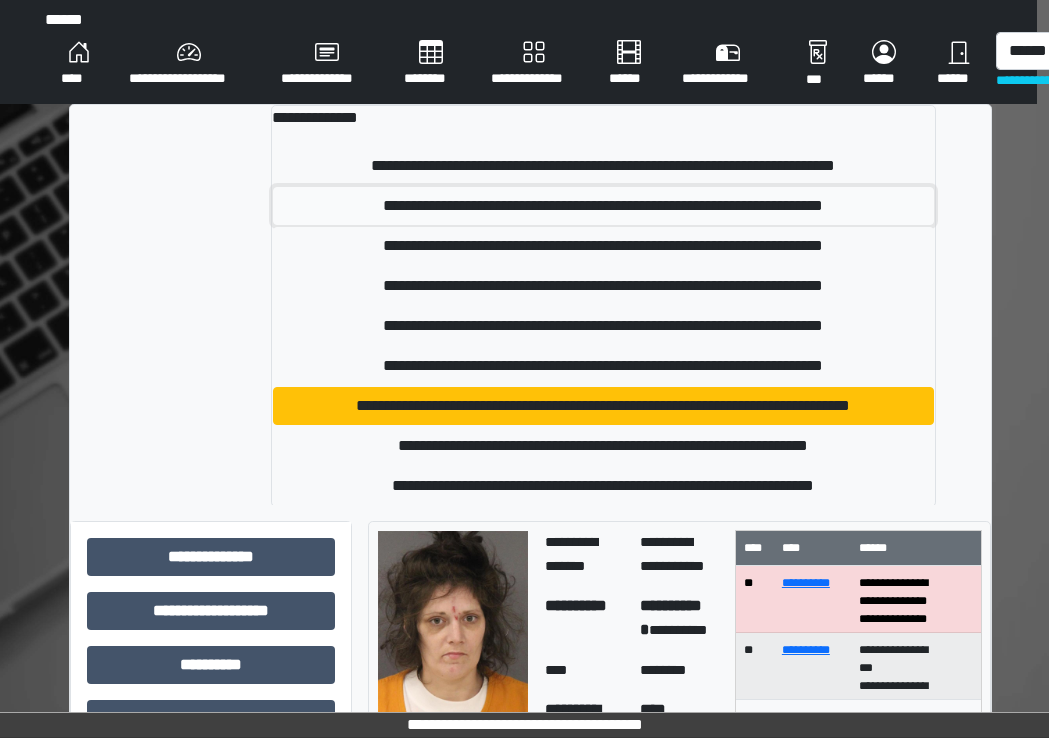click on "**********" at bounding box center (603, 206) 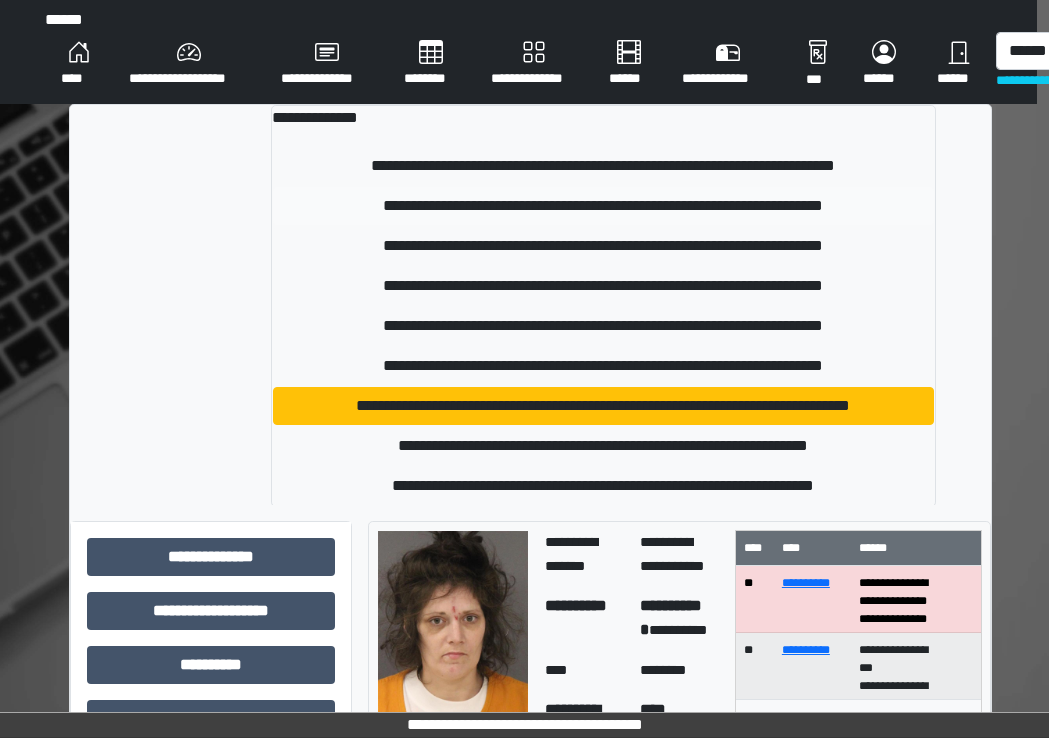type 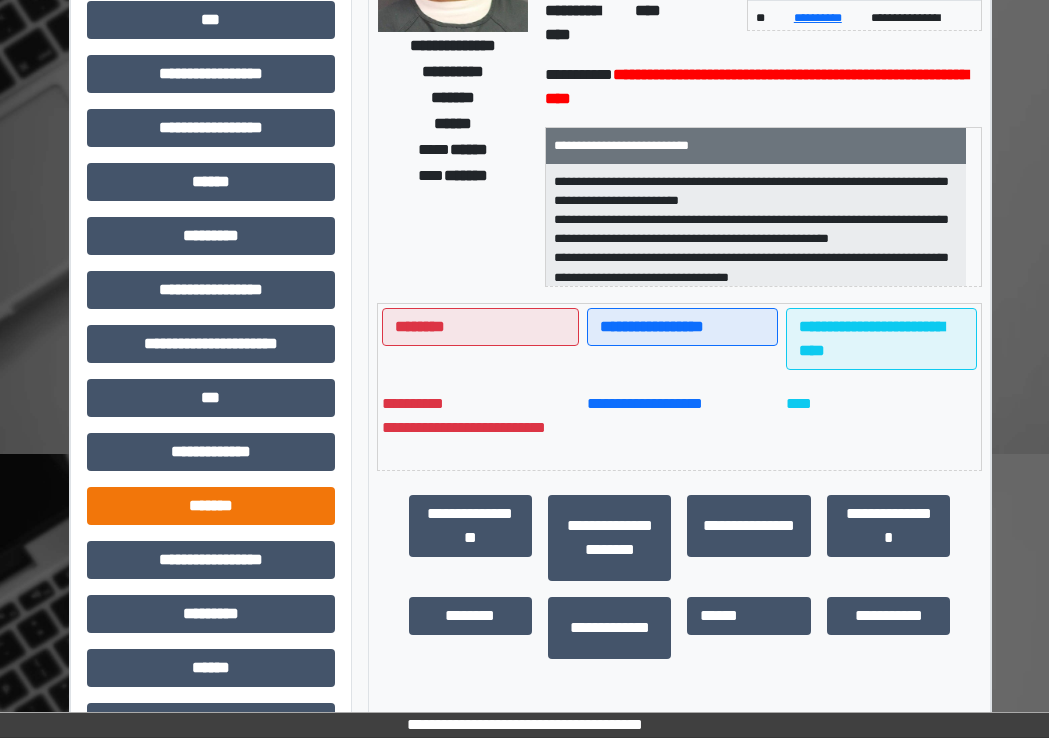 scroll, scrollTop: 300, scrollLeft: 12, axis: both 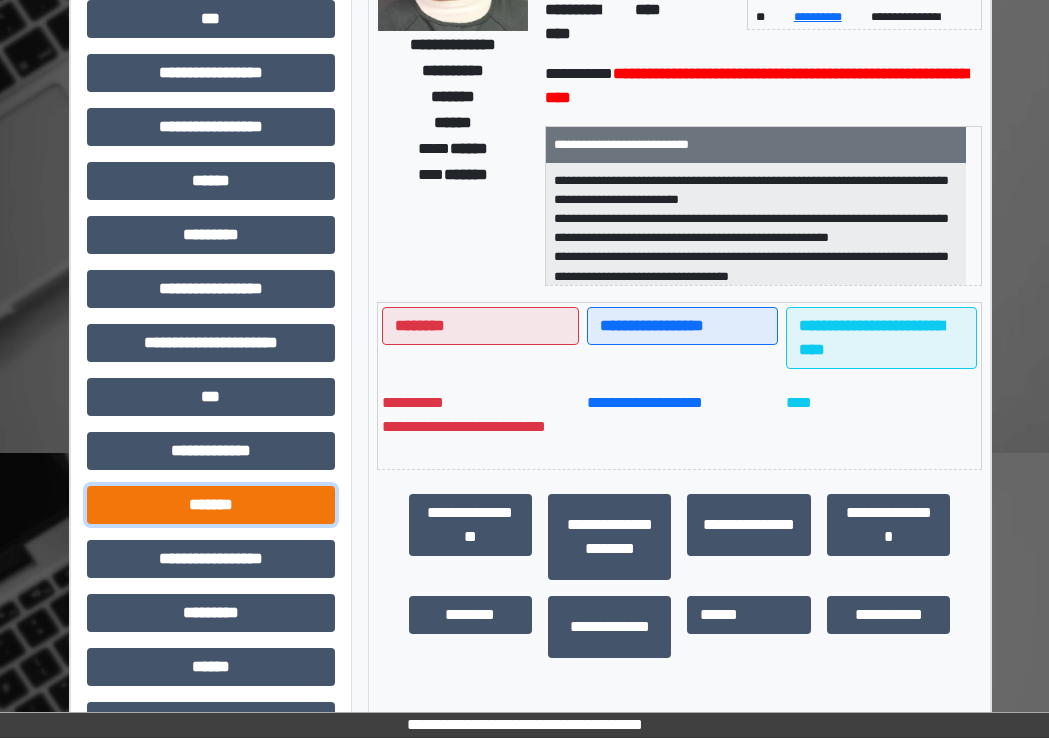 click on "*******" at bounding box center (211, 505) 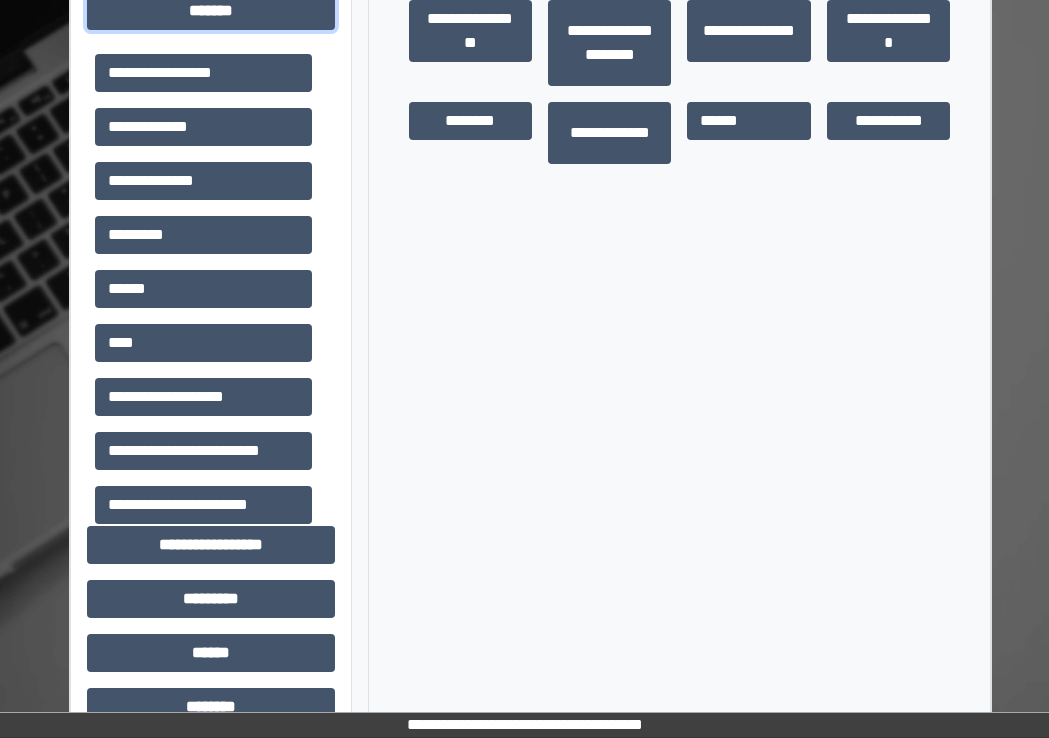 scroll, scrollTop: 800, scrollLeft: 12, axis: both 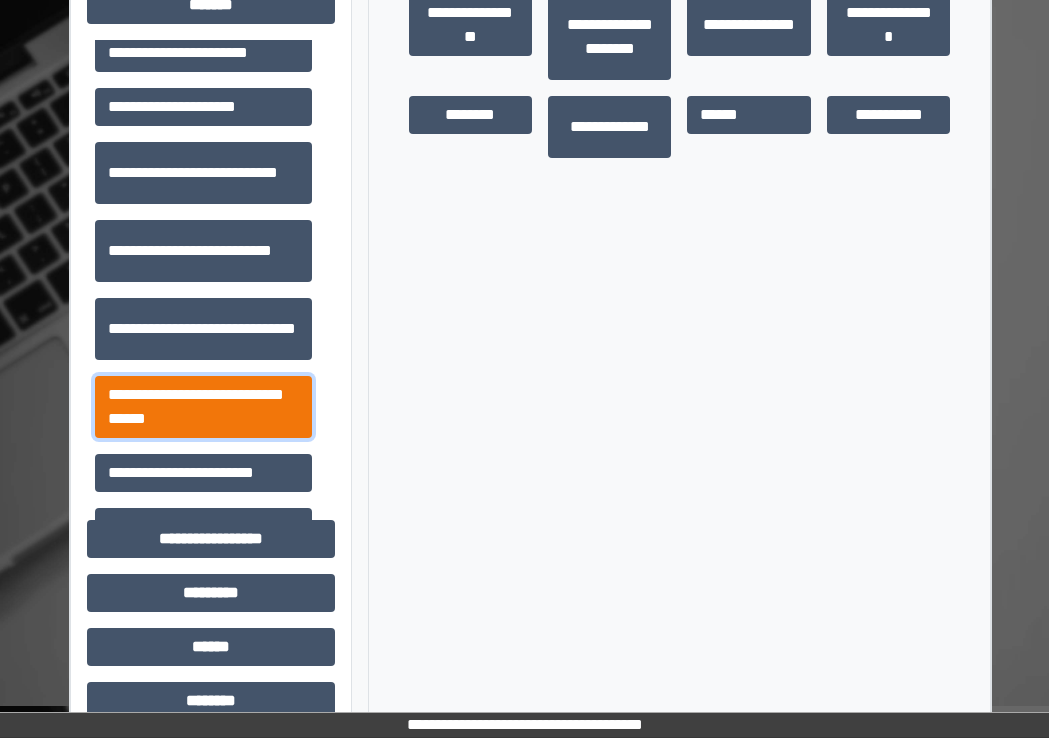 click on "**********" at bounding box center (203, 407) 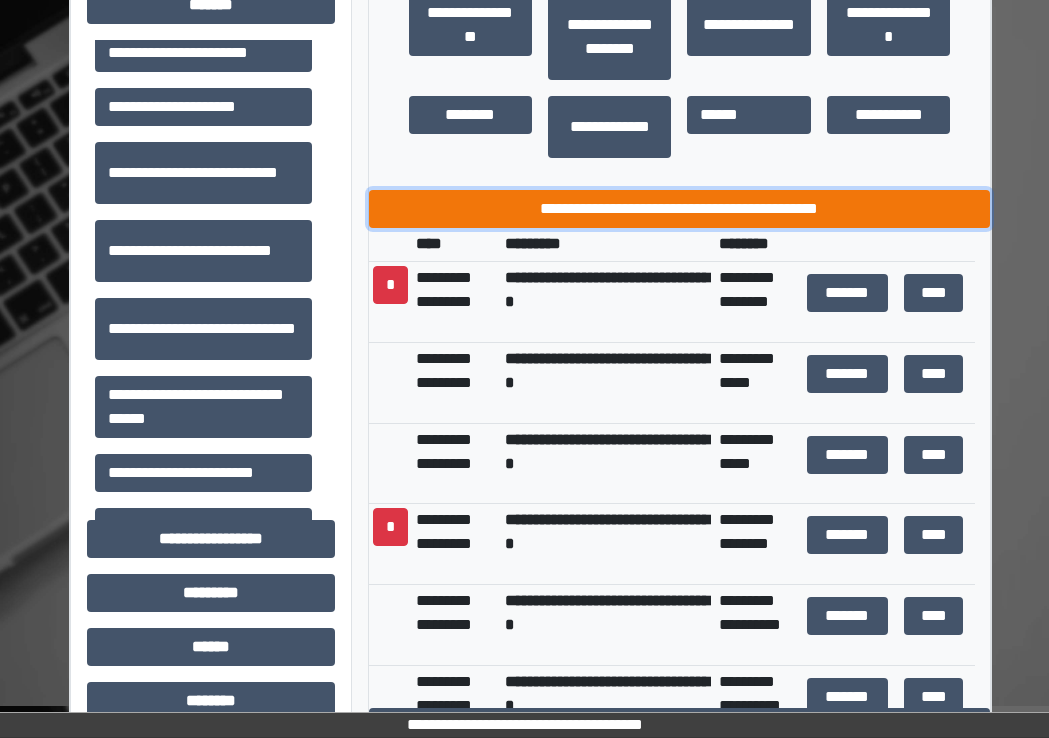 click on "**********" at bounding box center [680, 209] 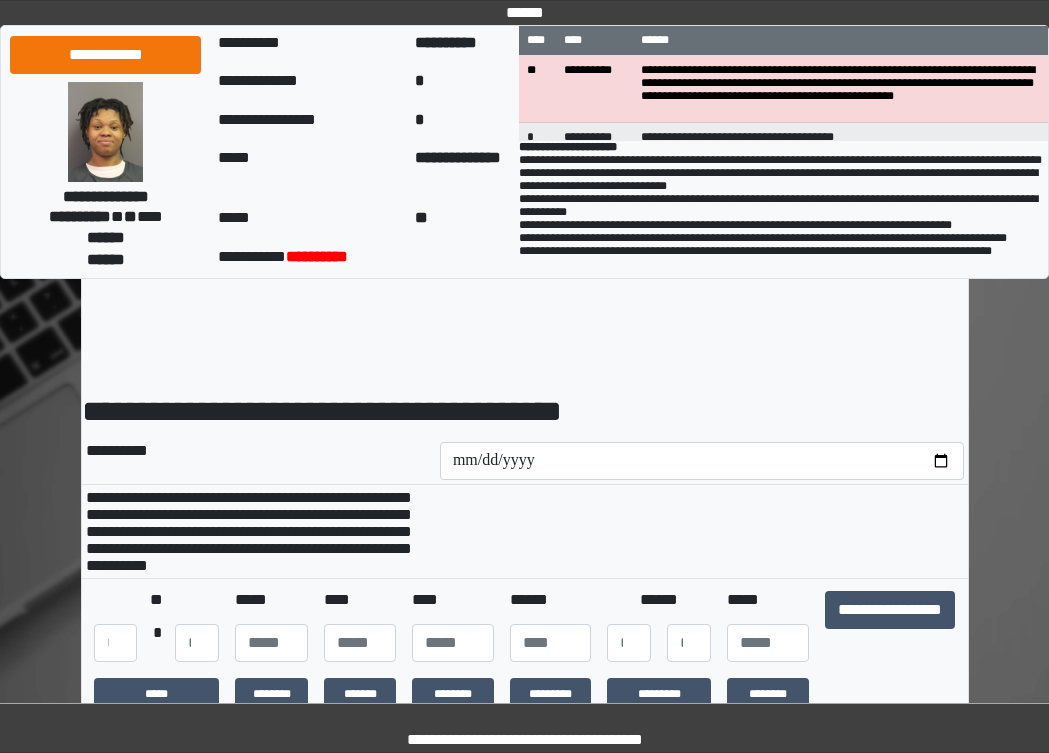 scroll, scrollTop: 0, scrollLeft: 0, axis: both 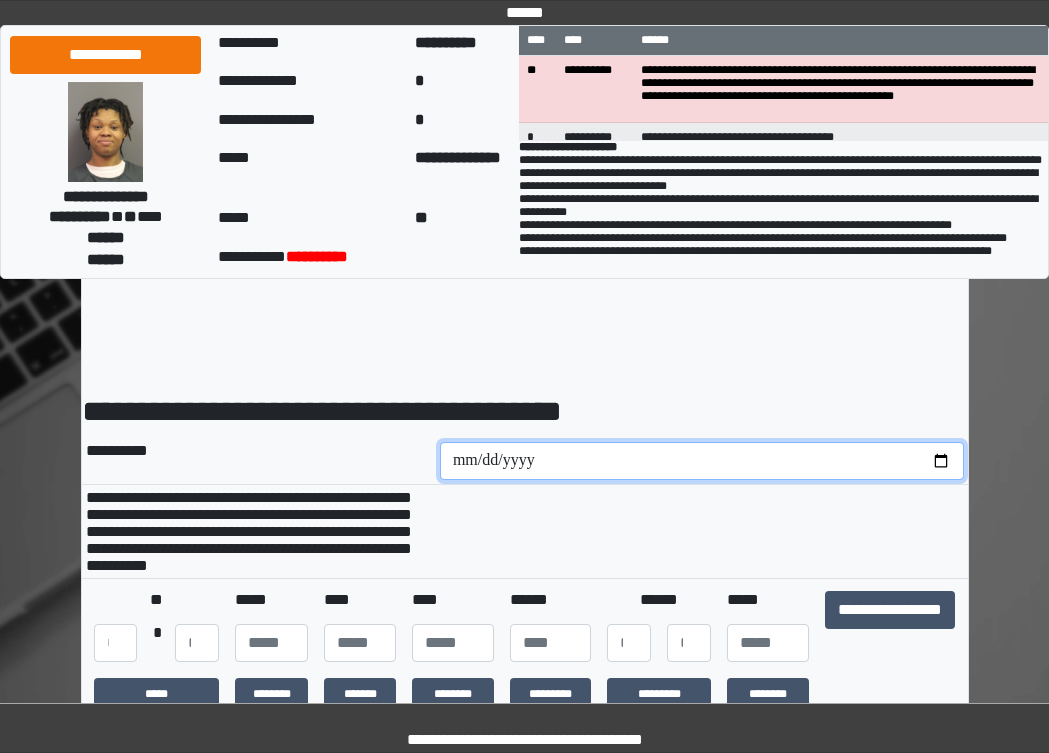 click at bounding box center (702, 461) 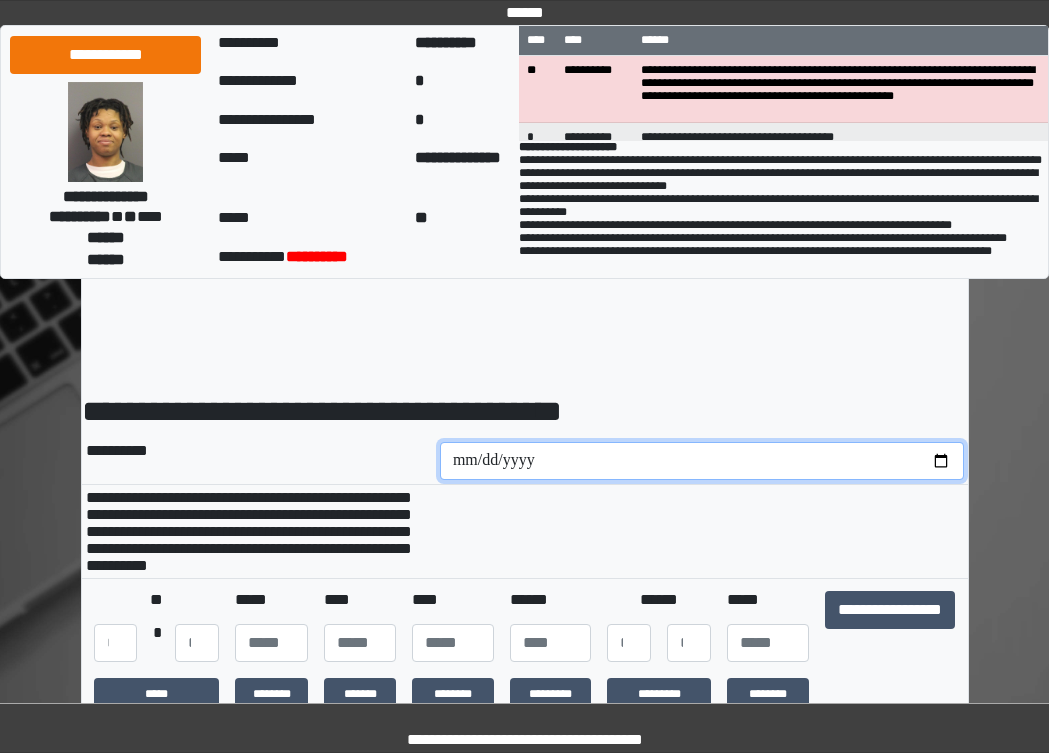 type on "**********" 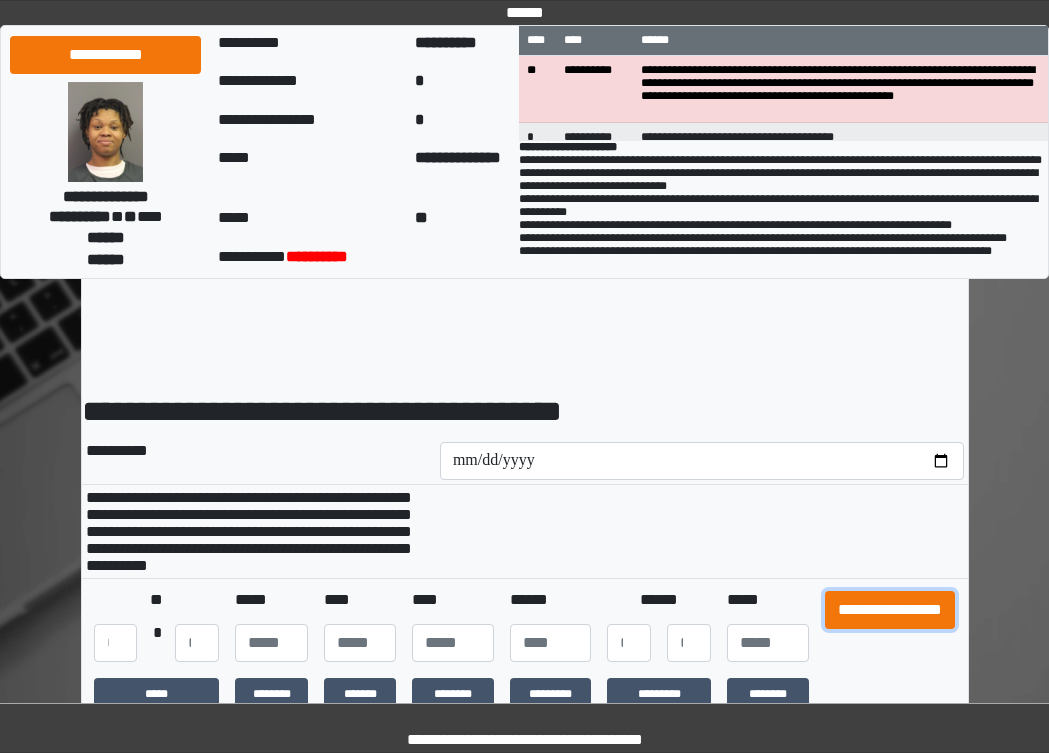 drag, startPoint x: 923, startPoint y: 626, endPoint x: 936, endPoint y: 525, distance: 101.8332 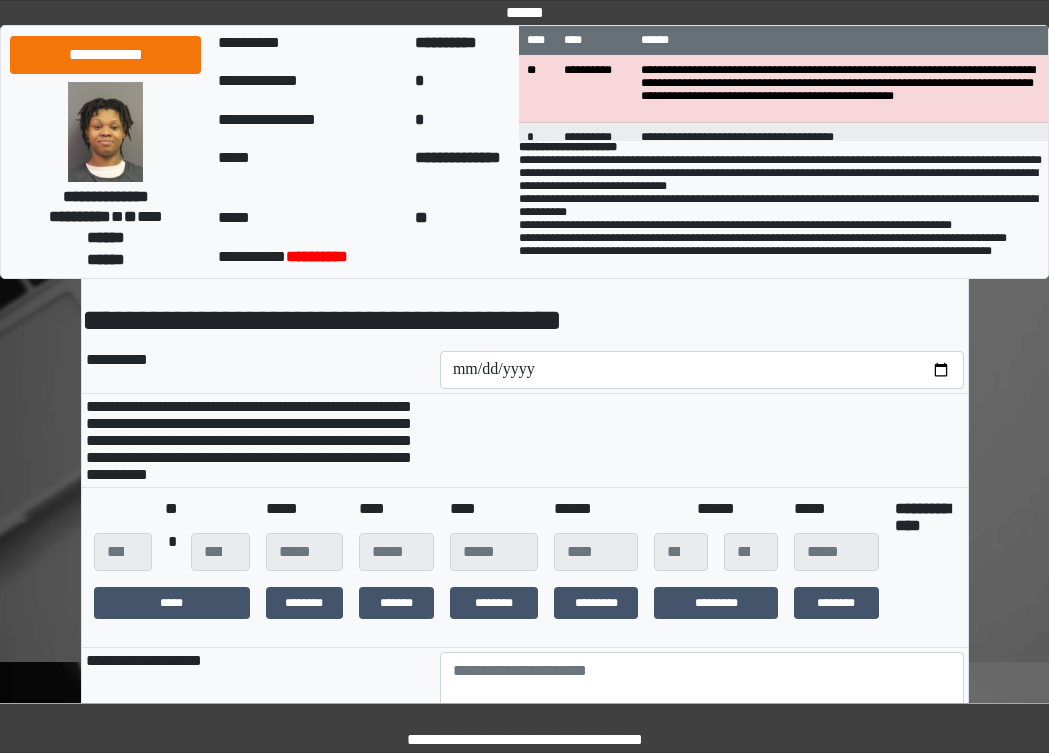 scroll, scrollTop: 300, scrollLeft: 0, axis: vertical 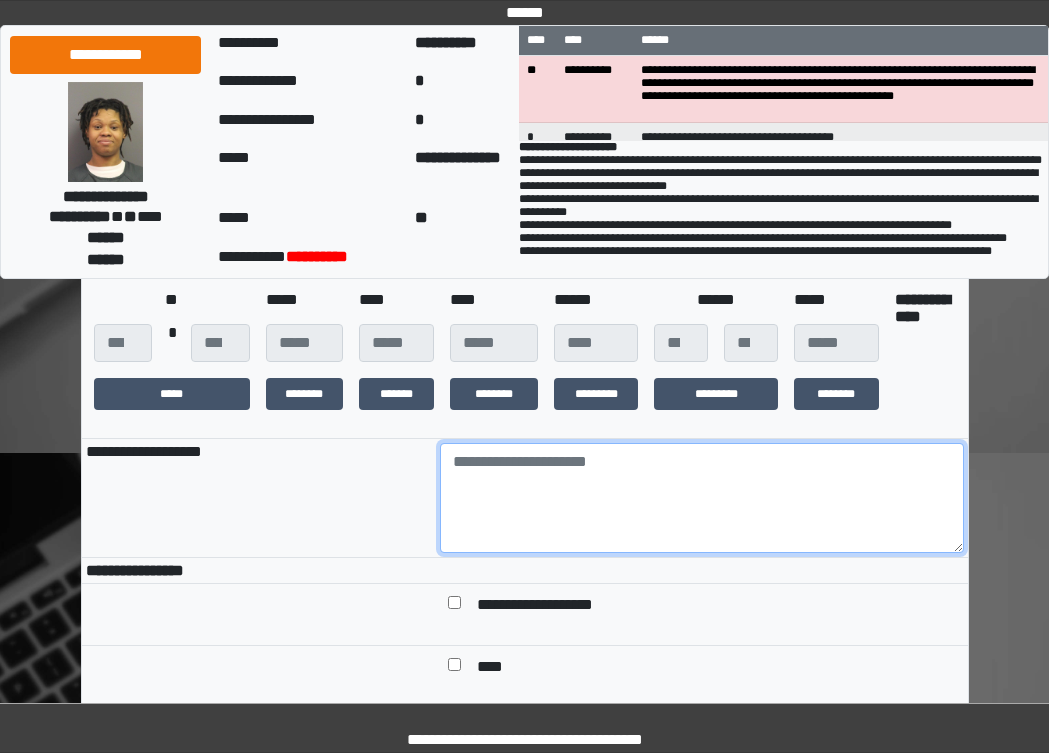 click at bounding box center (702, 498) 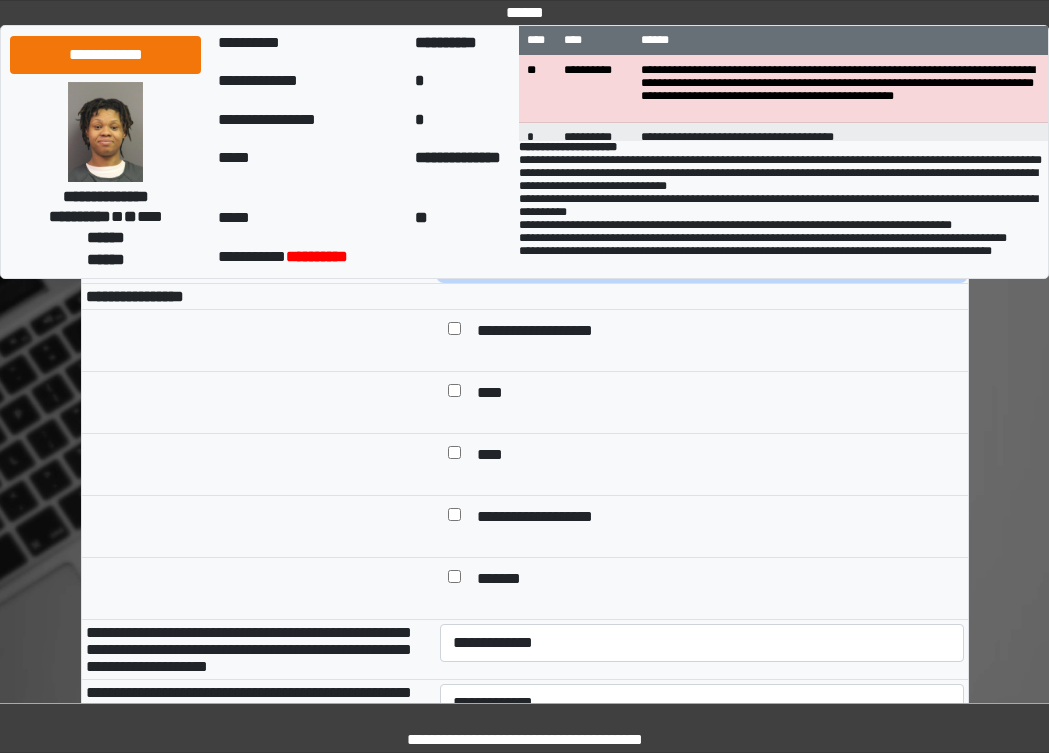 scroll, scrollTop: 600, scrollLeft: 0, axis: vertical 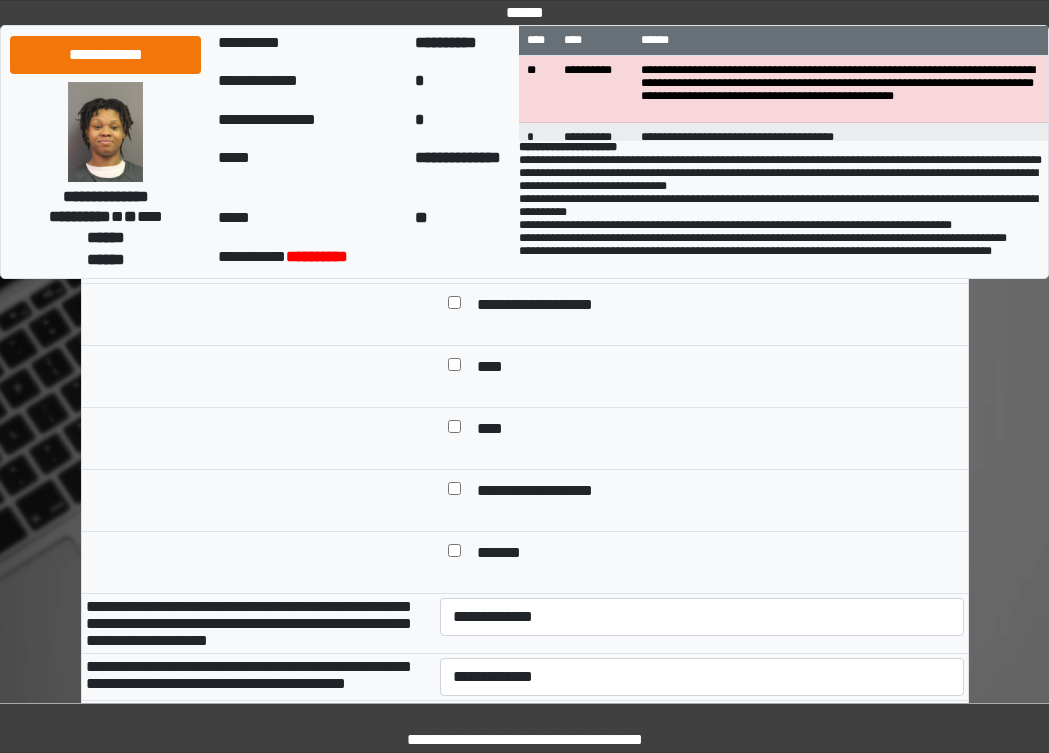 type on "***" 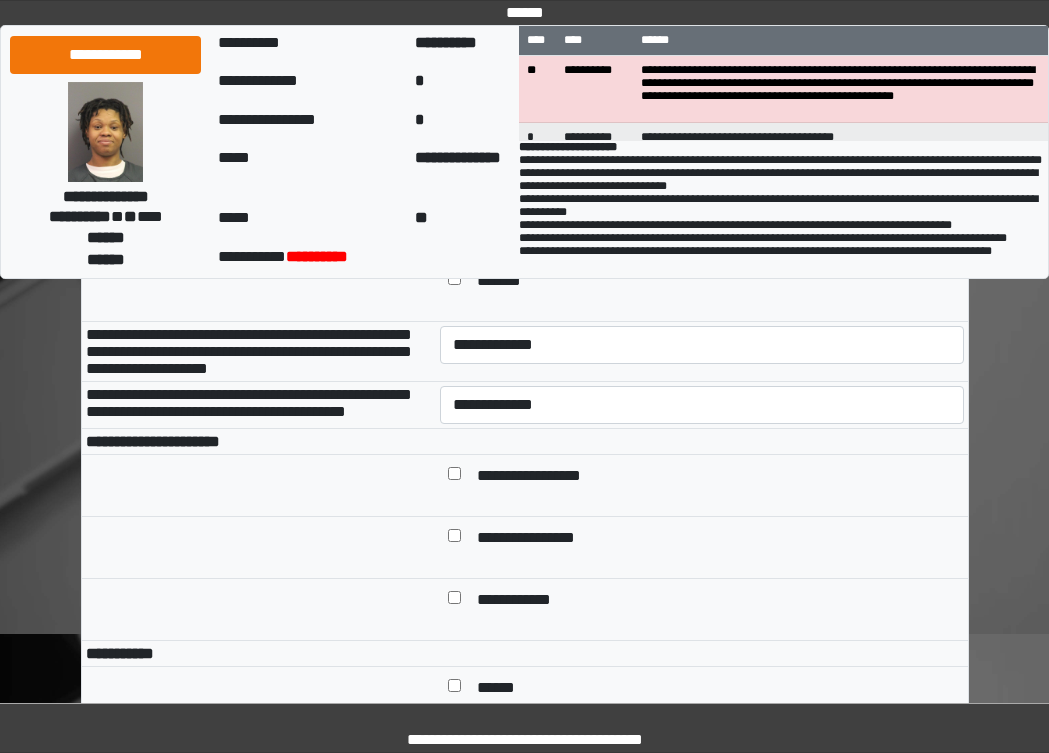scroll, scrollTop: 900, scrollLeft: 0, axis: vertical 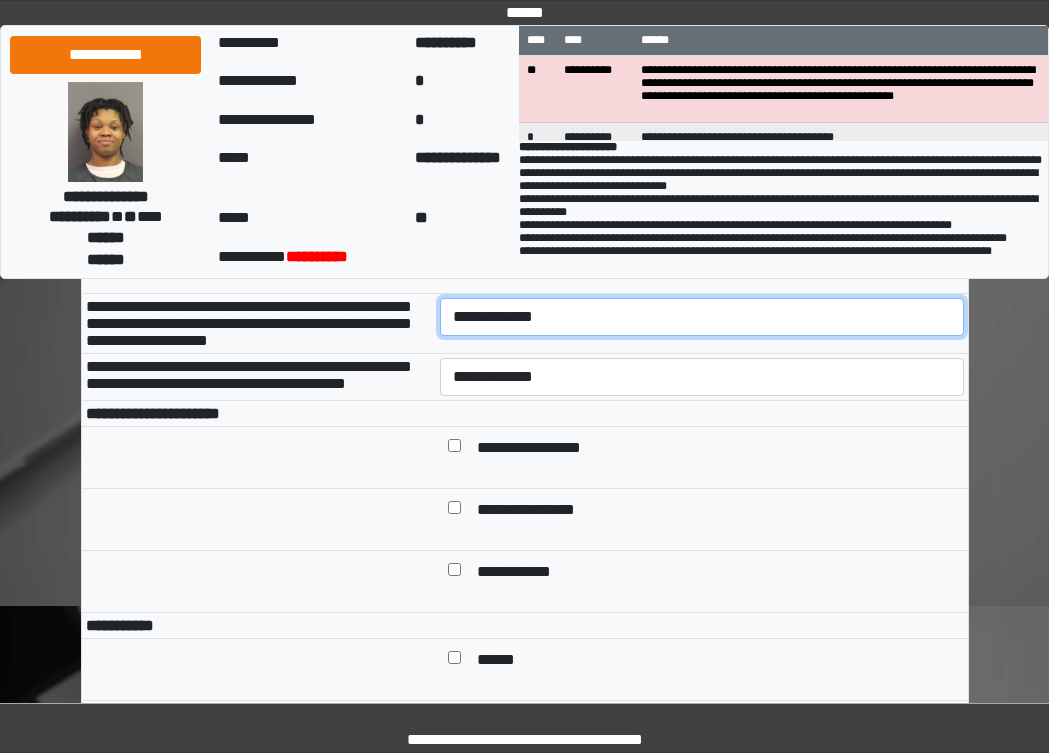 click on "**********" at bounding box center [702, 317] 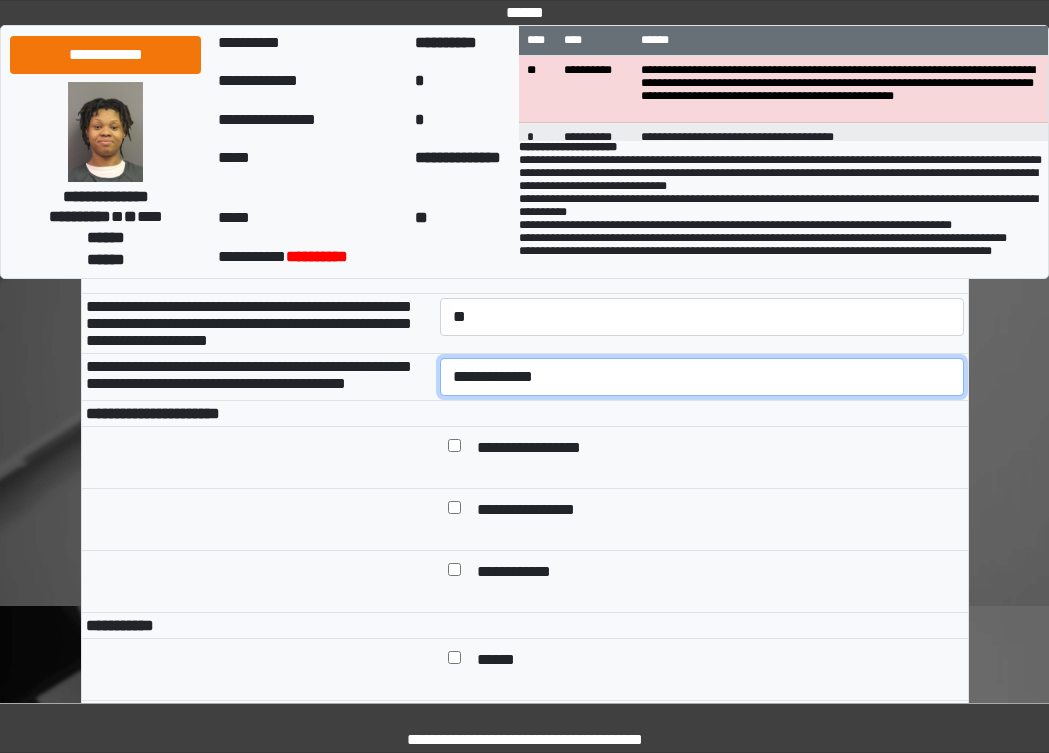 click on "**********" at bounding box center (702, 377) 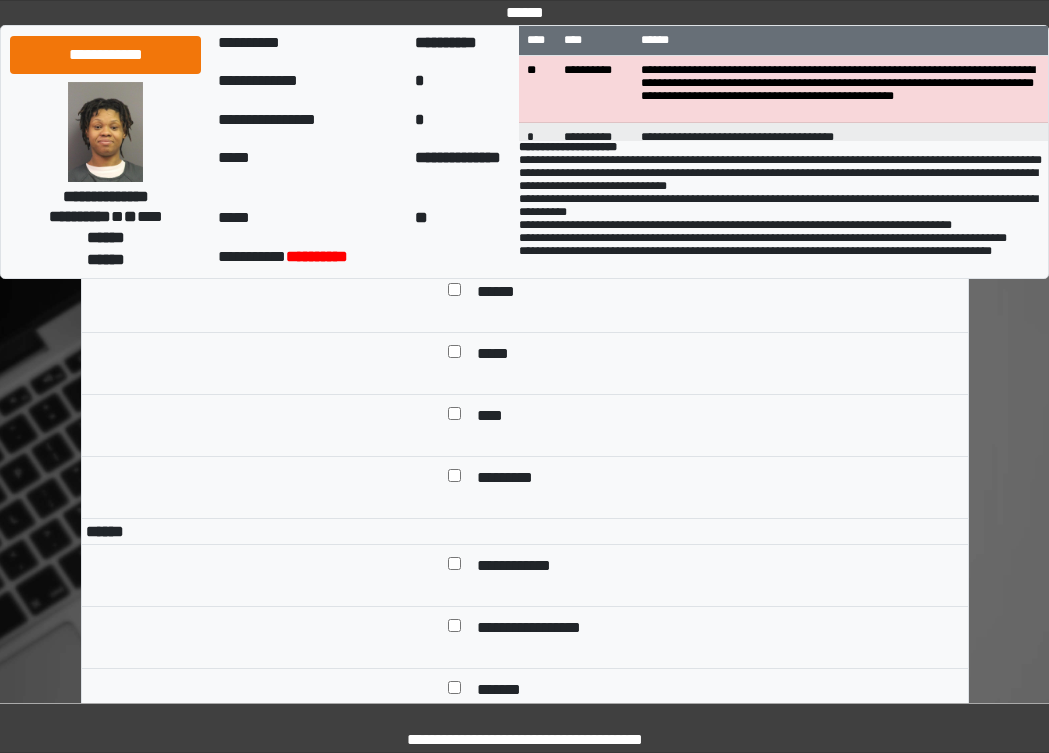 scroll, scrollTop: 1400, scrollLeft: 0, axis: vertical 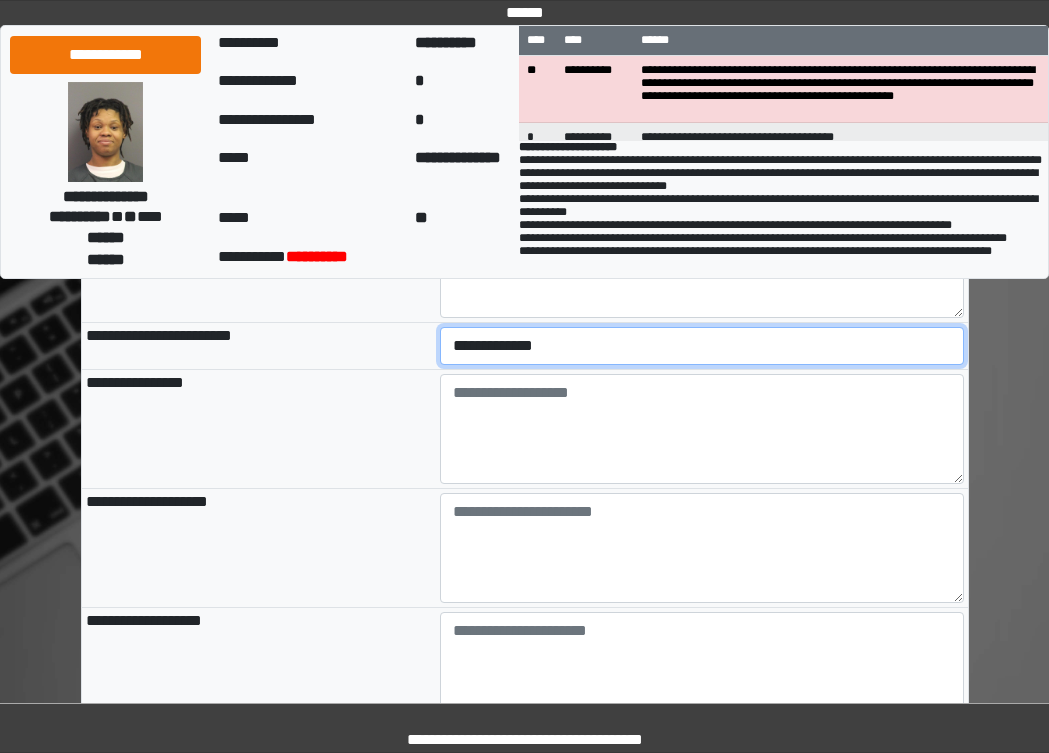 click on "**********" at bounding box center [702, 346] 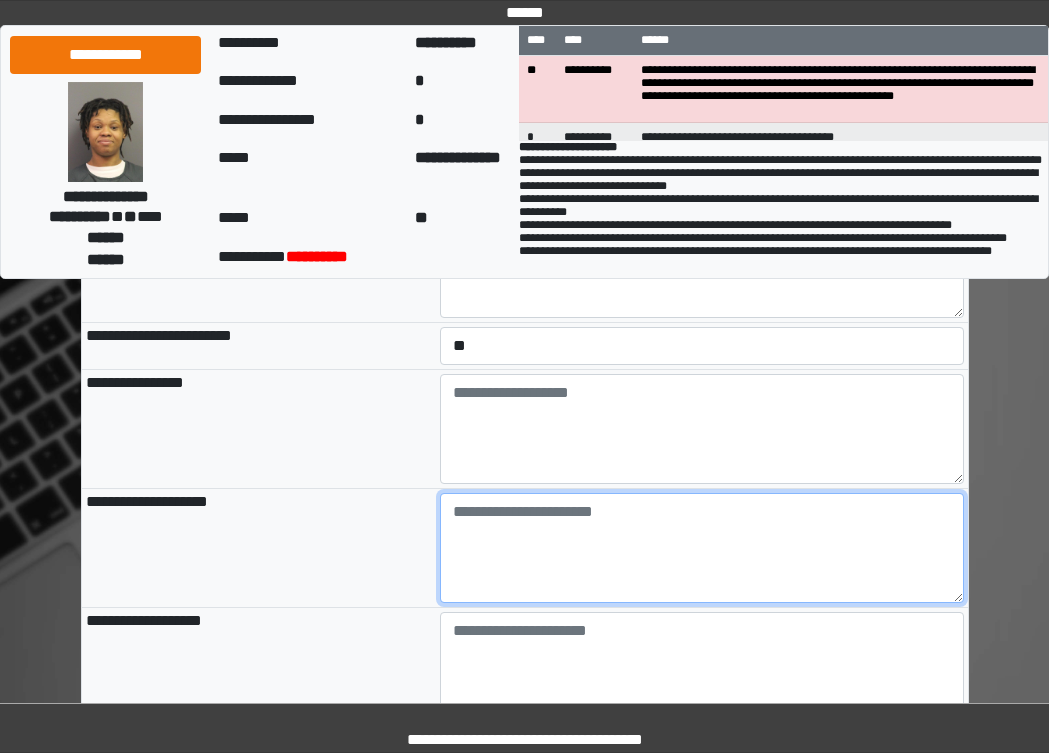 click at bounding box center (702, 548) 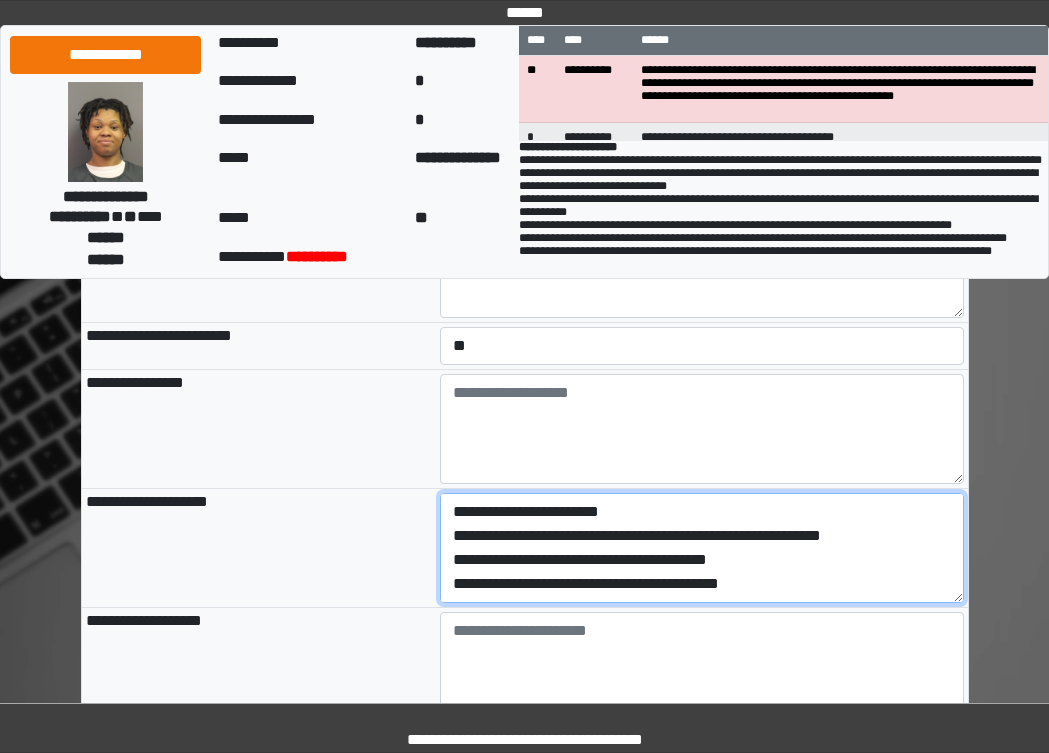 scroll, scrollTop: 16, scrollLeft: 0, axis: vertical 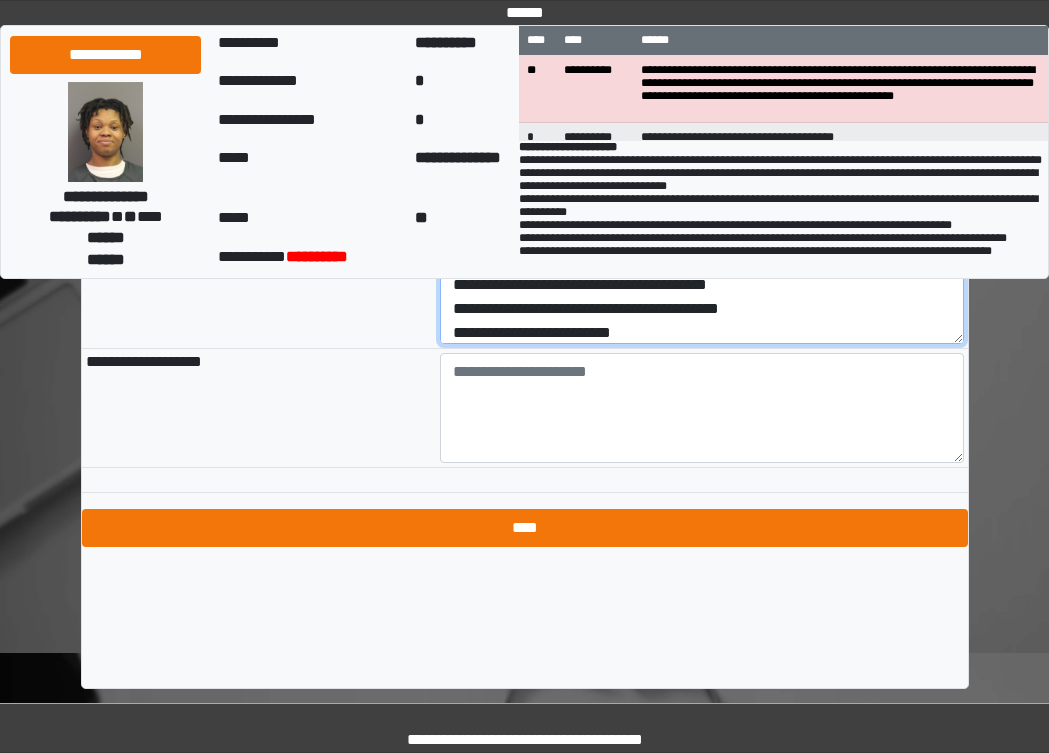 type on "**********" 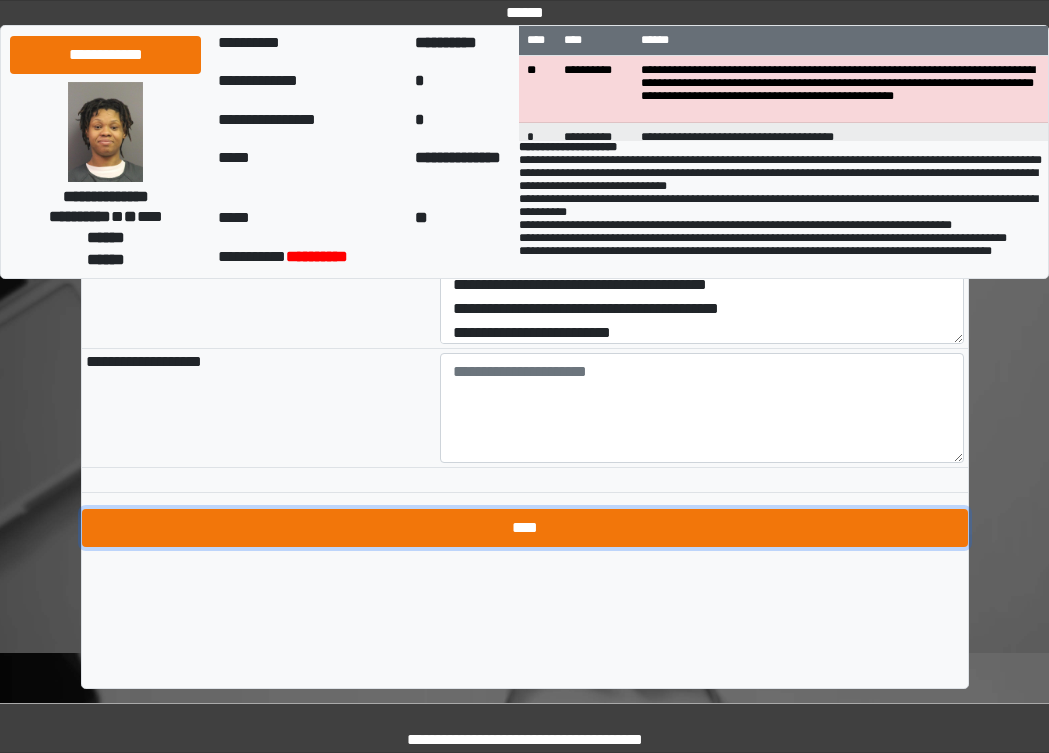 click on "****" at bounding box center [525, 528] 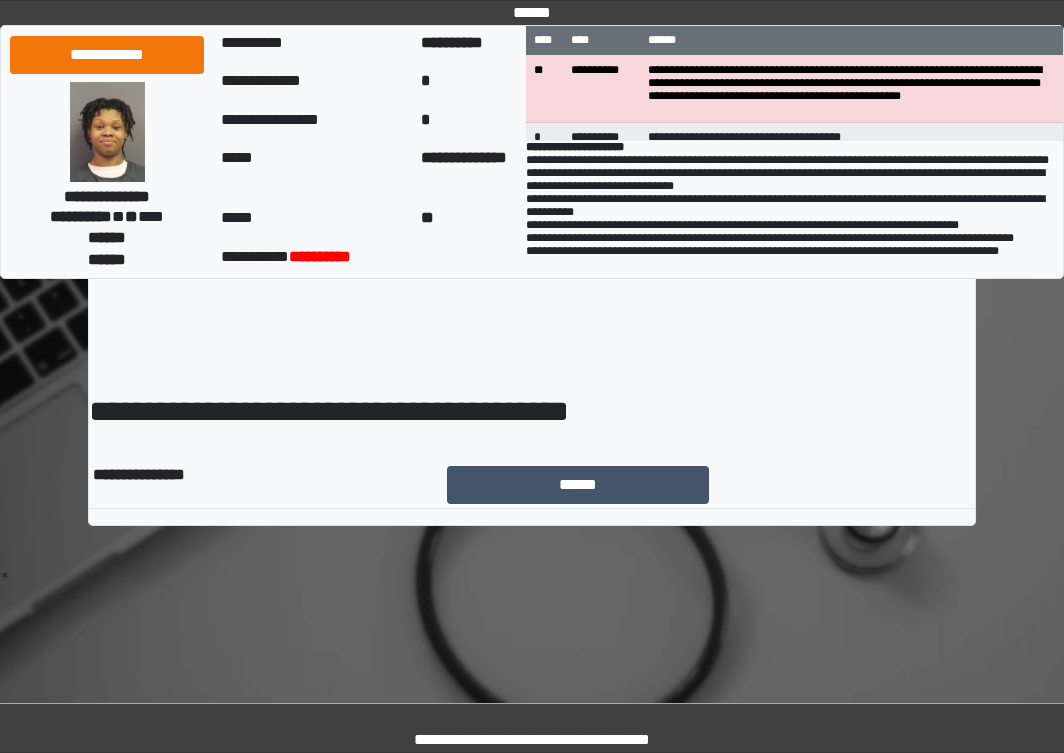 scroll, scrollTop: 0, scrollLeft: 0, axis: both 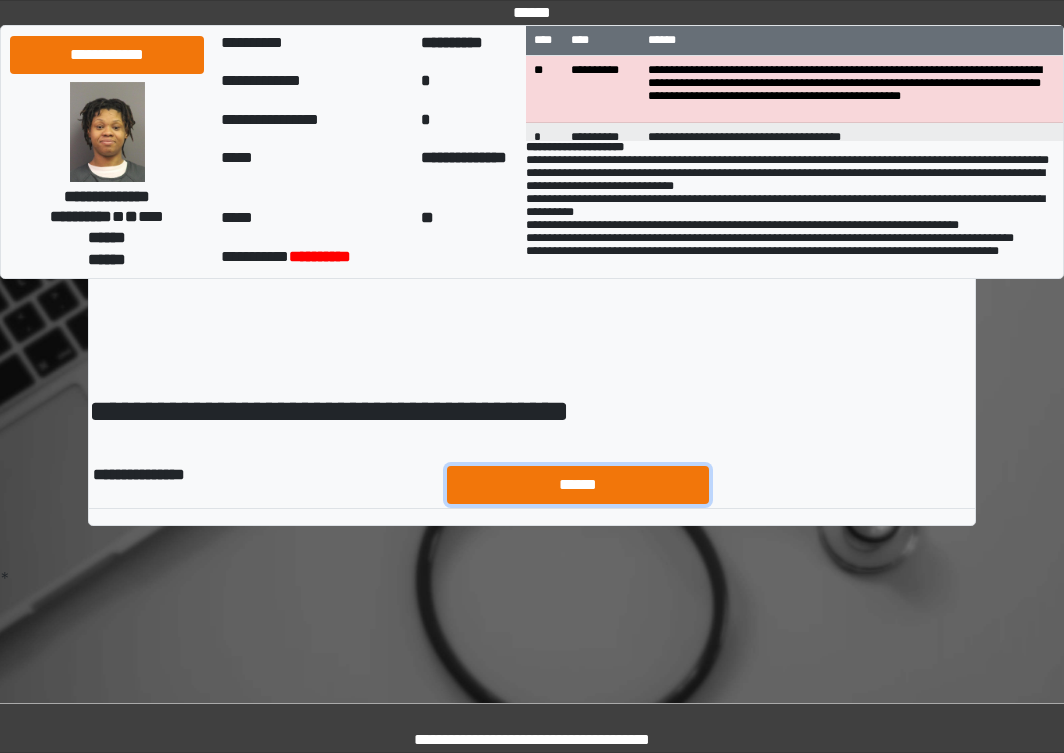 click on "******" at bounding box center [578, 485] 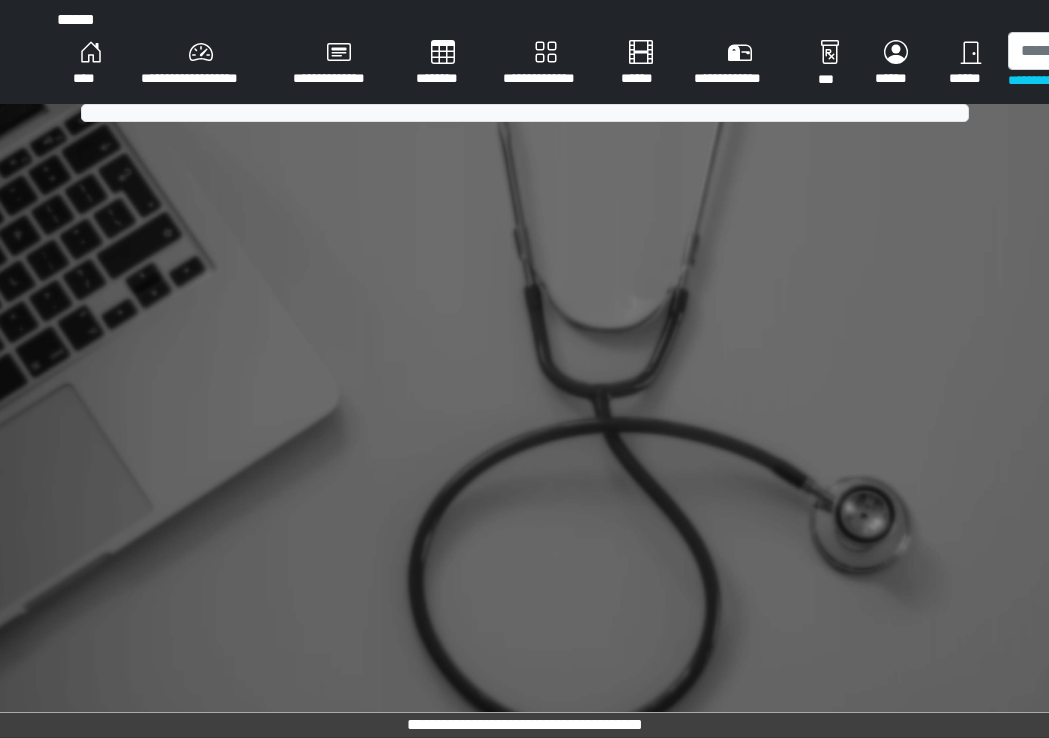 scroll, scrollTop: 0, scrollLeft: 0, axis: both 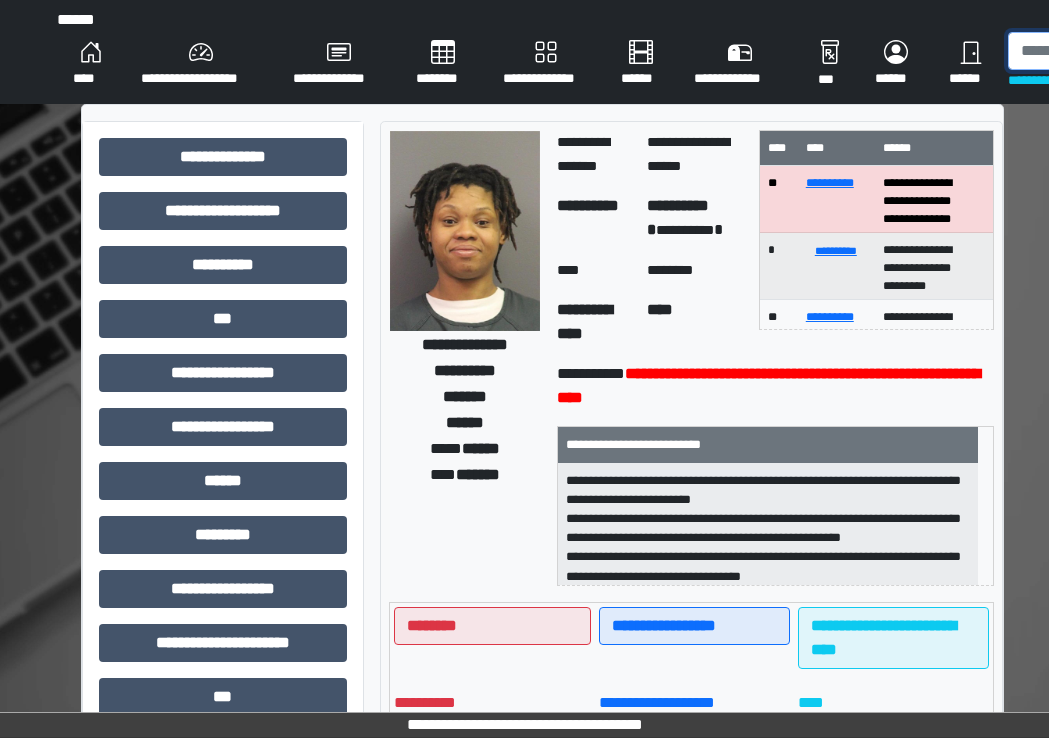click at bounding box center [1111, 51] 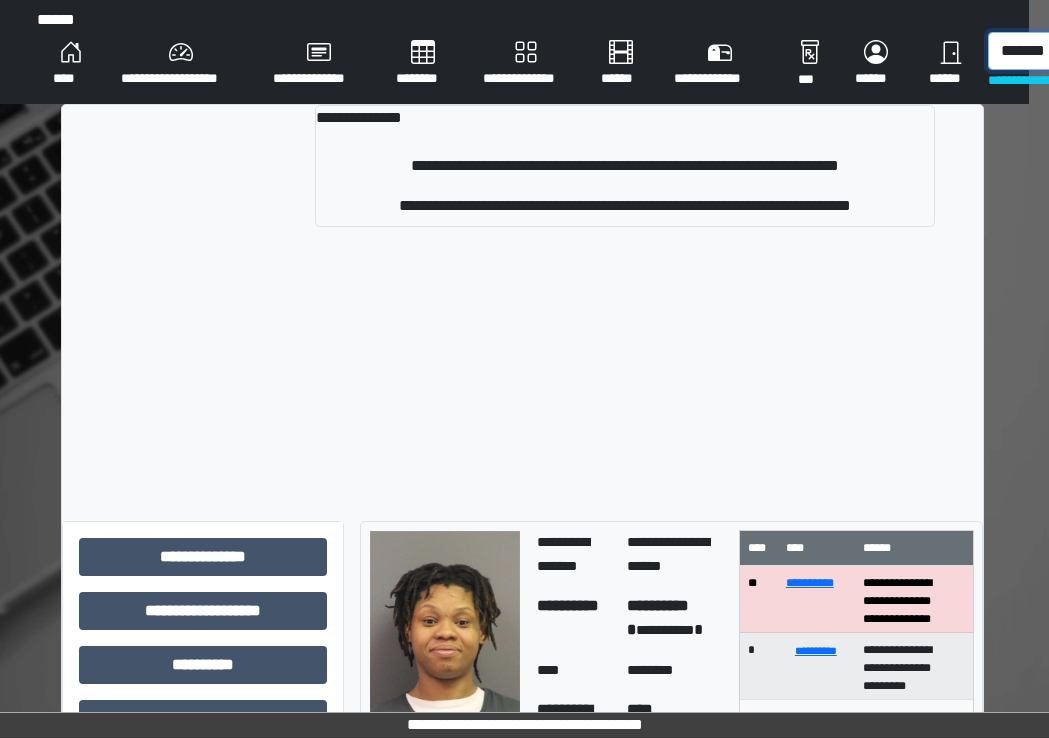 scroll, scrollTop: 0, scrollLeft: 26, axis: horizontal 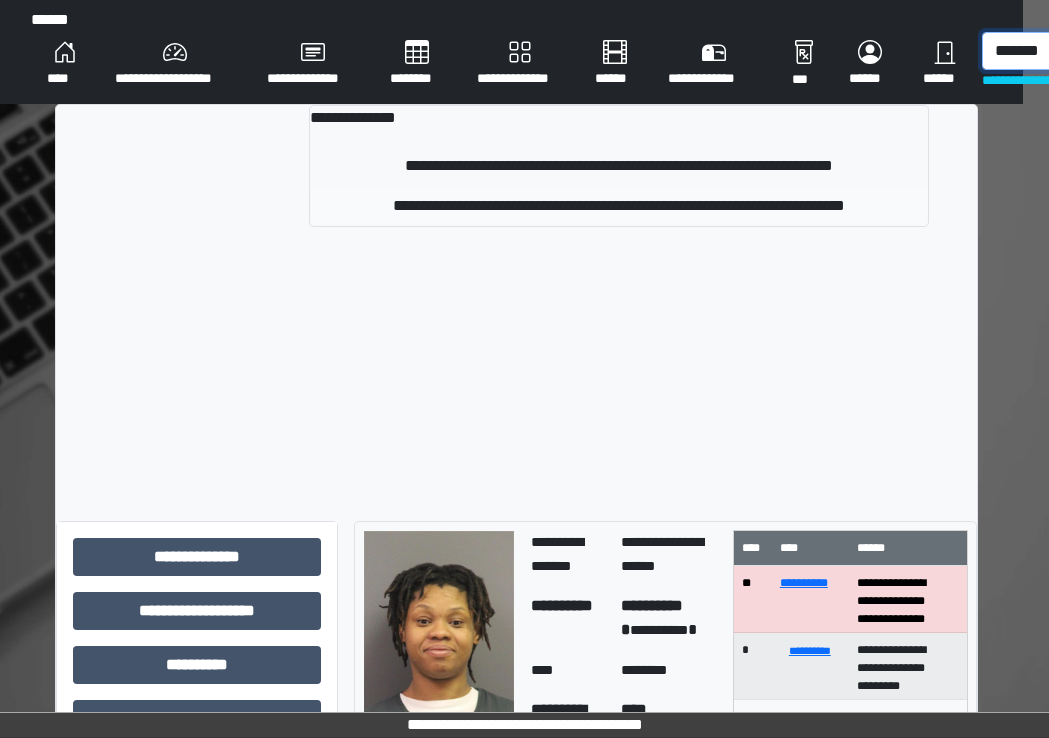 type on "*******" 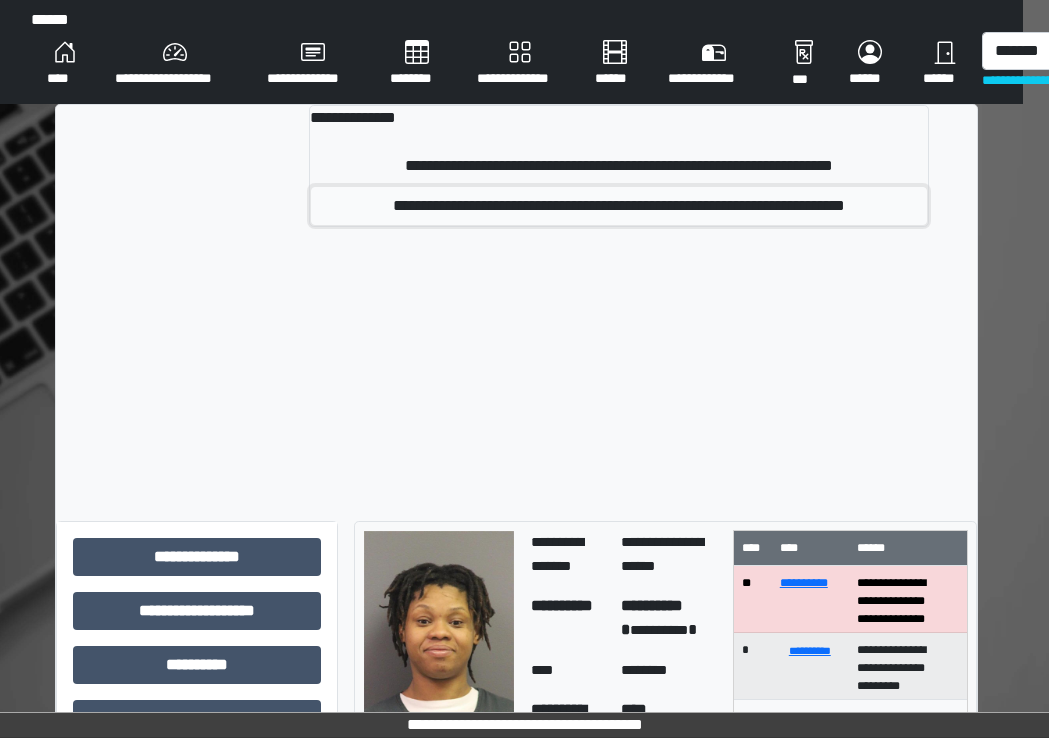 click on "**********" at bounding box center (619, 206) 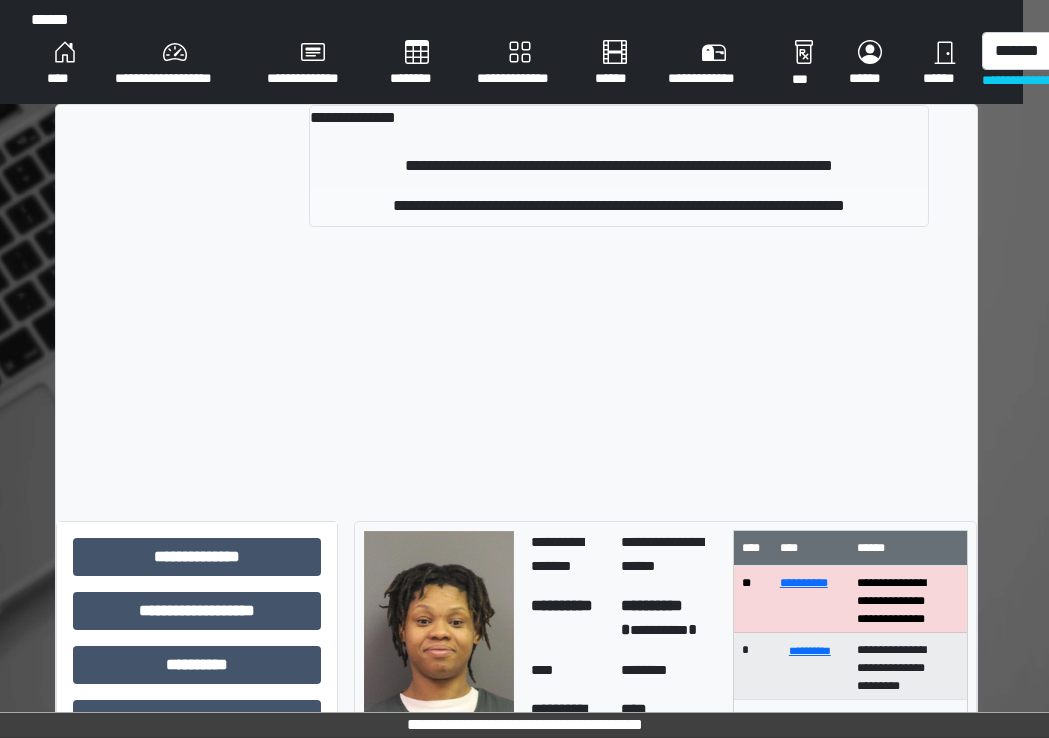 type 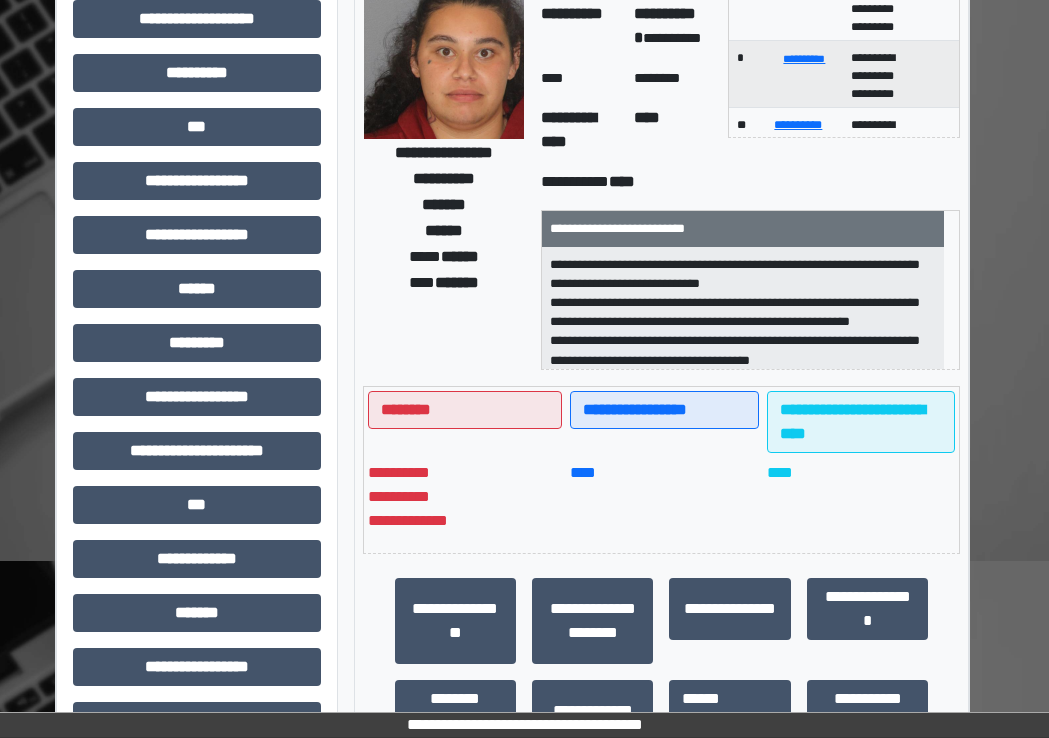 scroll, scrollTop: 200, scrollLeft: 26, axis: both 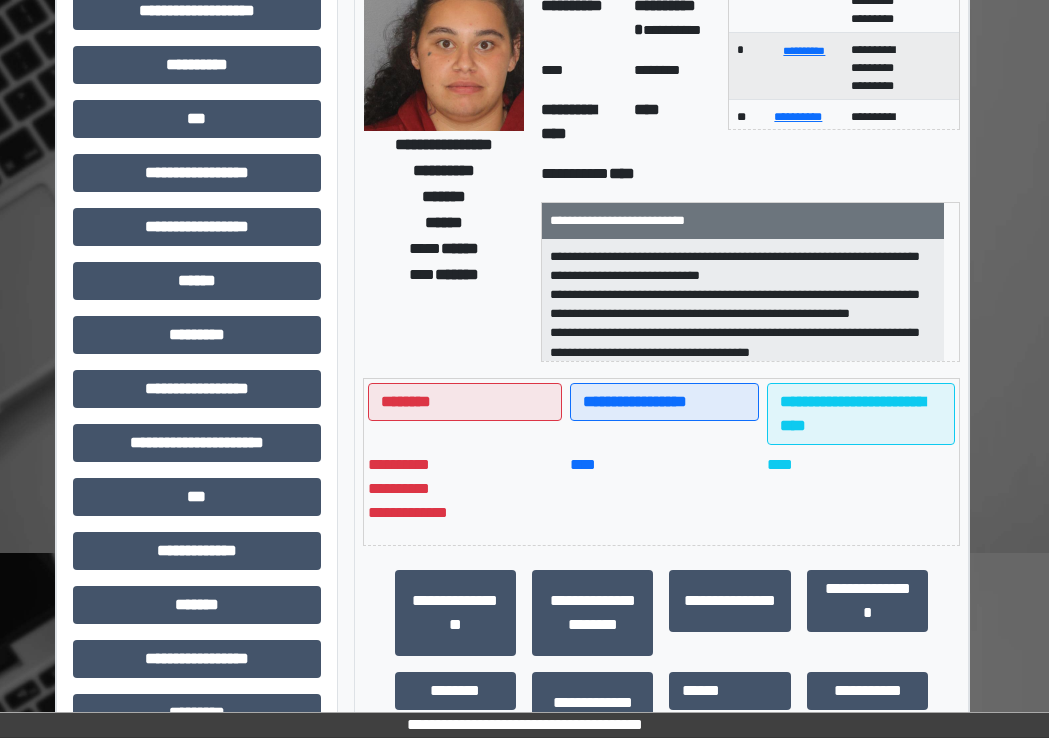 click on "**********" at bounding box center [197, 451] 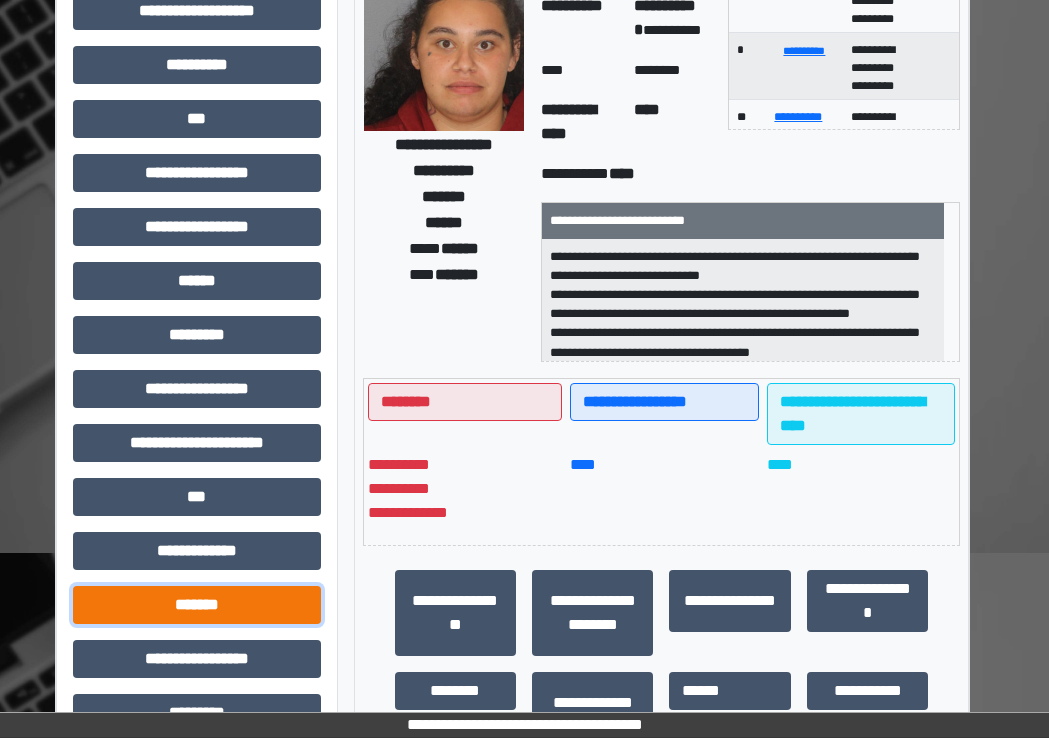 click on "*******" at bounding box center (197, 605) 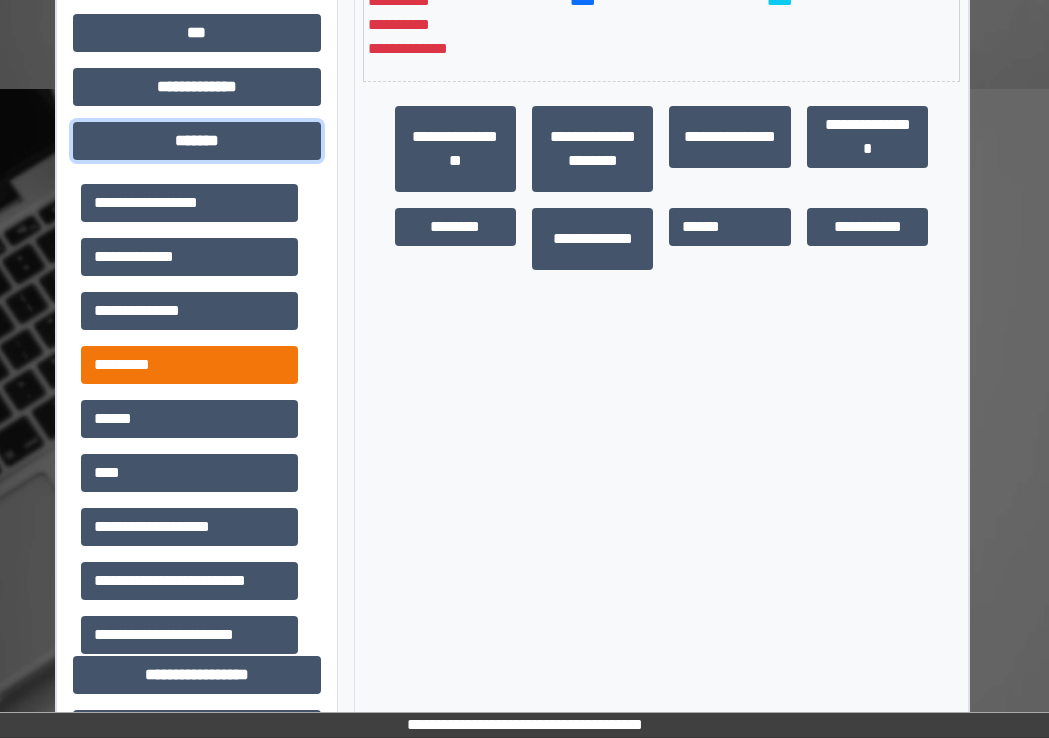 scroll, scrollTop: 700, scrollLeft: 26, axis: both 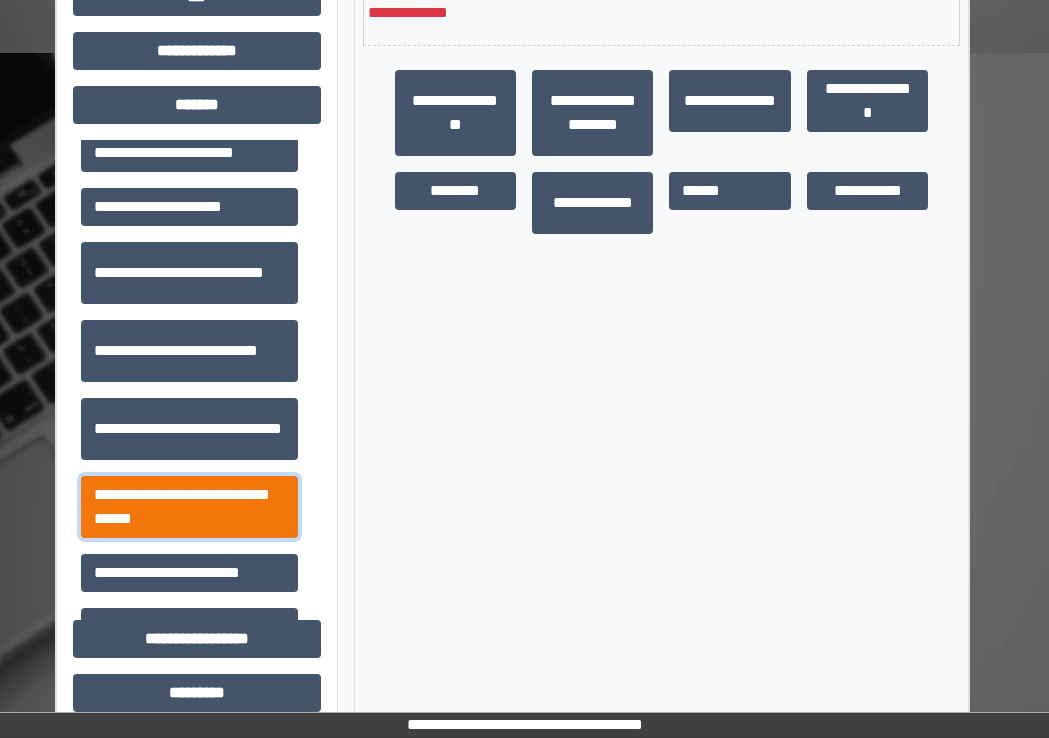 click on "**********" at bounding box center (189, 507) 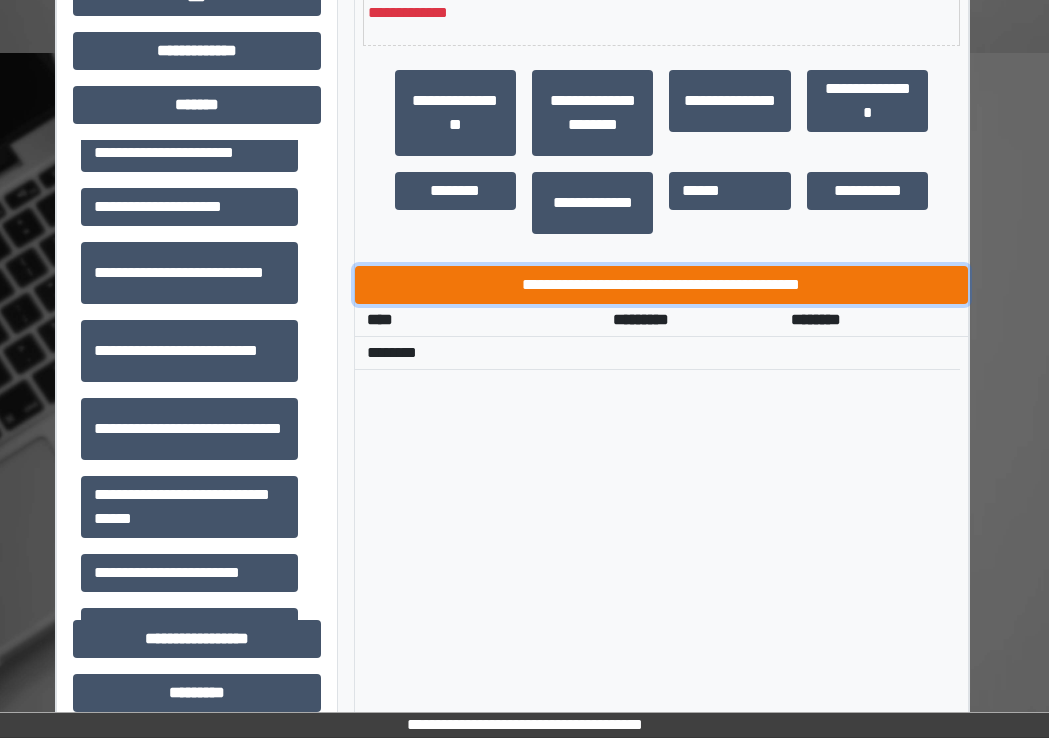 click on "**********" at bounding box center [662, 285] 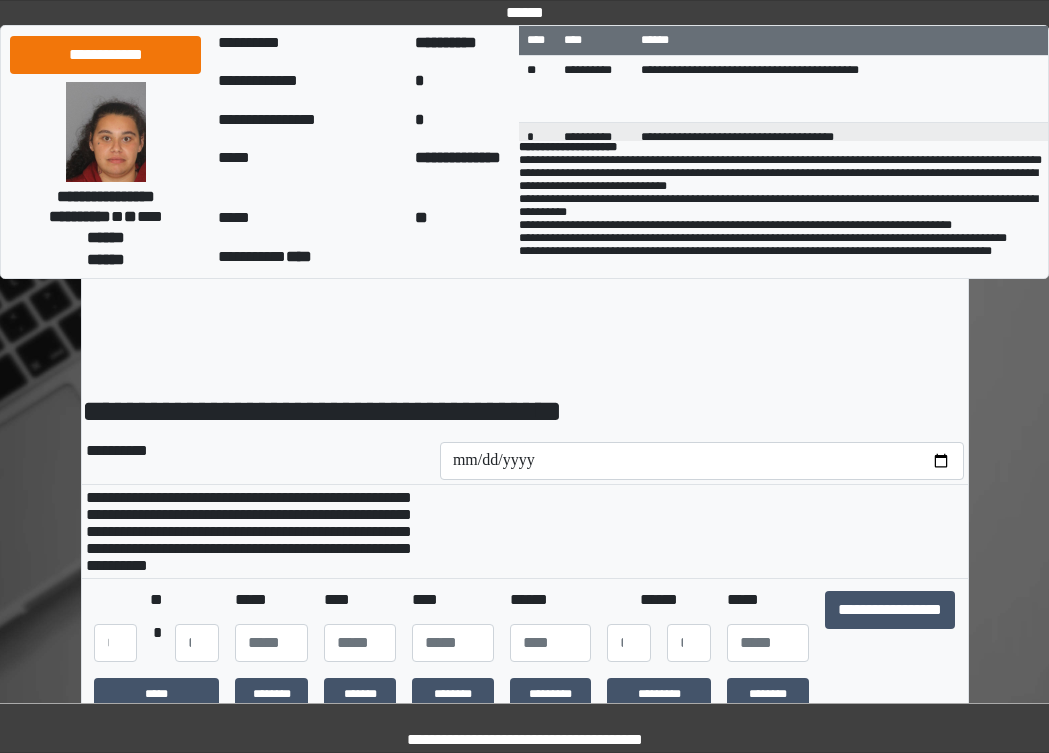 scroll, scrollTop: 0, scrollLeft: 0, axis: both 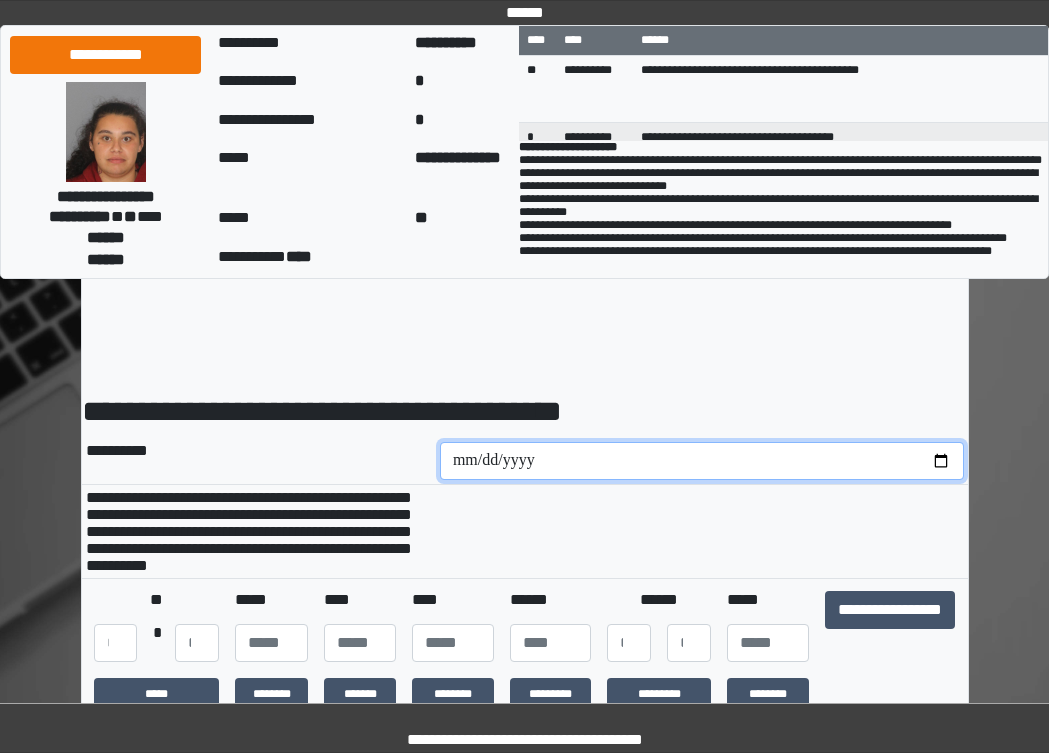 click at bounding box center [702, 461] 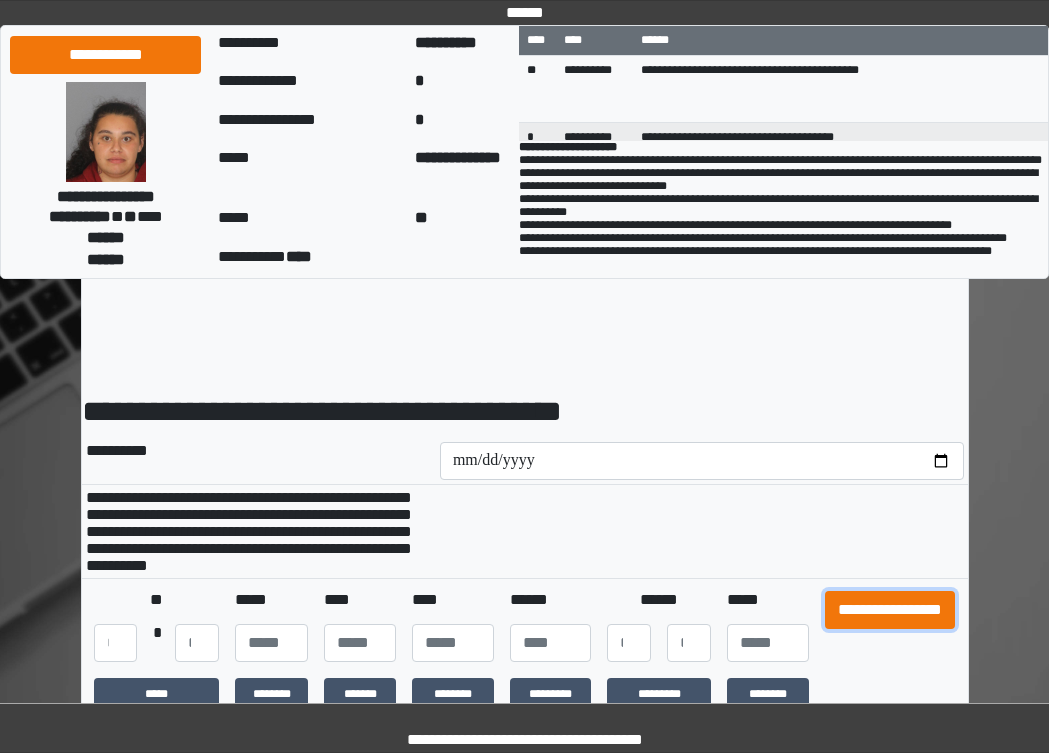 click on "**********" at bounding box center [890, 610] 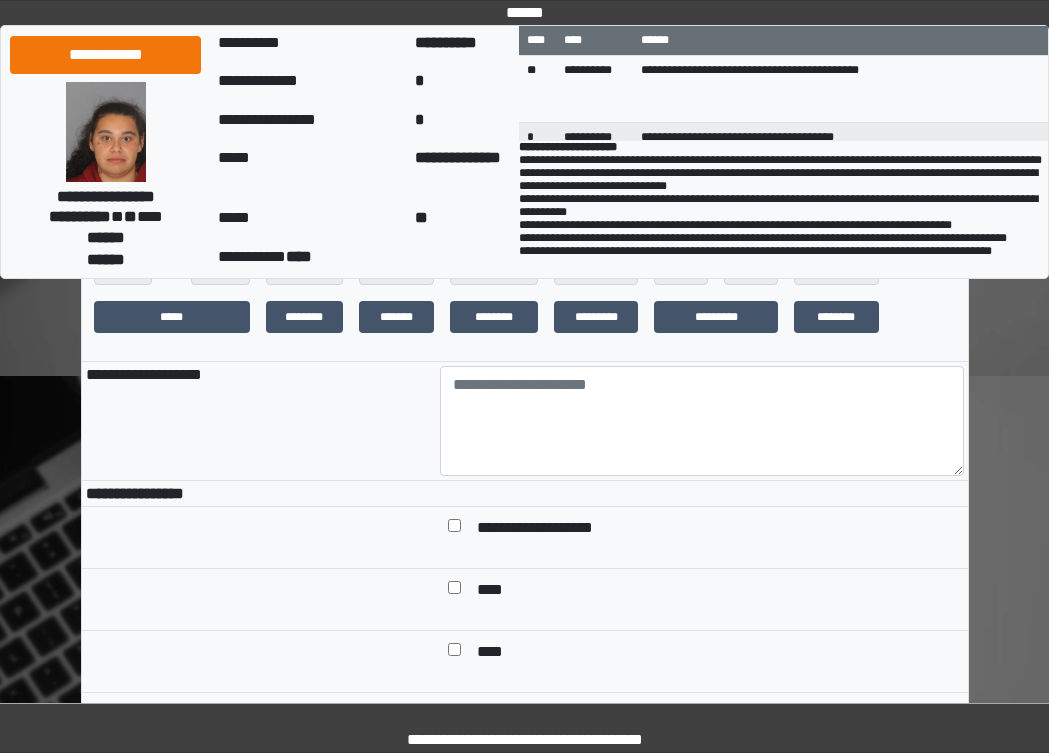 scroll, scrollTop: 400, scrollLeft: 0, axis: vertical 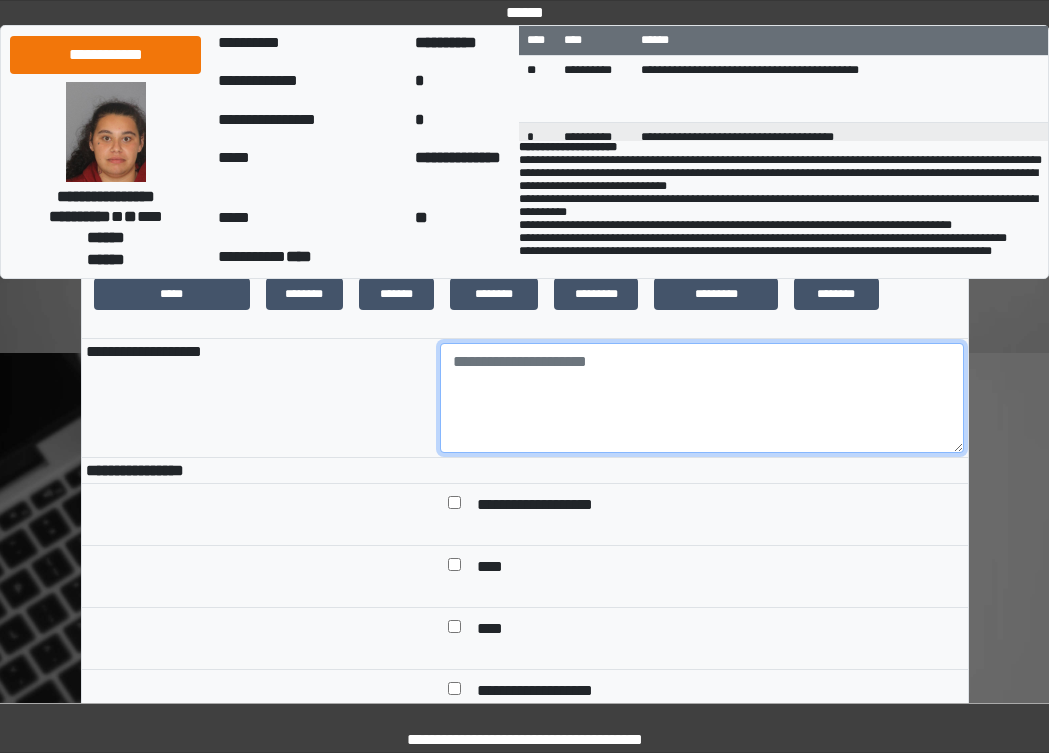 click at bounding box center (702, 398) 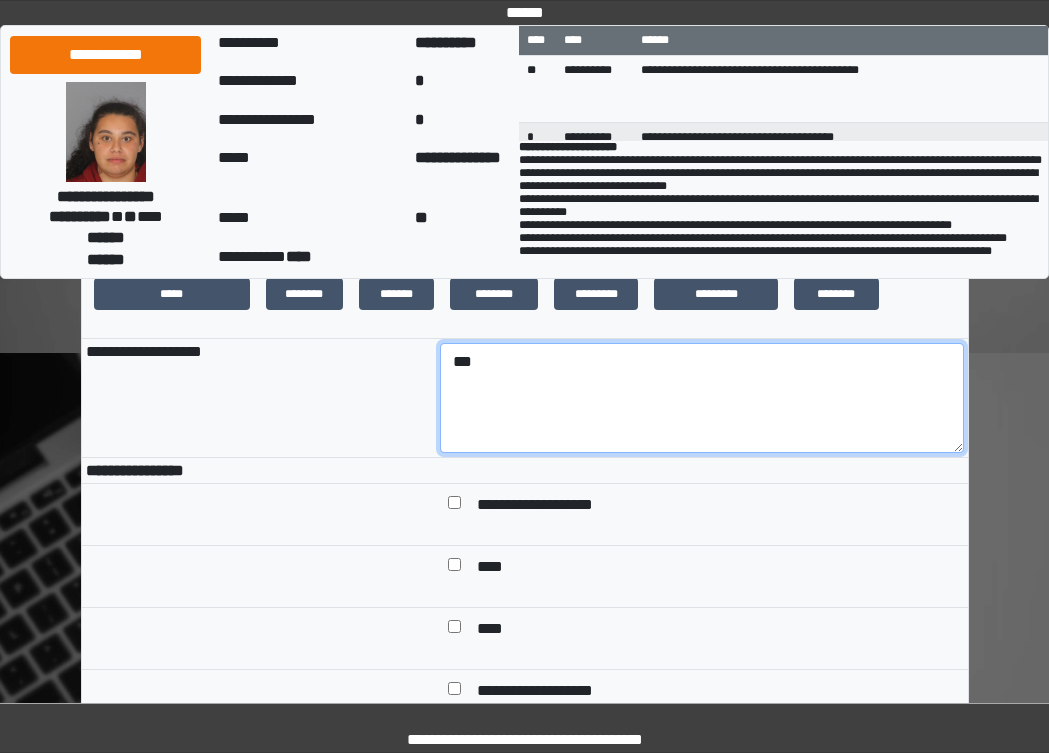 type on "***" 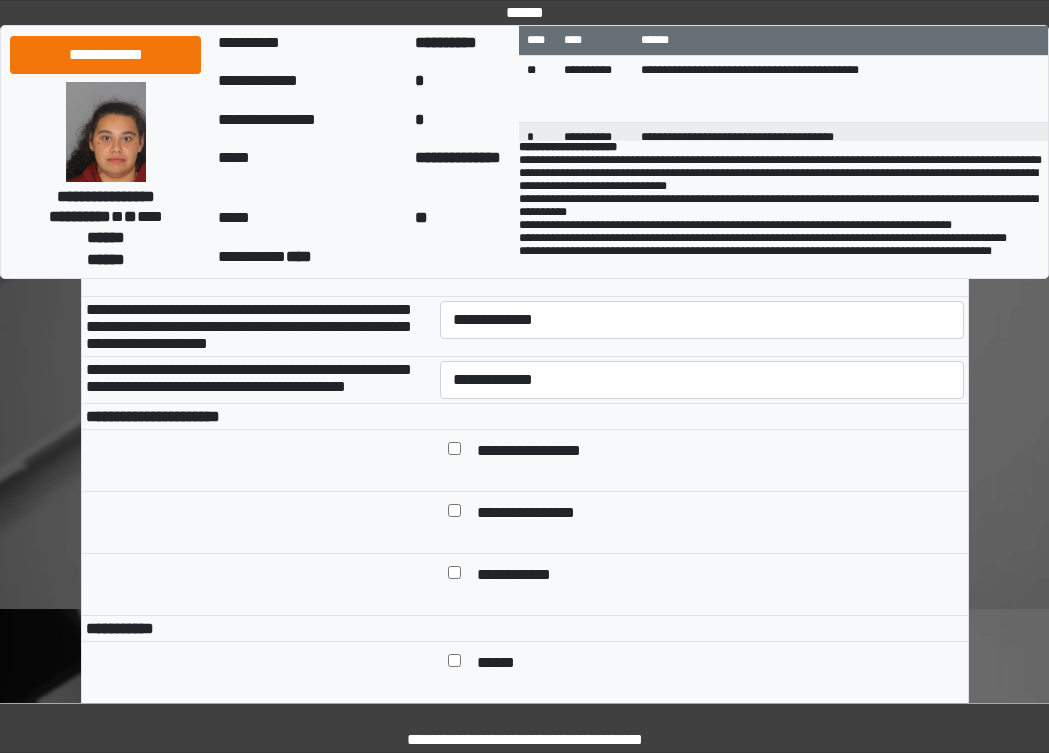scroll, scrollTop: 900, scrollLeft: 0, axis: vertical 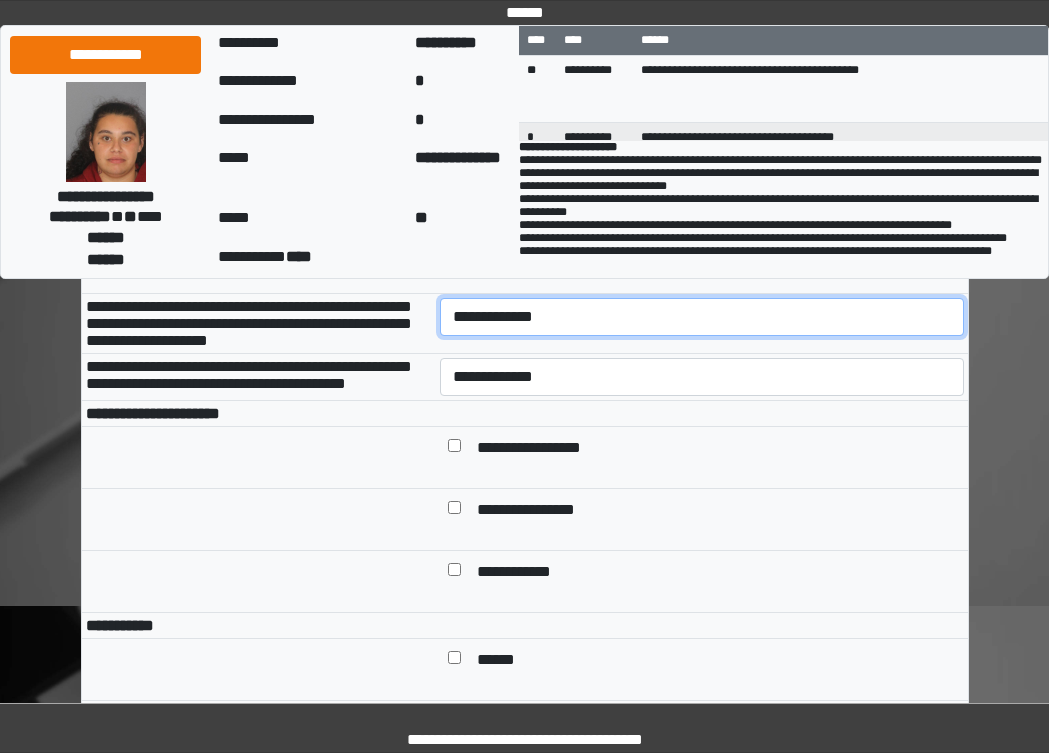 click on "**********" at bounding box center (702, 317) 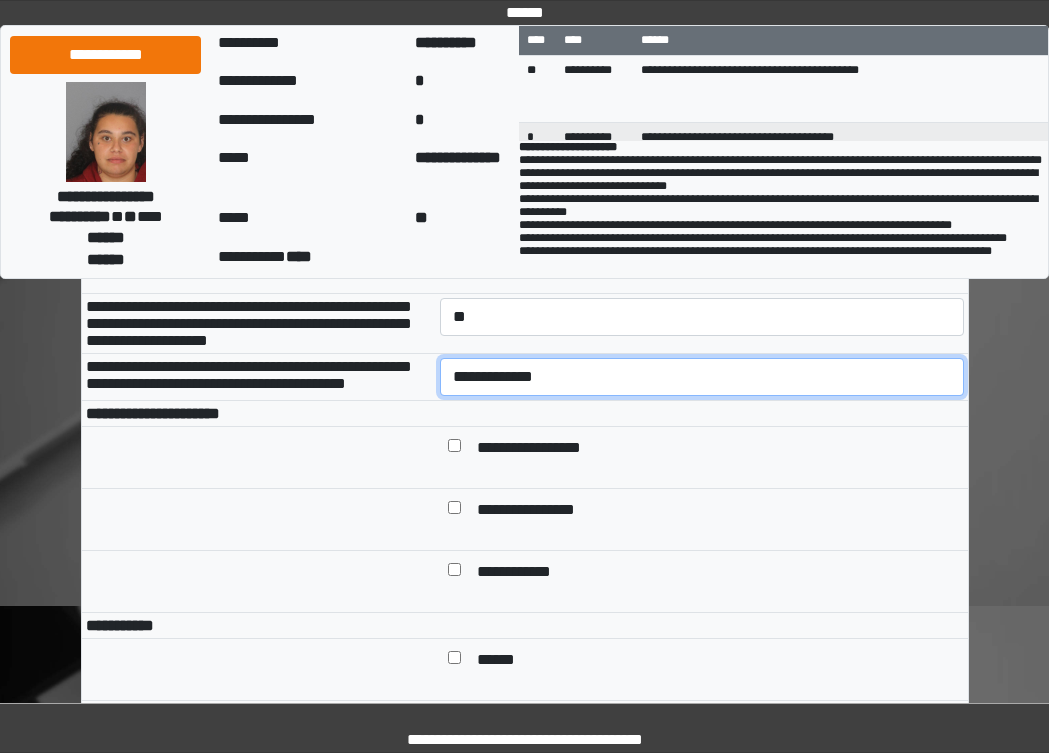 click on "**********" at bounding box center [702, 377] 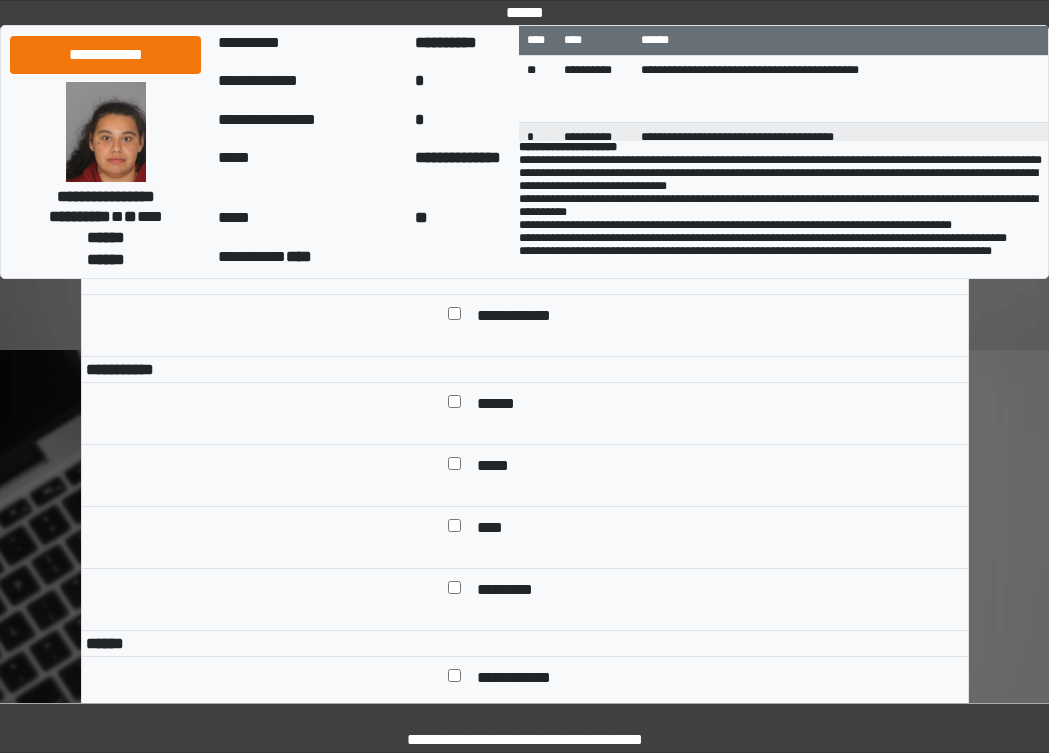 scroll, scrollTop: 1200, scrollLeft: 0, axis: vertical 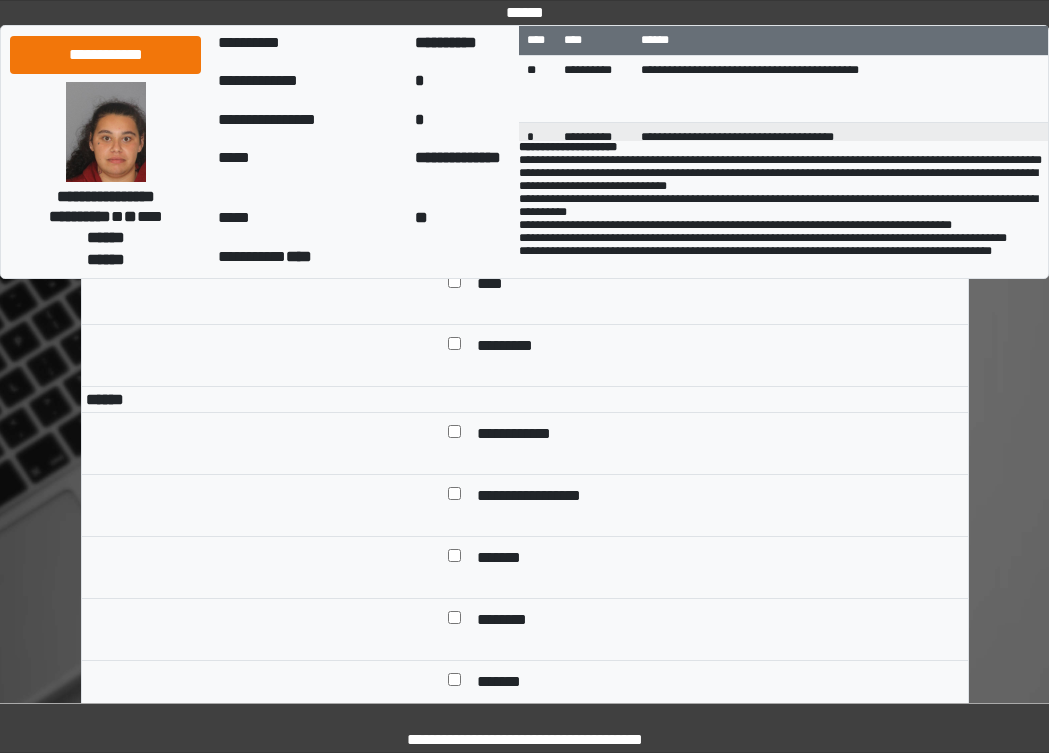 click at bounding box center (454, 435) 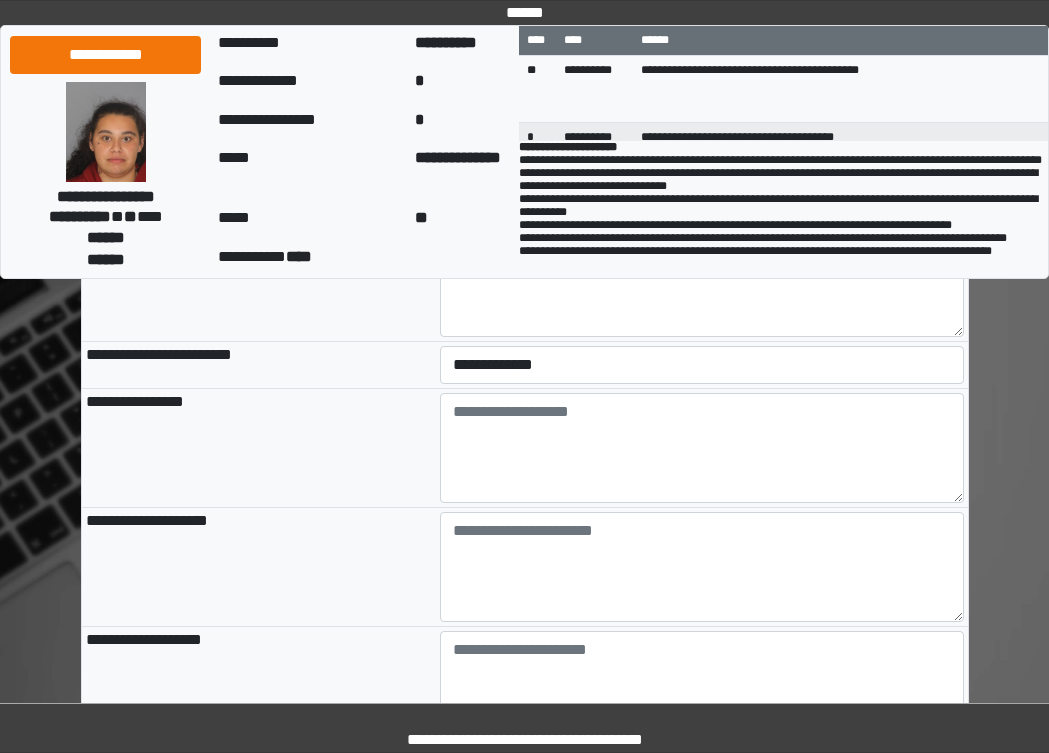 scroll, scrollTop: 2200, scrollLeft: 0, axis: vertical 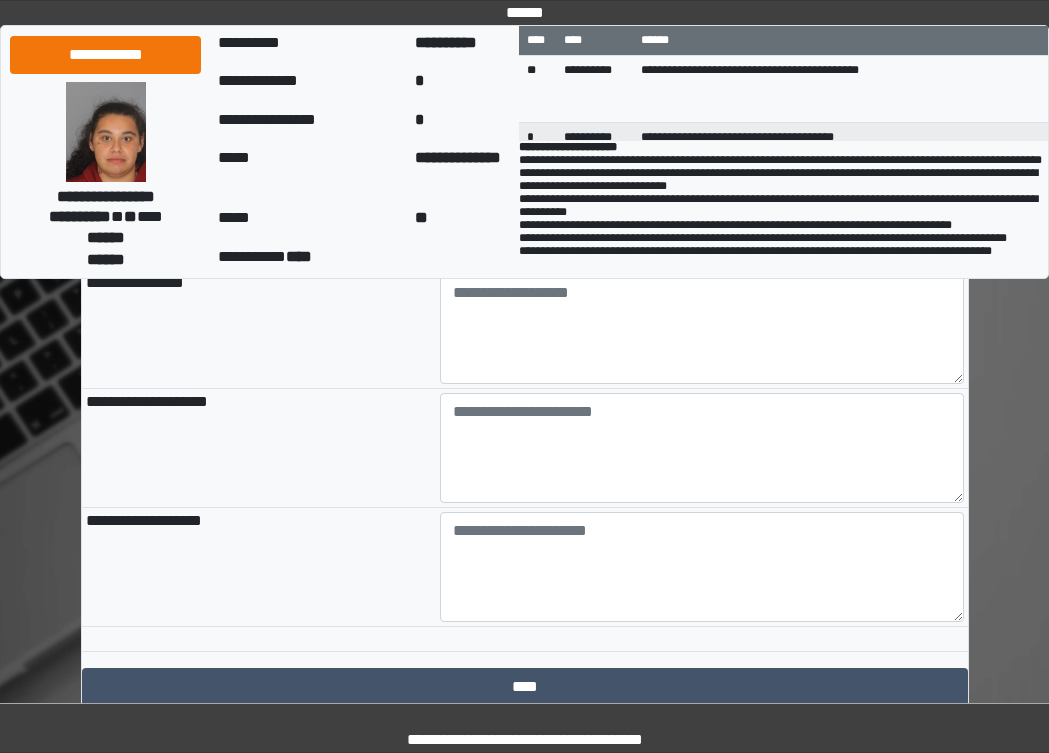 click on "**********" at bounding box center (702, 246) 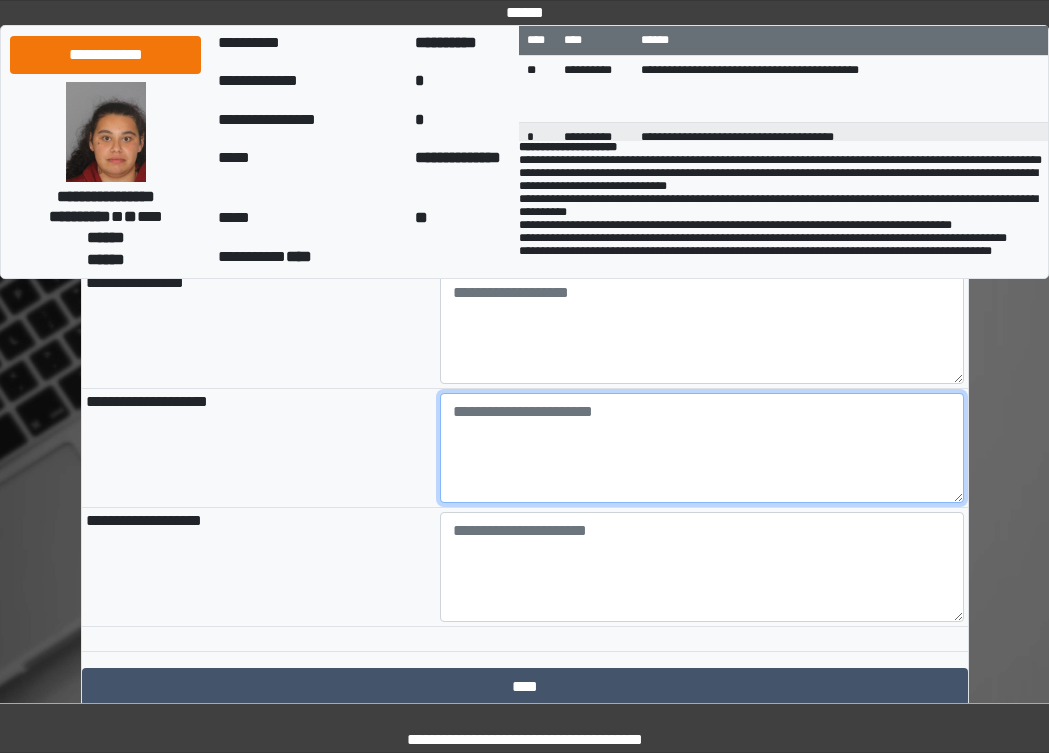 click at bounding box center (702, 448) 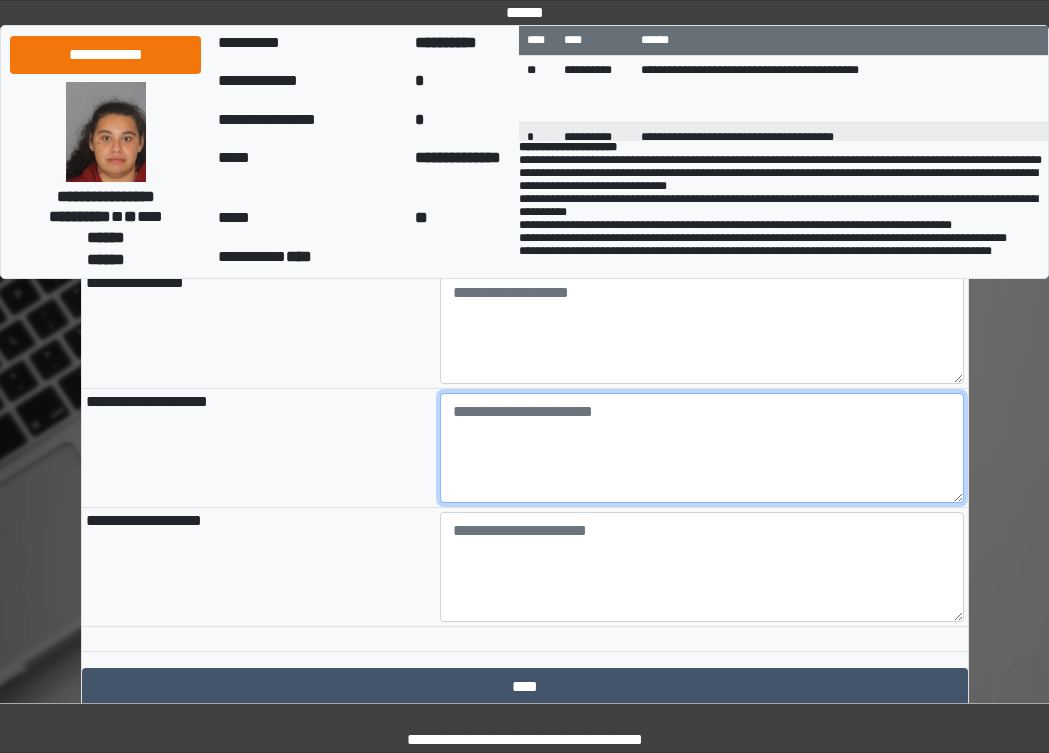 paste on "**********" 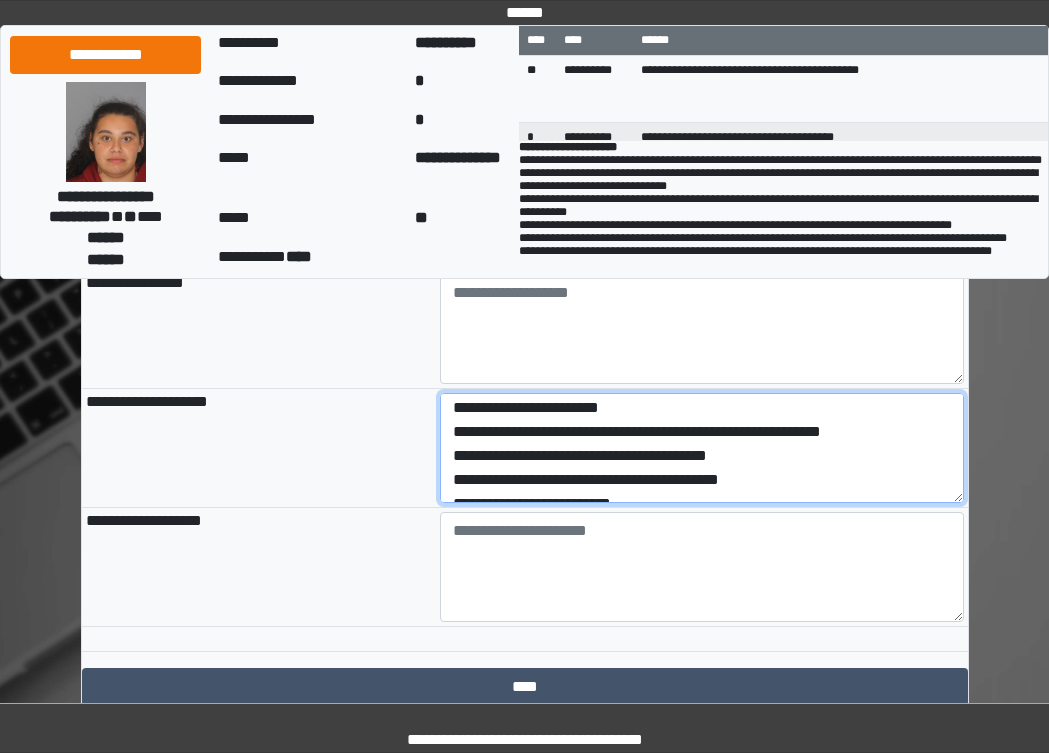 scroll, scrollTop: 0, scrollLeft: 0, axis: both 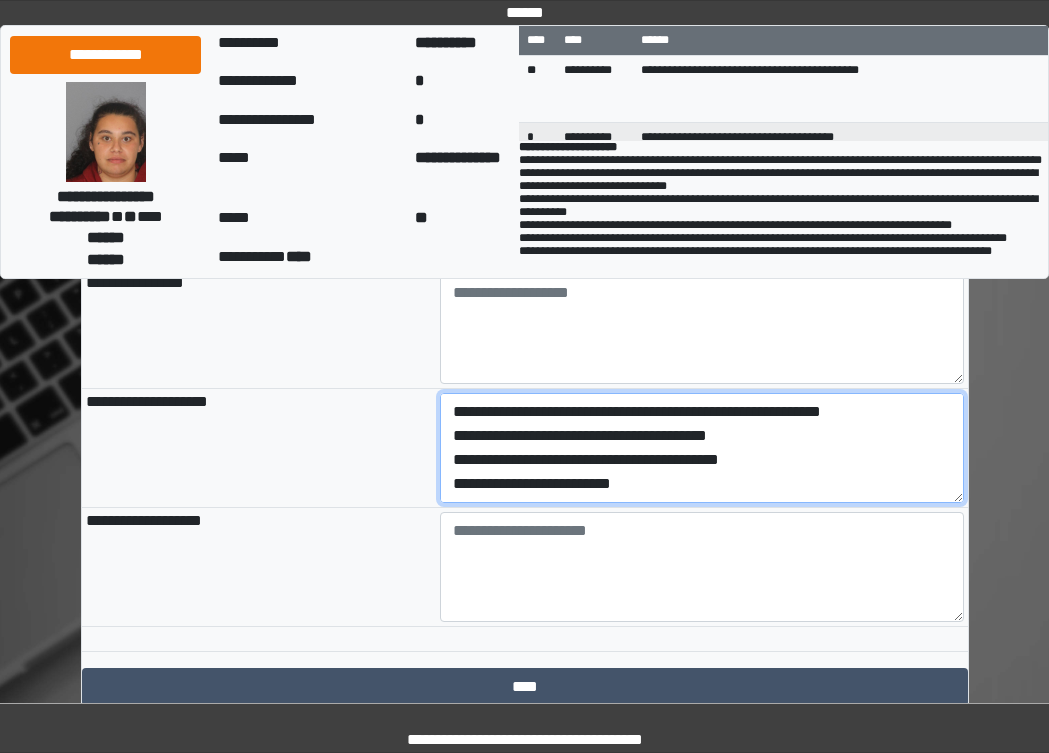 drag, startPoint x: 451, startPoint y: 488, endPoint x: 763, endPoint y: 595, distance: 329.83783 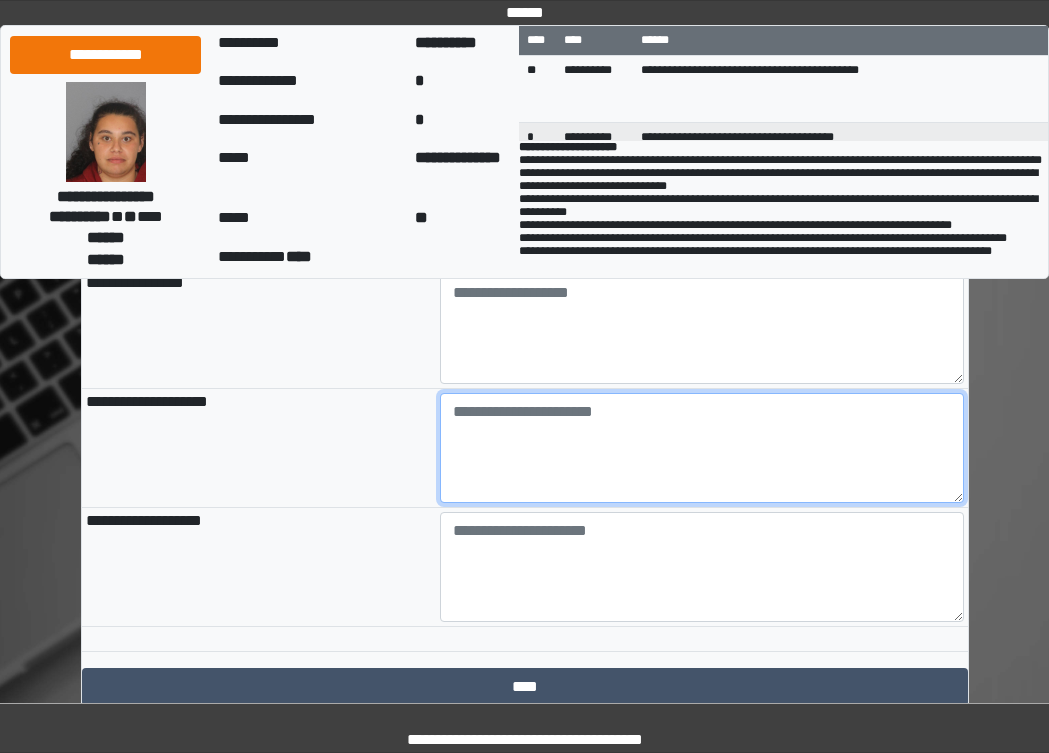 scroll, scrollTop: 0, scrollLeft: 0, axis: both 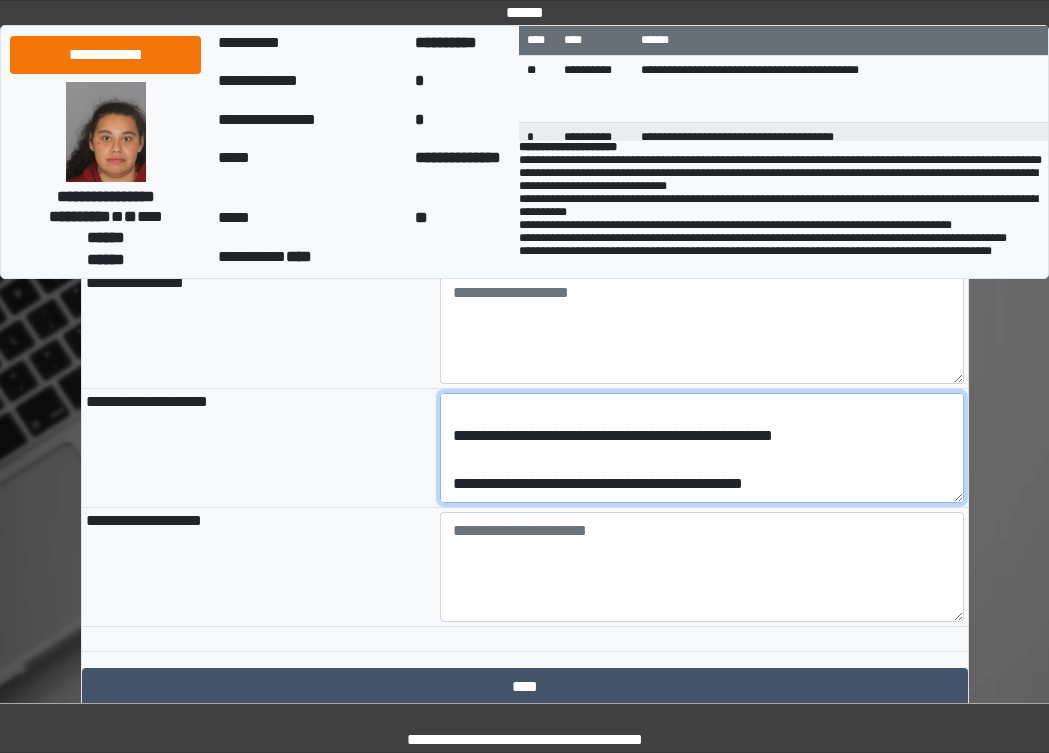 click on "**********" at bounding box center [702, 448] 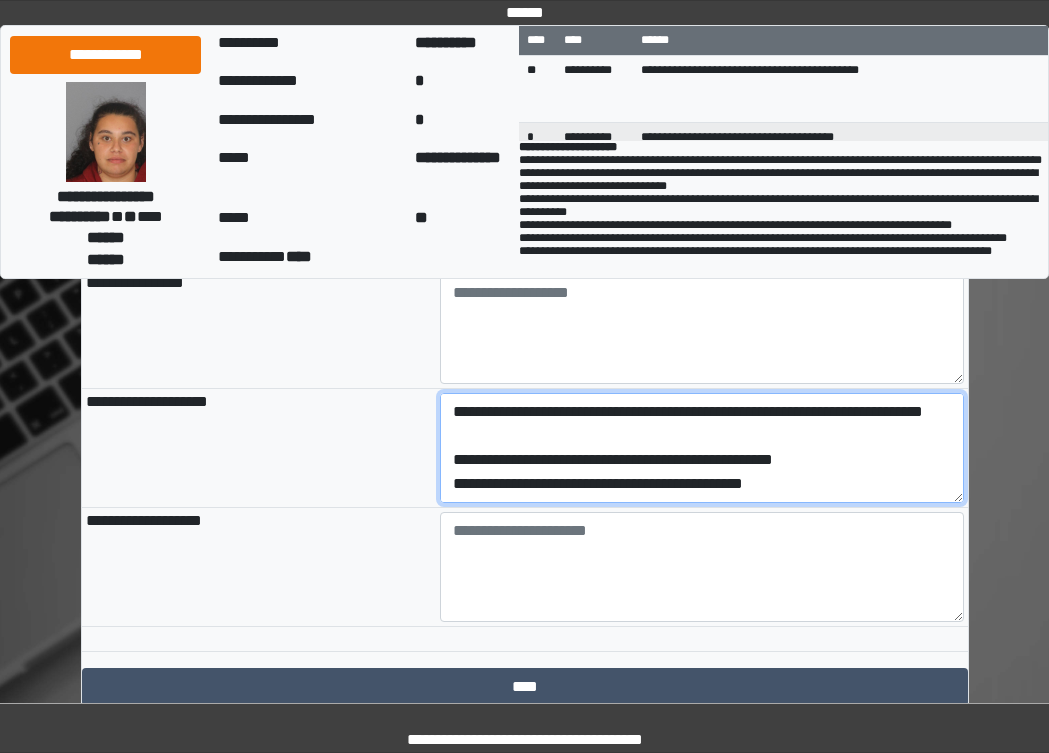 click on "**********" at bounding box center [702, 448] 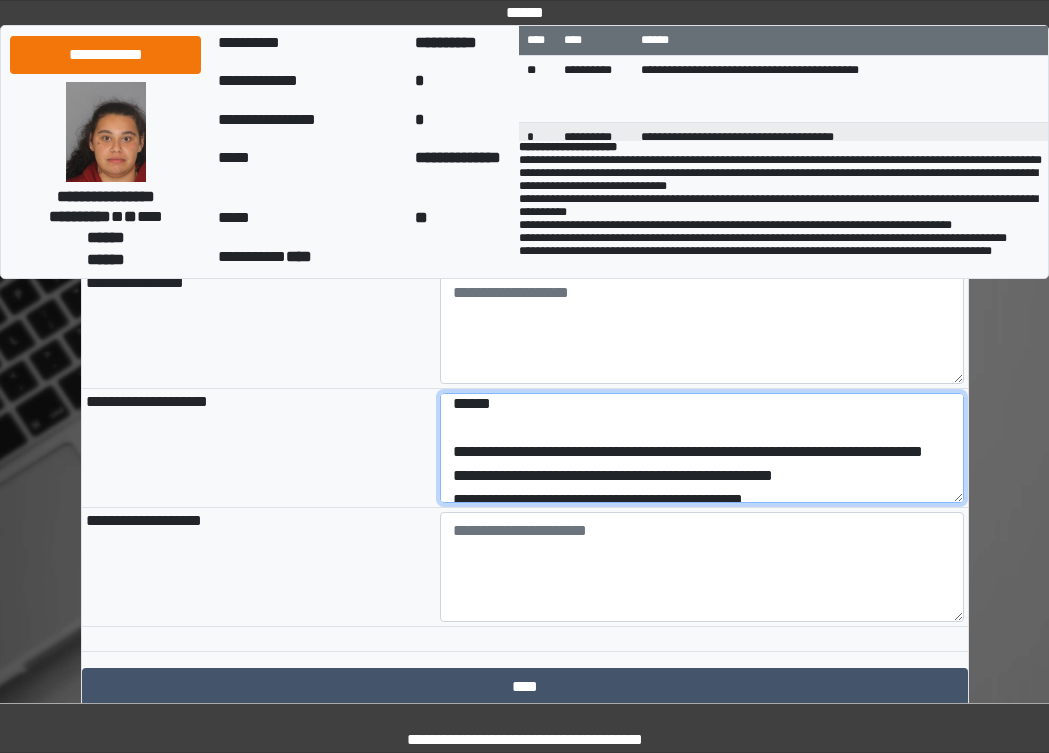 scroll, scrollTop: 164, scrollLeft: 0, axis: vertical 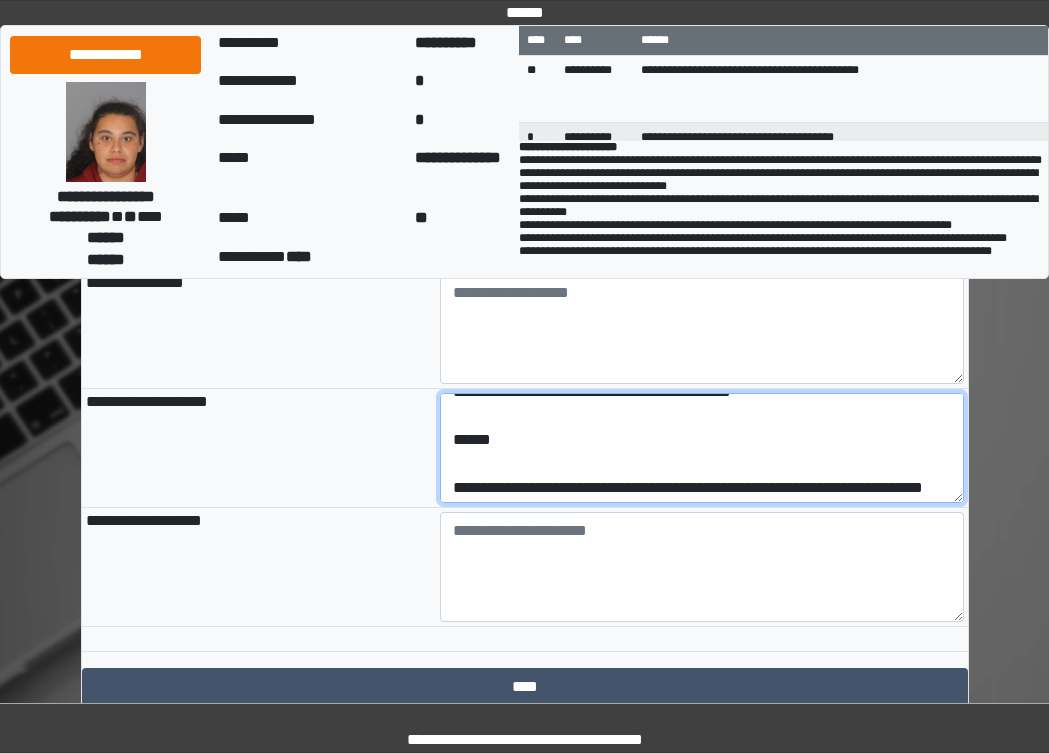click on "**********" at bounding box center [702, 448] 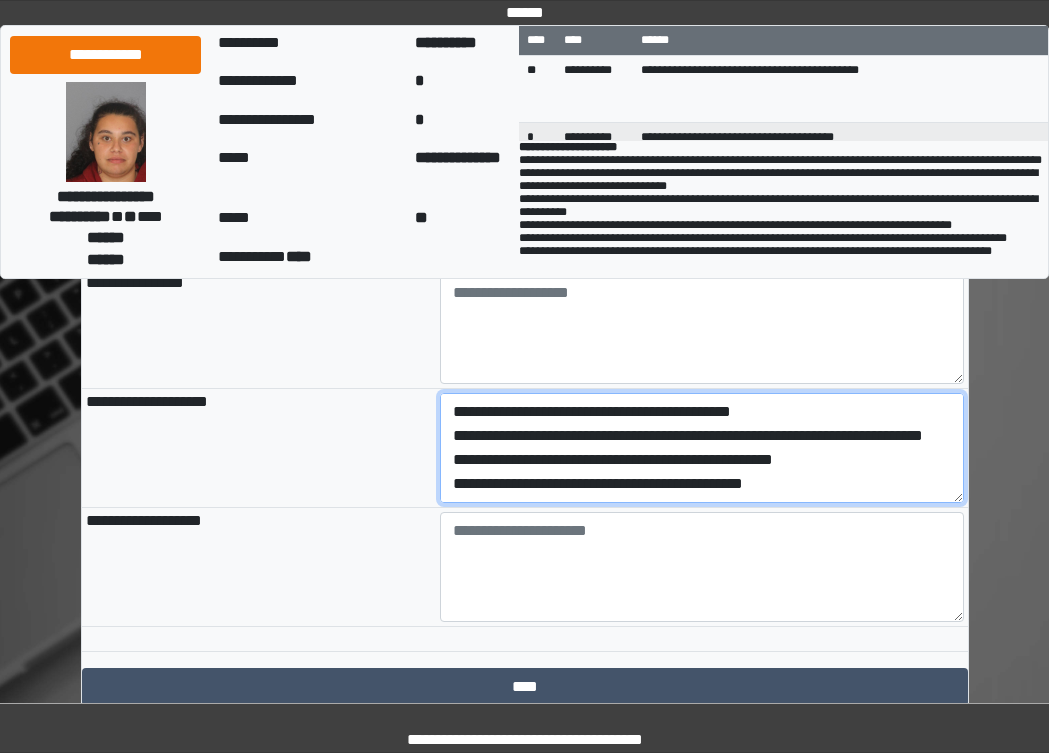 scroll, scrollTop: 140, scrollLeft: 0, axis: vertical 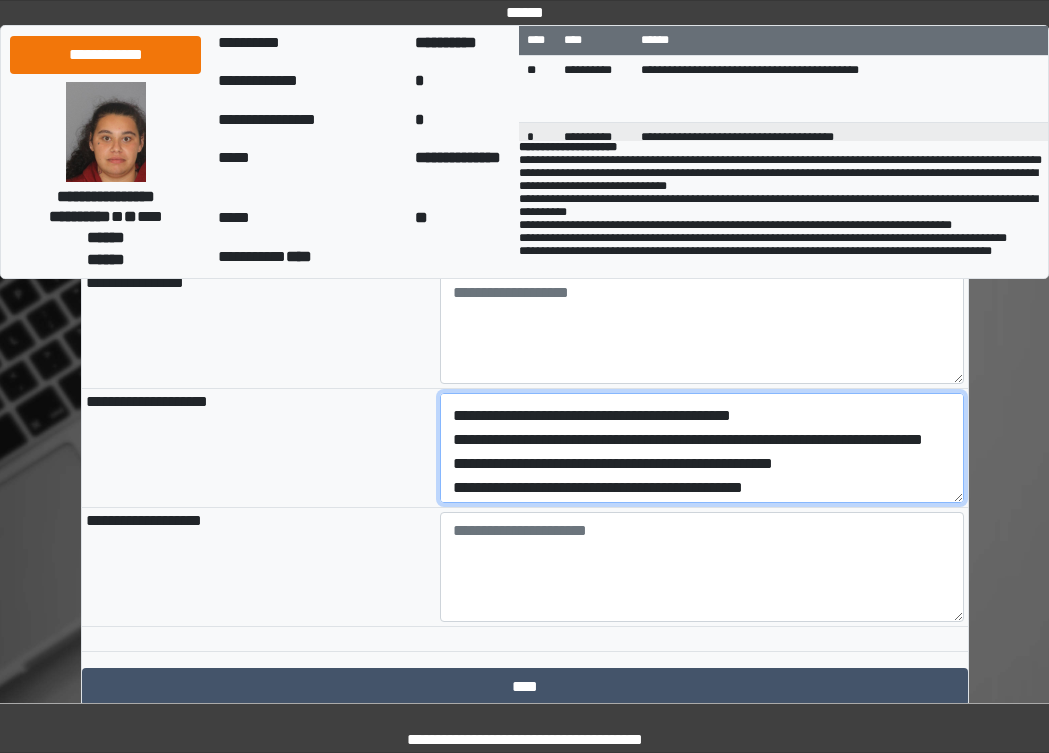 click on "**********" at bounding box center [702, 448] 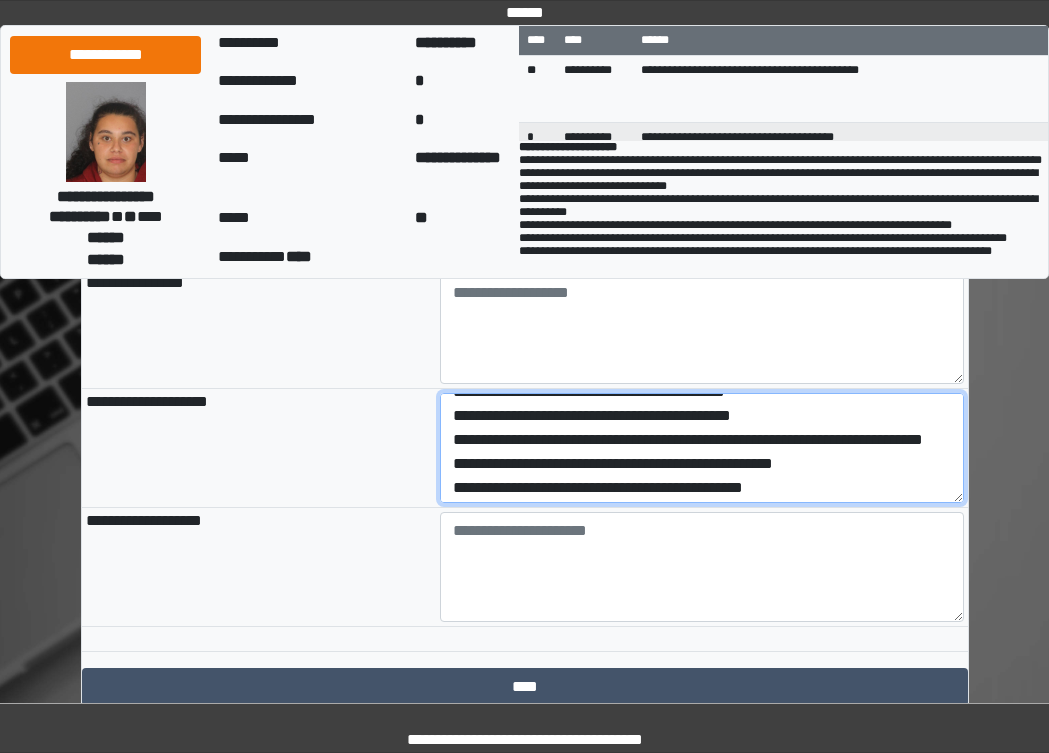 scroll, scrollTop: 16, scrollLeft: 0, axis: vertical 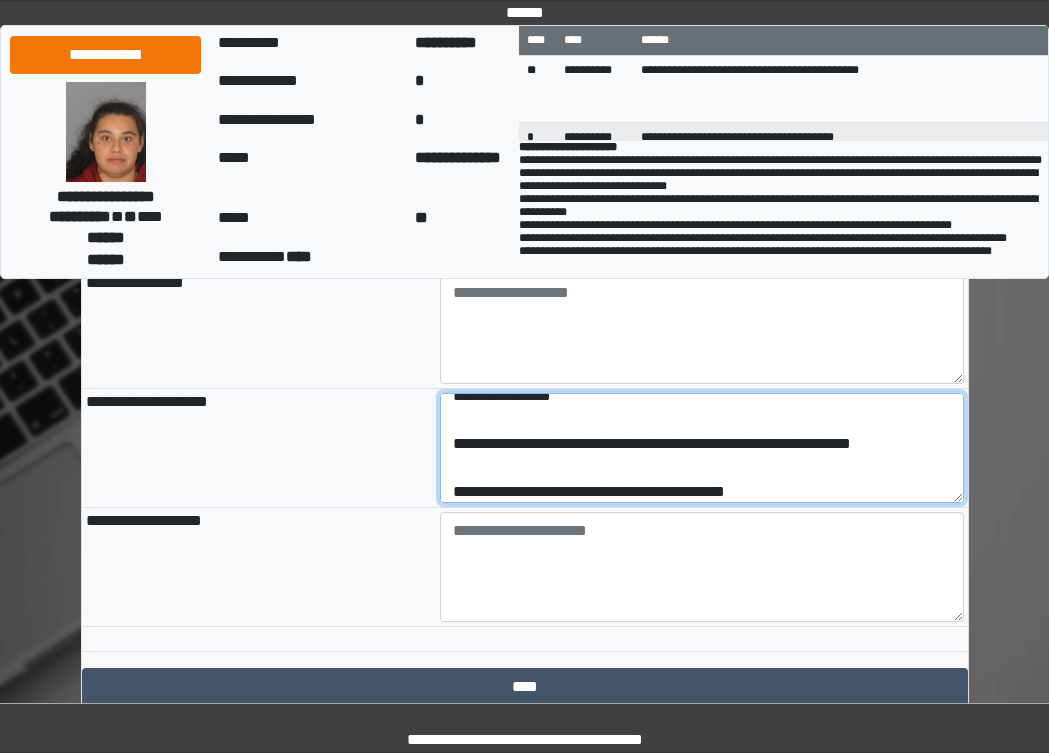 click on "**********" at bounding box center (702, 448) 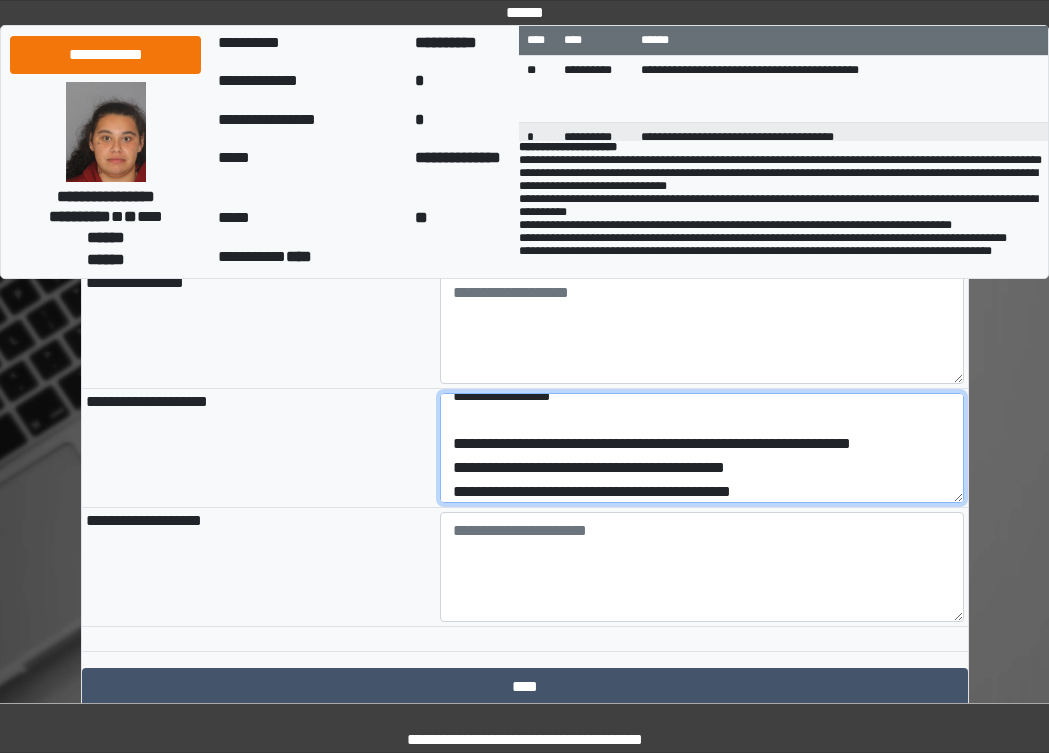 click on "**********" at bounding box center (702, 448) 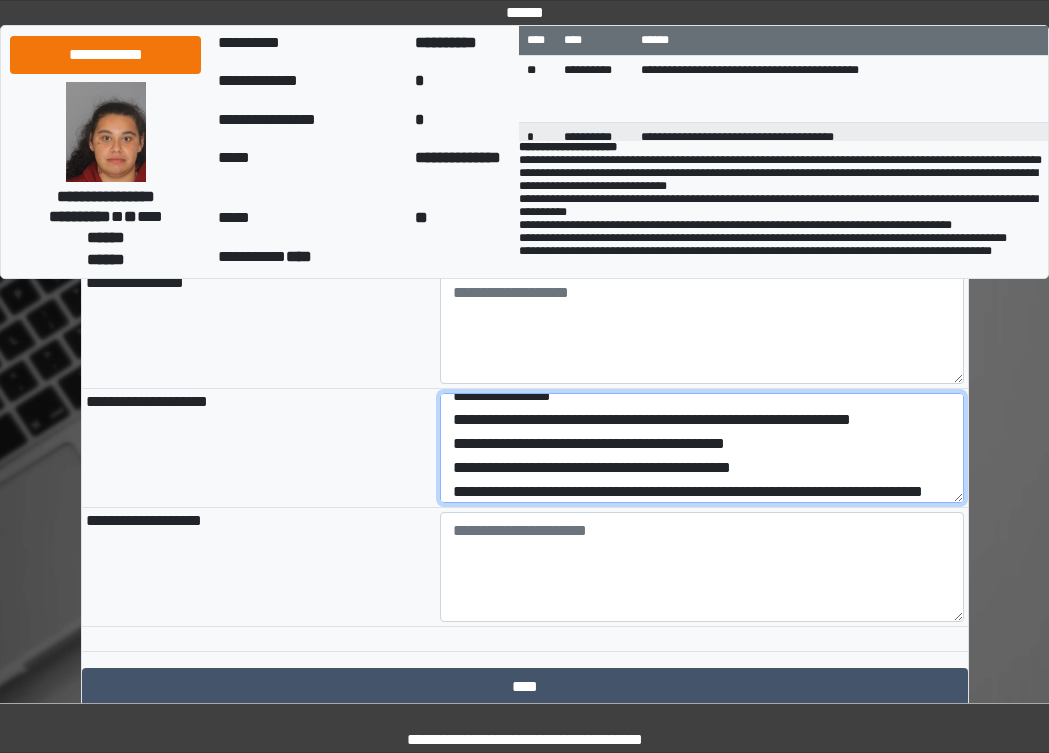 scroll, scrollTop: 0, scrollLeft: 0, axis: both 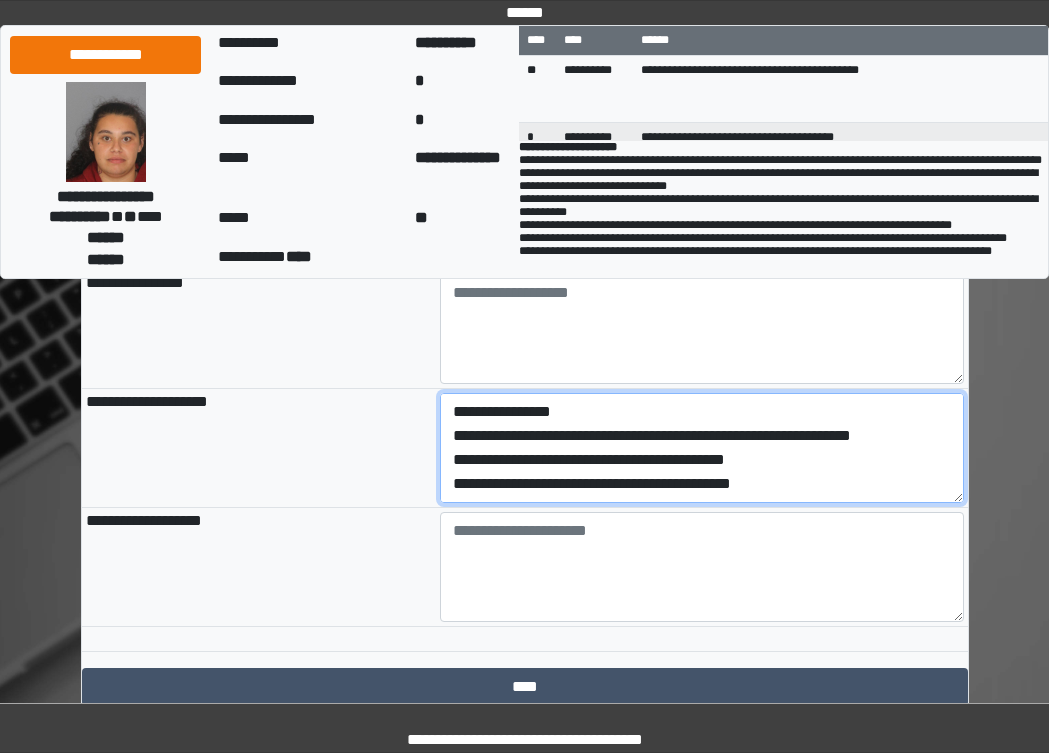 click on "**********" at bounding box center (702, 448) 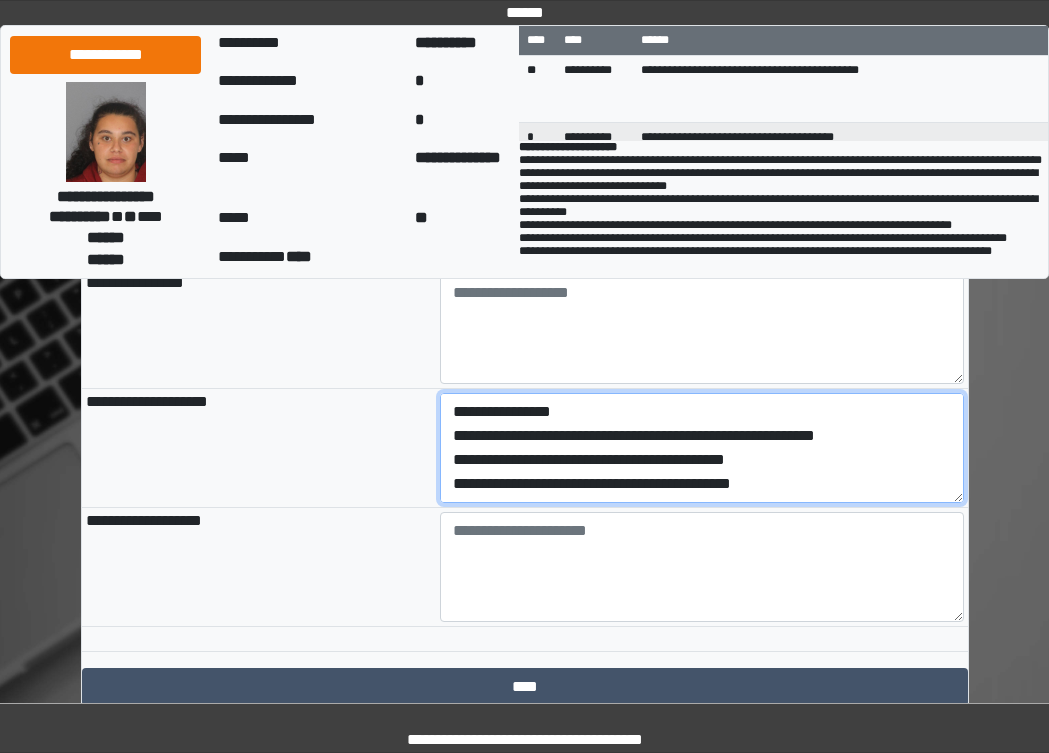 click on "**********" at bounding box center [702, 448] 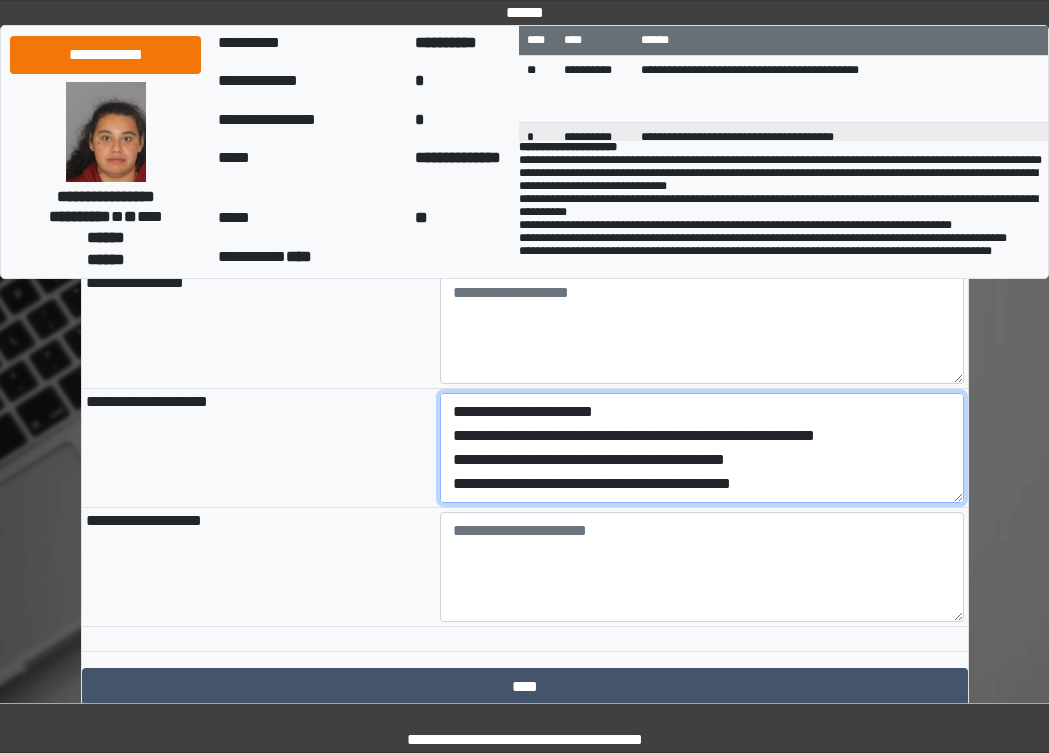 type on "**********" 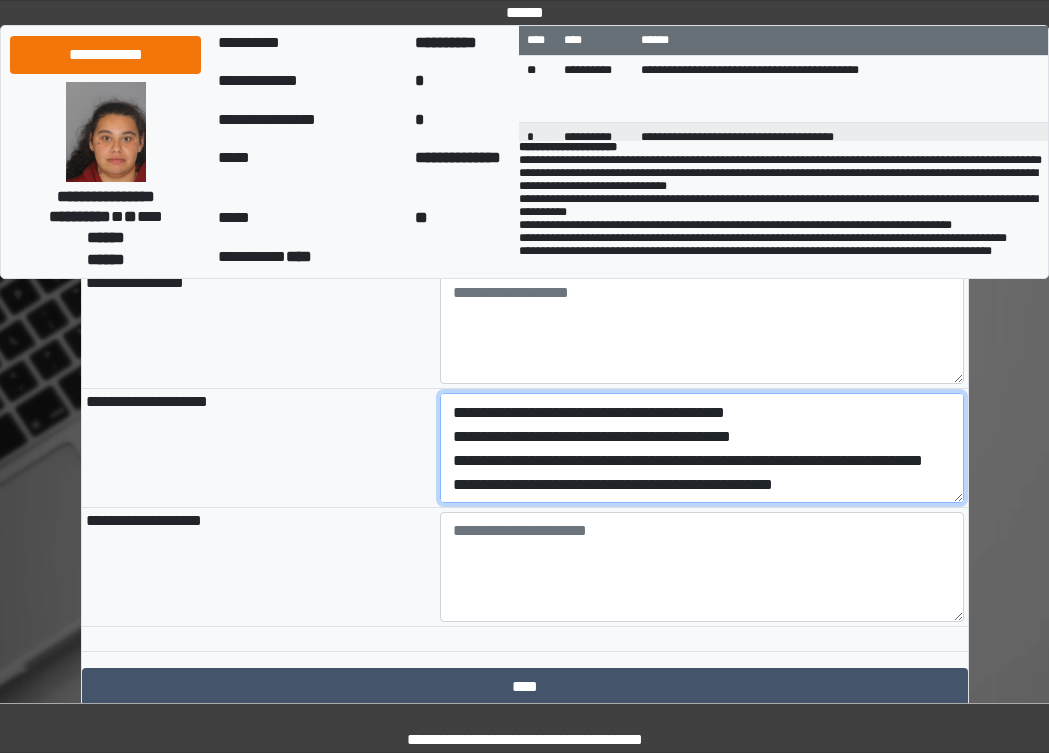scroll, scrollTop: 0, scrollLeft: 0, axis: both 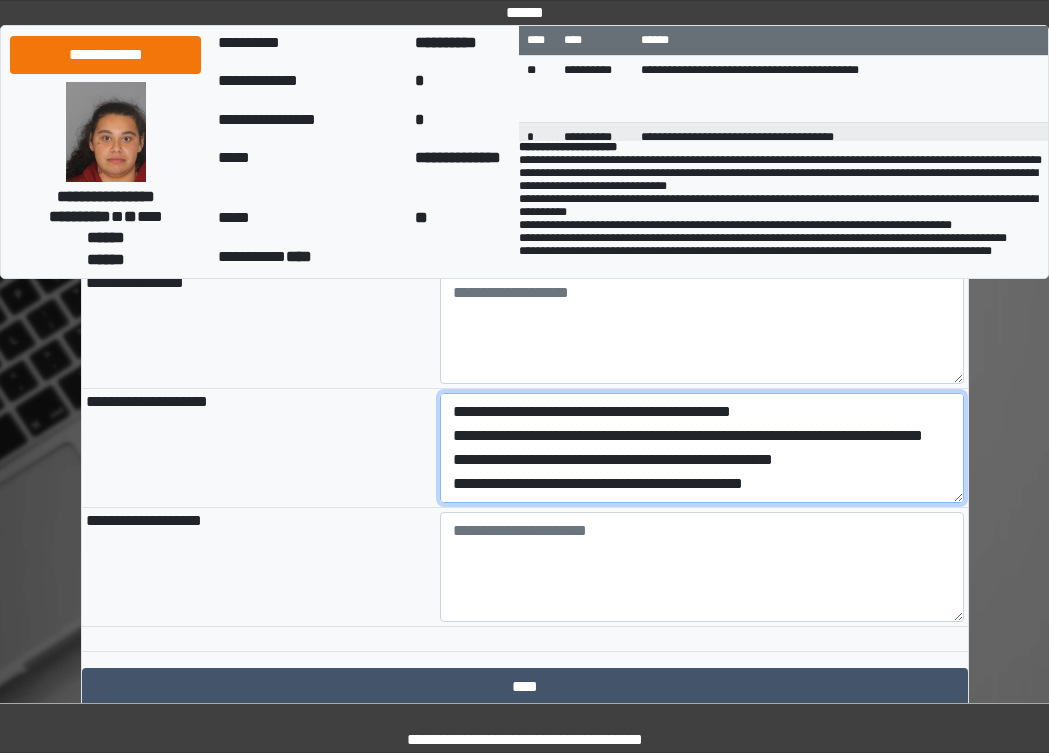 drag, startPoint x: 451, startPoint y: 485, endPoint x: 887, endPoint y: 639, distance: 462.3981 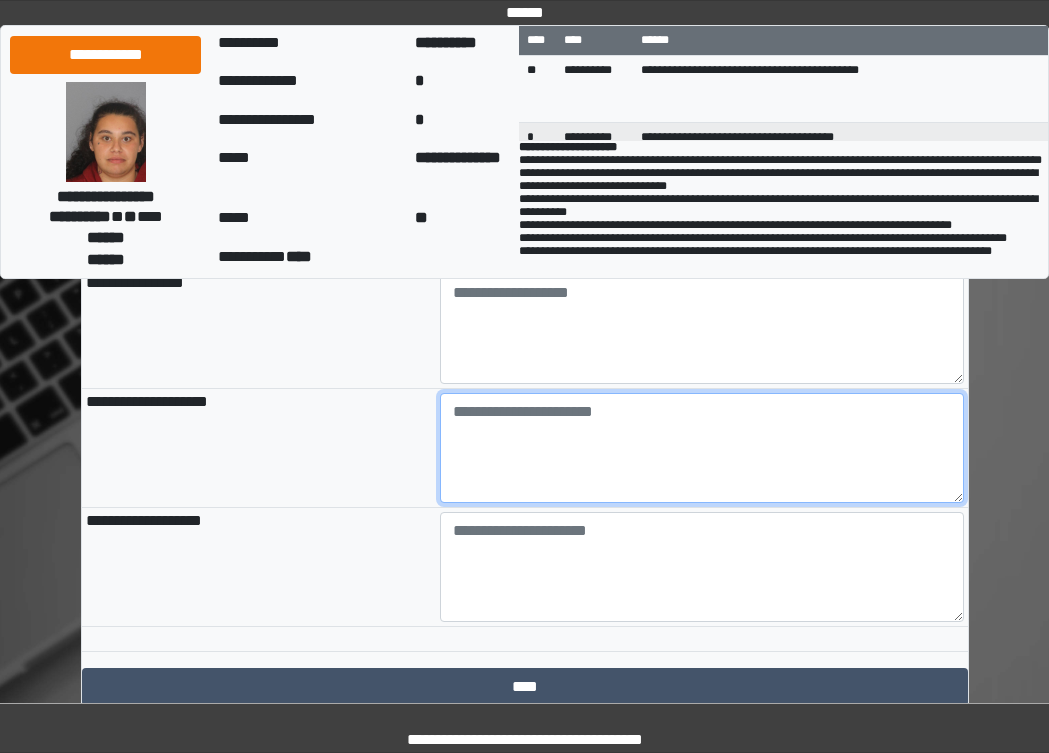 scroll, scrollTop: 0, scrollLeft: 0, axis: both 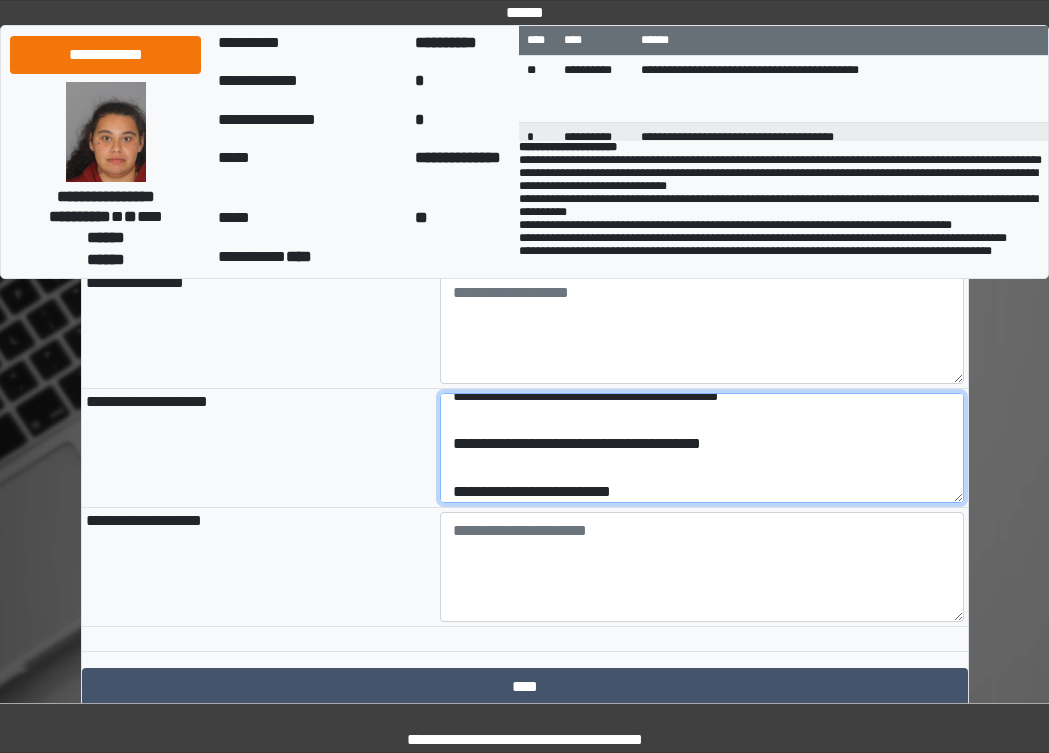 click on "**********" at bounding box center (702, 448) 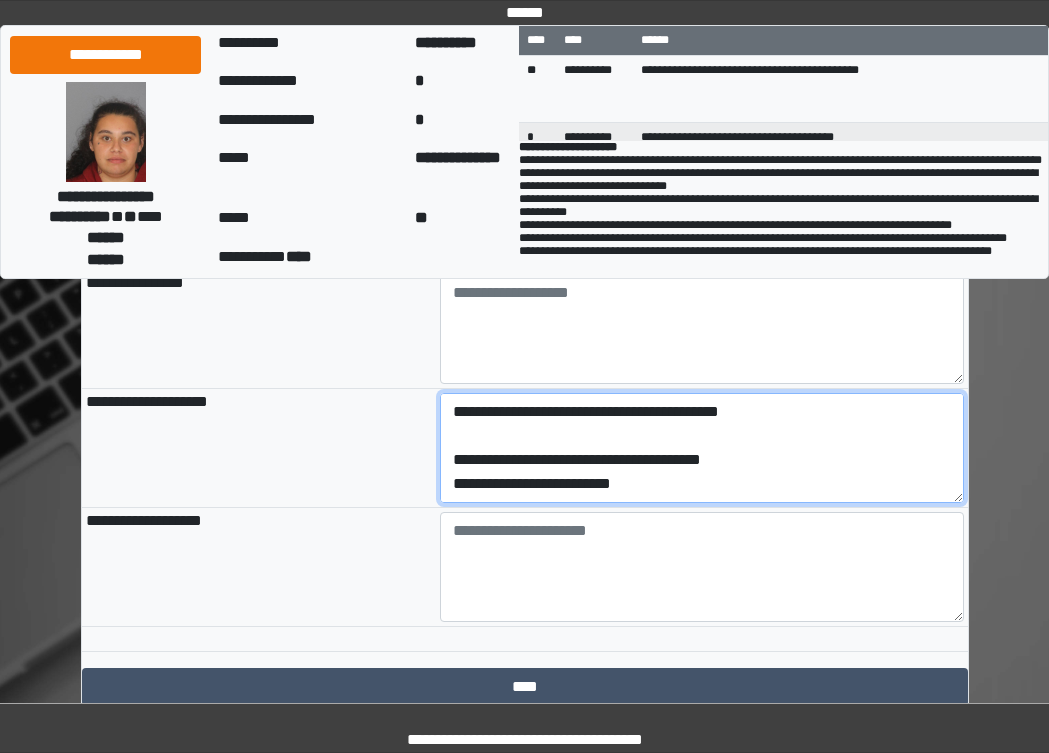 click on "**********" at bounding box center (702, 448) 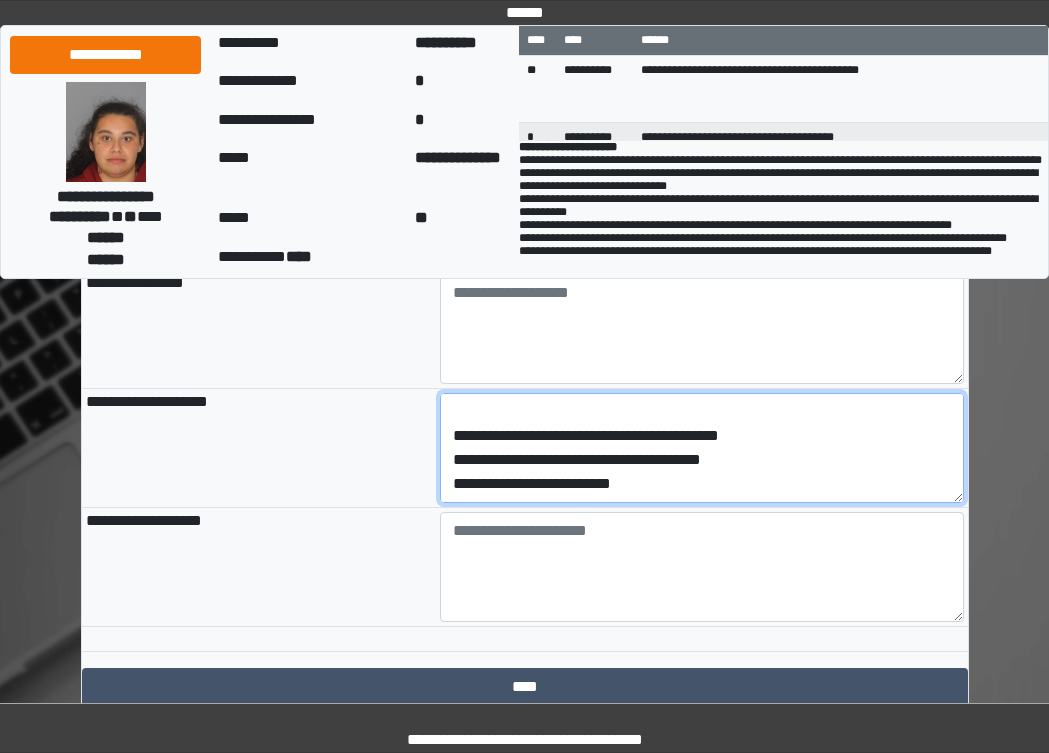 scroll, scrollTop: 168, scrollLeft: 0, axis: vertical 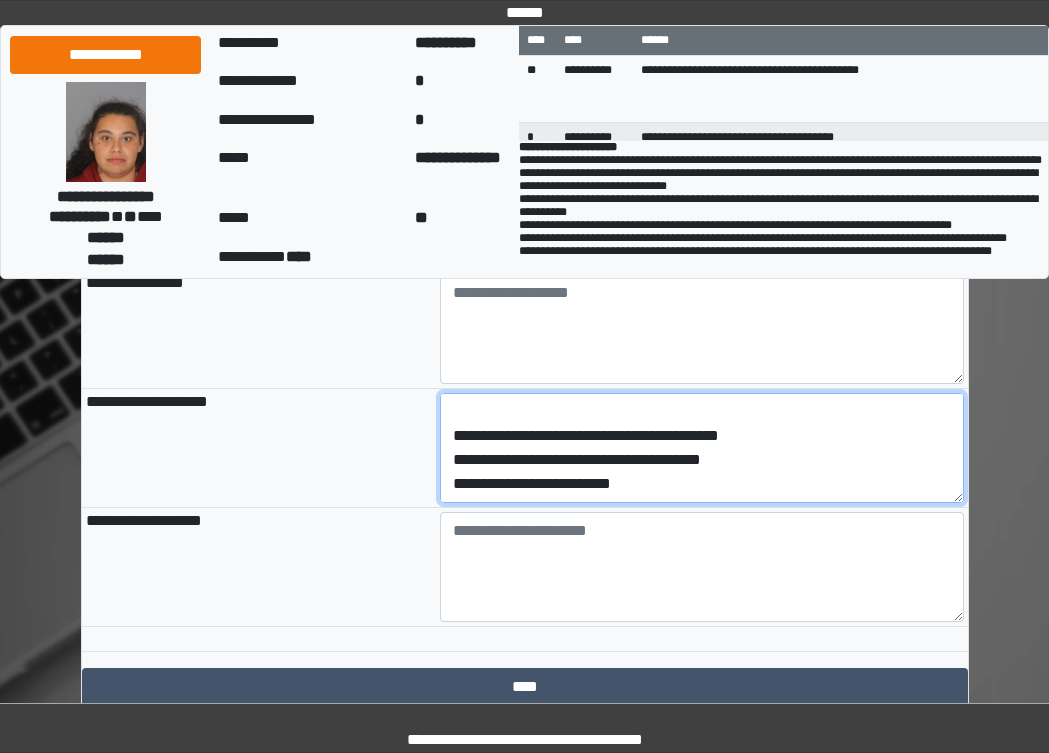 click on "**********" at bounding box center [702, 448] 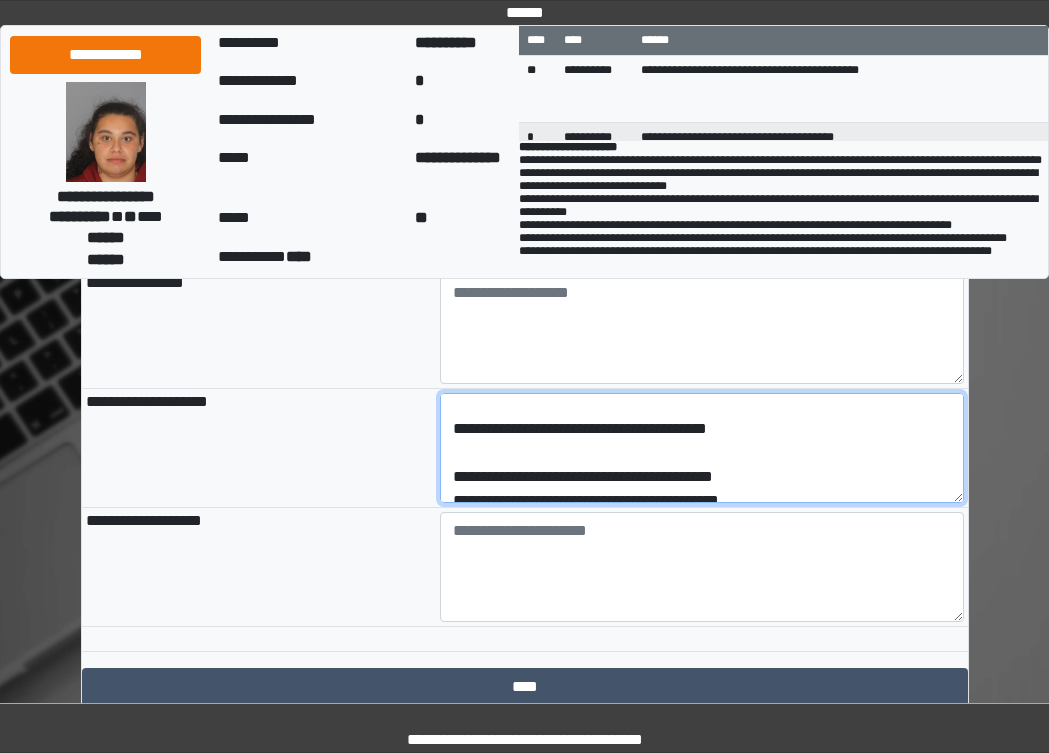 scroll, scrollTop: 44, scrollLeft: 0, axis: vertical 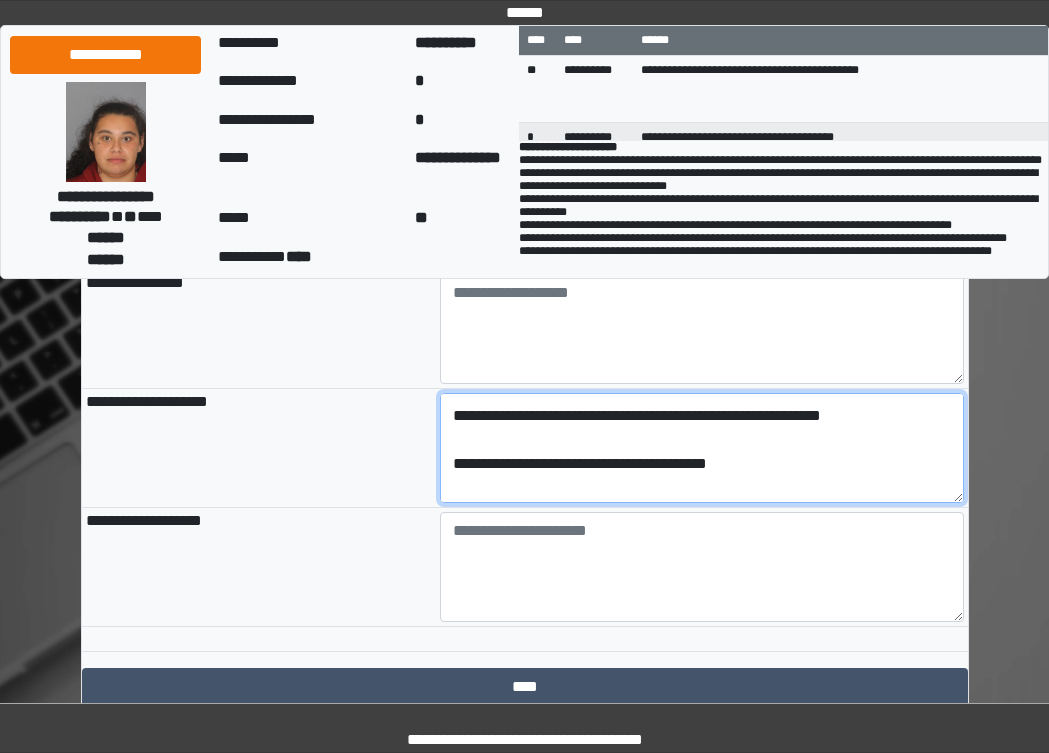 click on "**********" at bounding box center [702, 448] 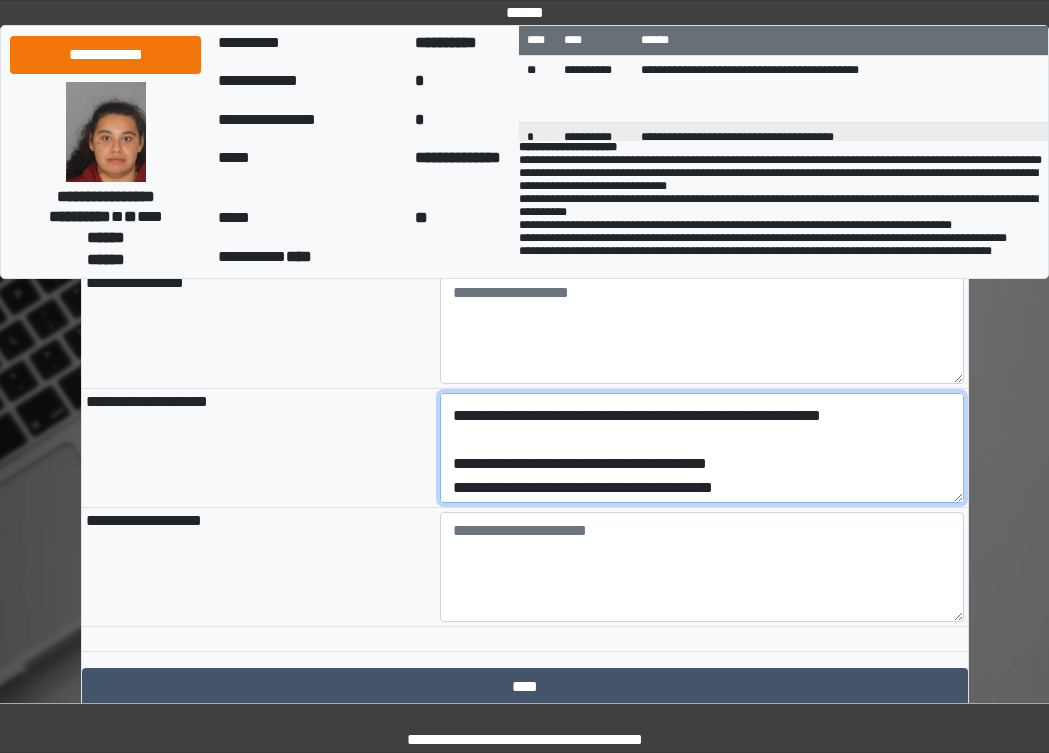 click on "**********" at bounding box center [702, 448] 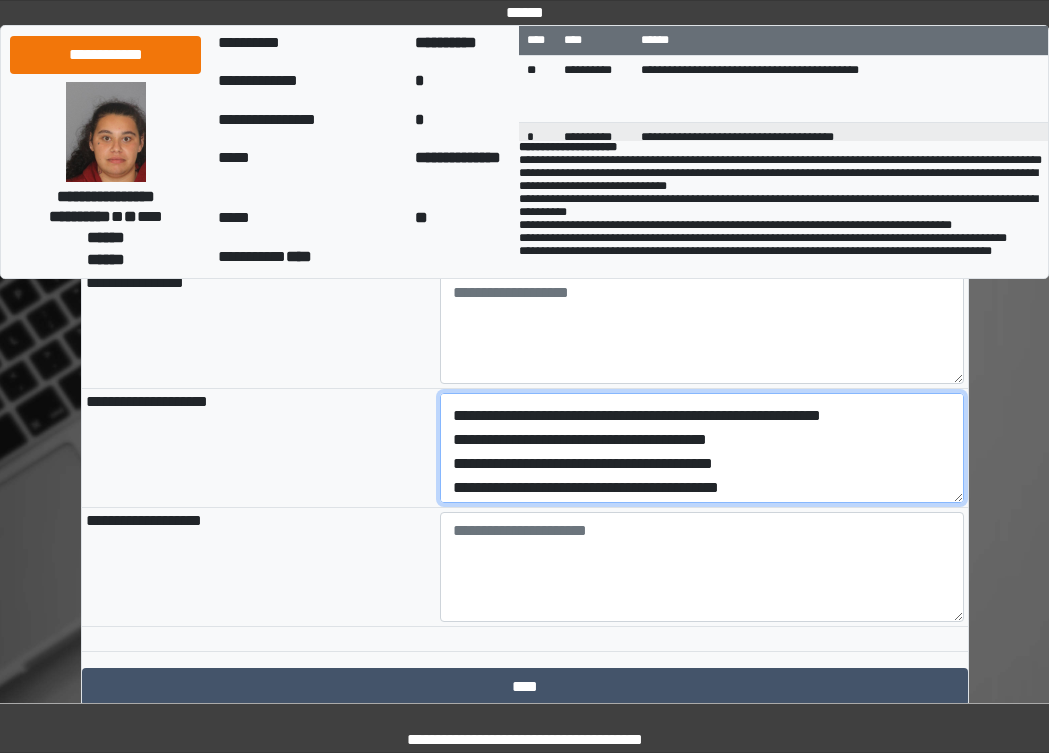 scroll, scrollTop: 20, scrollLeft: 0, axis: vertical 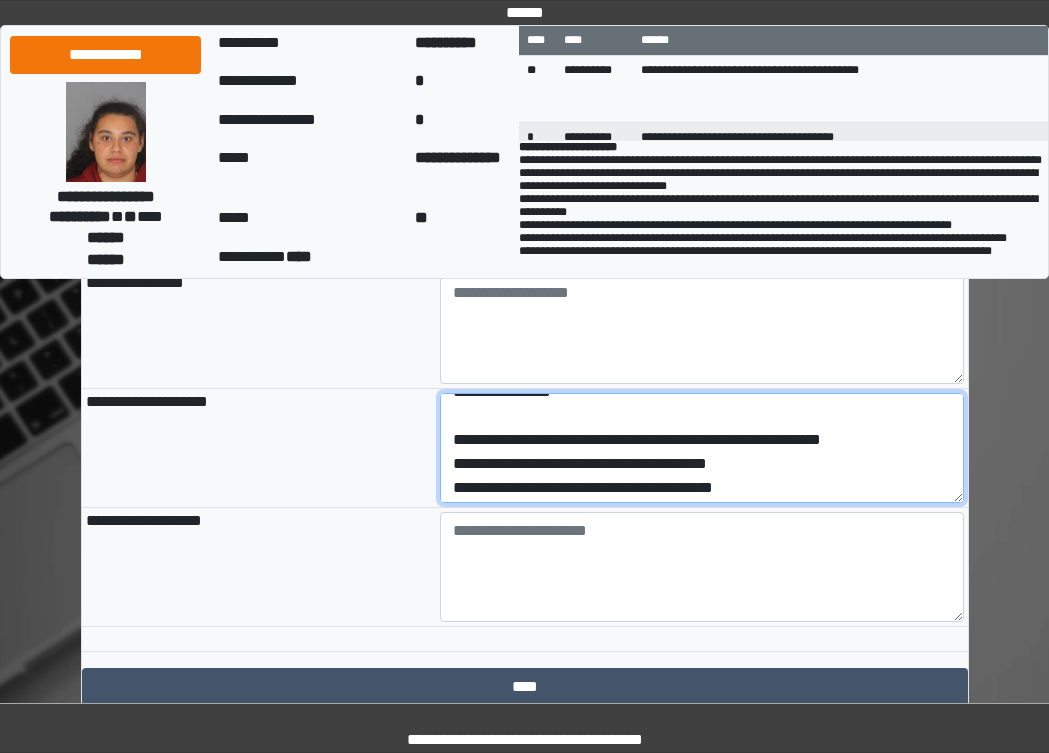 click on "**********" at bounding box center [702, 448] 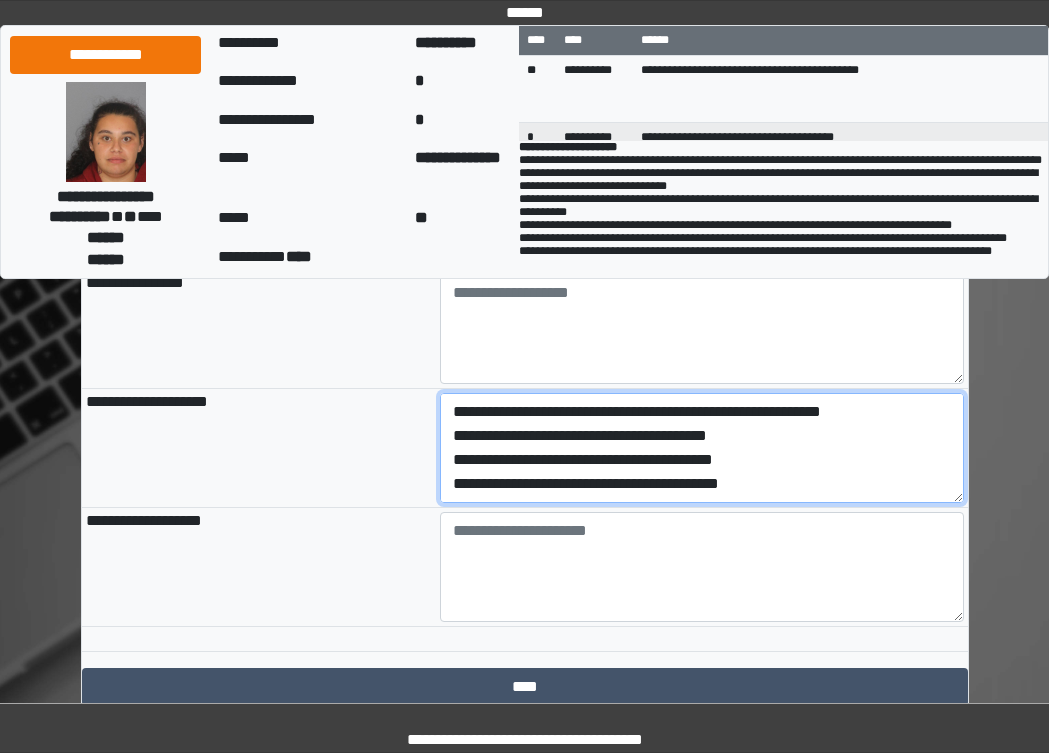 scroll, scrollTop: 0, scrollLeft: 0, axis: both 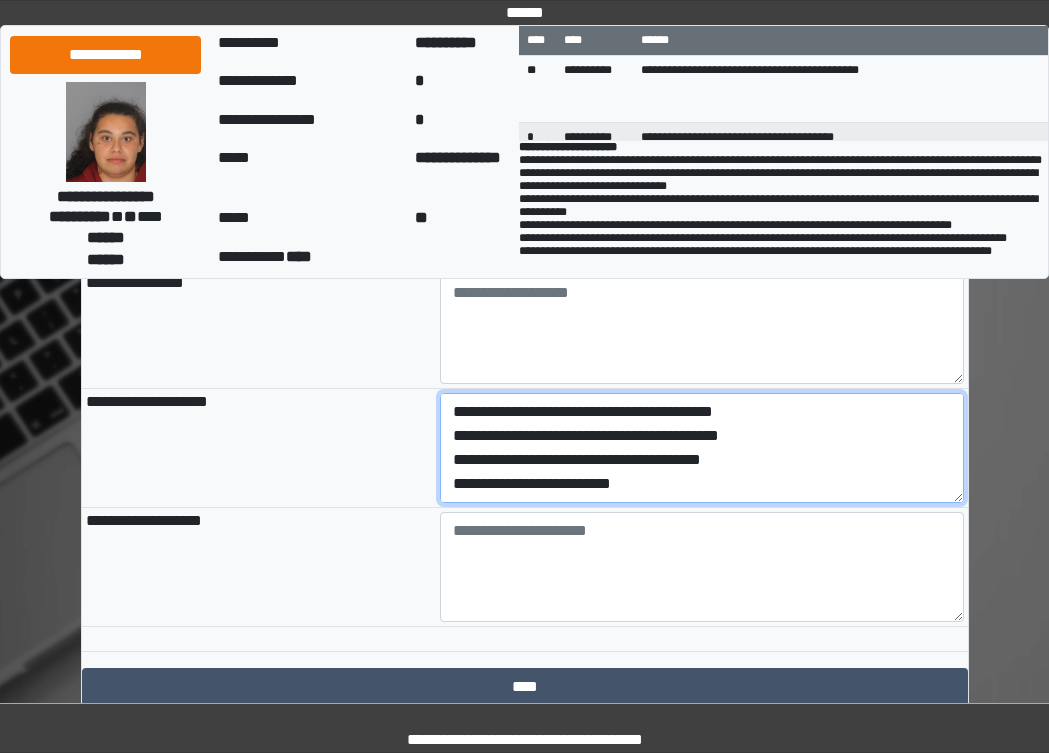 drag, startPoint x: 453, startPoint y: 485, endPoint x: 724, endPoint y: 577, distance: 286.1905 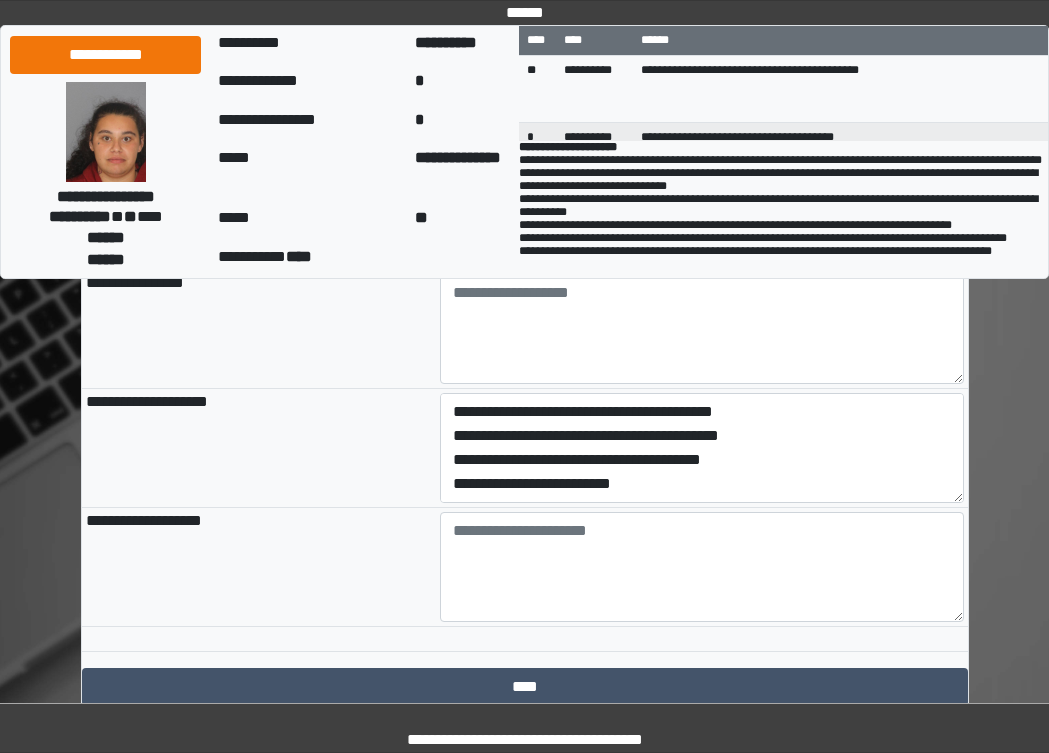 click on "**********" at bounding box center [259, 447] 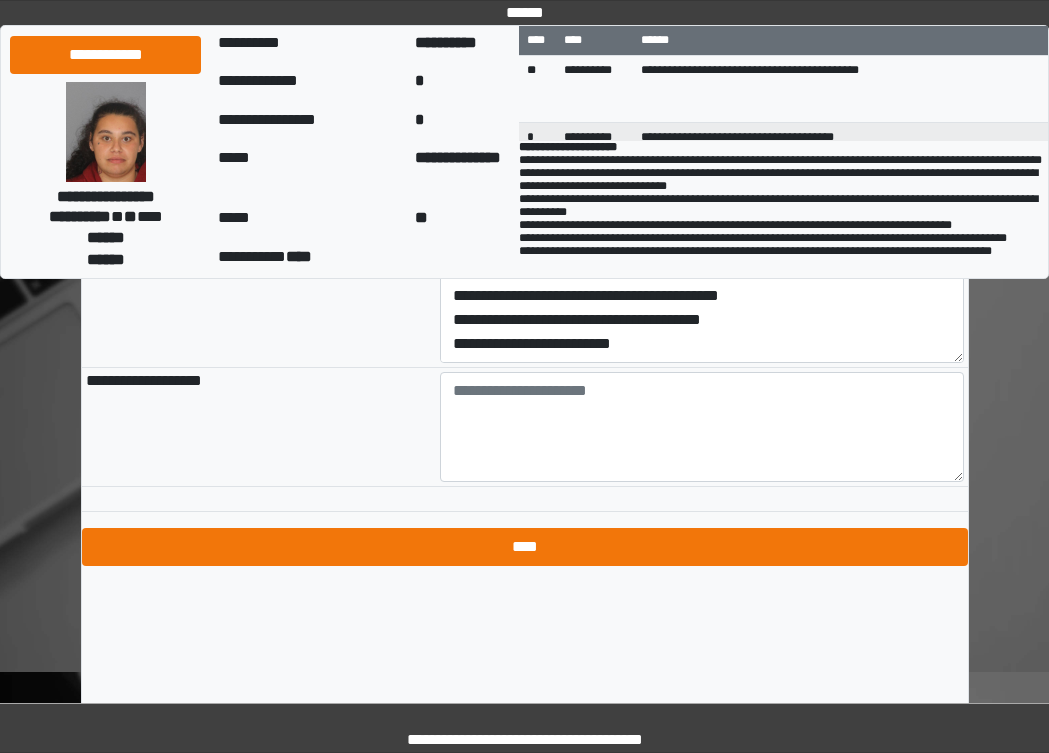 scroll, scrollTop: 2359, scrollLeft: 0, axis: vertical 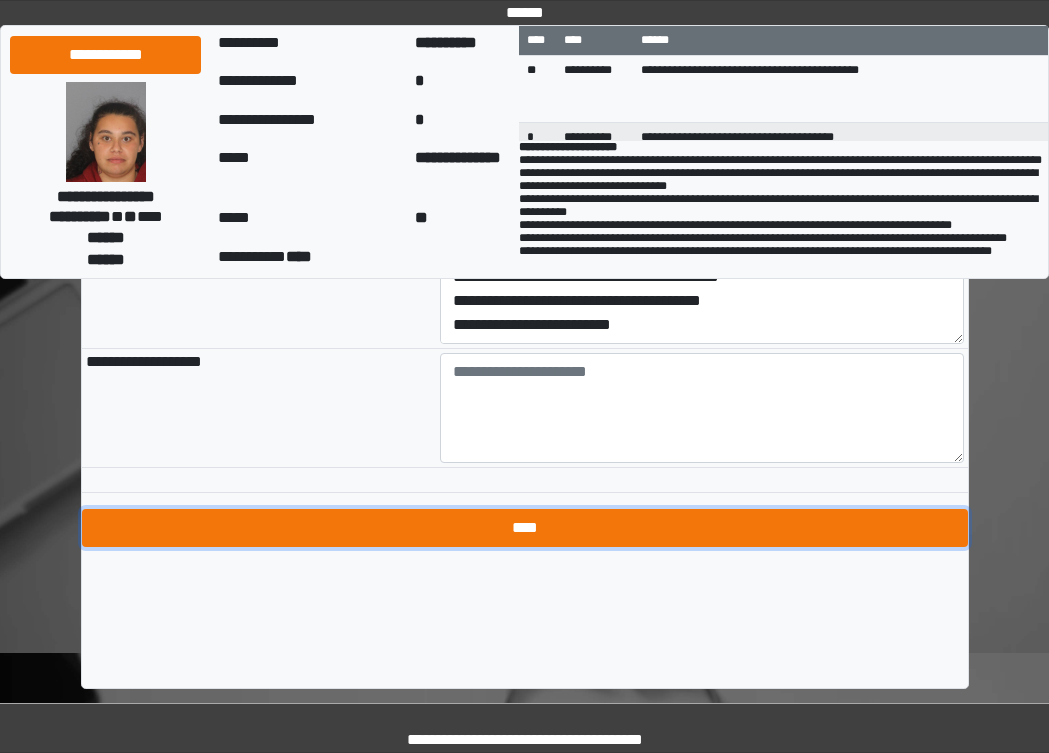 click on "****" at bounding box center (525, 528) 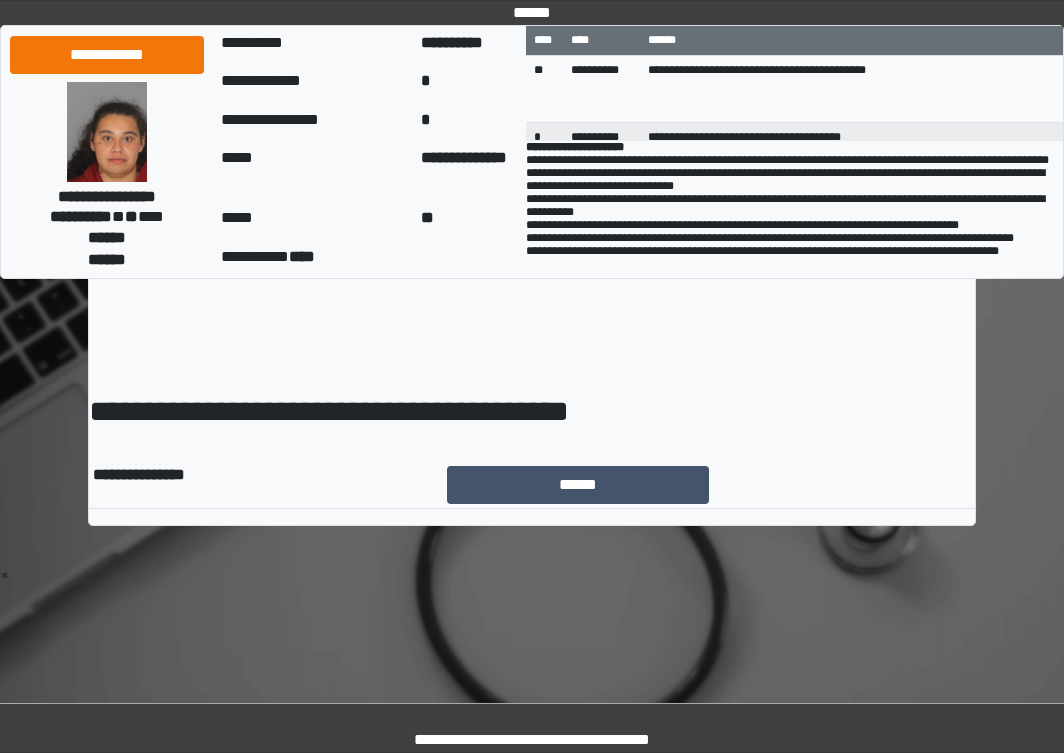 scroll, scrollTop: 0, scrollLeft: 0, axis: both 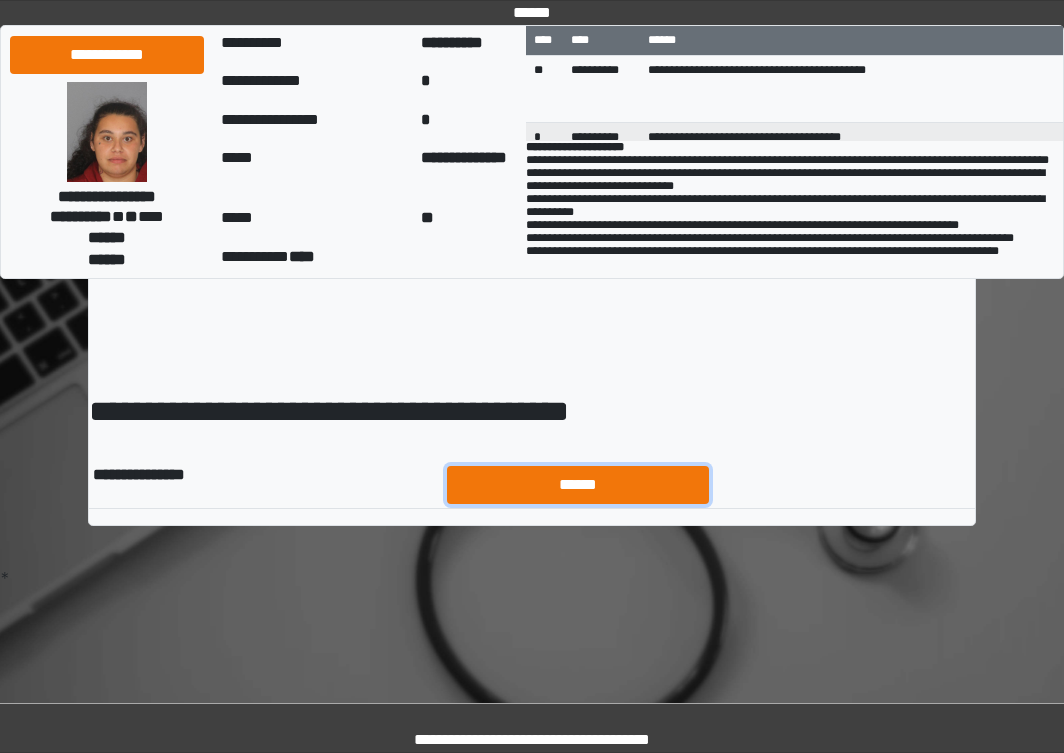 click on "******" at bounding box center [578, 485] 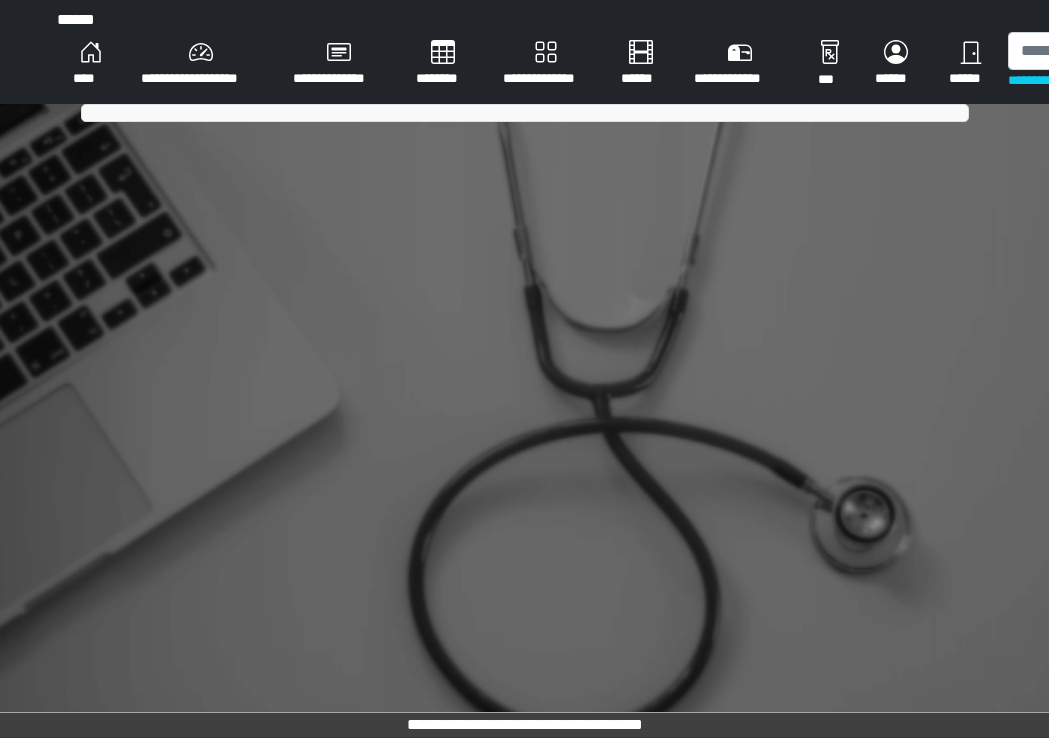 scroll, scrollTop: 0, scrollLeft: 0, axis: both 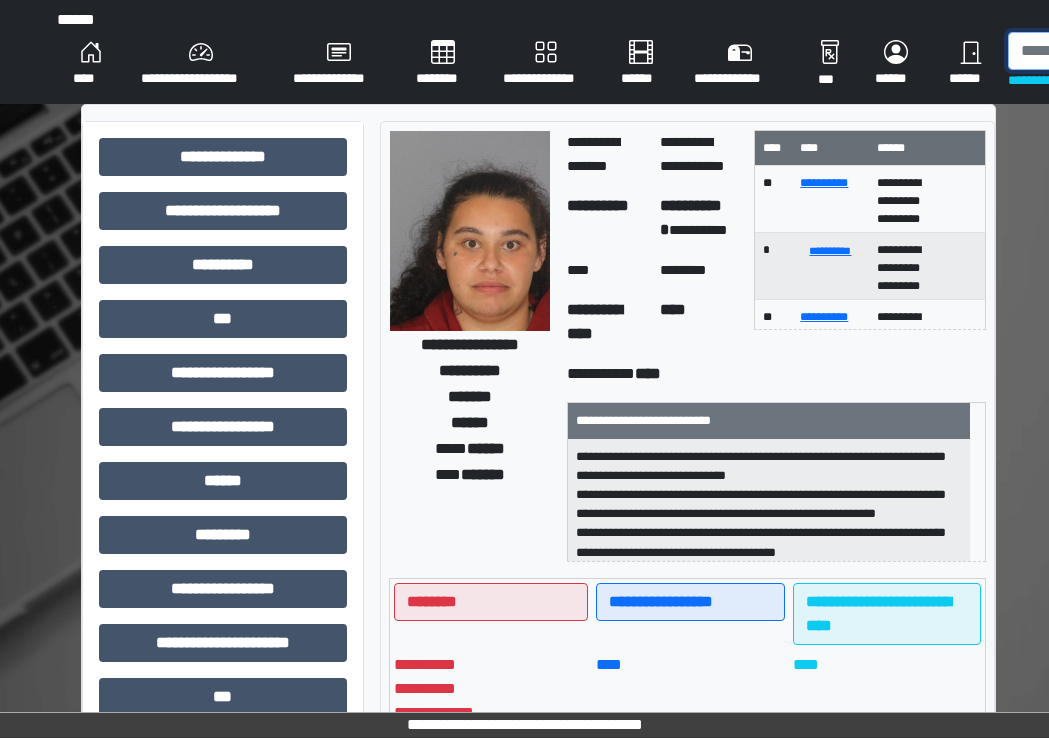 click at bounding box center [1111, 51] 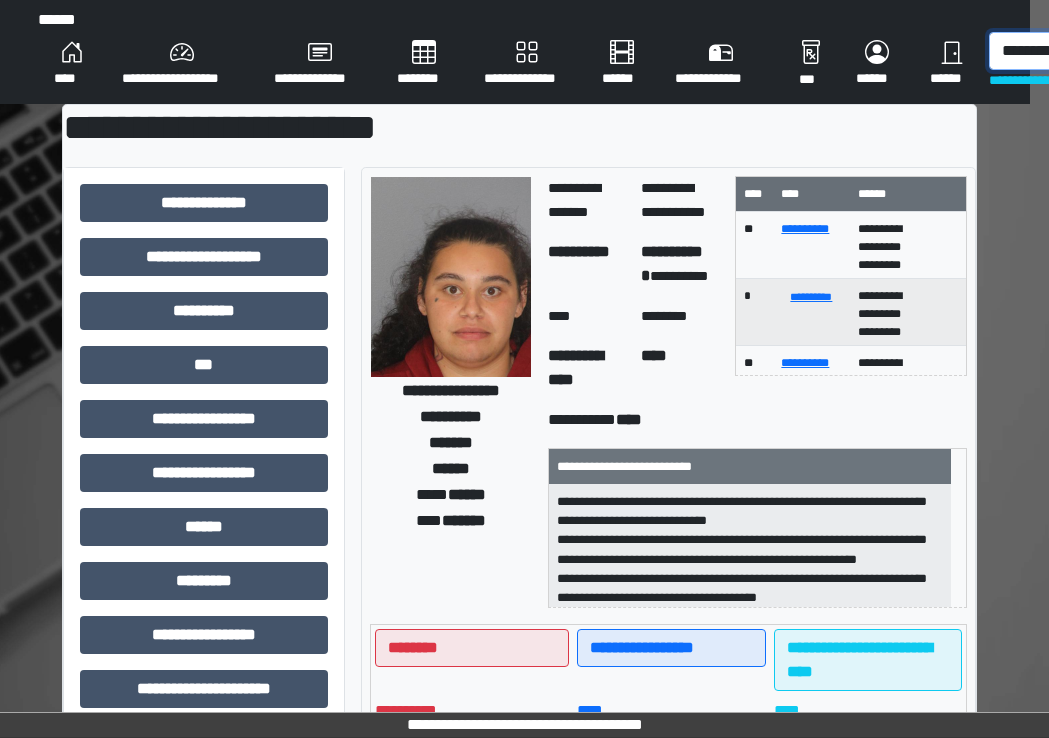 scroll, scrollTop: 0, scrollLeft: 30, axis: horizontal 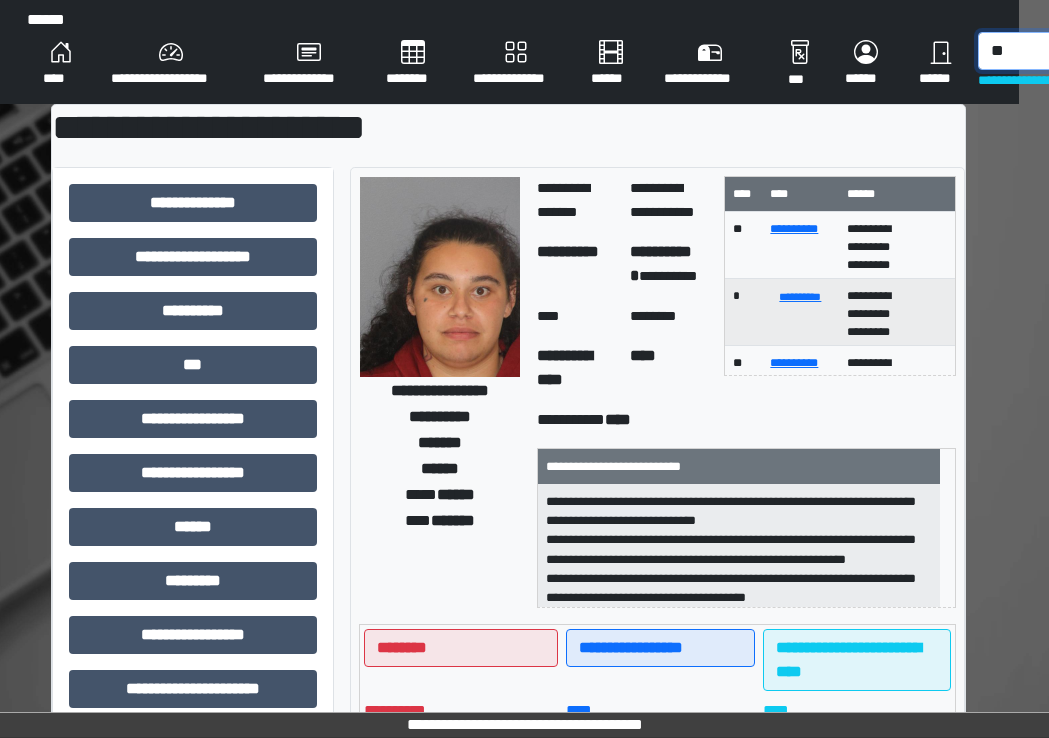 type on "*" 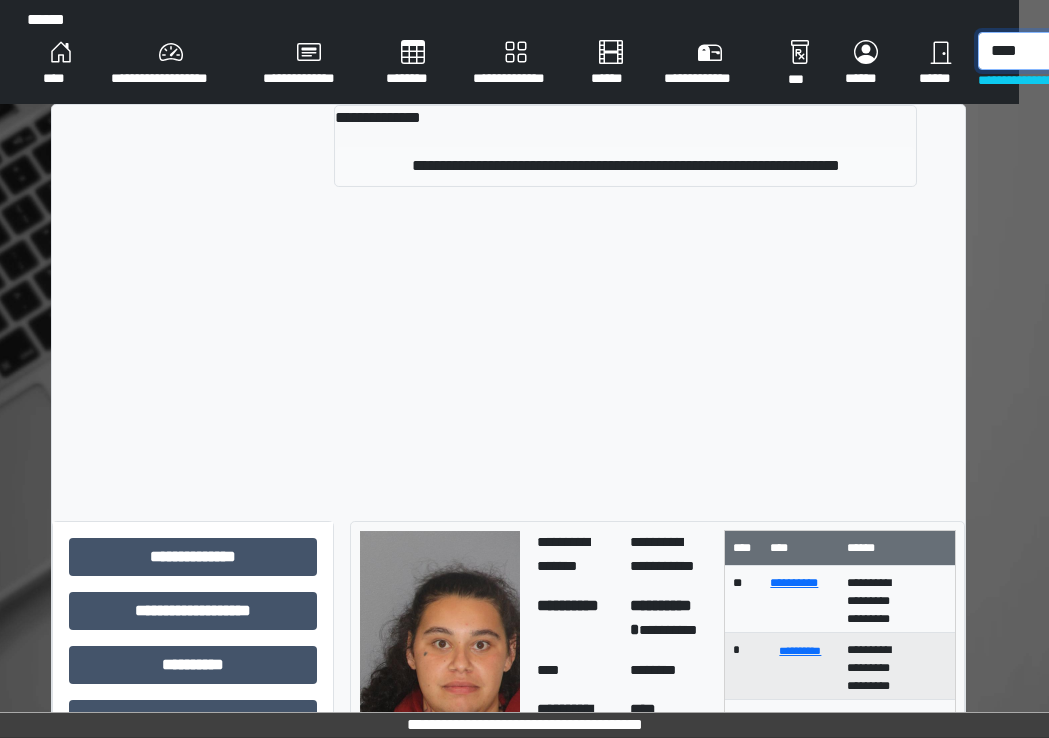 type on "****" 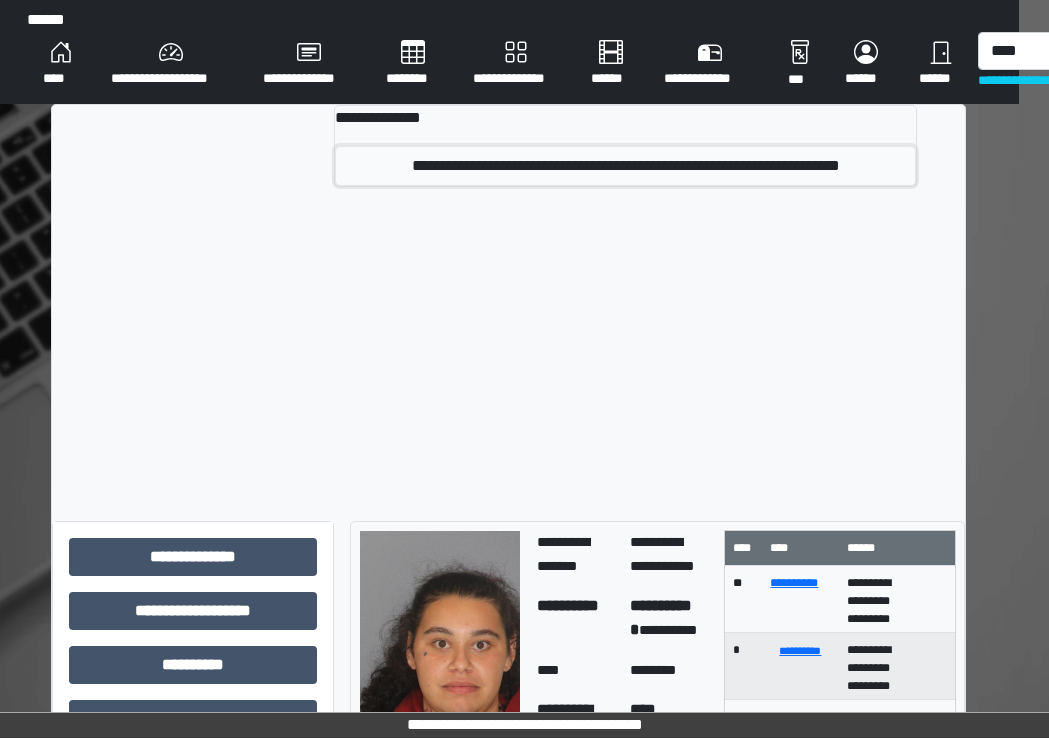 drag, startPoint x: 529, startPoint y: 159, endPoint x: 554, endPoint y: 158, distance: 25.019993 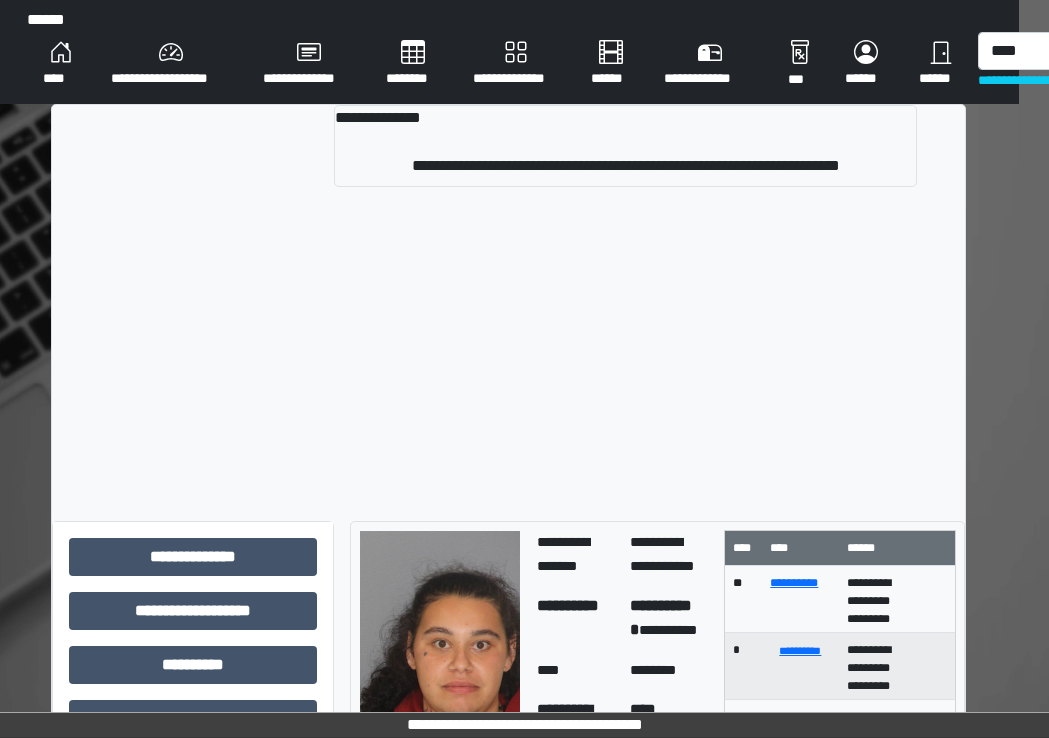type 